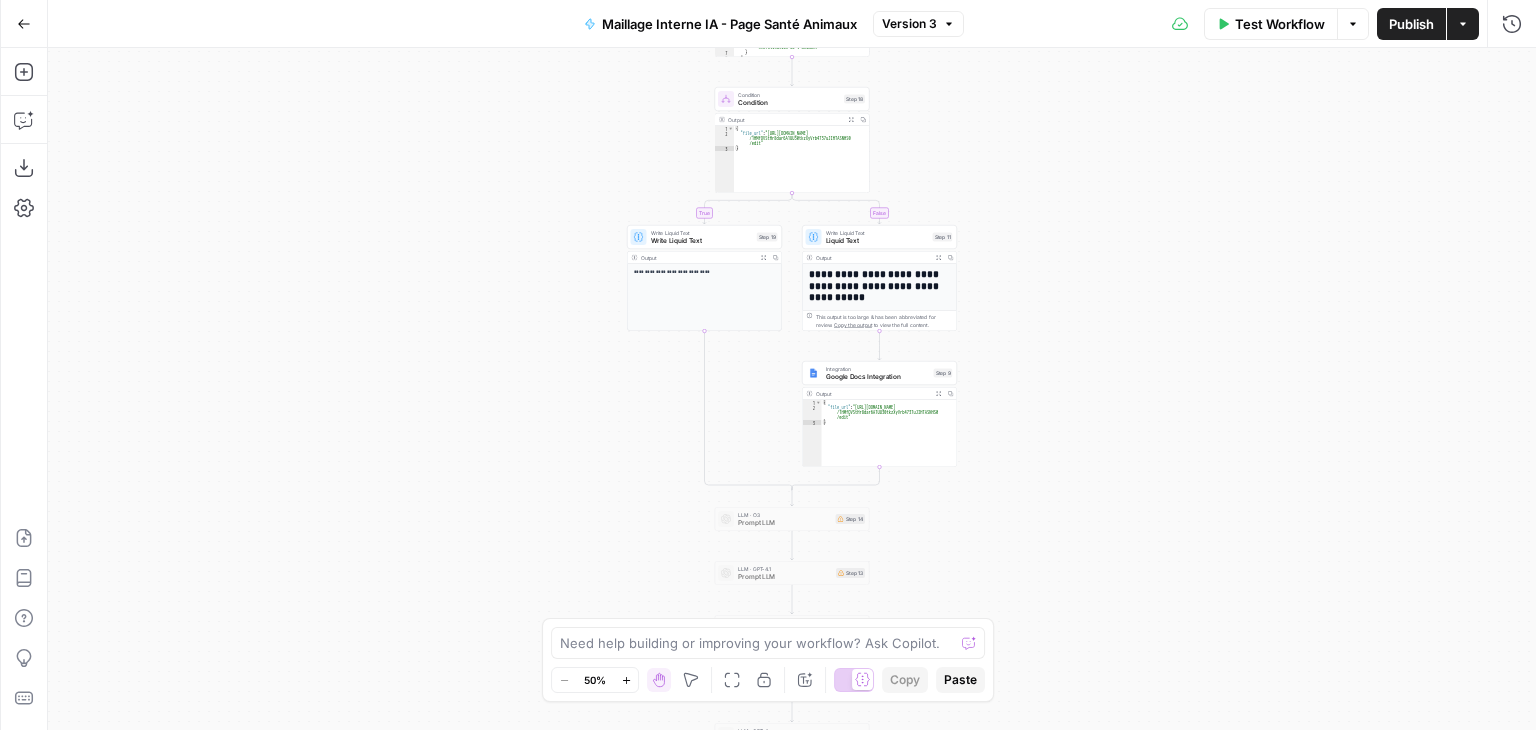 scroll, scrollTop: 0, scrollLeft: 0, axis: both 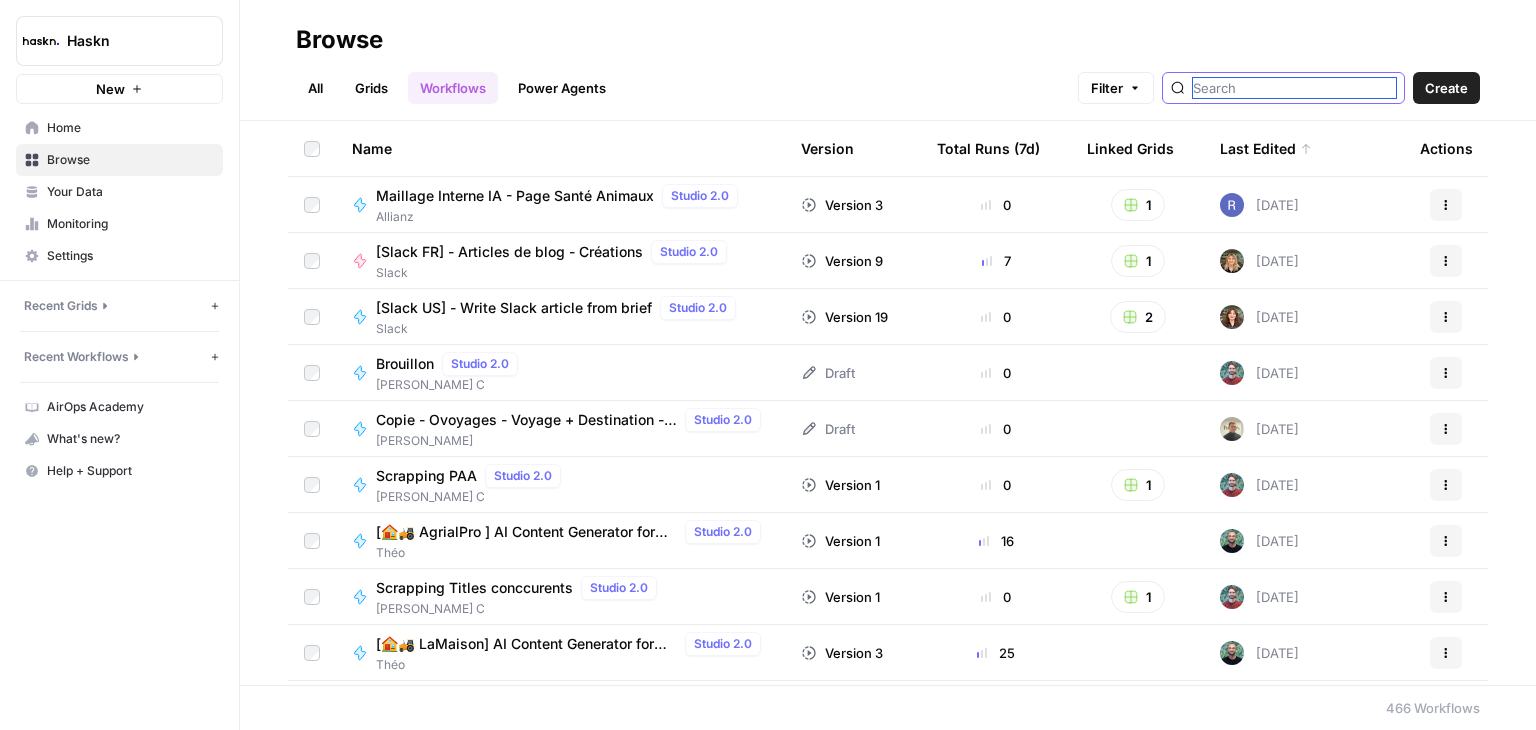 click at bounding box center (1294, 88) 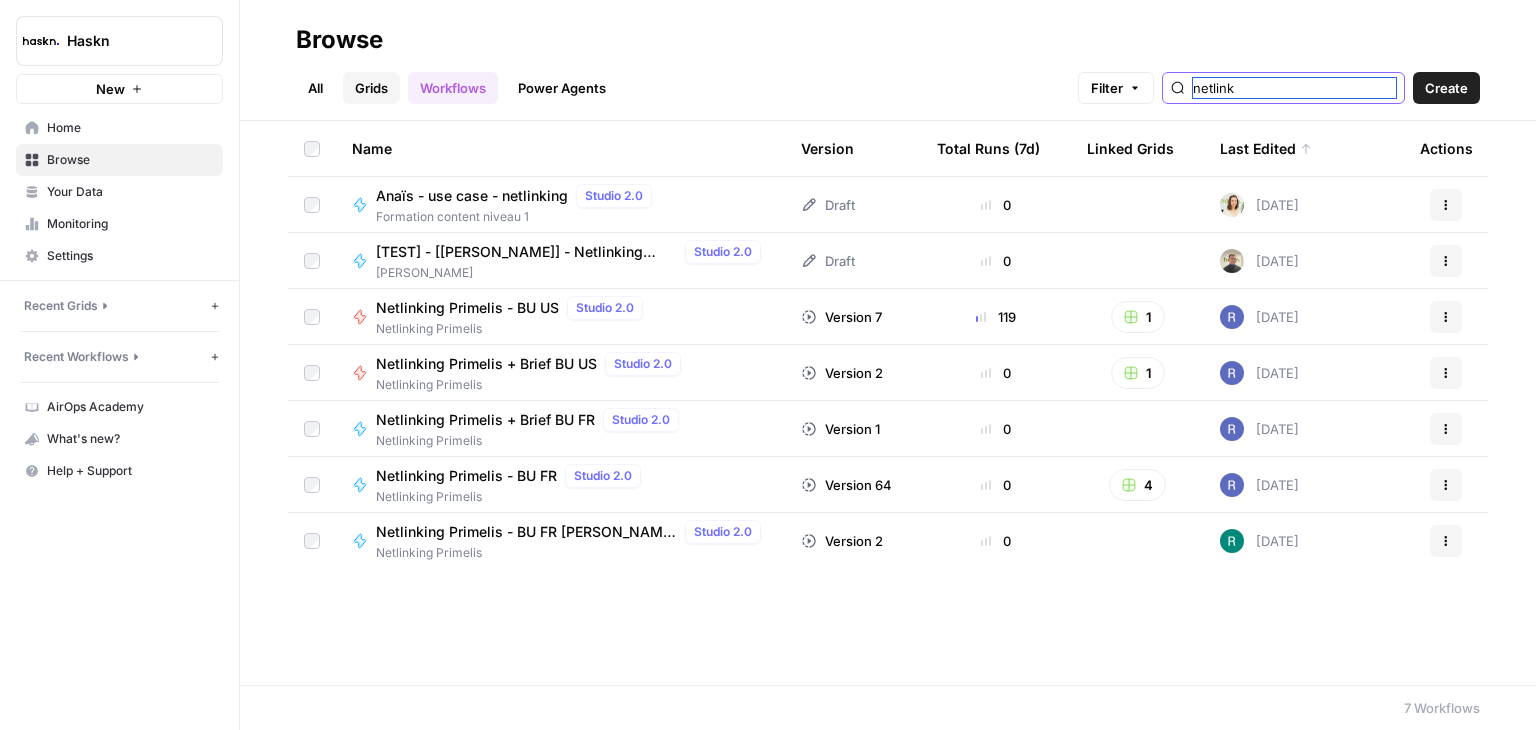type on "netlink" 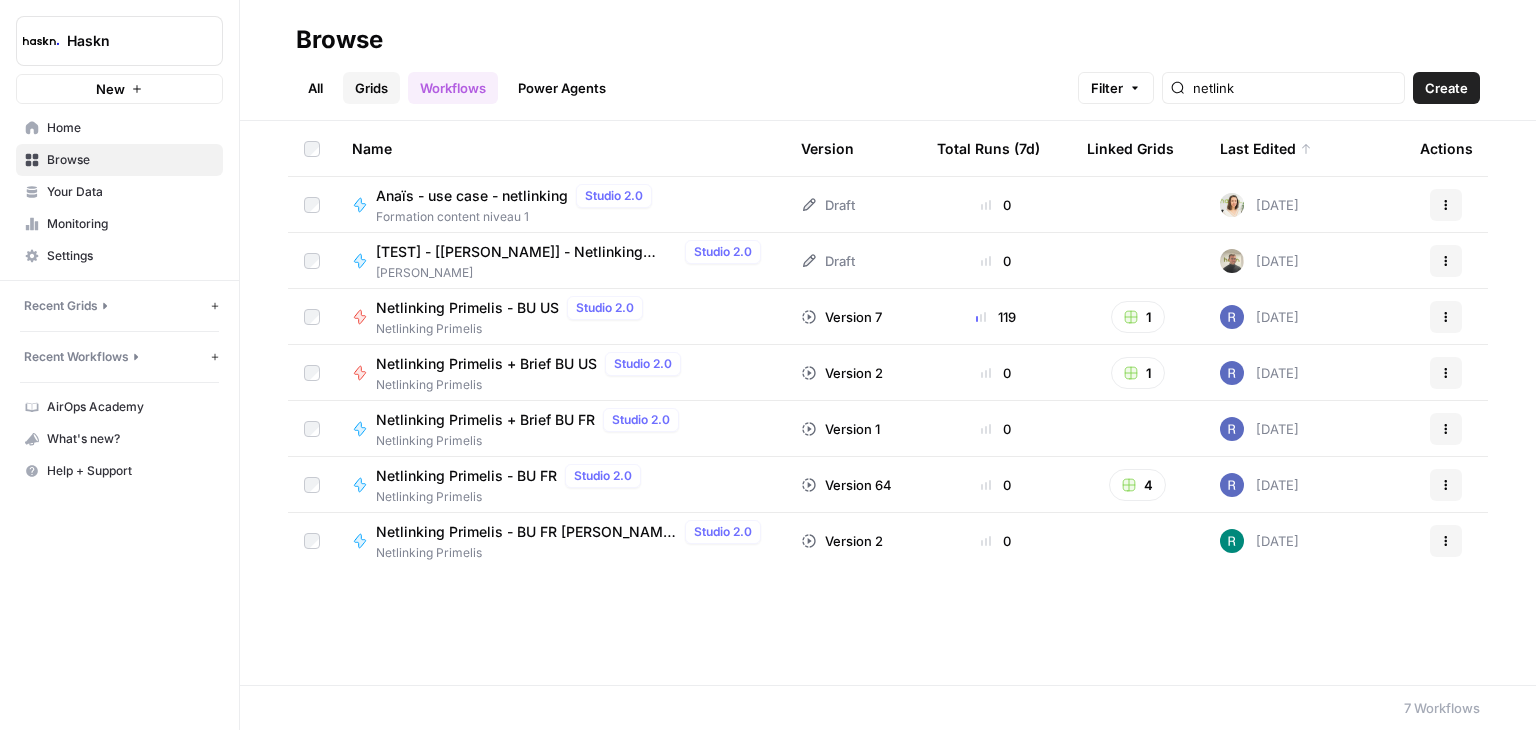 click on "Grids" at bounding box center [371, 88] 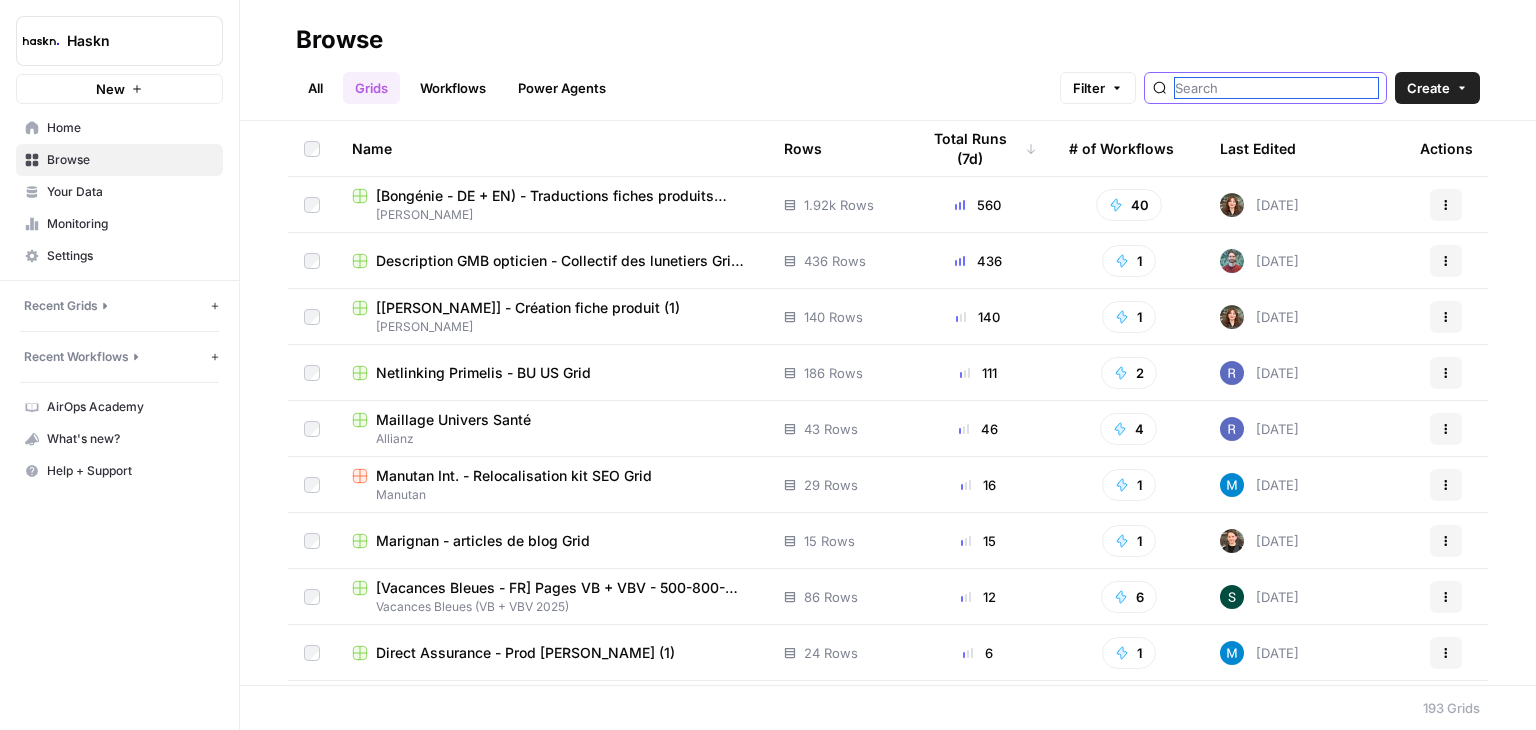 click at bounding box center [1276, 88] 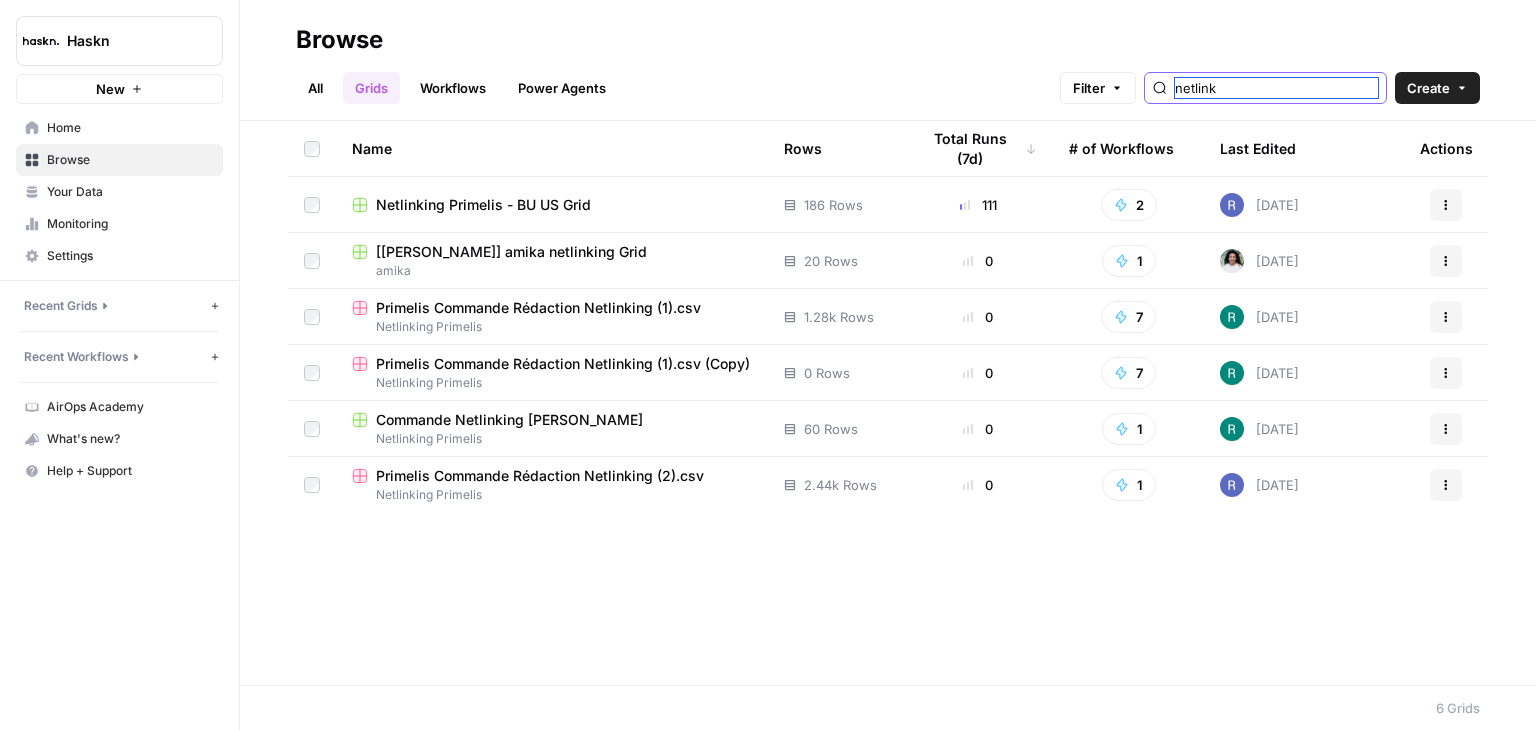 type on "netlink" 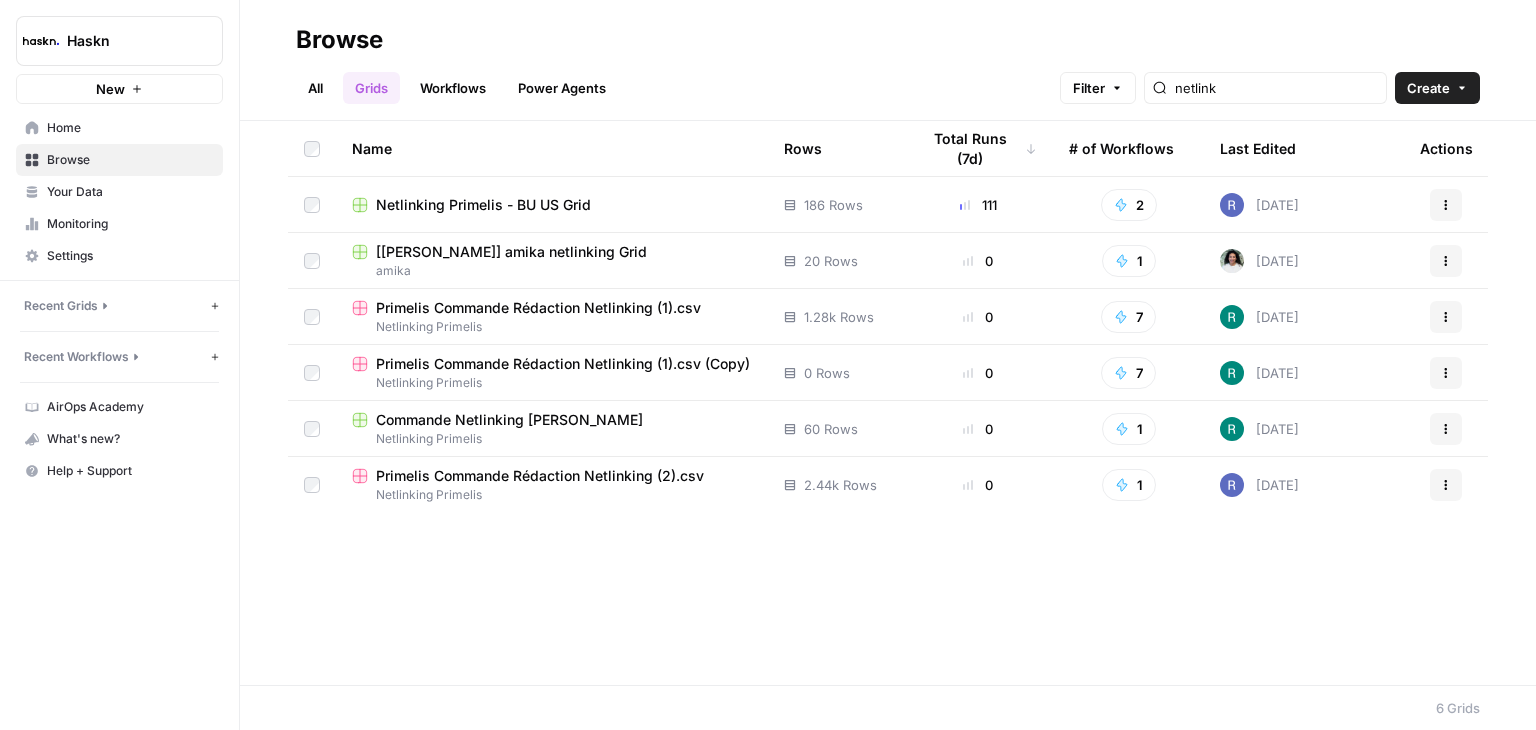 click on "Netlinking Primelis - BU US Grid" at bounding box center [483, 205] 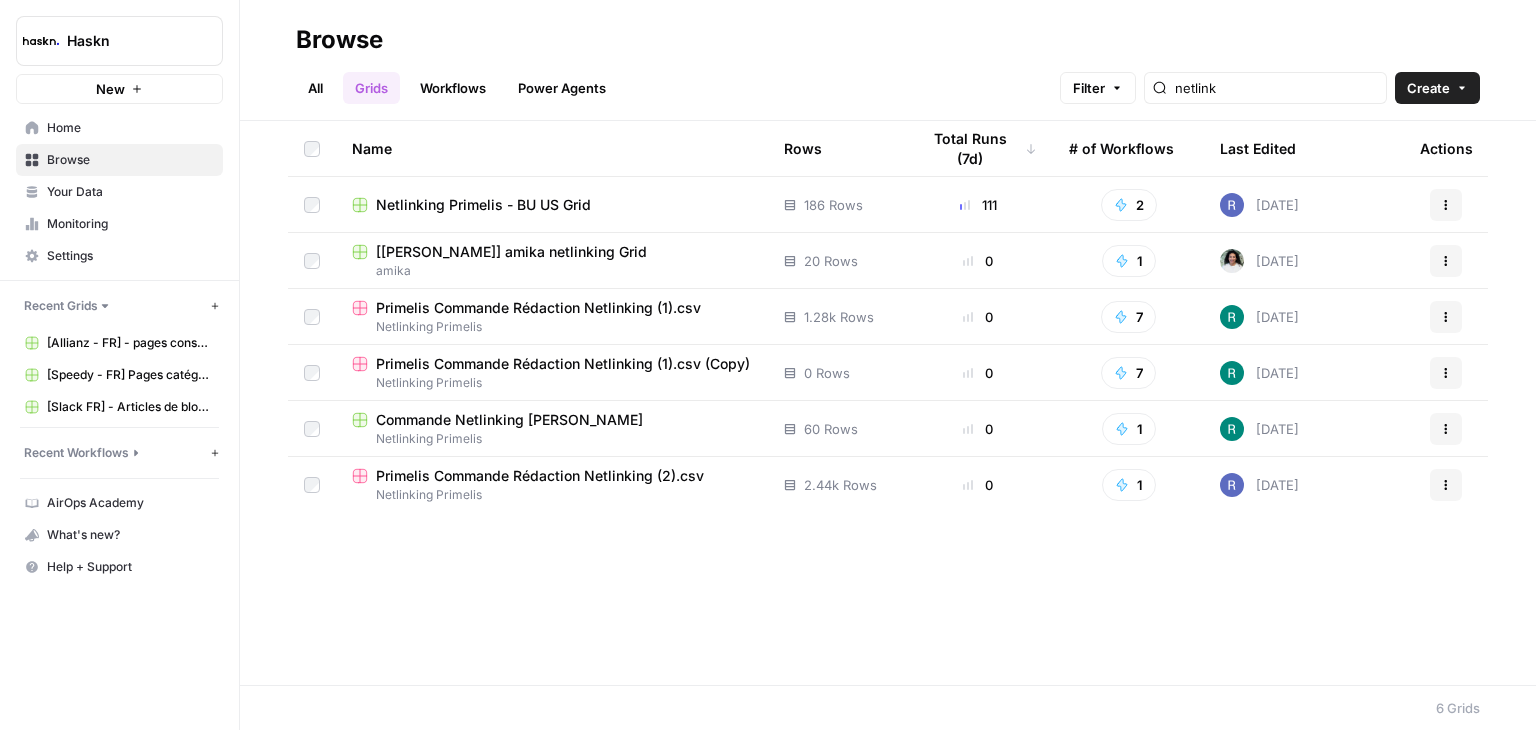 click on "Primelis Commande Rédaction Netlinking (2).csv" at bounding box center [540, 476] 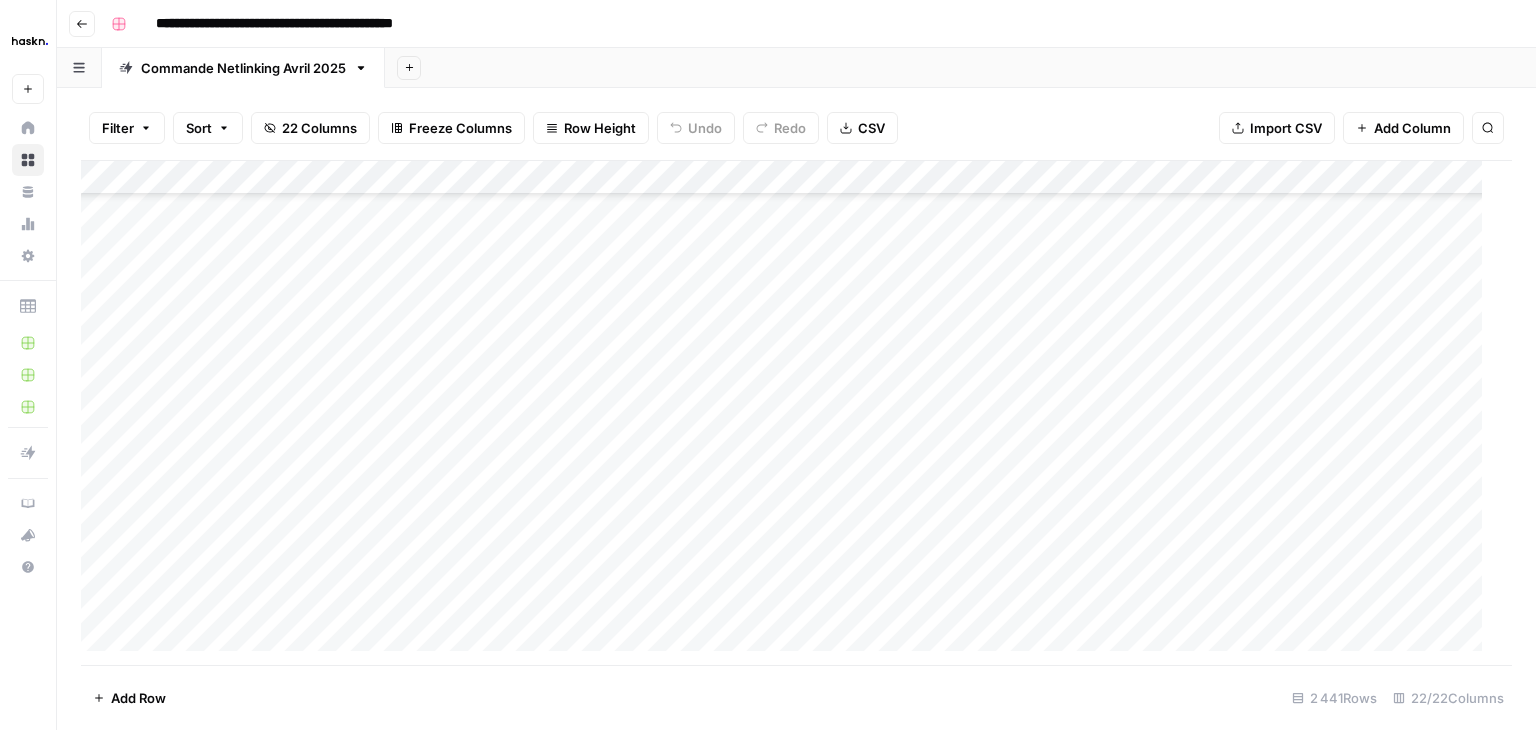 scroll, scrollTop: 82570, scrollLeft: 0, axis: vertical 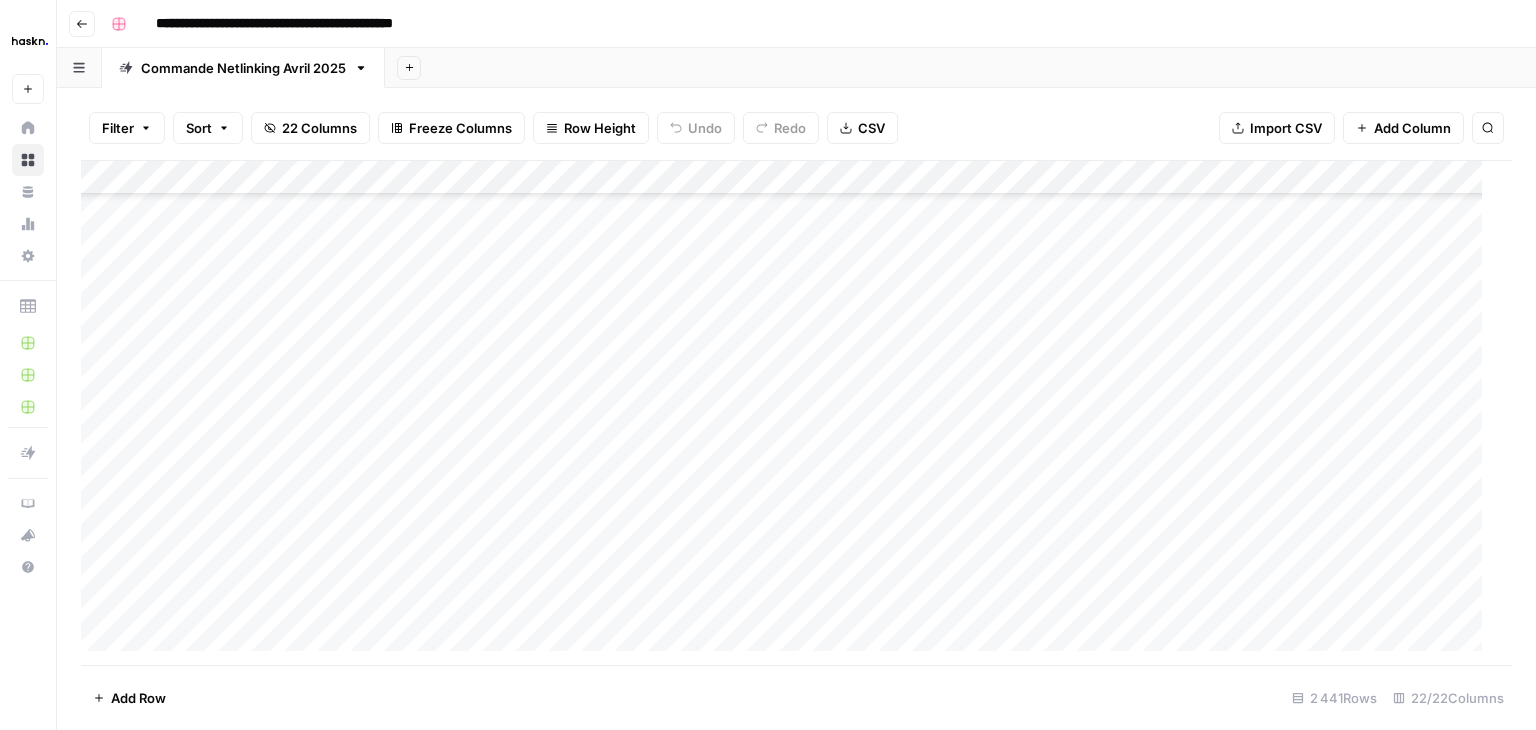 click on "Add Column" at bounding box center [789, 413] 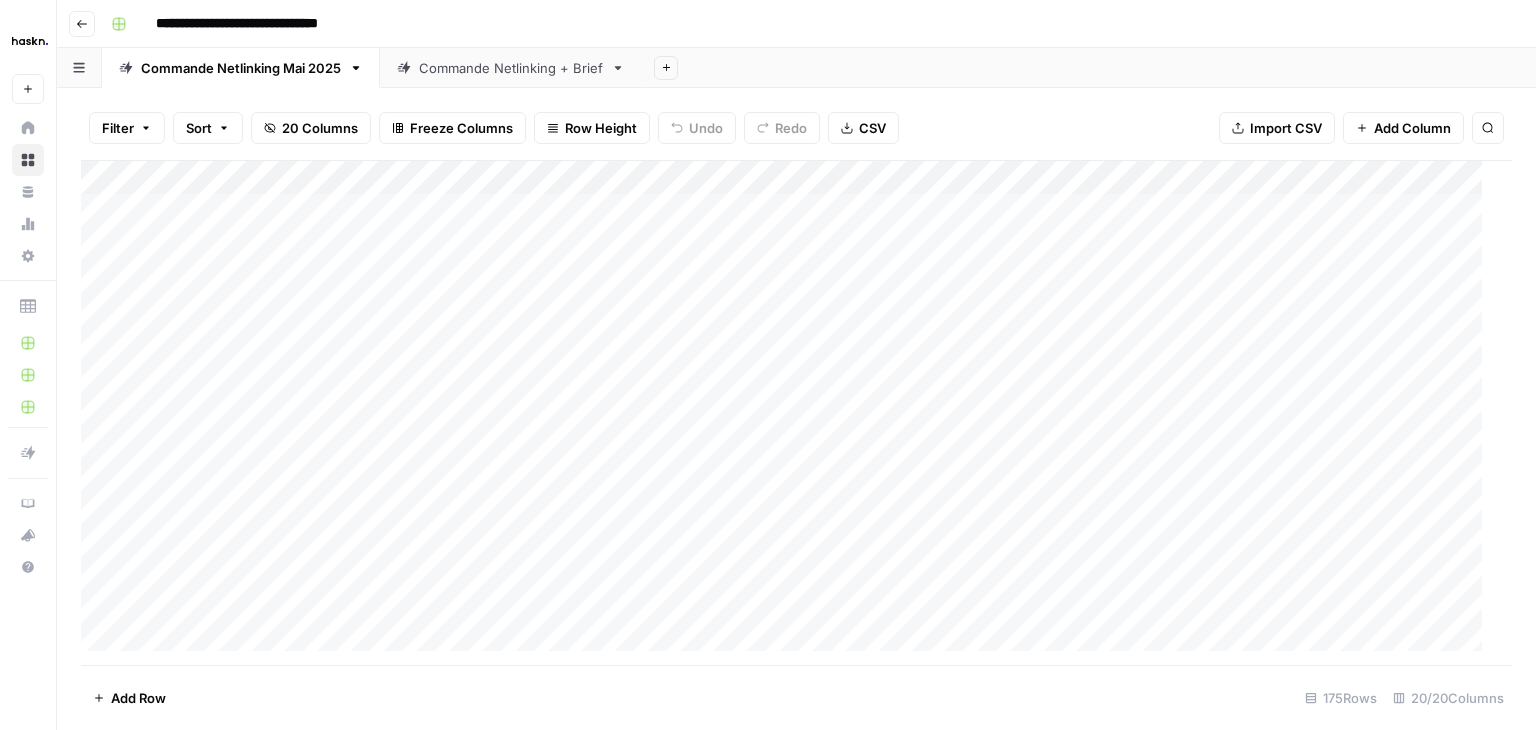 scroll, scrollTop: 0, scrollLeft: 0, axis: both 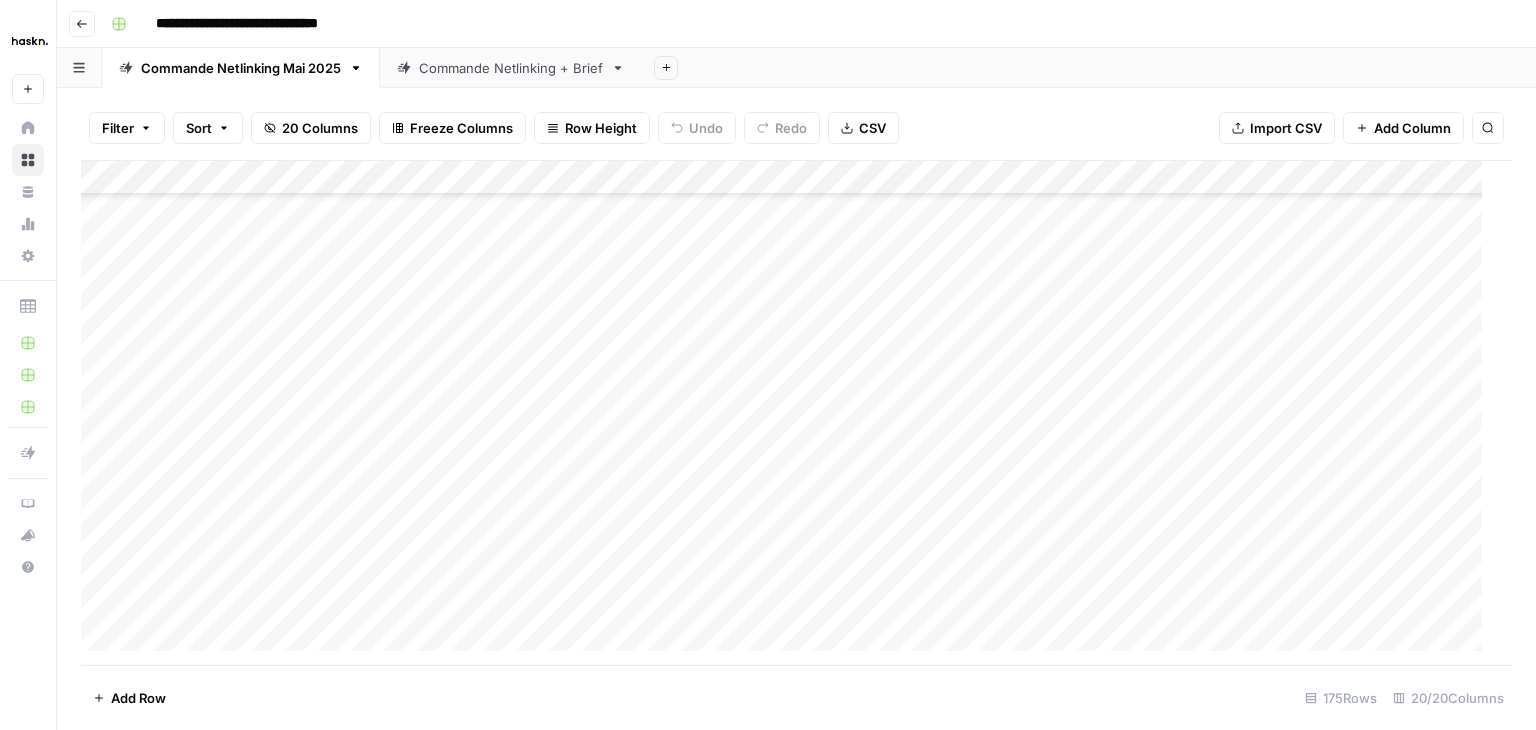 click on "Add Column" at bounding box center (789, 413) 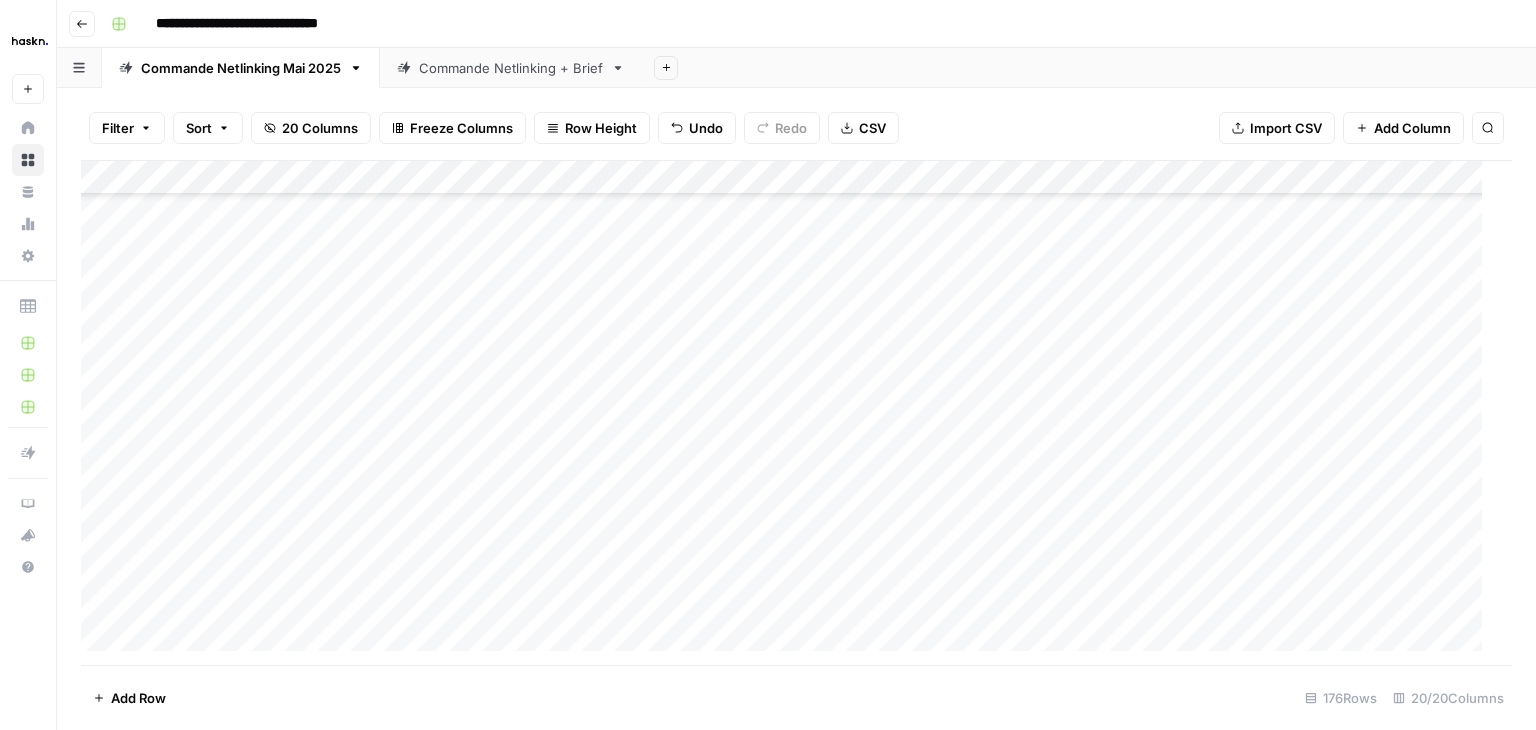 scroll, scrollTop: 5527, scrollLeft: 0, axis: vertical 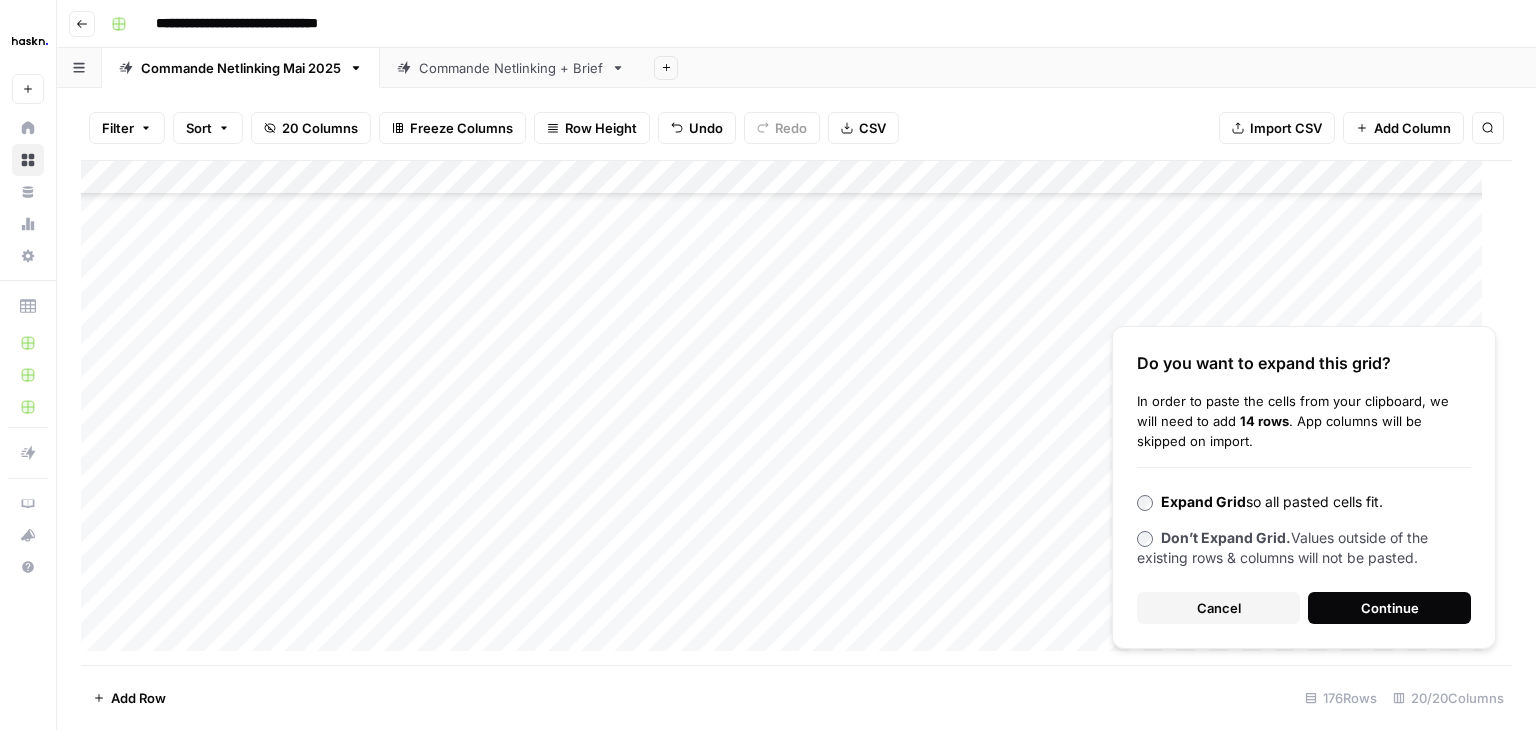 click on "Continue" at bounding box center (1389, 608) 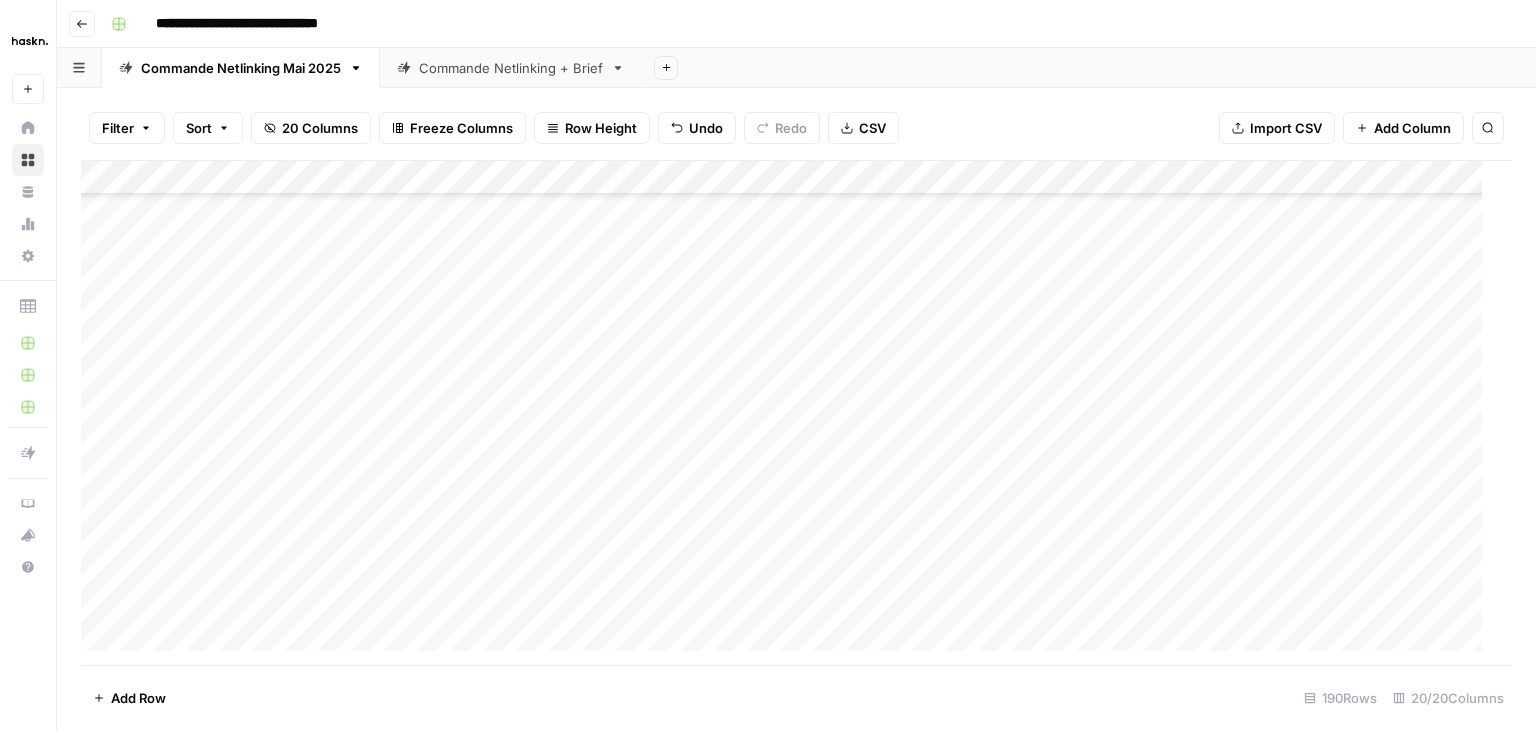 click on "Add Column" at bounding box center (789, 413) 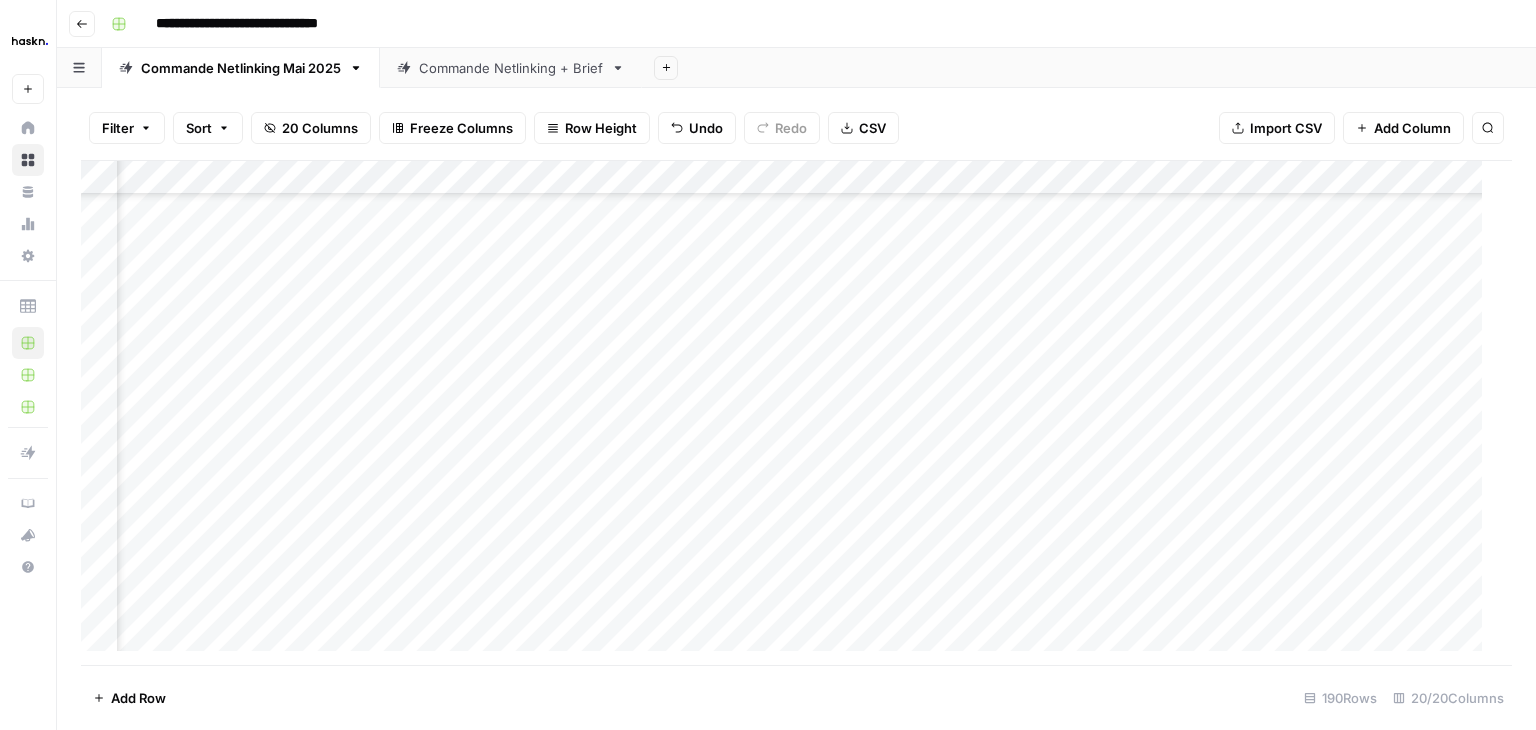scroll, scrollTop: 5560, scrollLeft: 951, axis: both 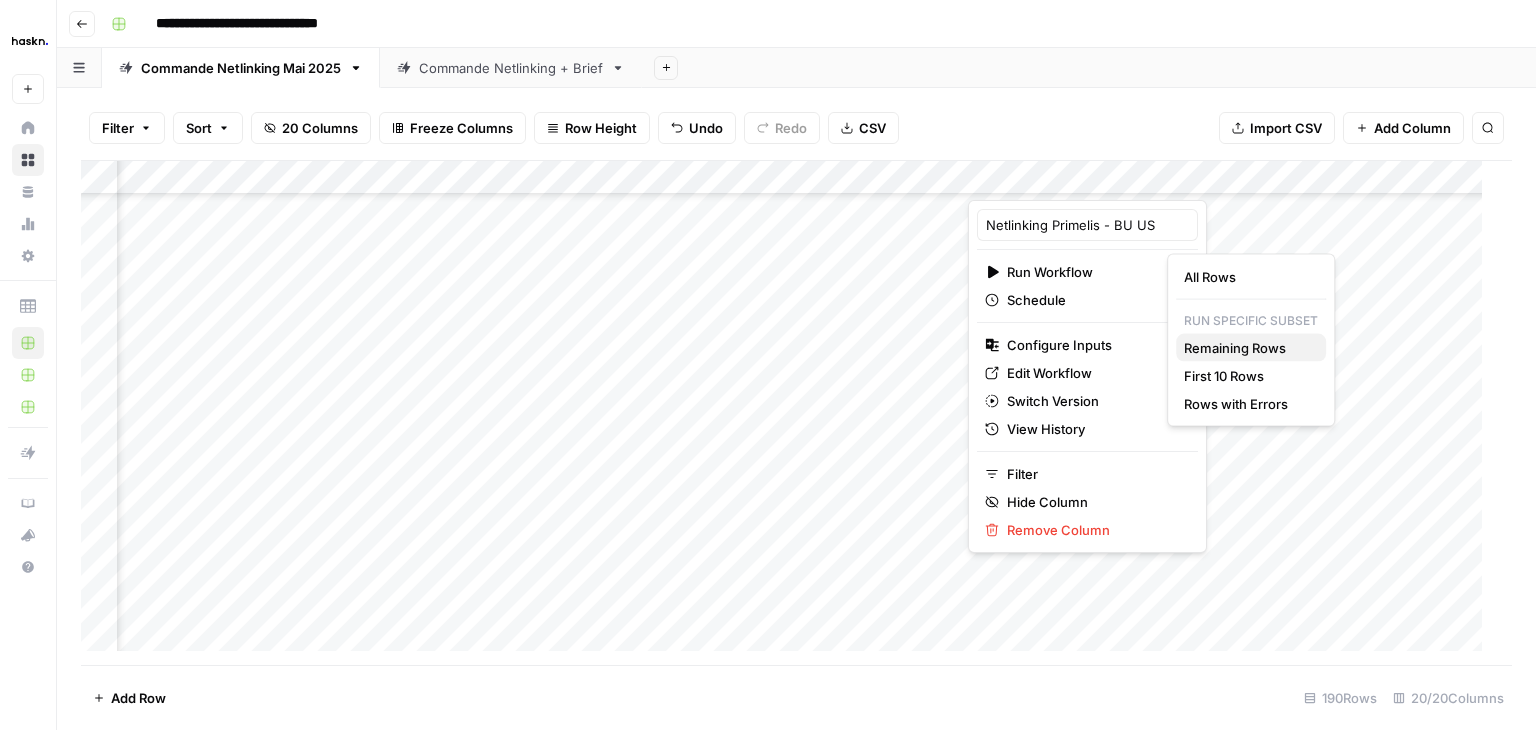 click on "Remaining Rows" at bounding box center (1235, 348) 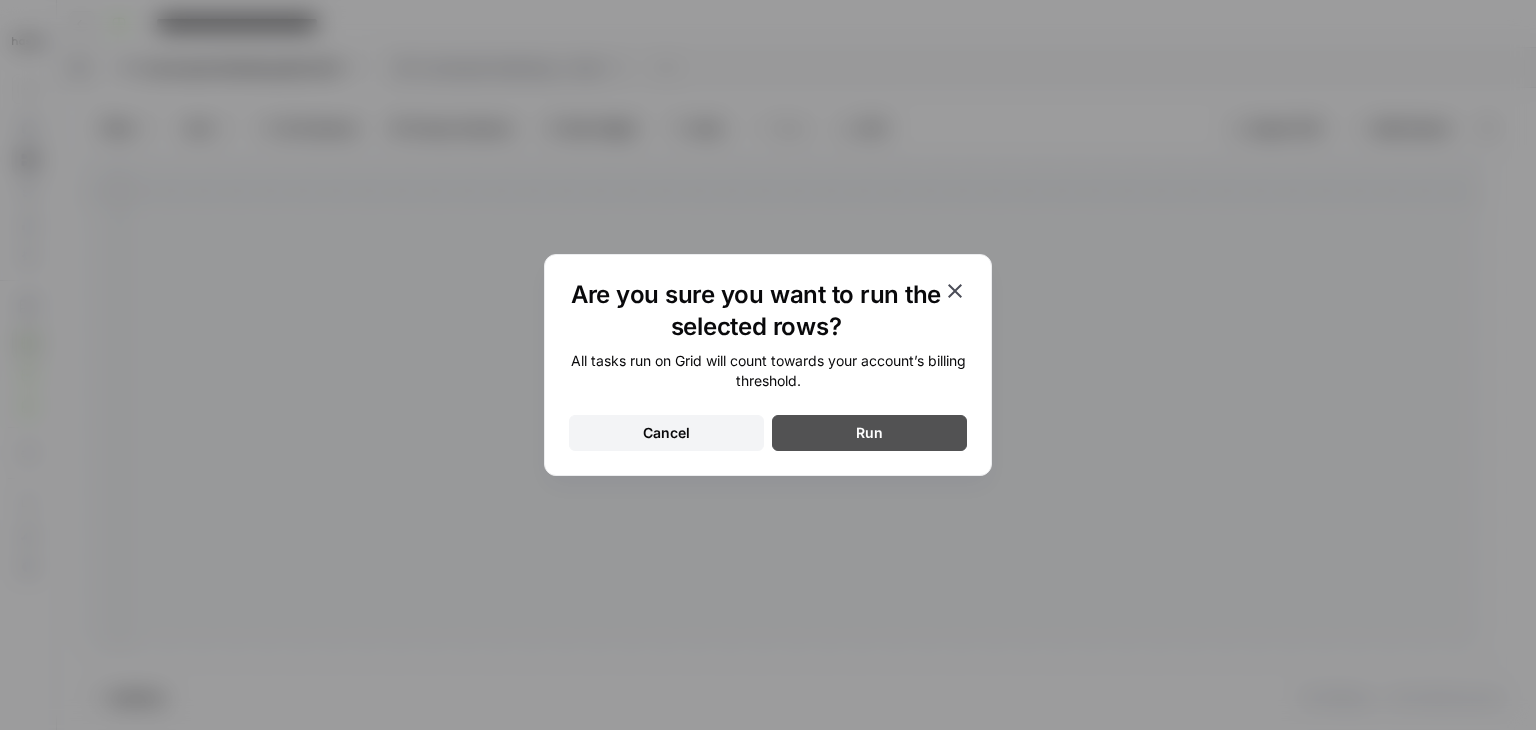 click on "Run" at bounding box center [869, 433] 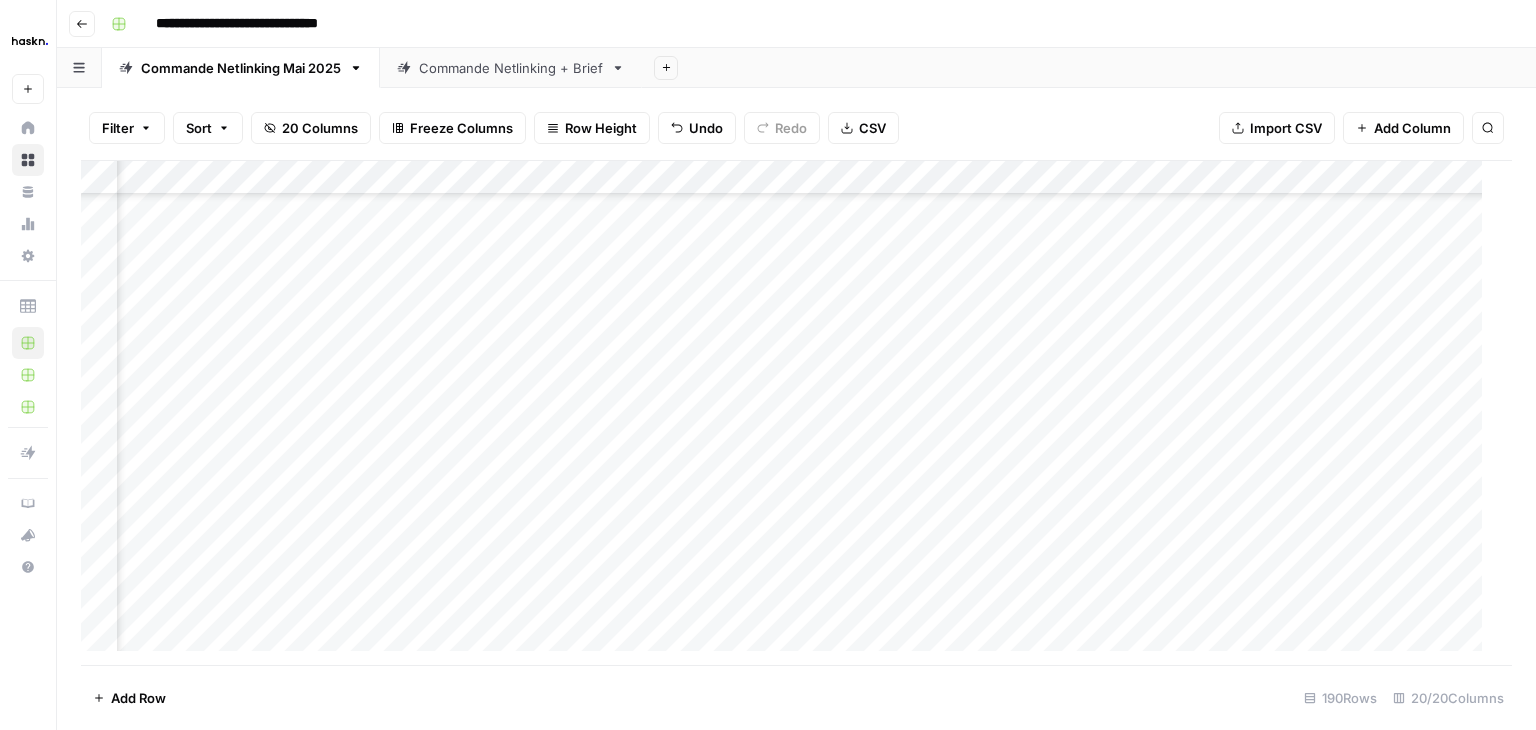 scroll, scrollTop: 6036, scrollLeft: 2116, axis: both 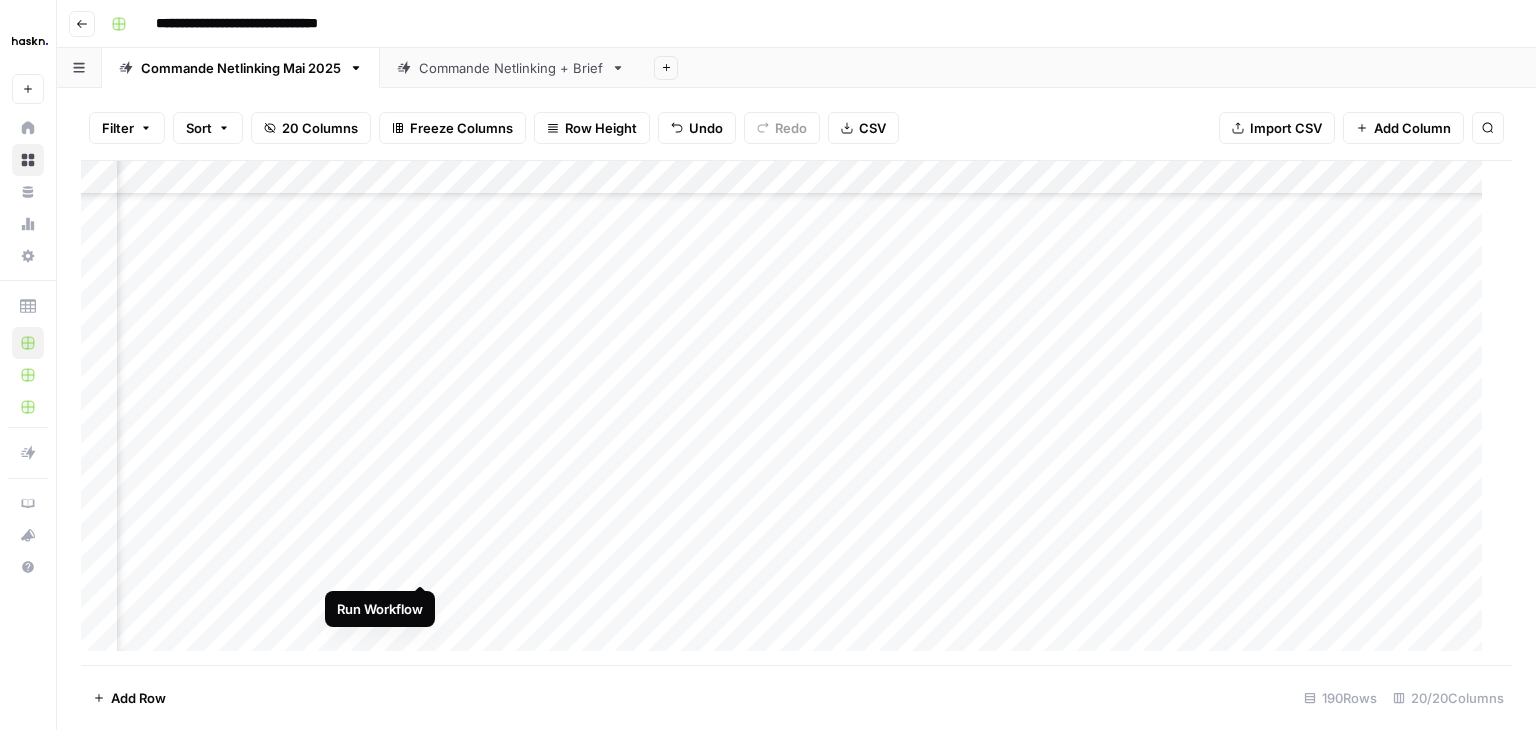 click on "Add Column" at bounding box center [789, 413] 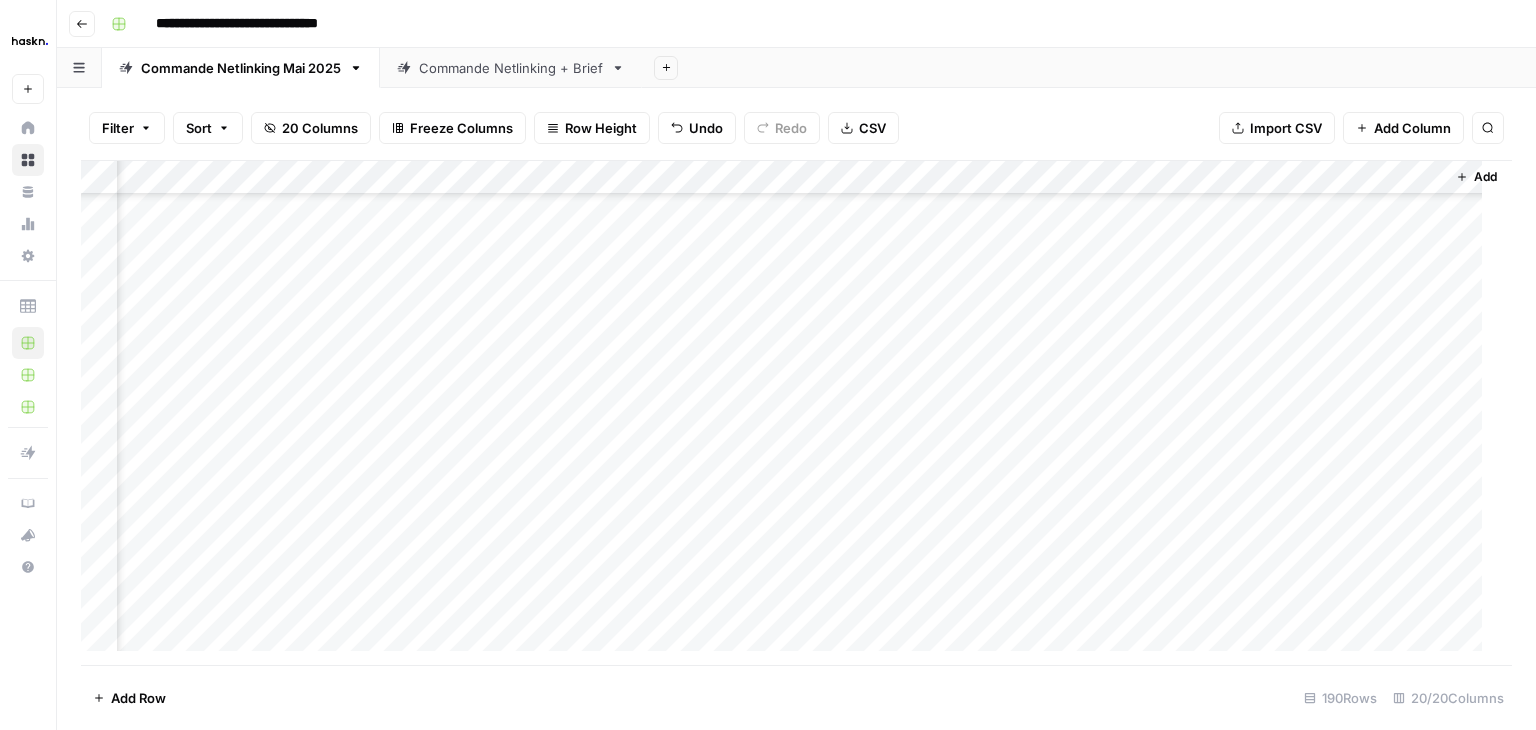scroll, scrollTop: 6036, scrollLeft: 2266, axis: both 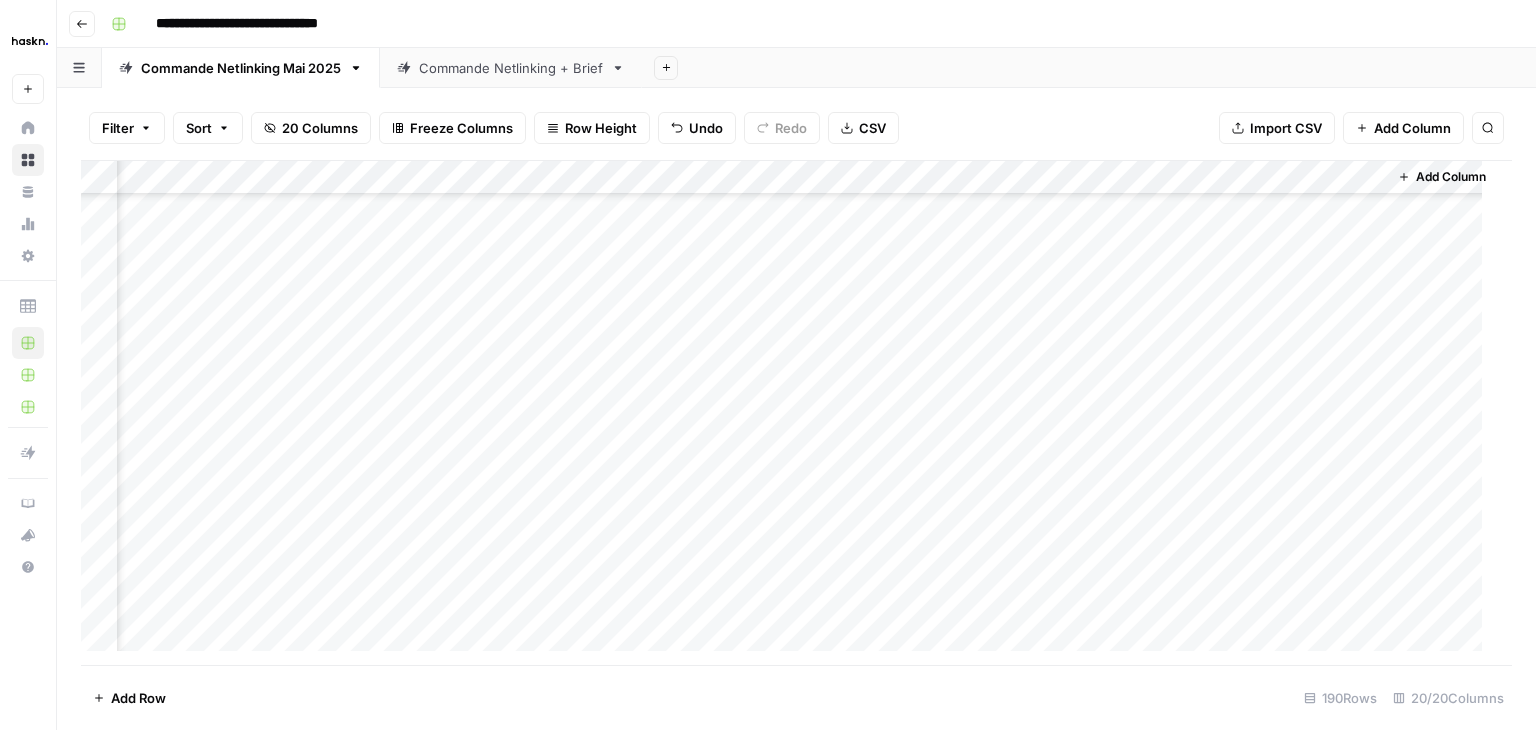 click on "Add Column" at bounding box center (789, 413) 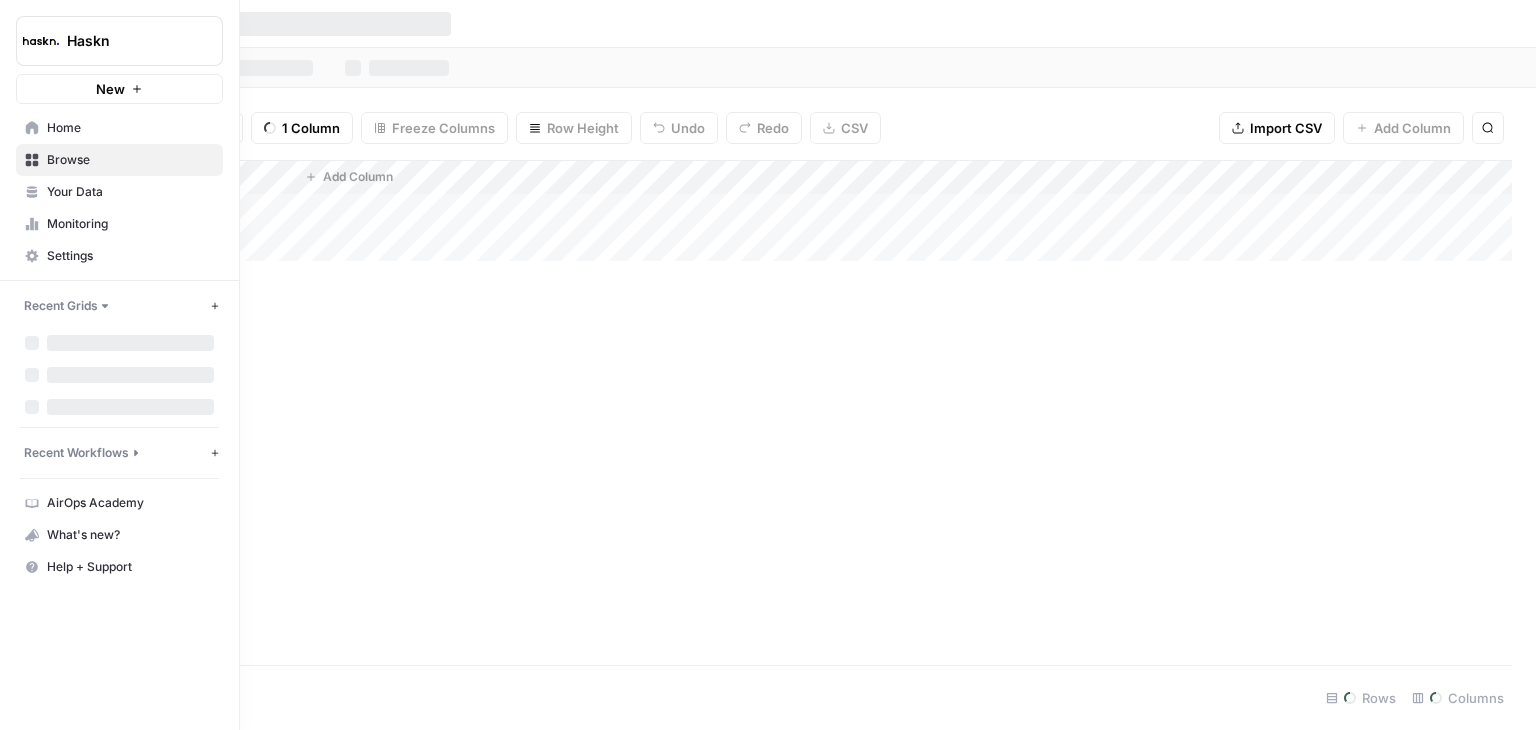 scroll, scrollTop: 0, scrollLeft: 0, axis: both 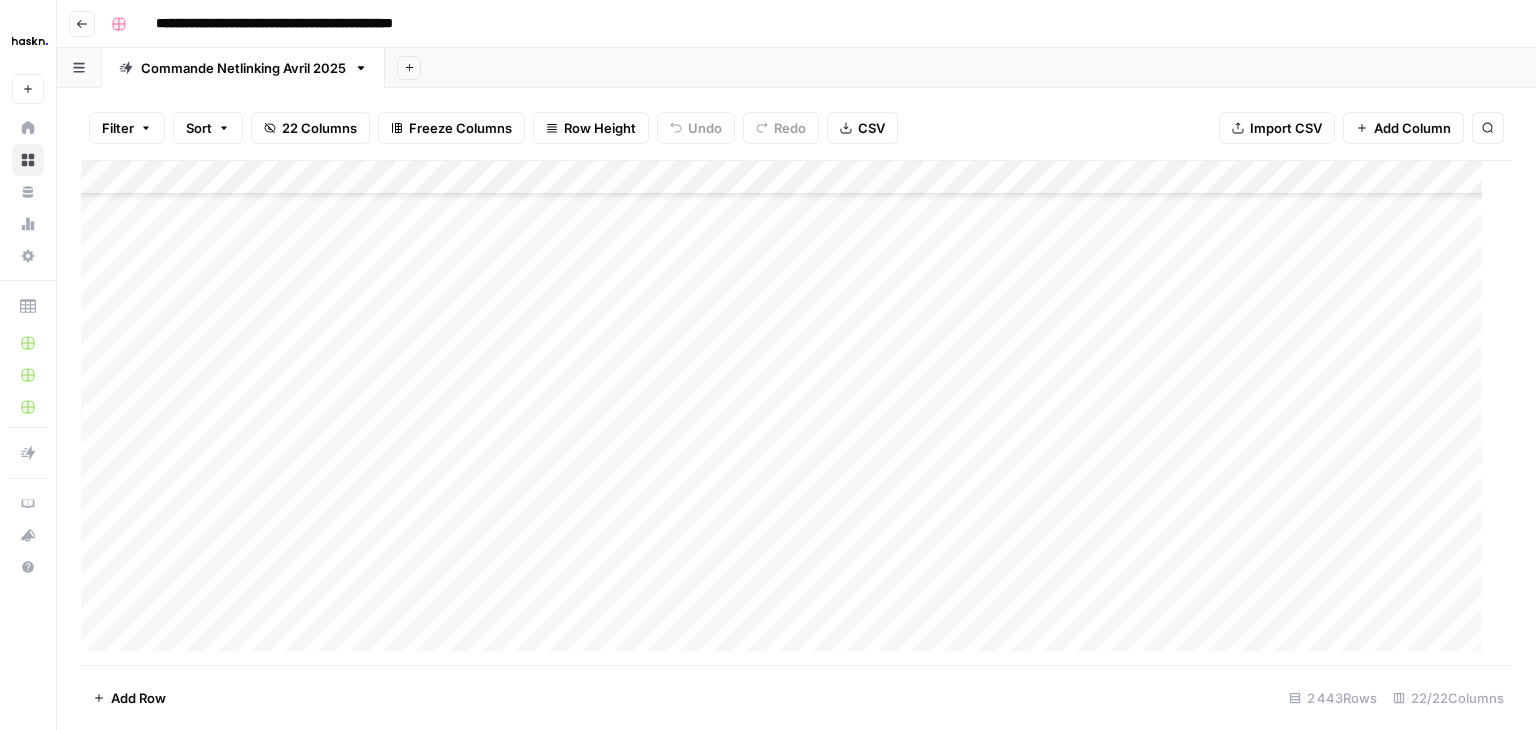 click on "Add Column" at bounding box center [789, 413] 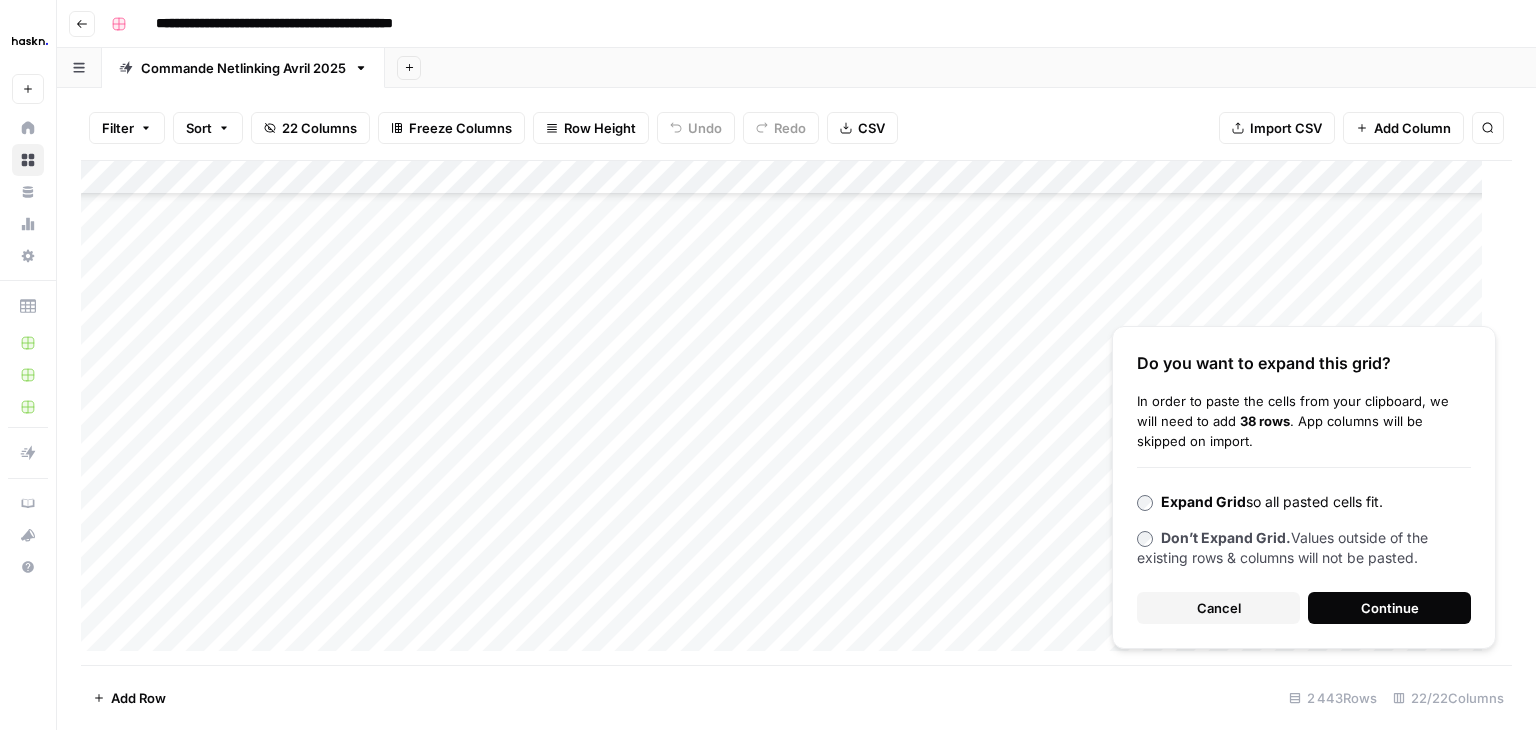 click on "Continue" at bounding box center (1390, 608) 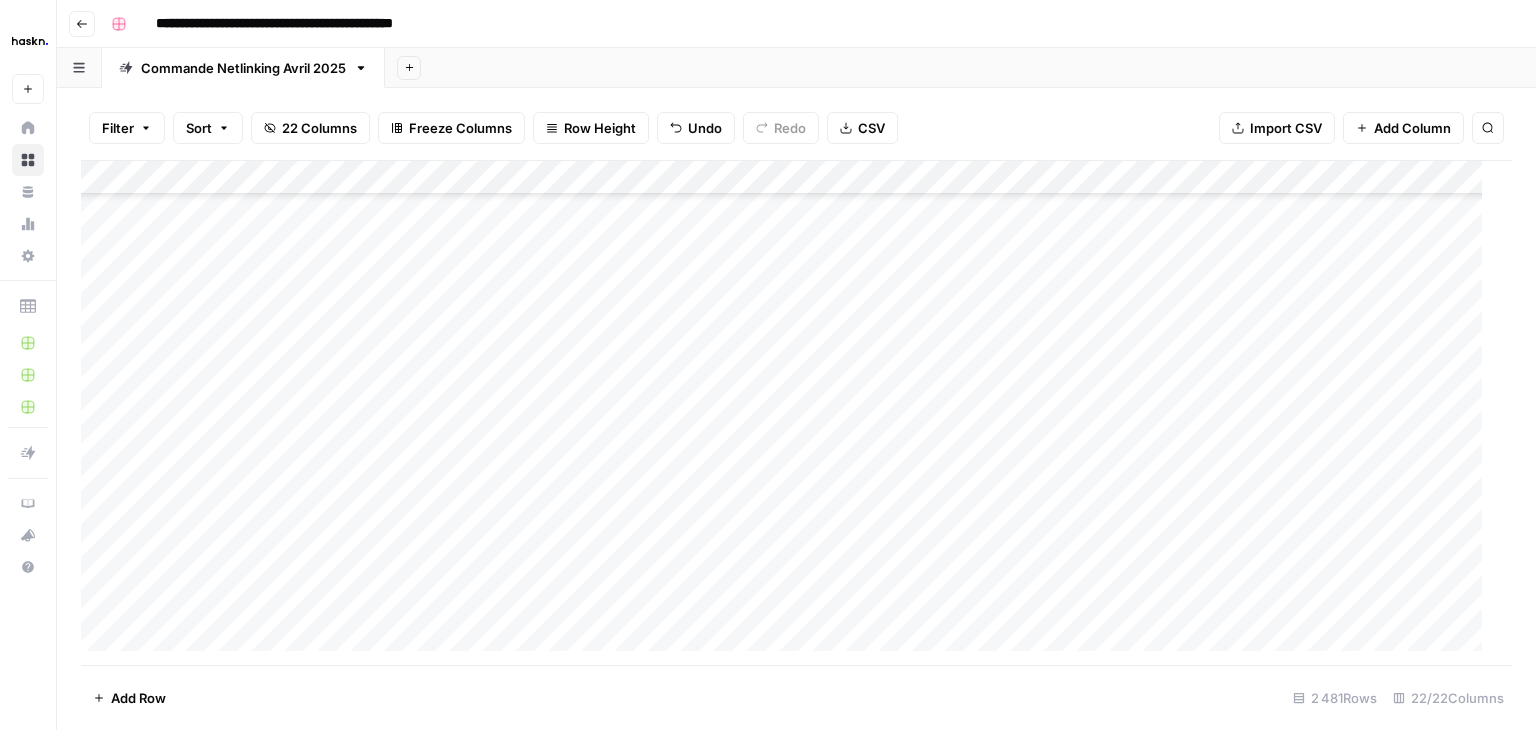 click on "Add Column" at bounding box center [789, 413] 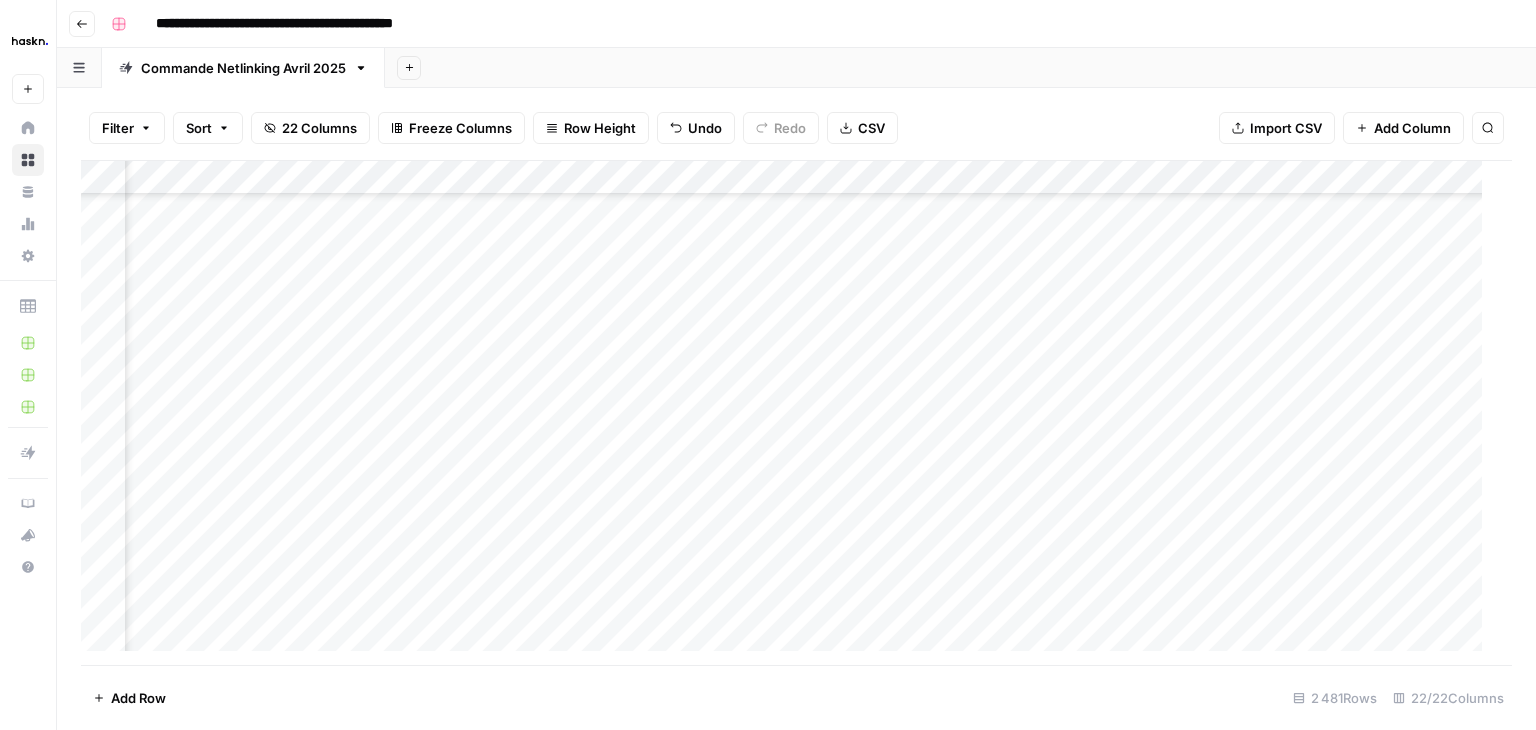 scroll, scrollTop: 82731, scrollLeft: 144, axis: both 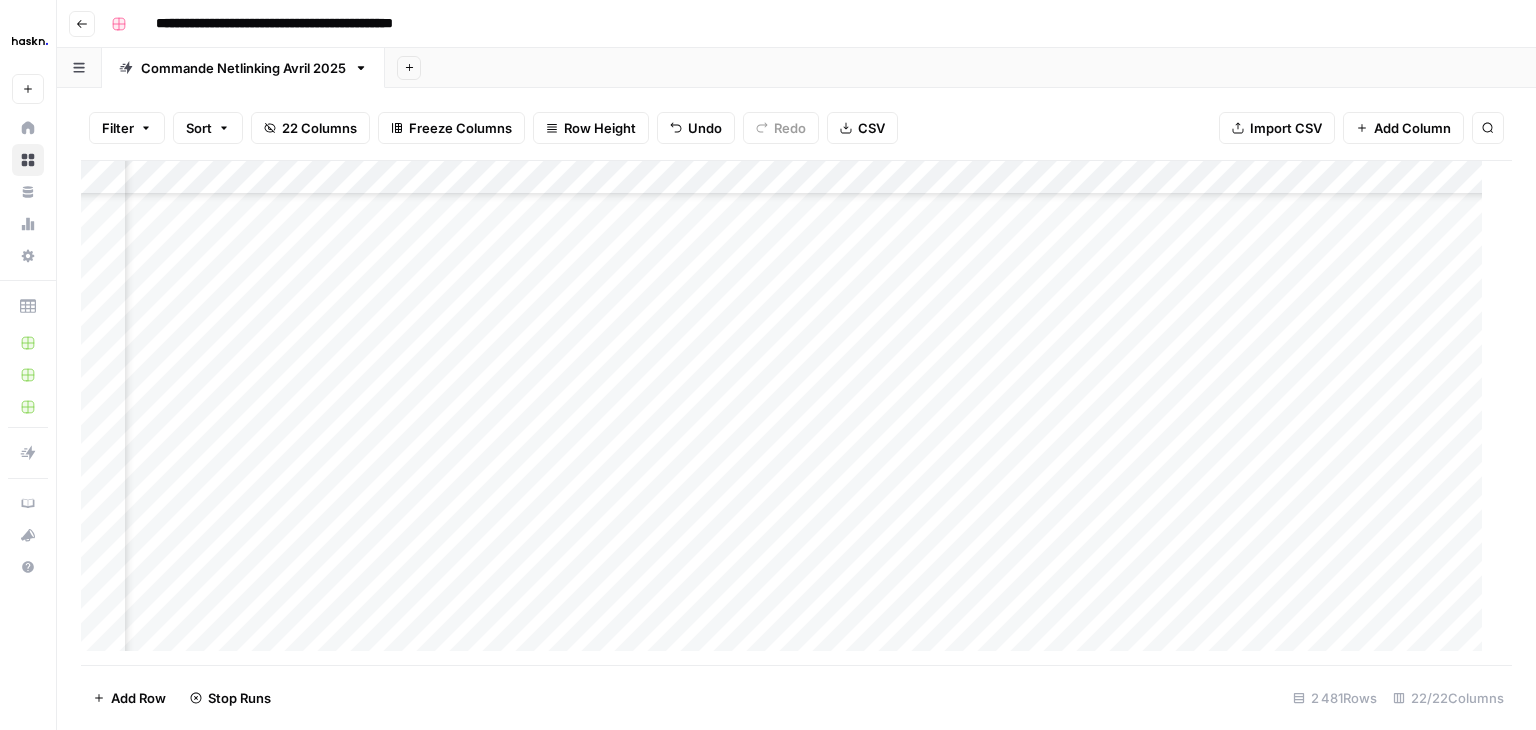 click on "Add Column" at bounding box center [789, 413] 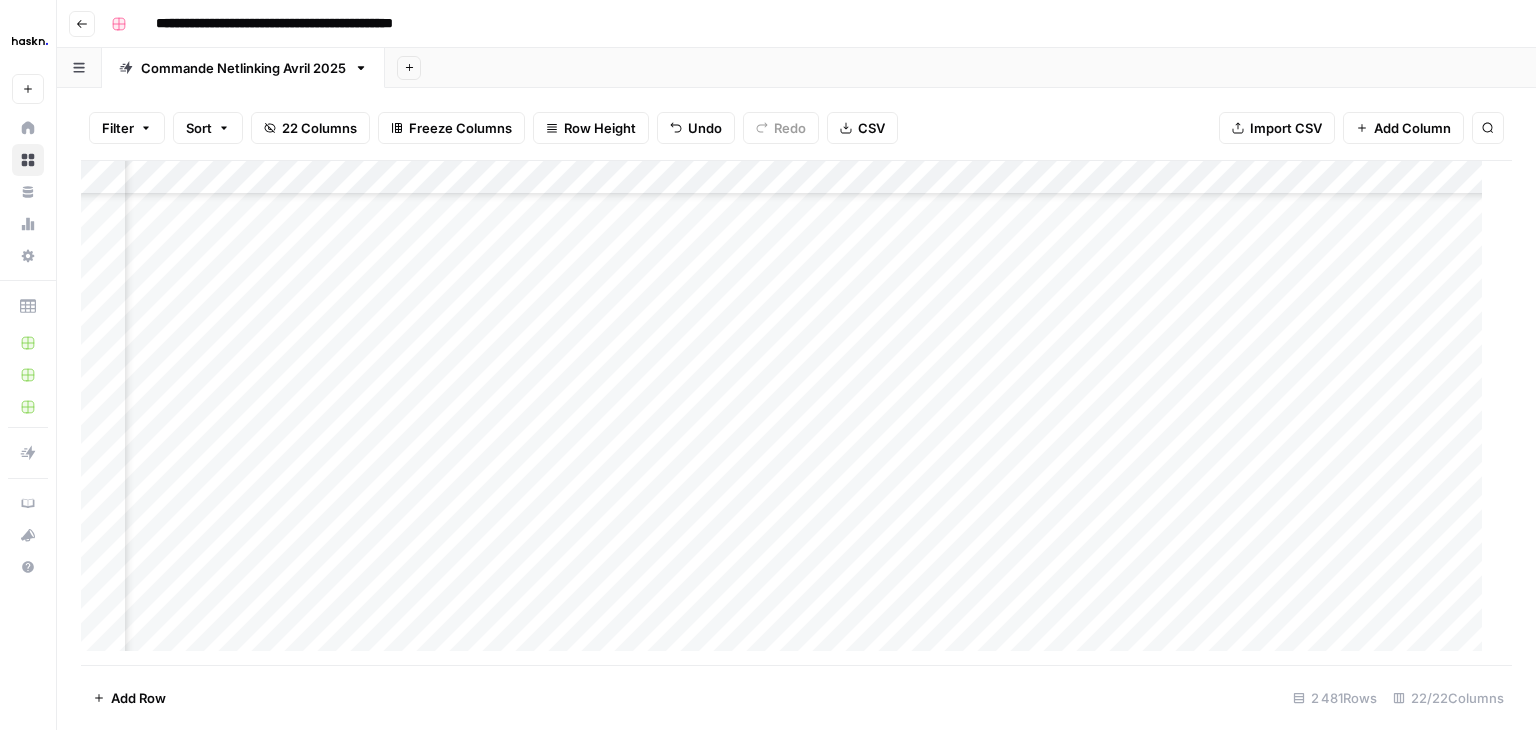 click on "Add Column" at bounding box center (789, 413) 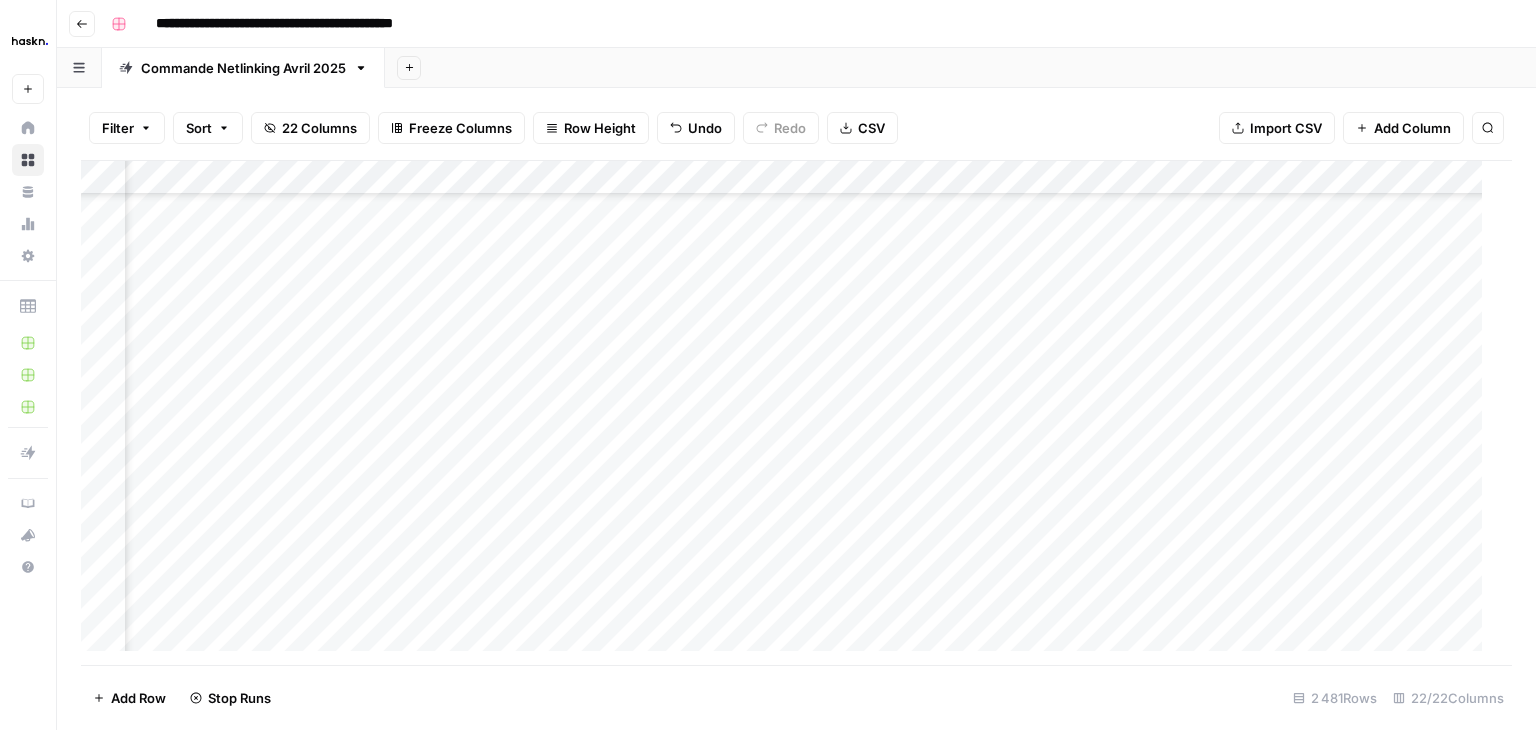 click on "Add Column" at bounding box center [789, 413] 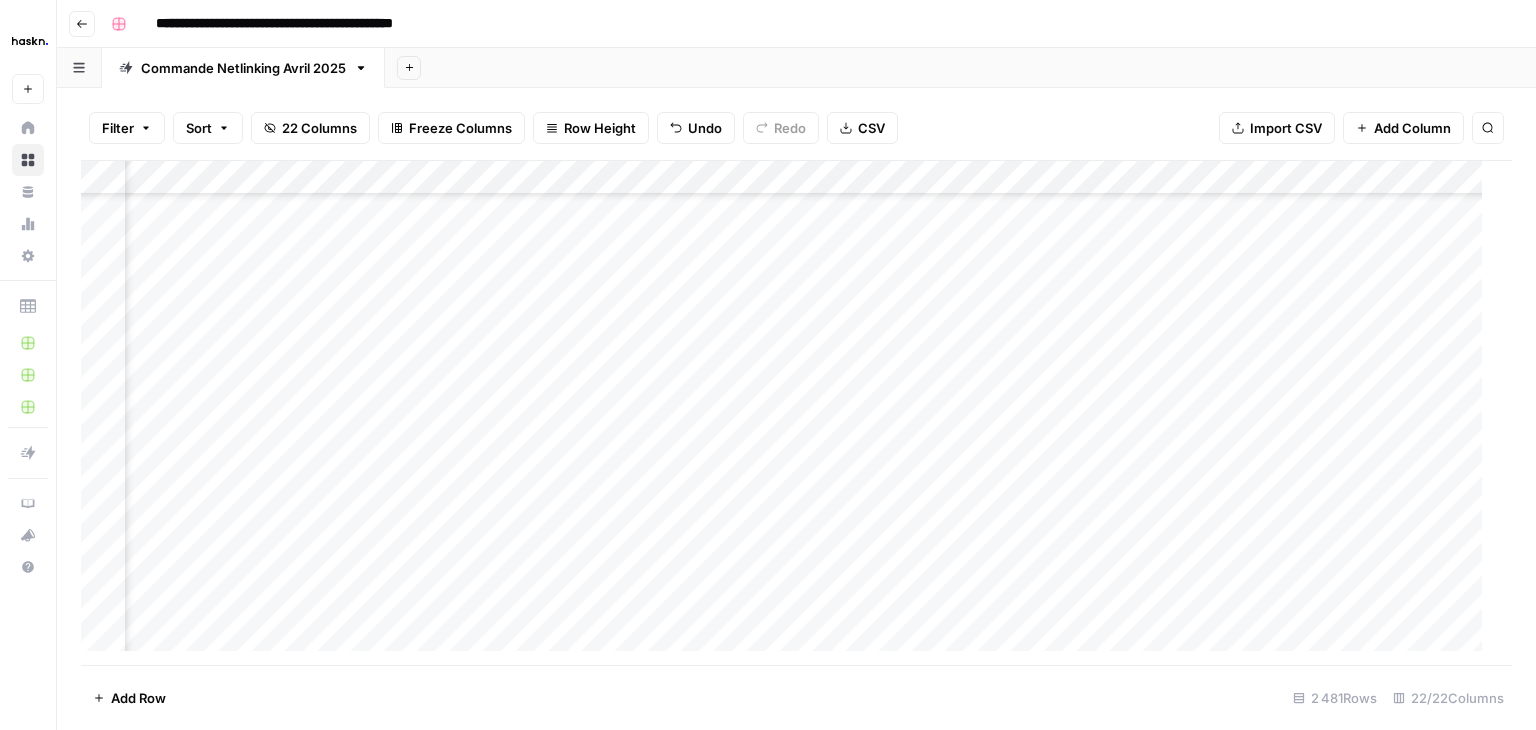 click on "Add Column" at bounding box center [789, 413] 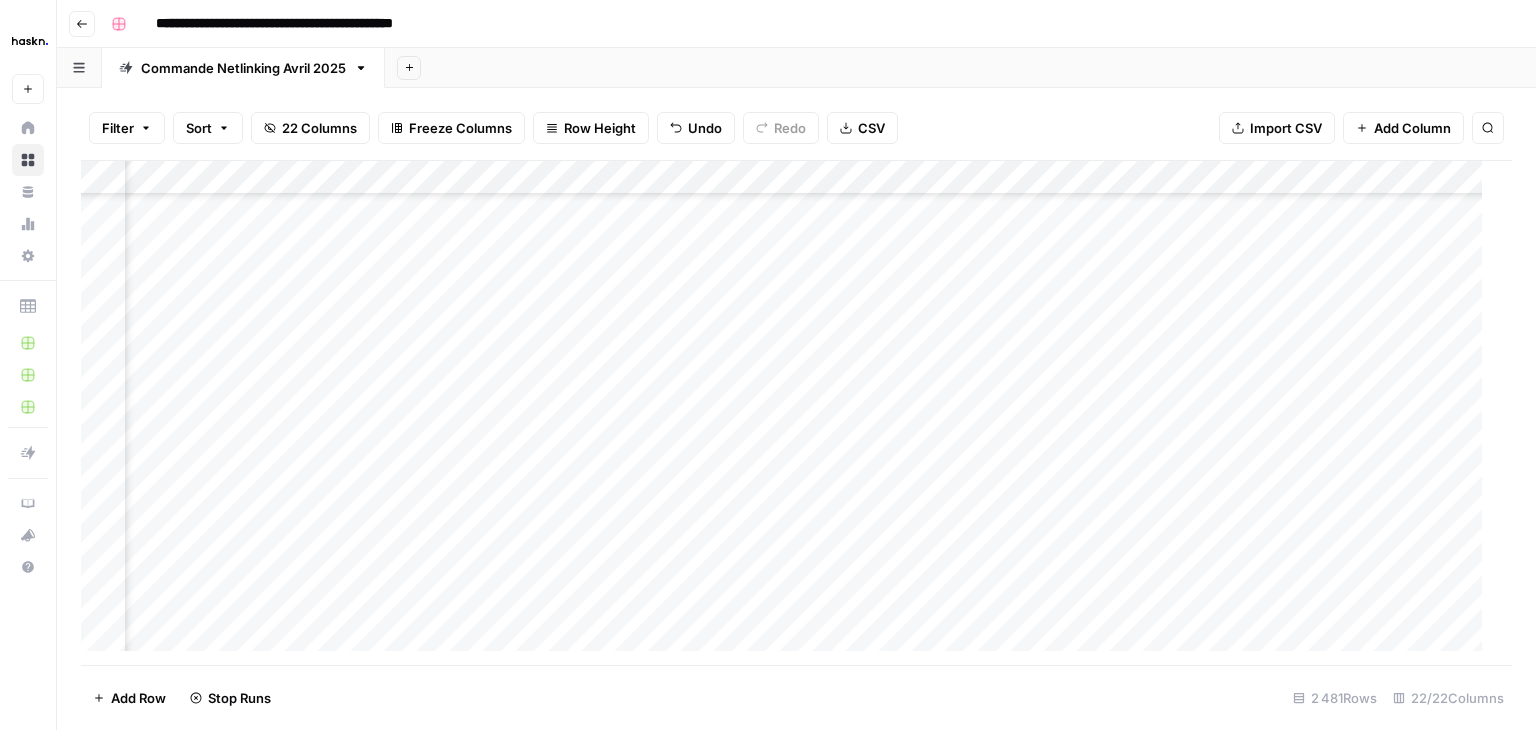click on "Add Column" at bounding box center (789, 413) 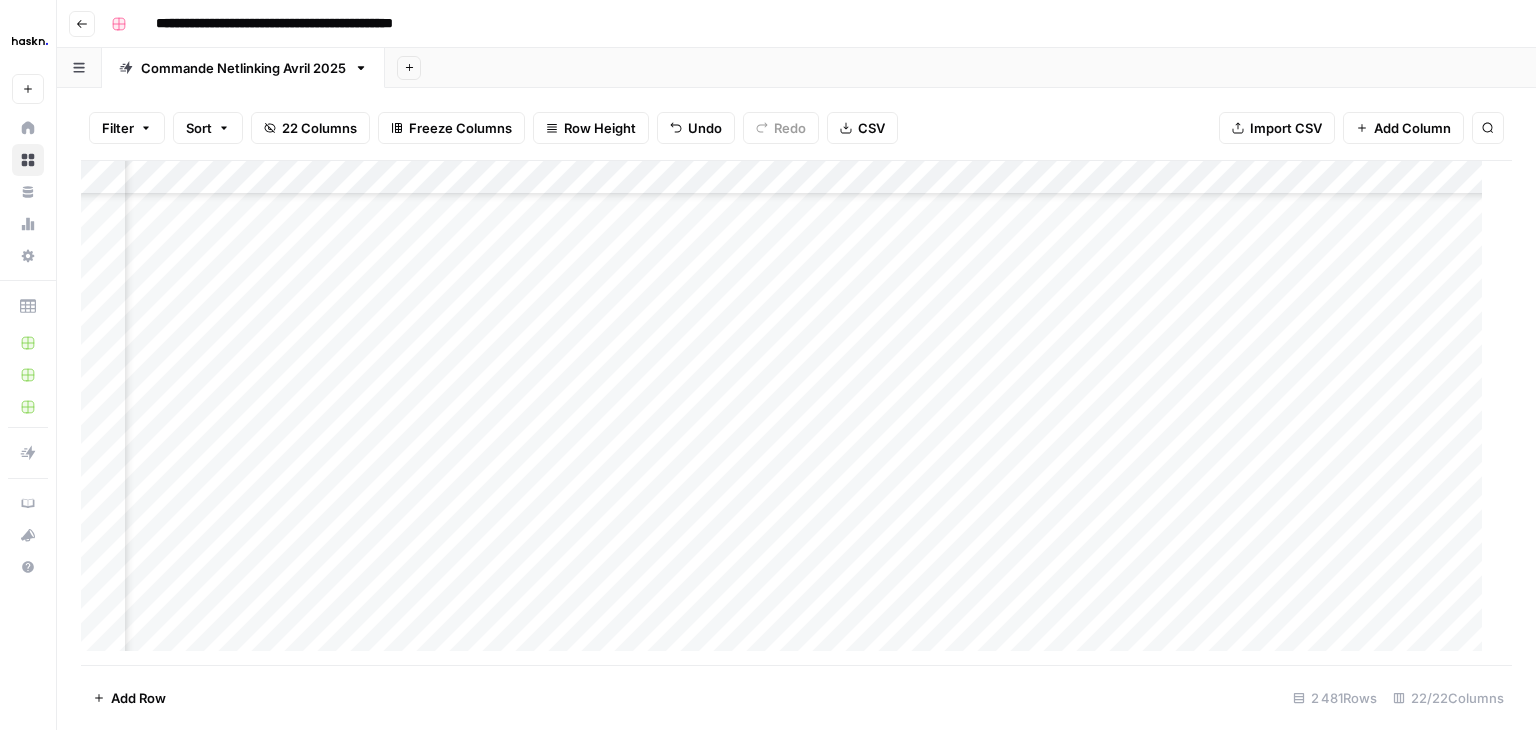 click on "Add Column" at bounding box center [789, 413] 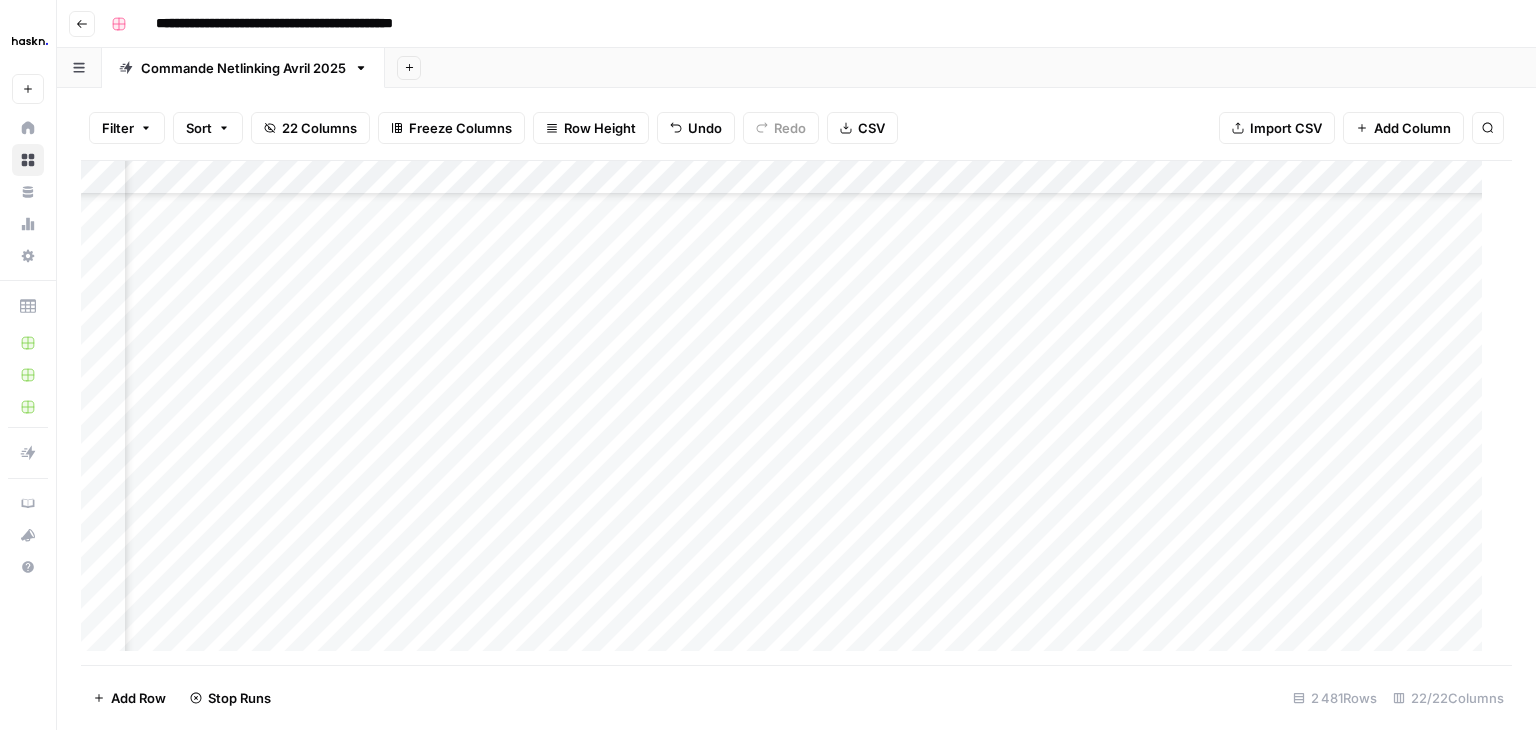 drag, startPoint x: 854, startPoint y: 493, endPoint x: 849, endPoint y: 541, distance: 48.259712 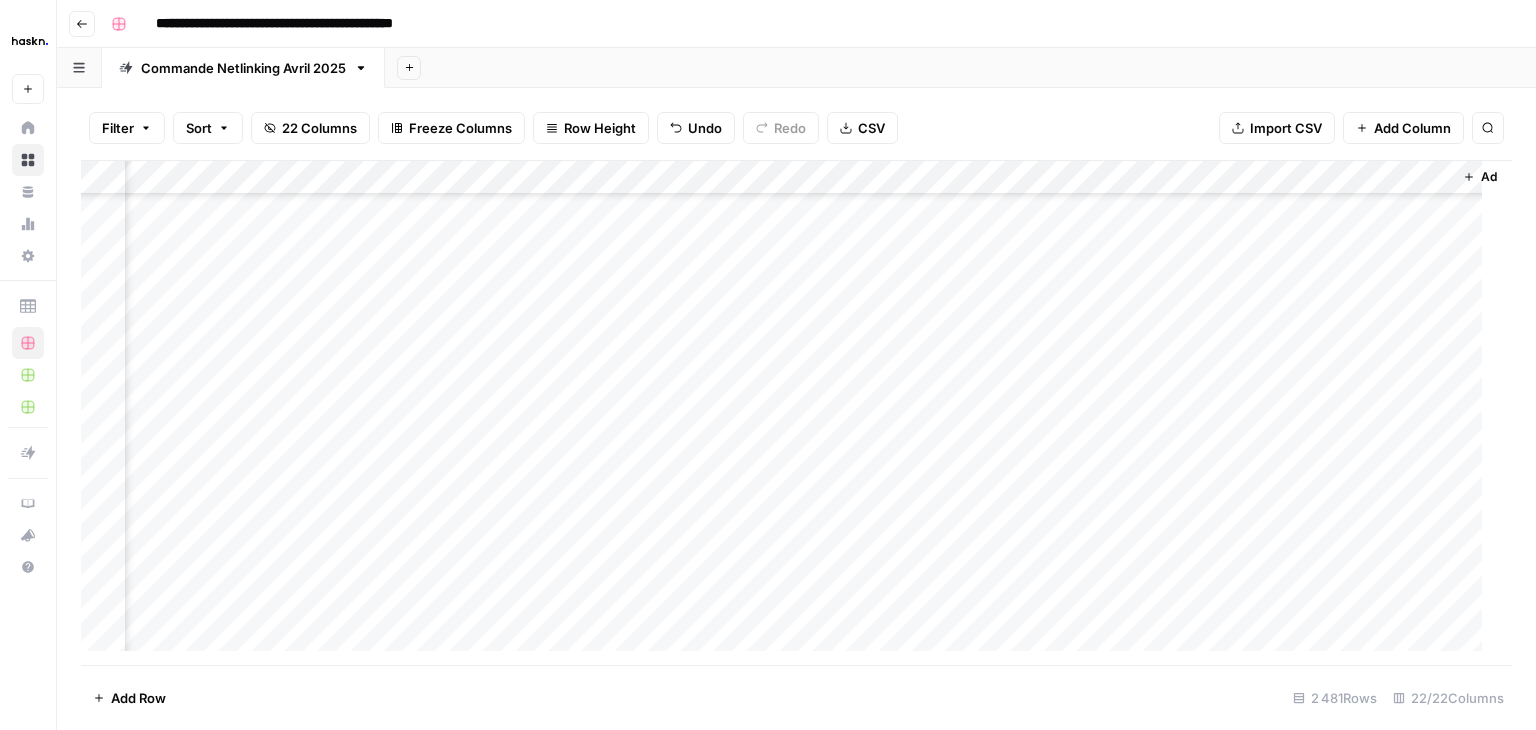 scroll, scrollTop: 82815, scrollLeft: 3464, axis: both 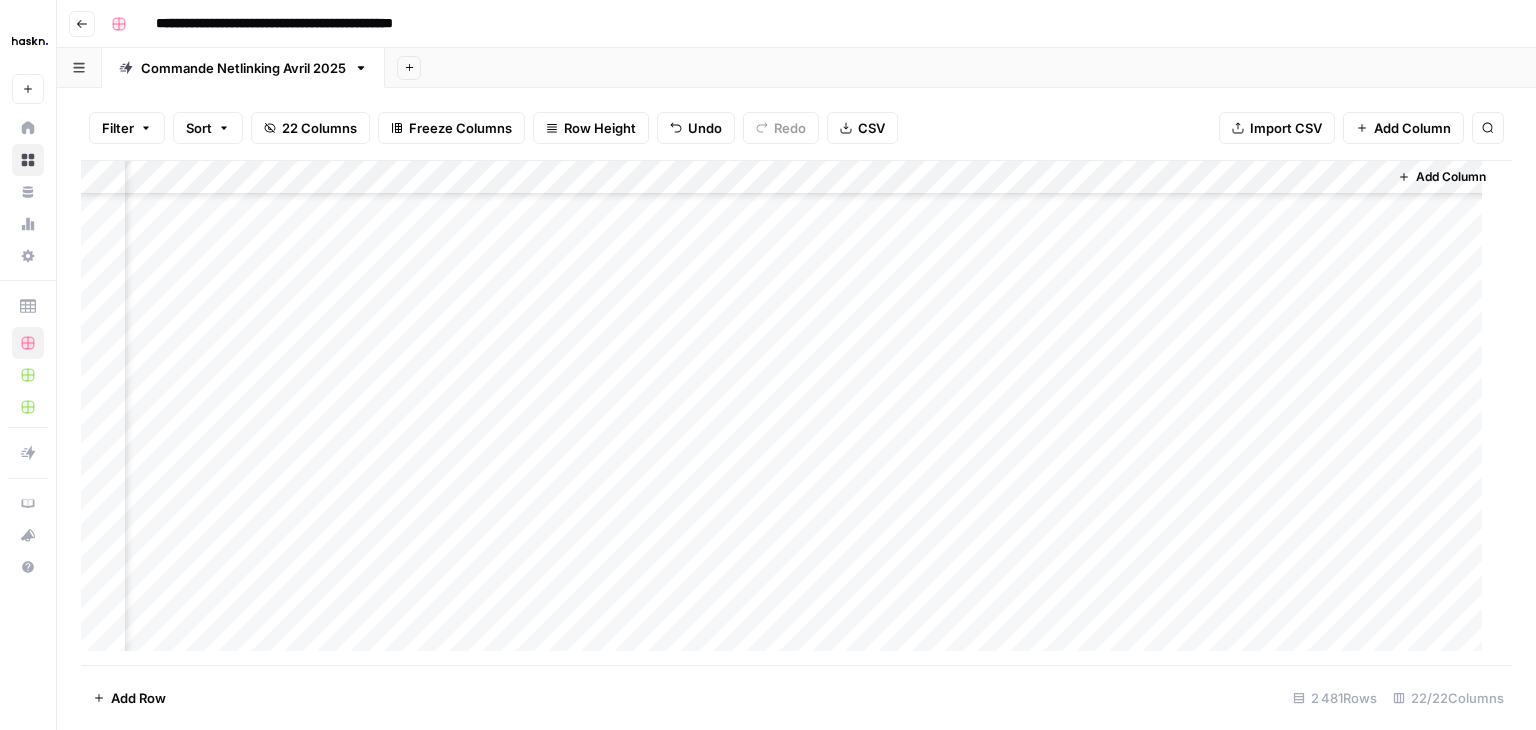 click on "Add Column" at bounding box center [789, 413] 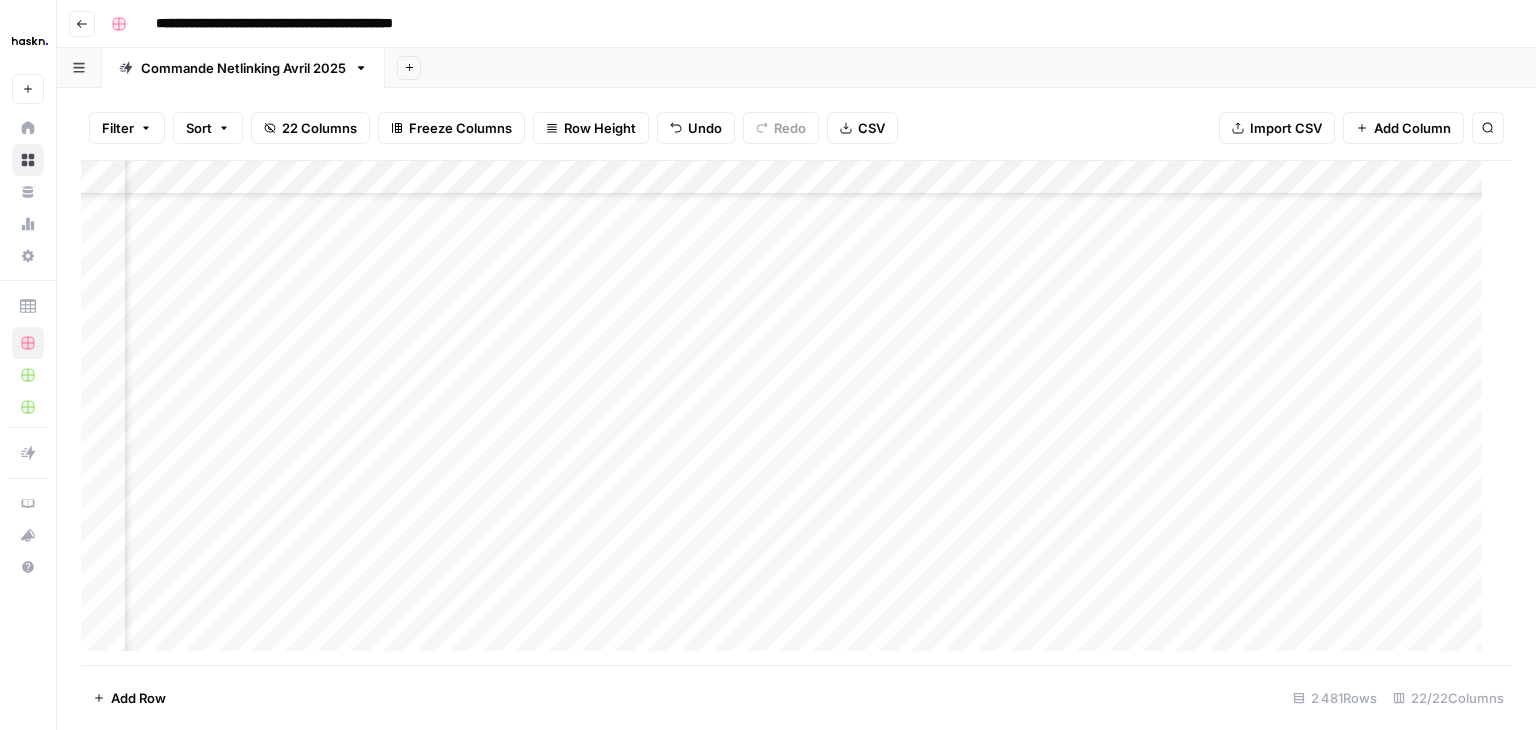 scroll, scrollTop: 83930, scrollLeft: 3545, axis: both 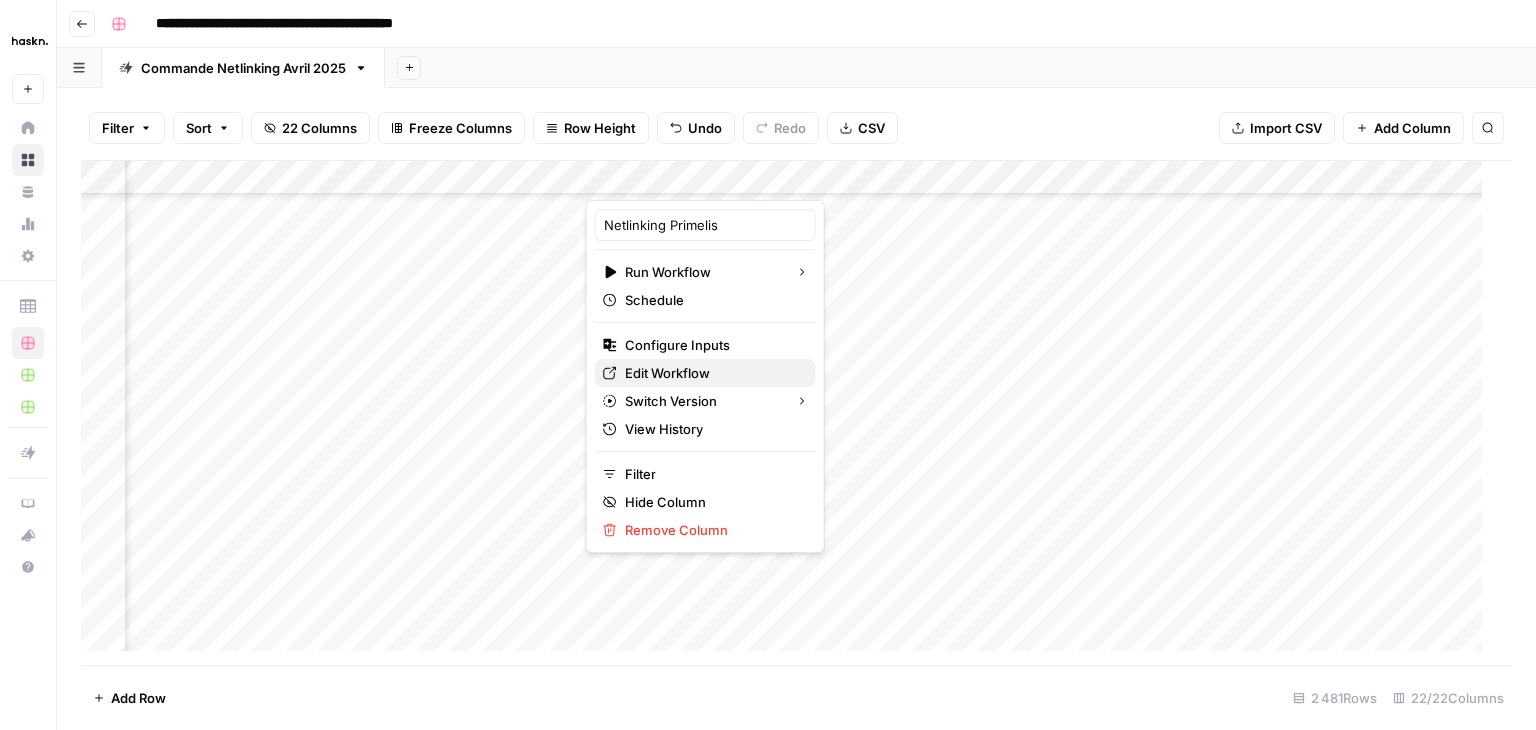 click on "Edit Workflow" at bounding box center [667, 373] 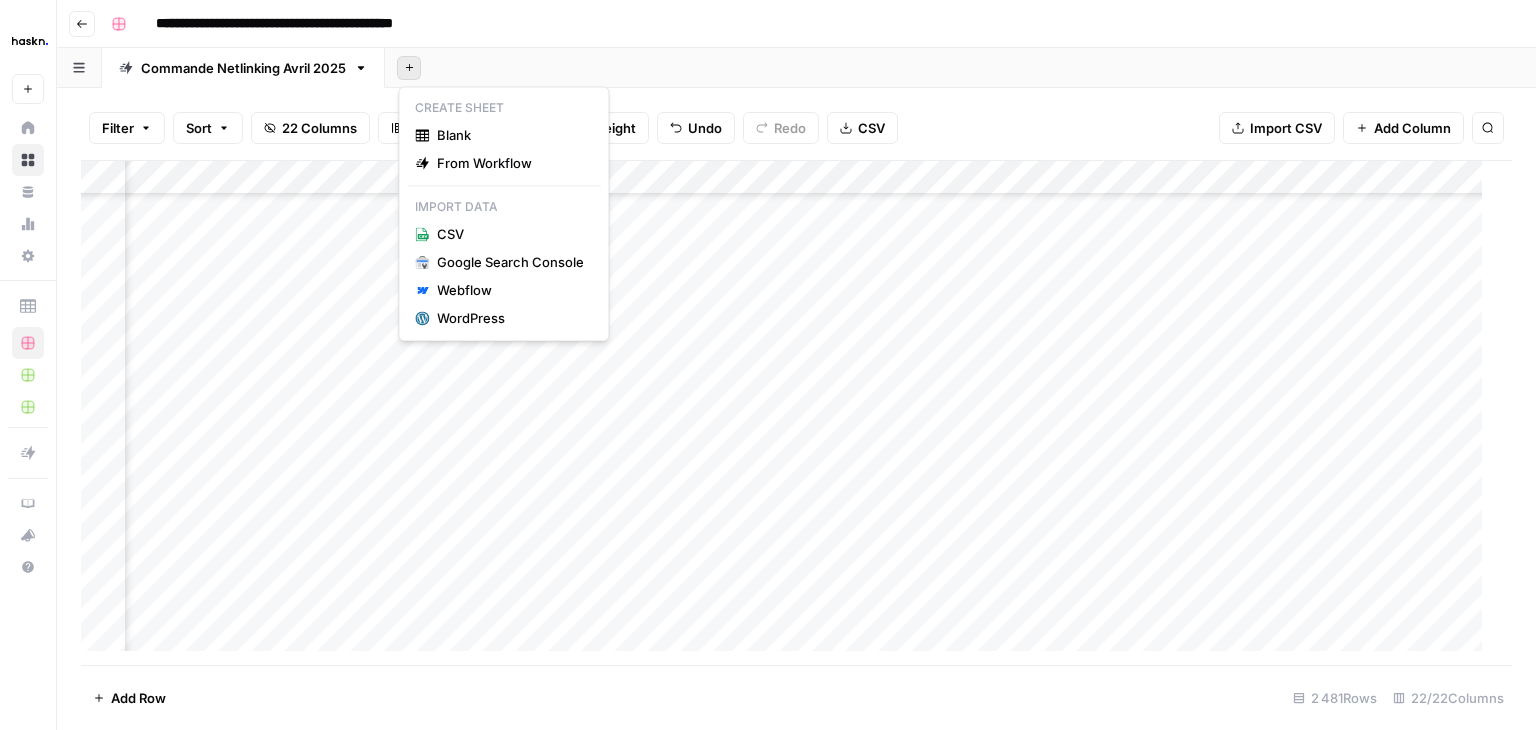 click on "Add Sheet" at bounding box center (409, 68) 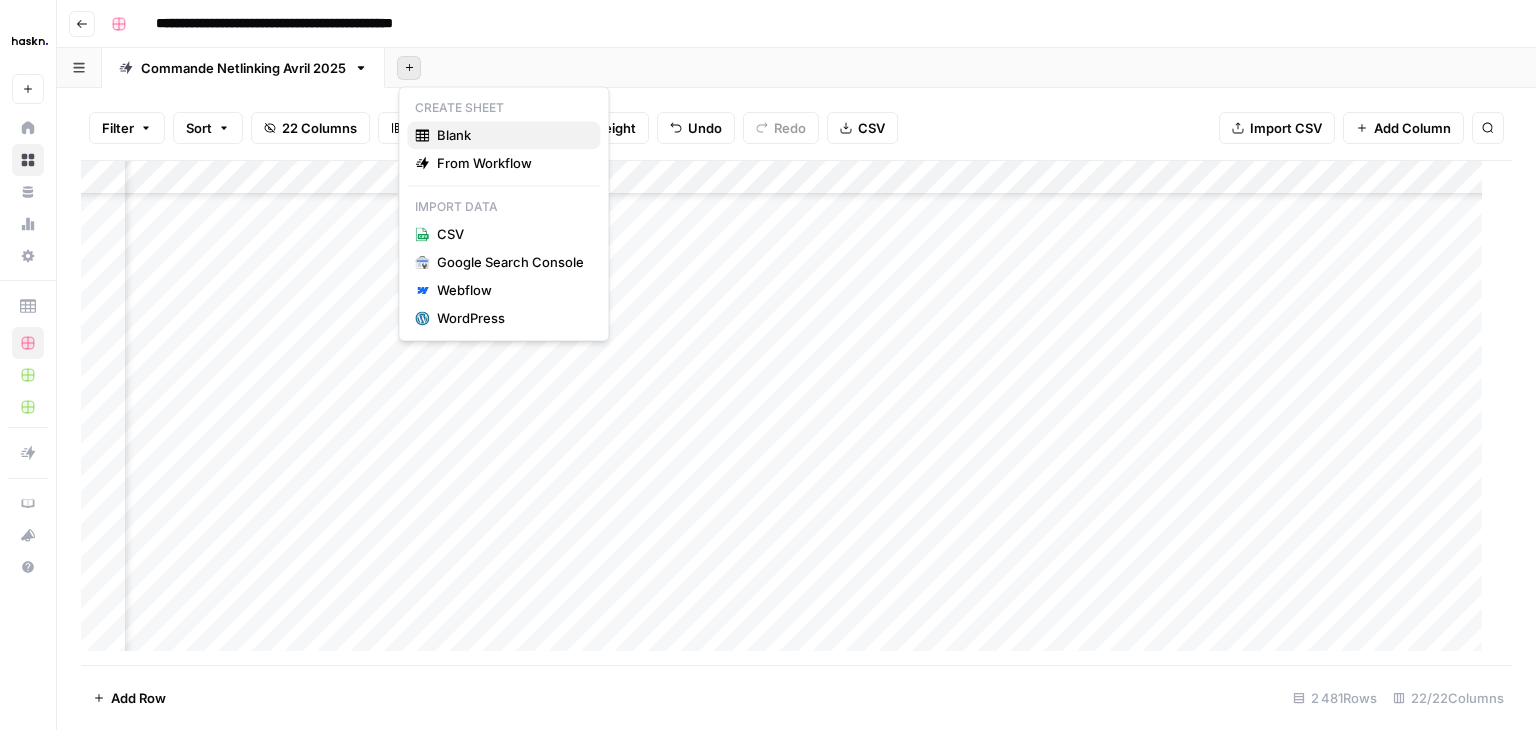 click on "Blank" at bounding box center [454, 135] 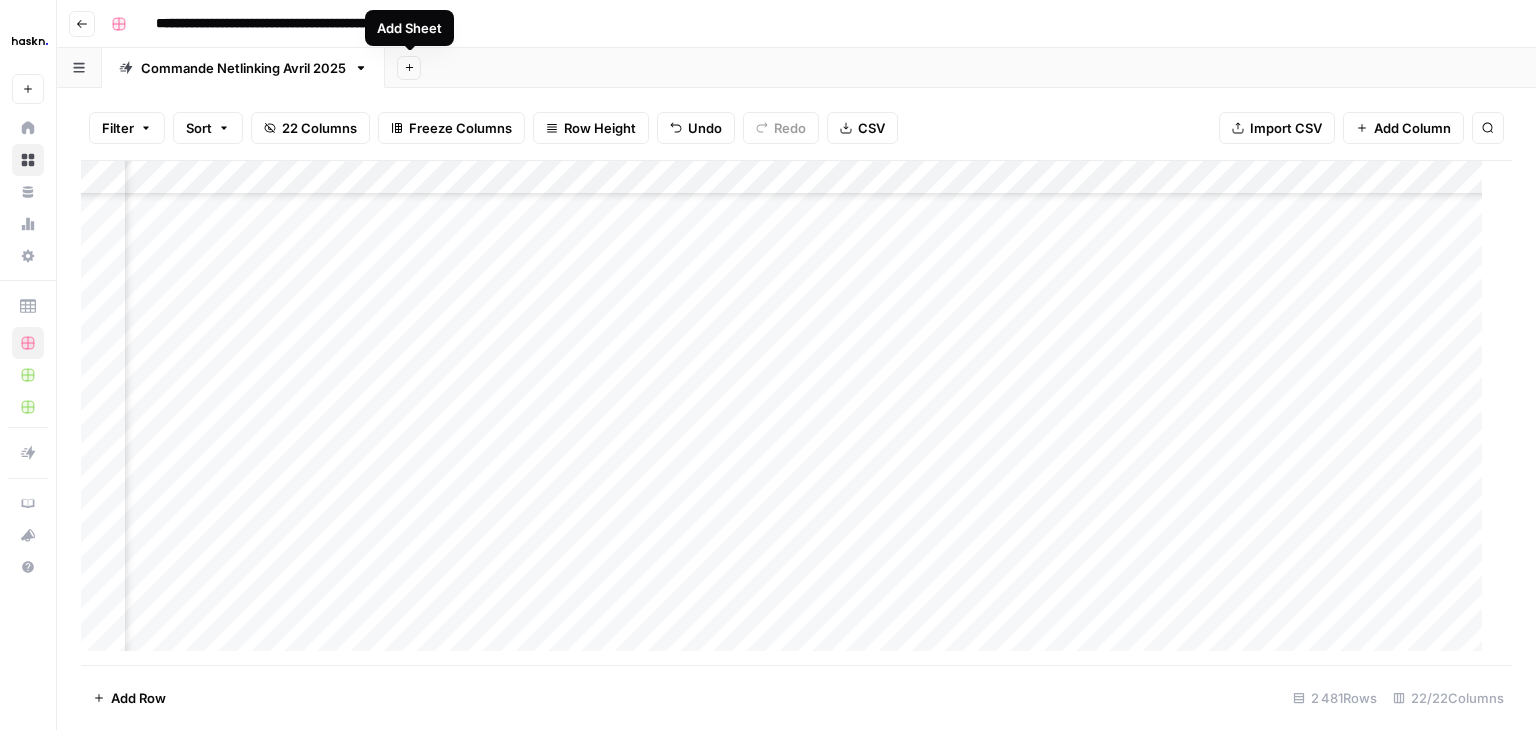 scroll, scrollTop: 83930, scrollLeft: 2132, axis: both 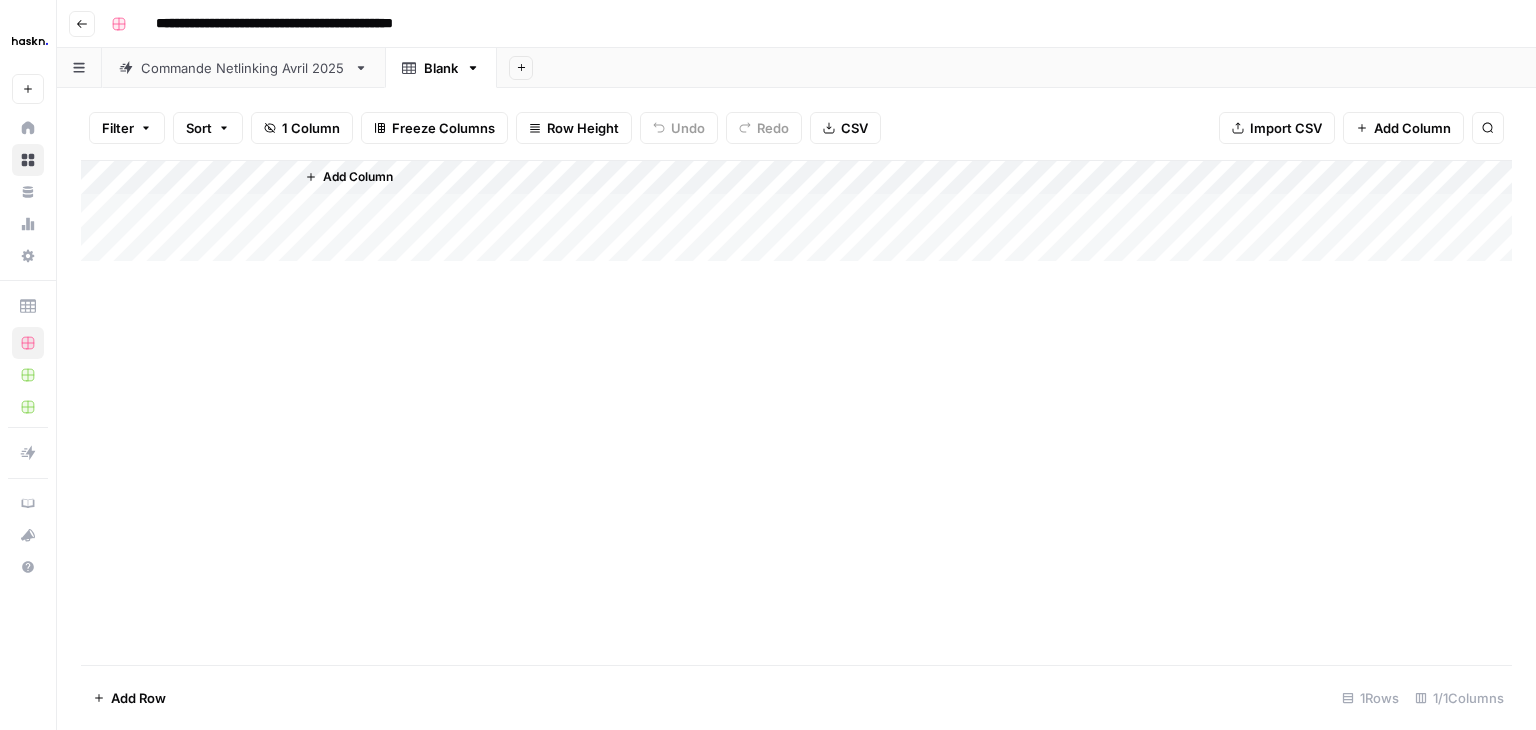 click on "Blank" at bounding box center [441, 68] 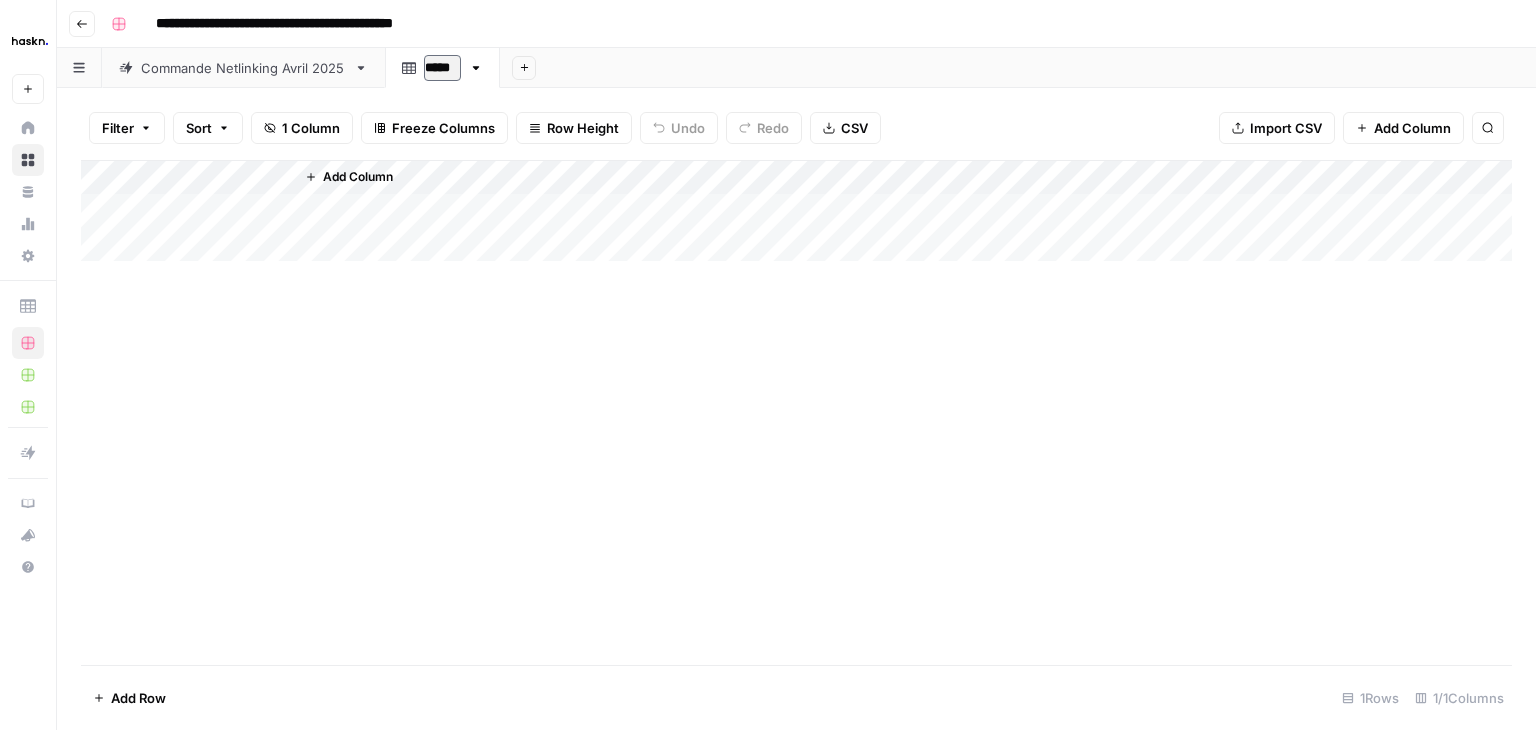 click on "*****" at bounding box center [442, 68] 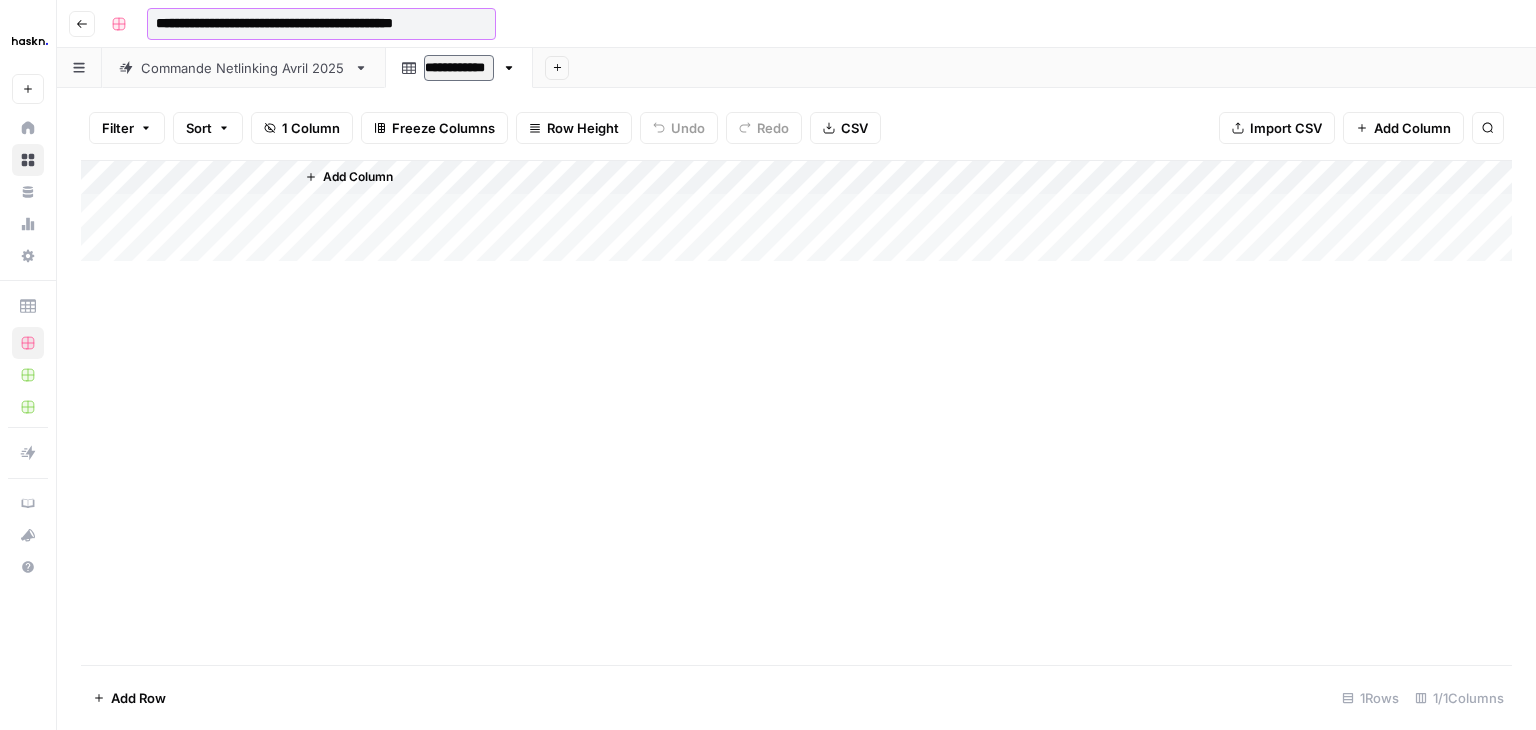 type on "**********" 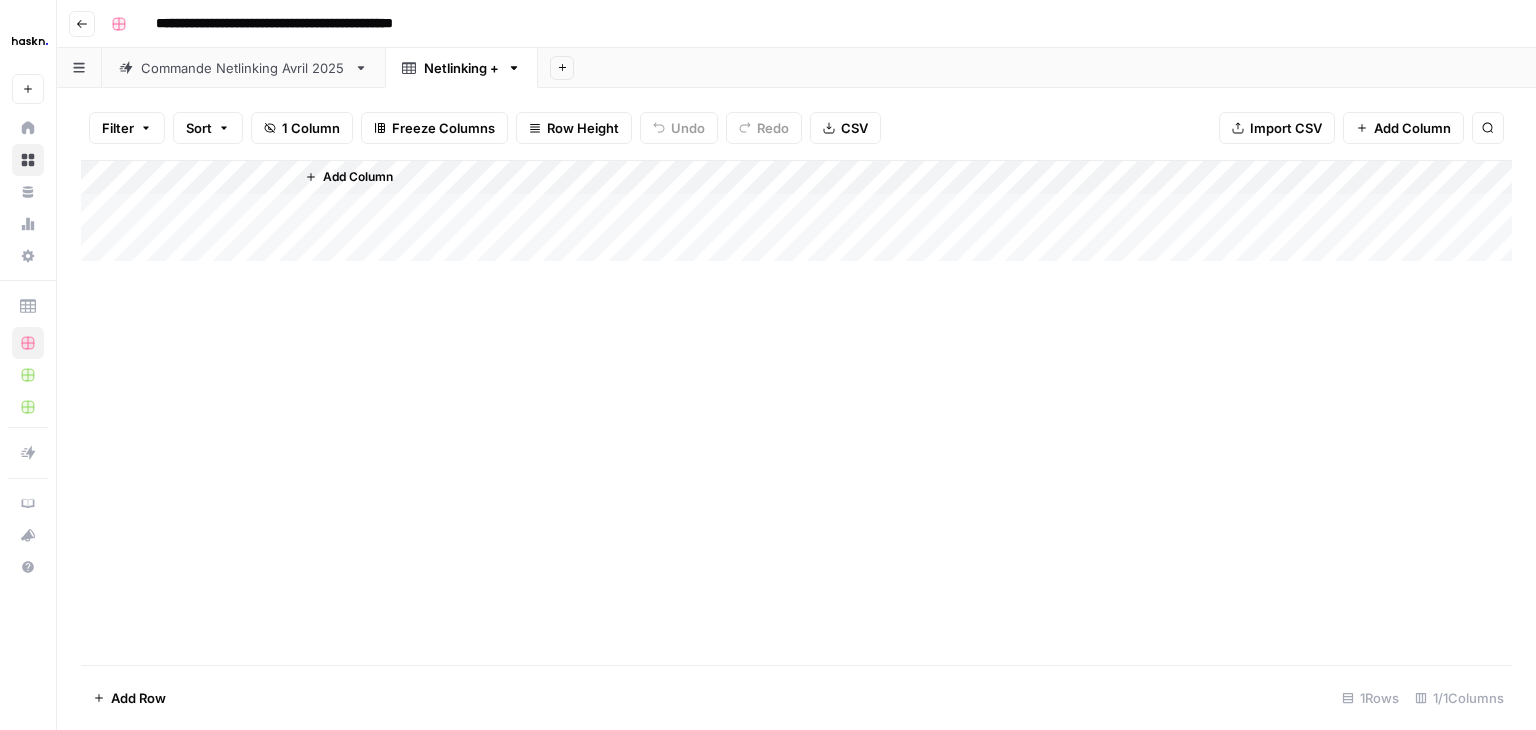 click on "Netlinking +" at bounding box center [461, 68] 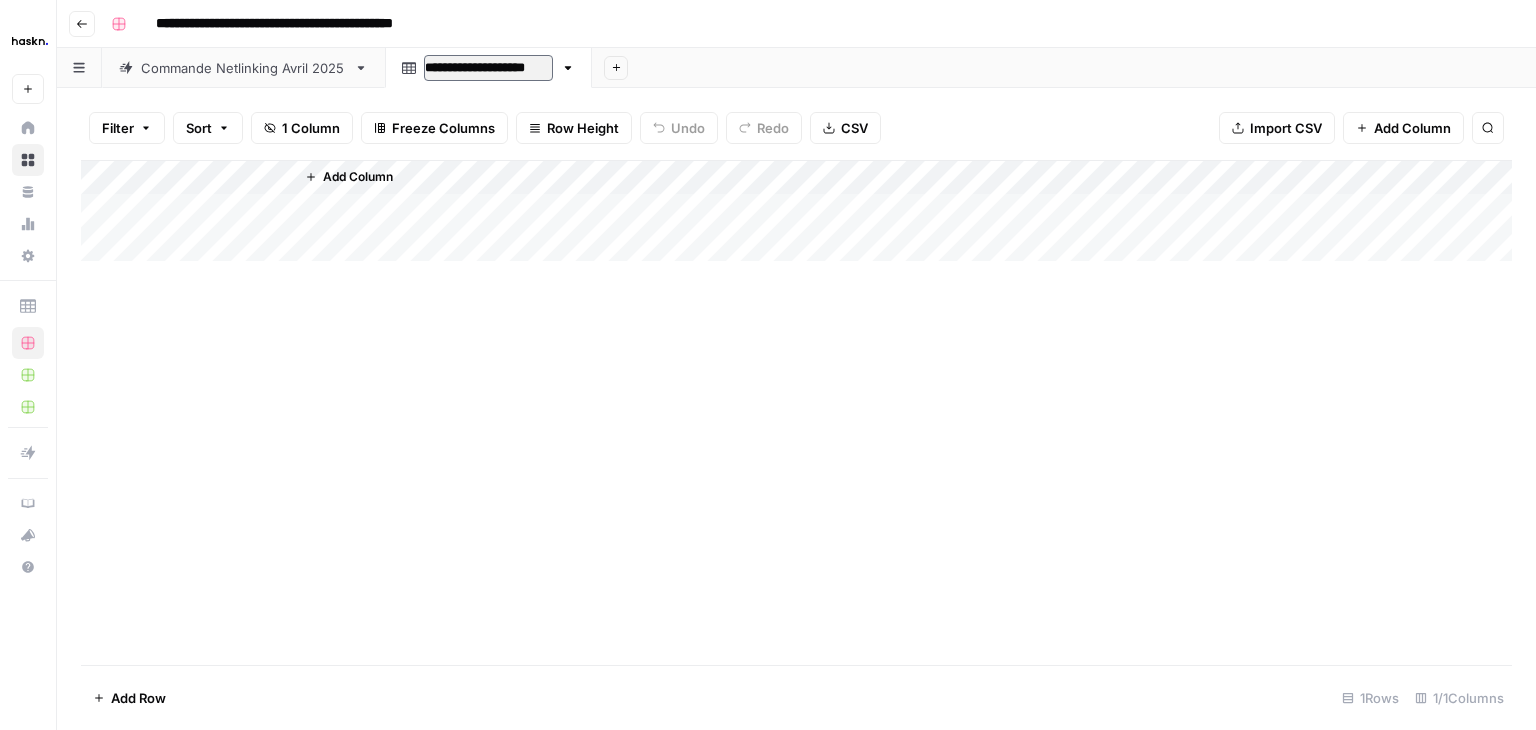 type on "**********" 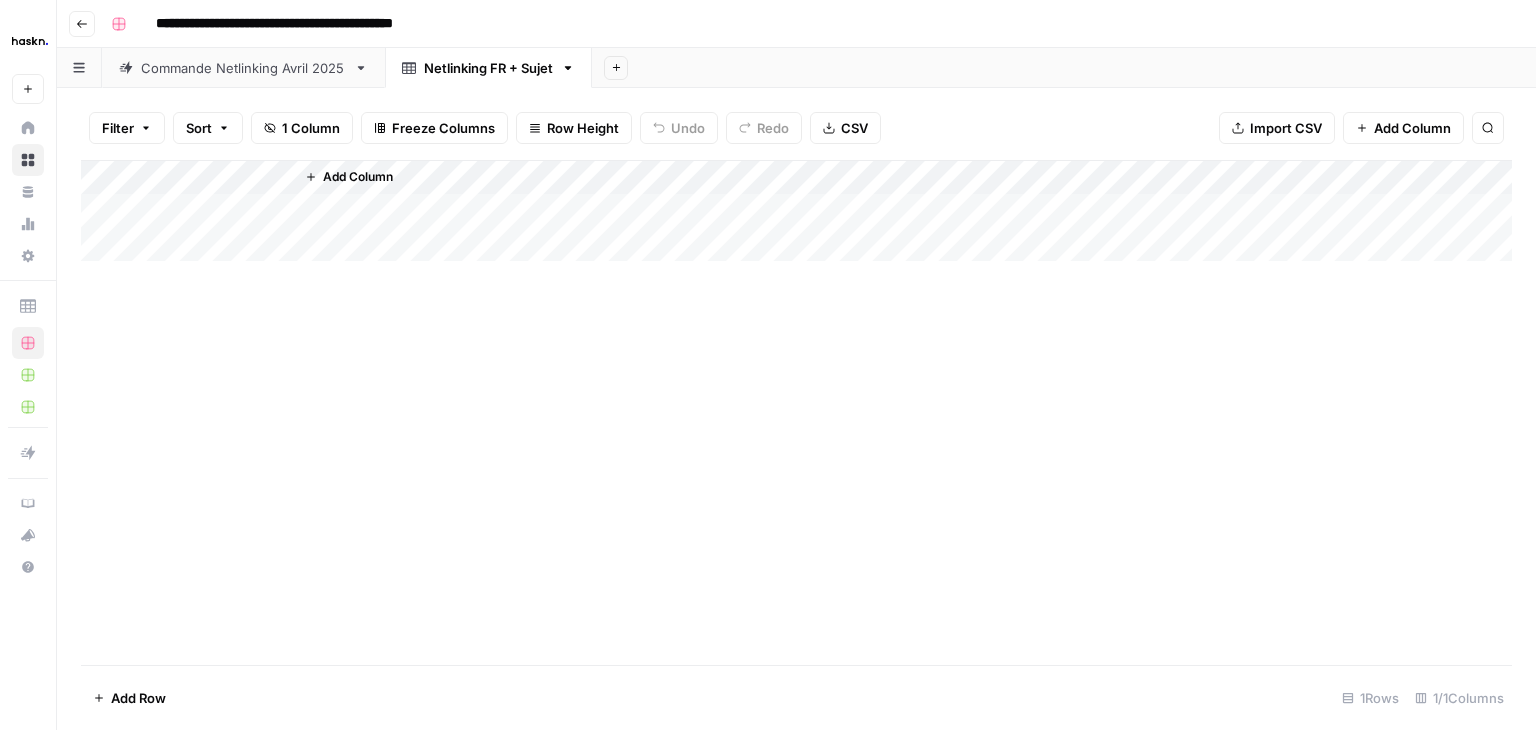 click on "Commande Netlinking Avril 2025" at bounding box center (243, 68) 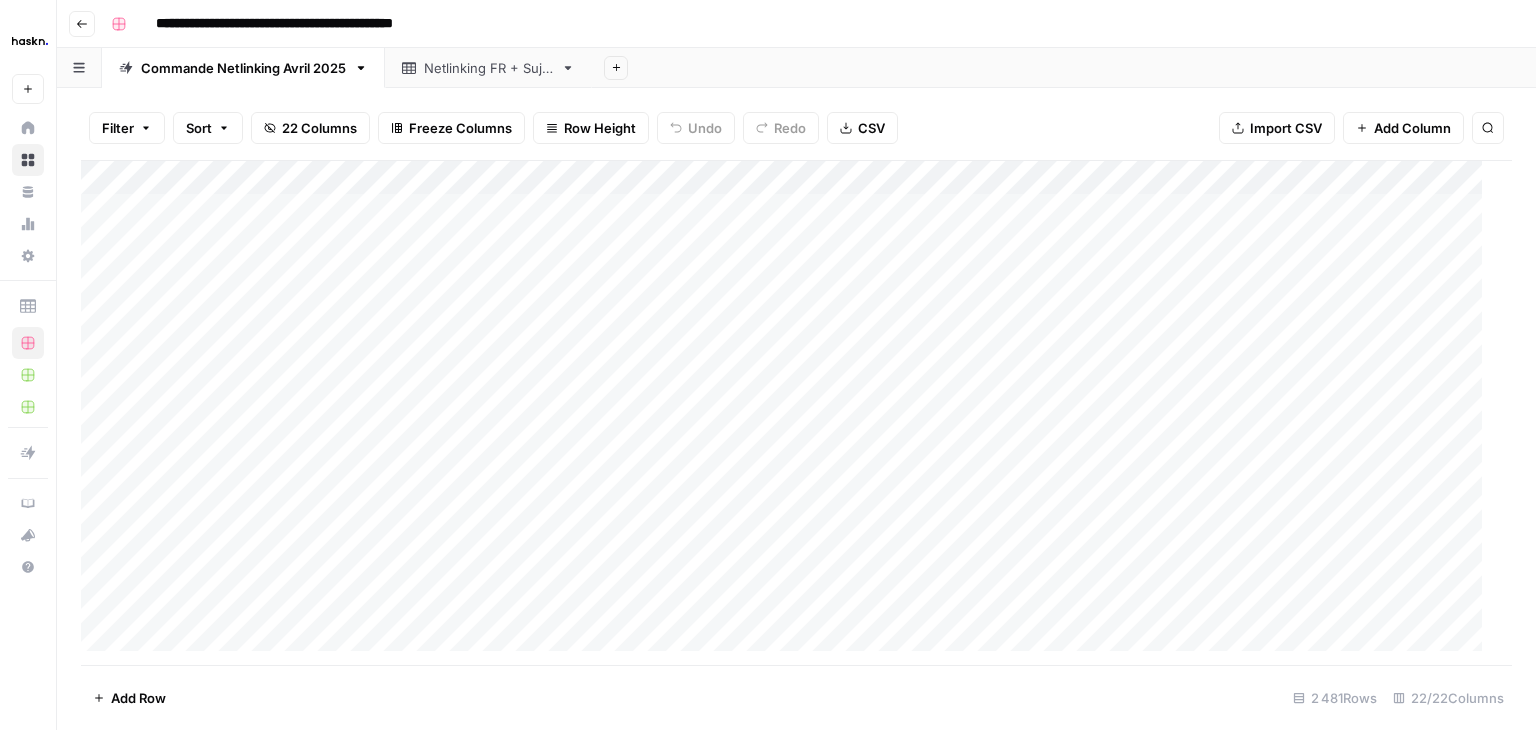 click on "Netlinking FR + Sujet" at bounding box center [488, 68] 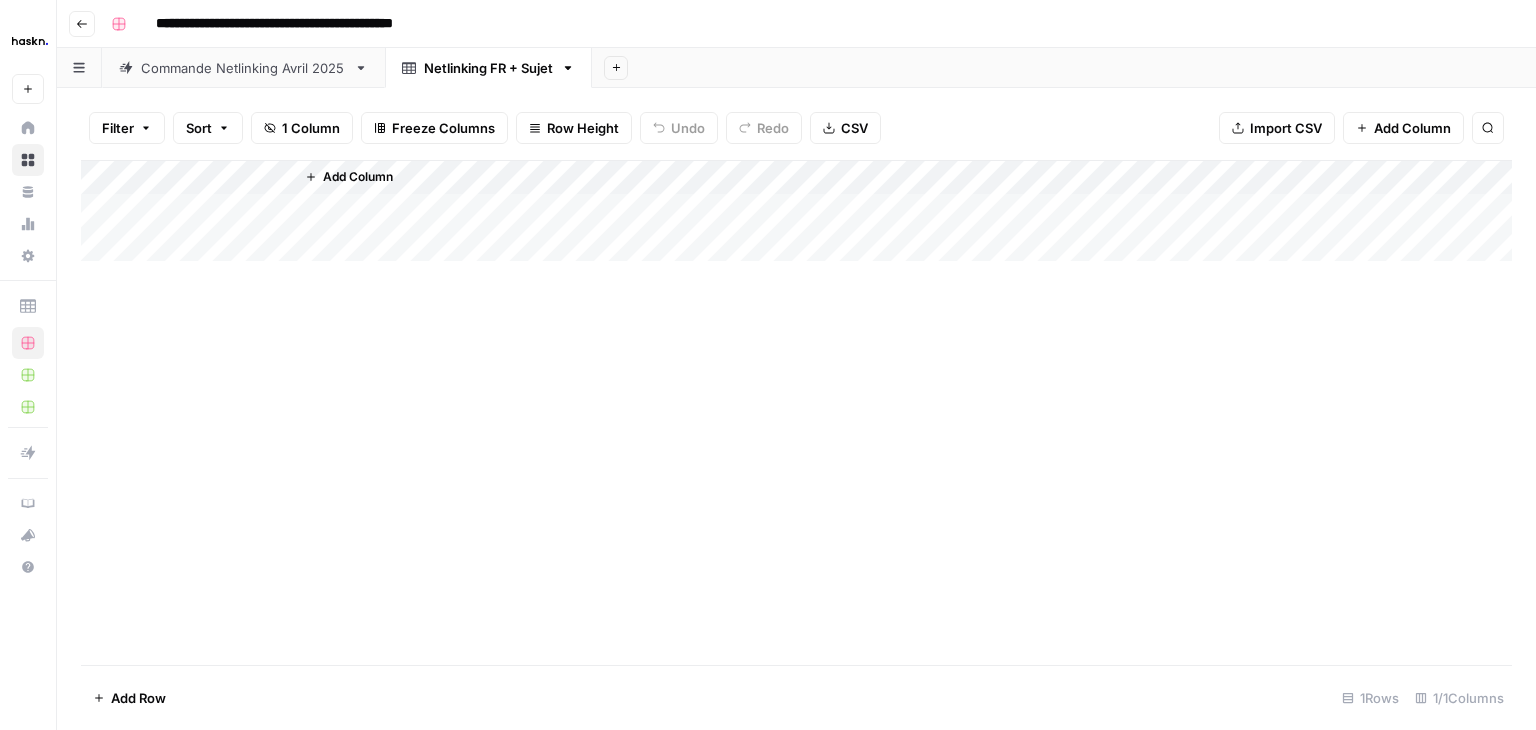 click on "Add Column" at bounding box center [796, 211] 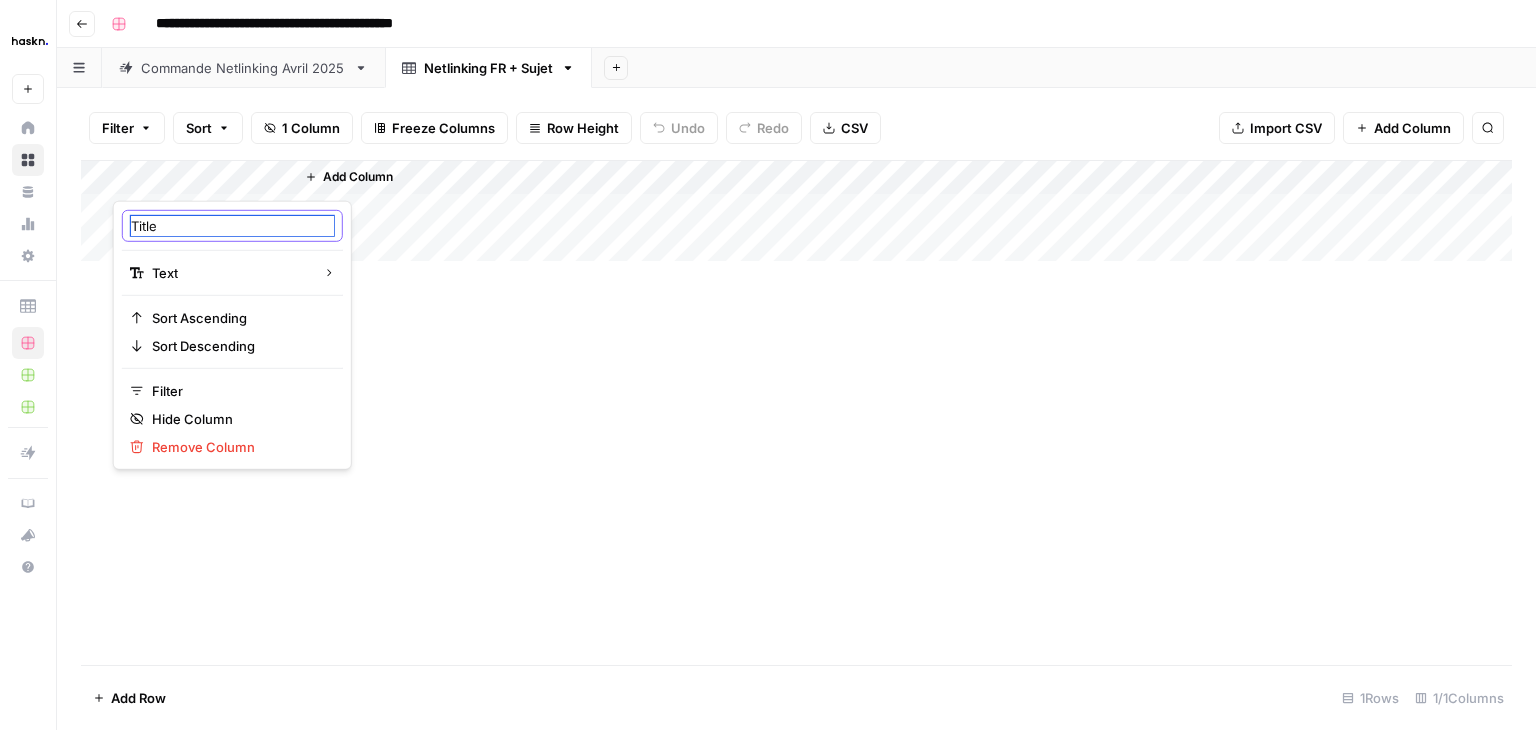 click on "Title" at bounding box center [232, 226] 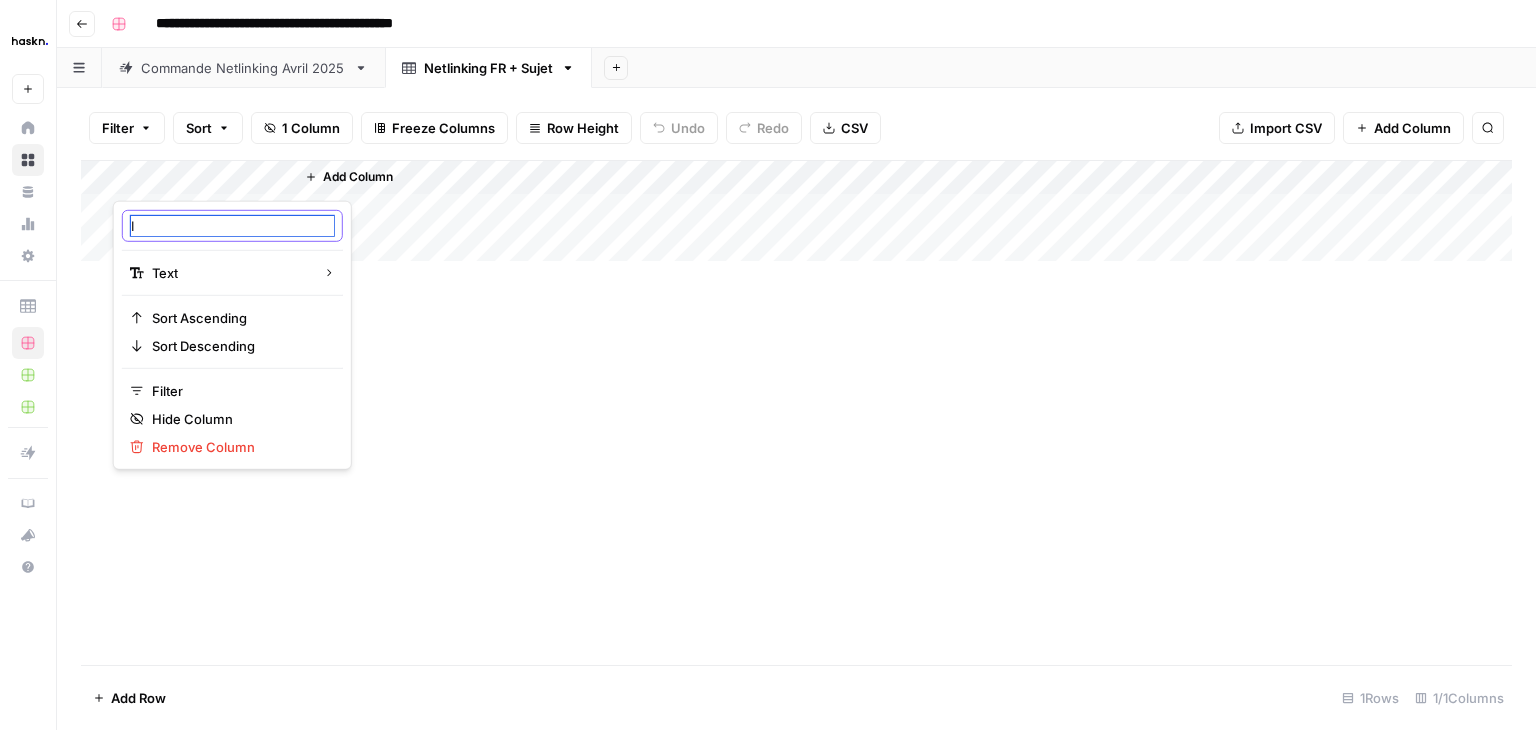 type on "ID" 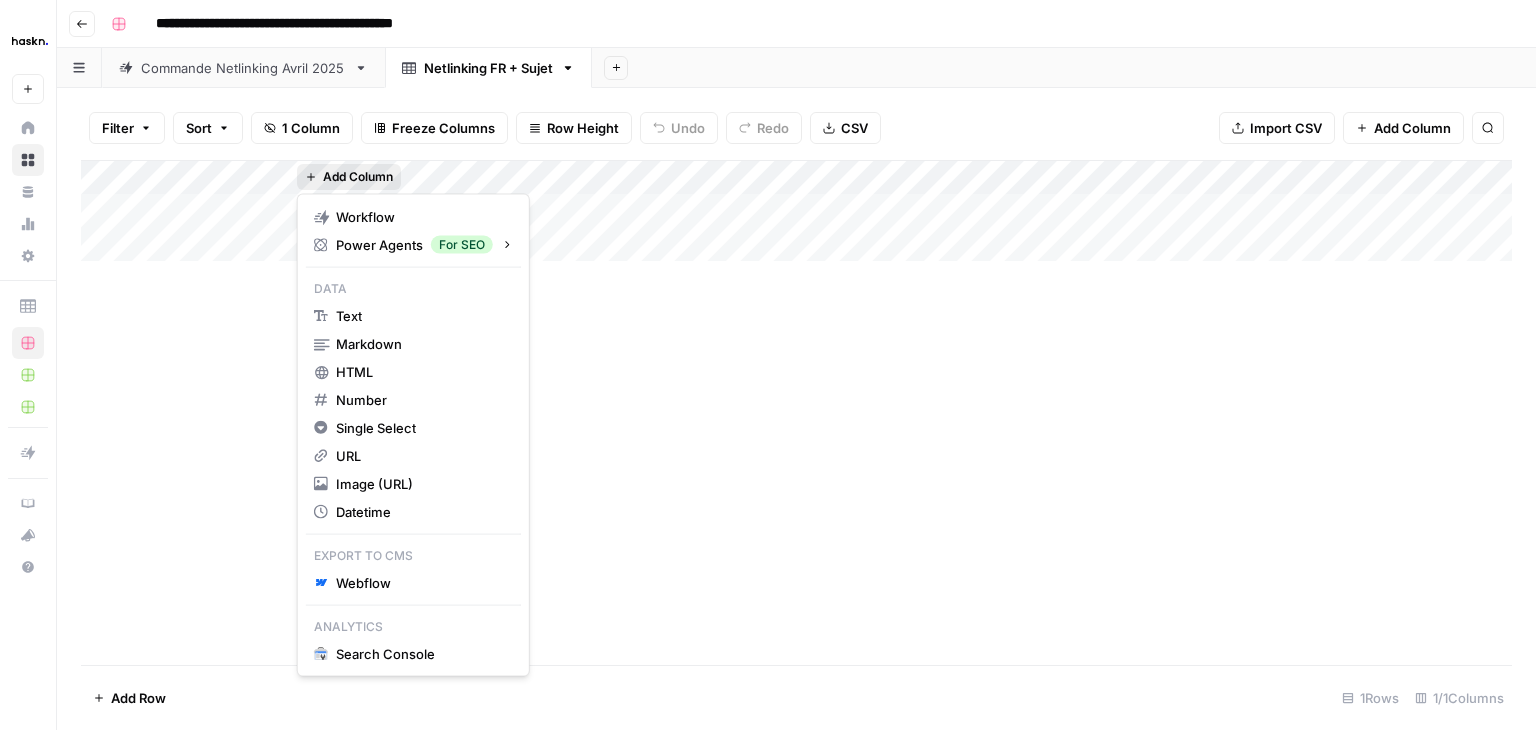 click on "Add Column" at bounding box center (358, 177) 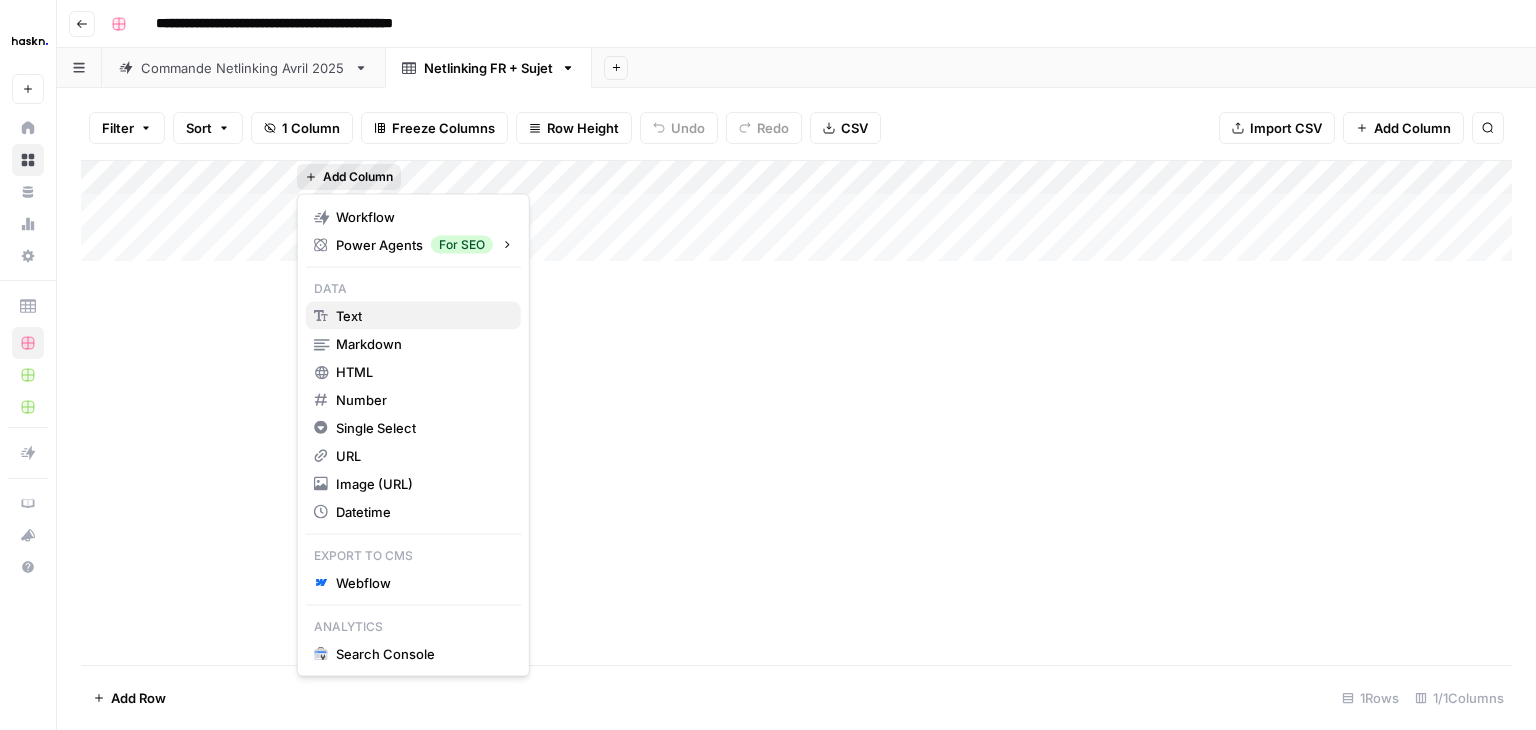 click on "text" at bounding box center [413, 316] 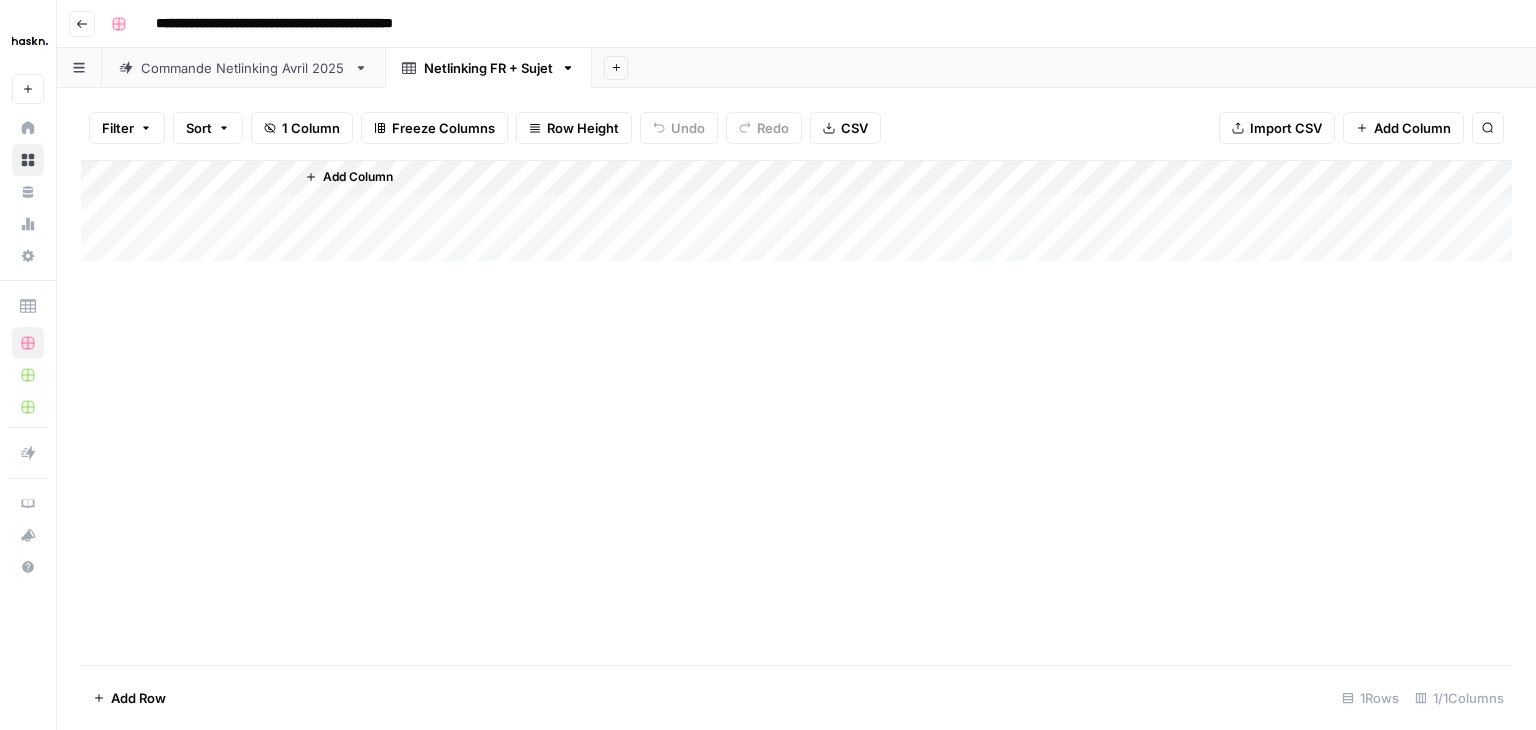 type 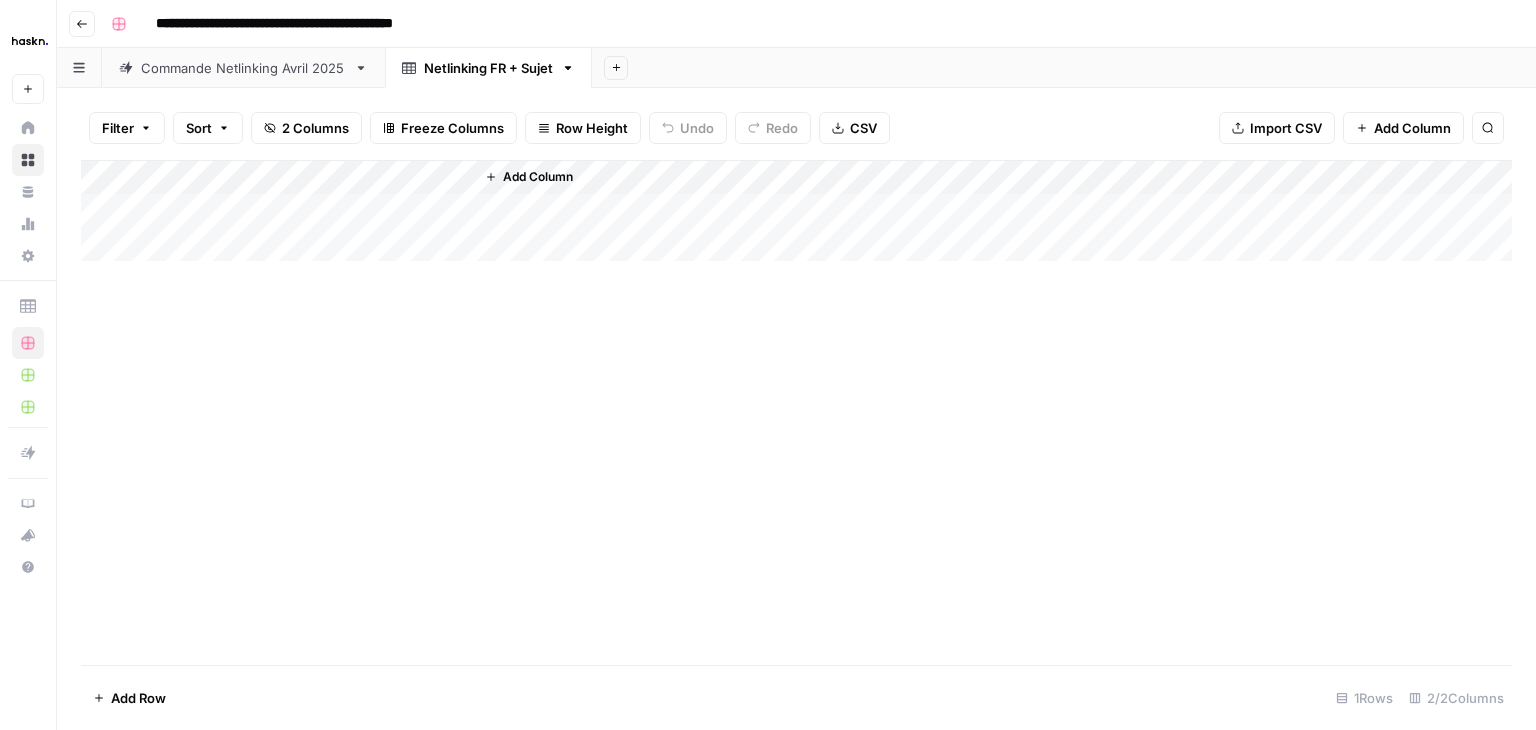click on "Add Column" at bounding box center (796, 211) 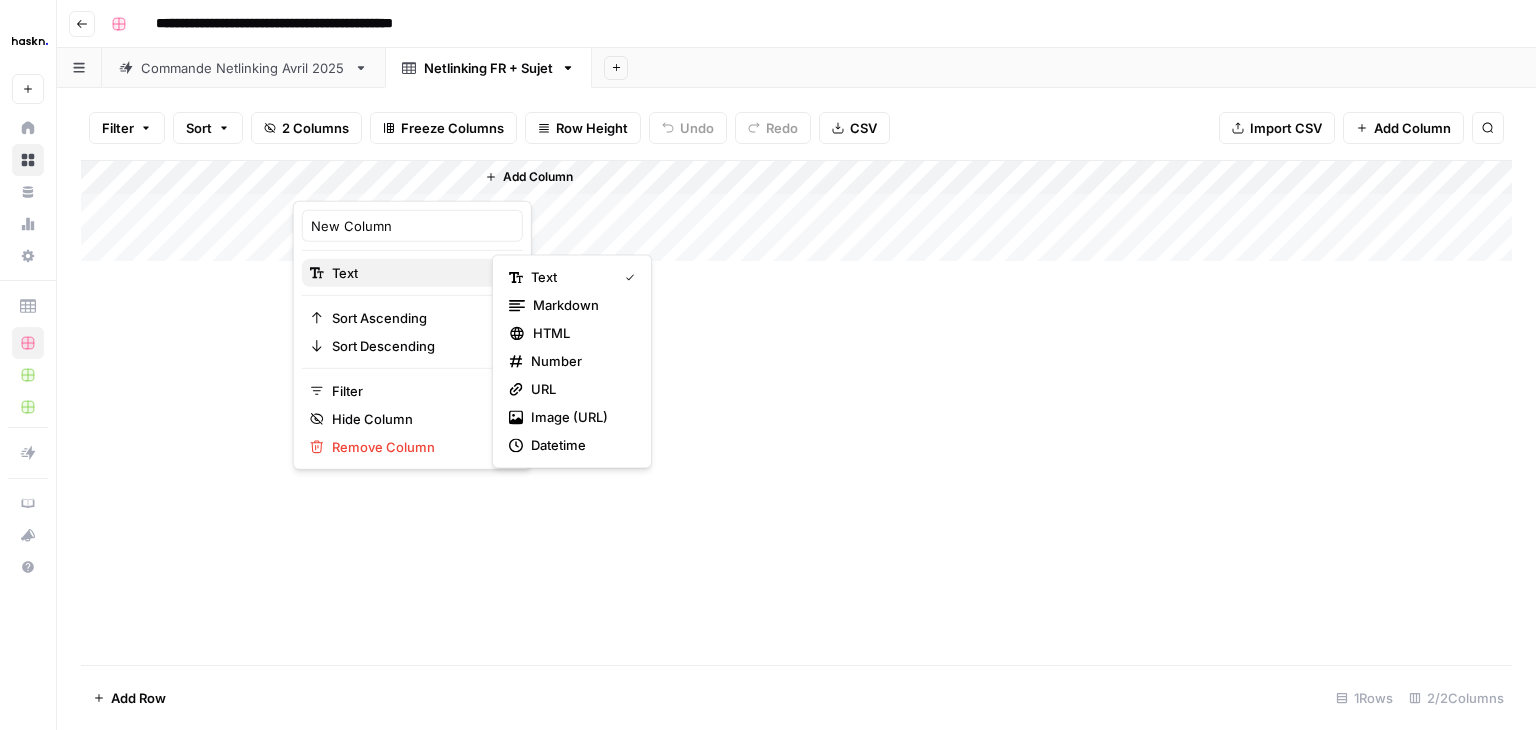 click on "Text" at bounding box center [412, 273] 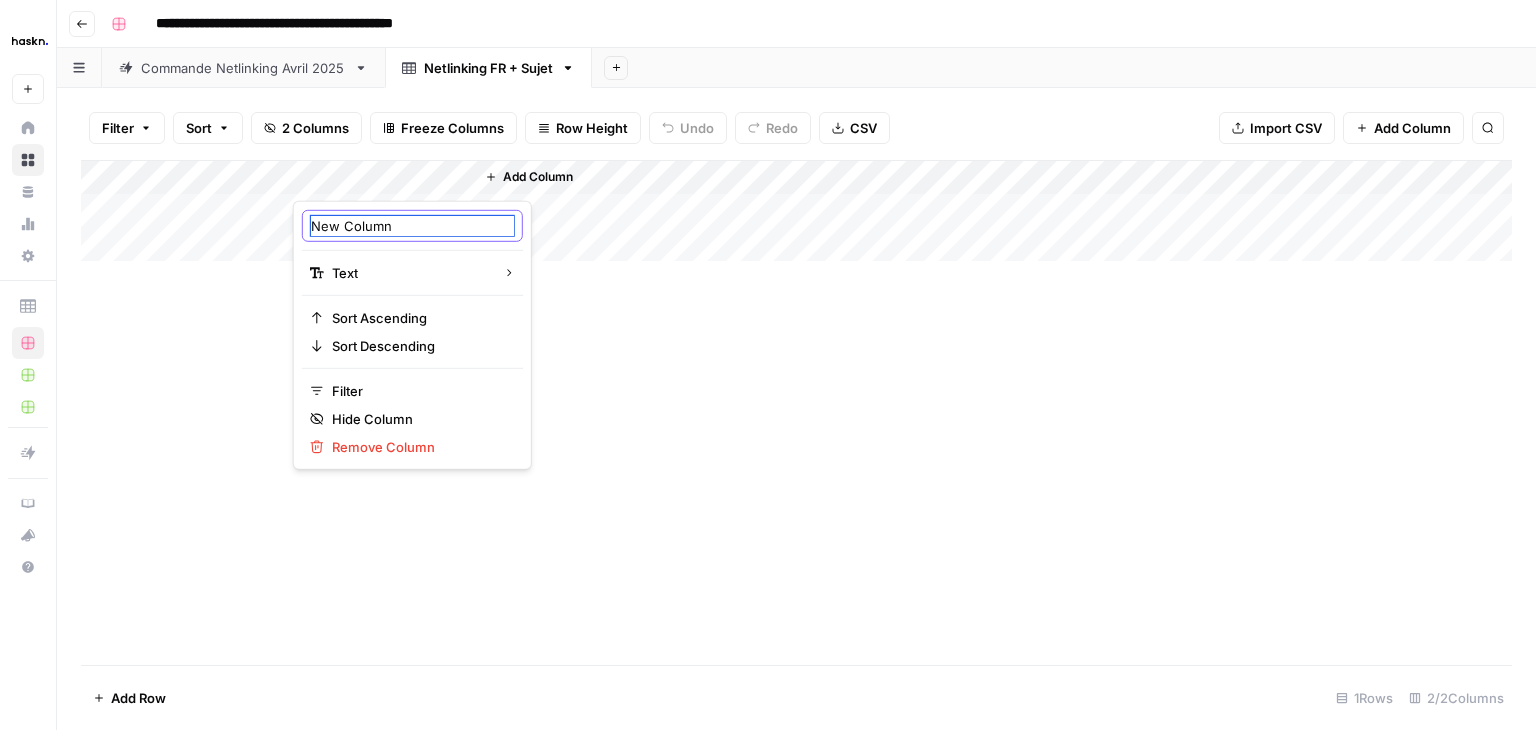 click on "New Column" at bounding box center (412, 226) 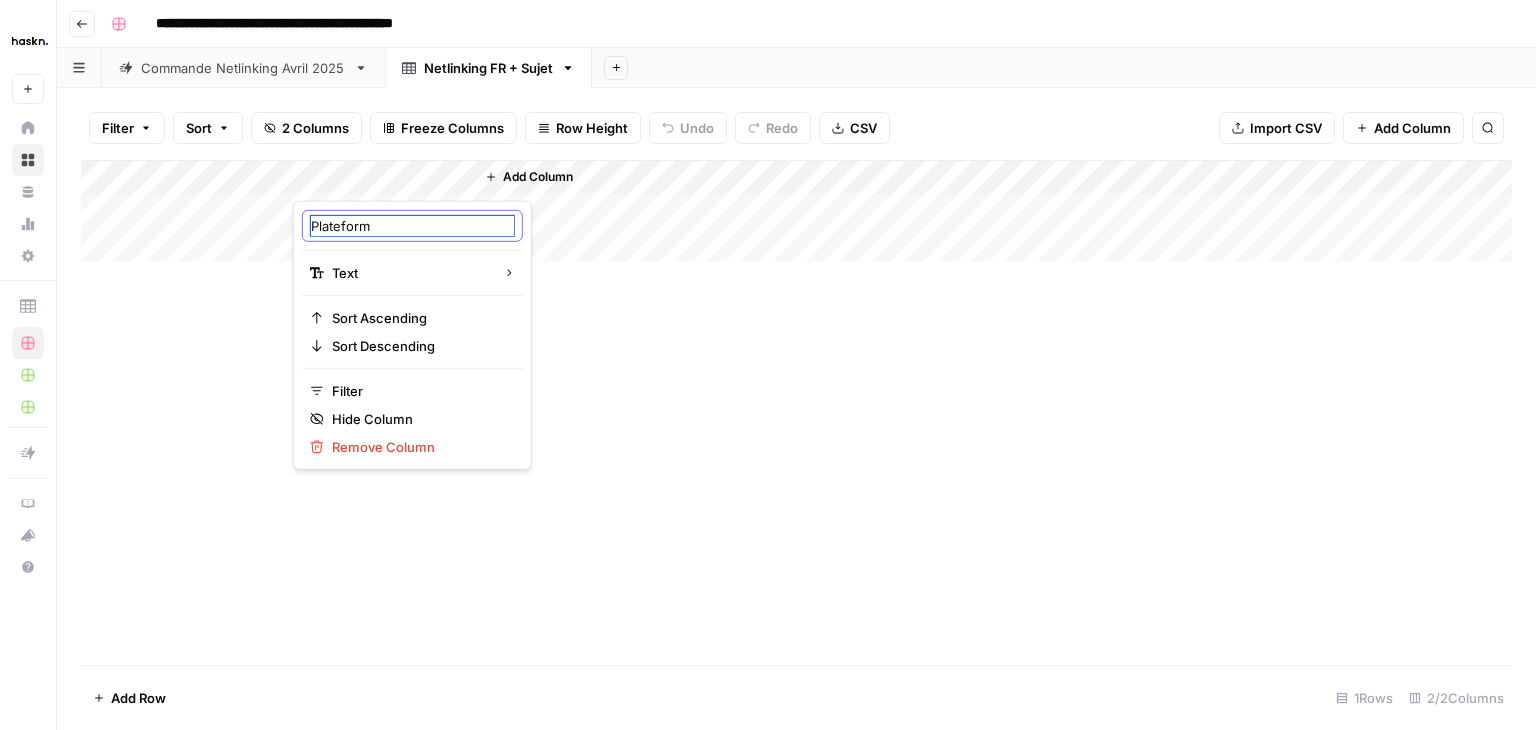 type on "Plateforme" 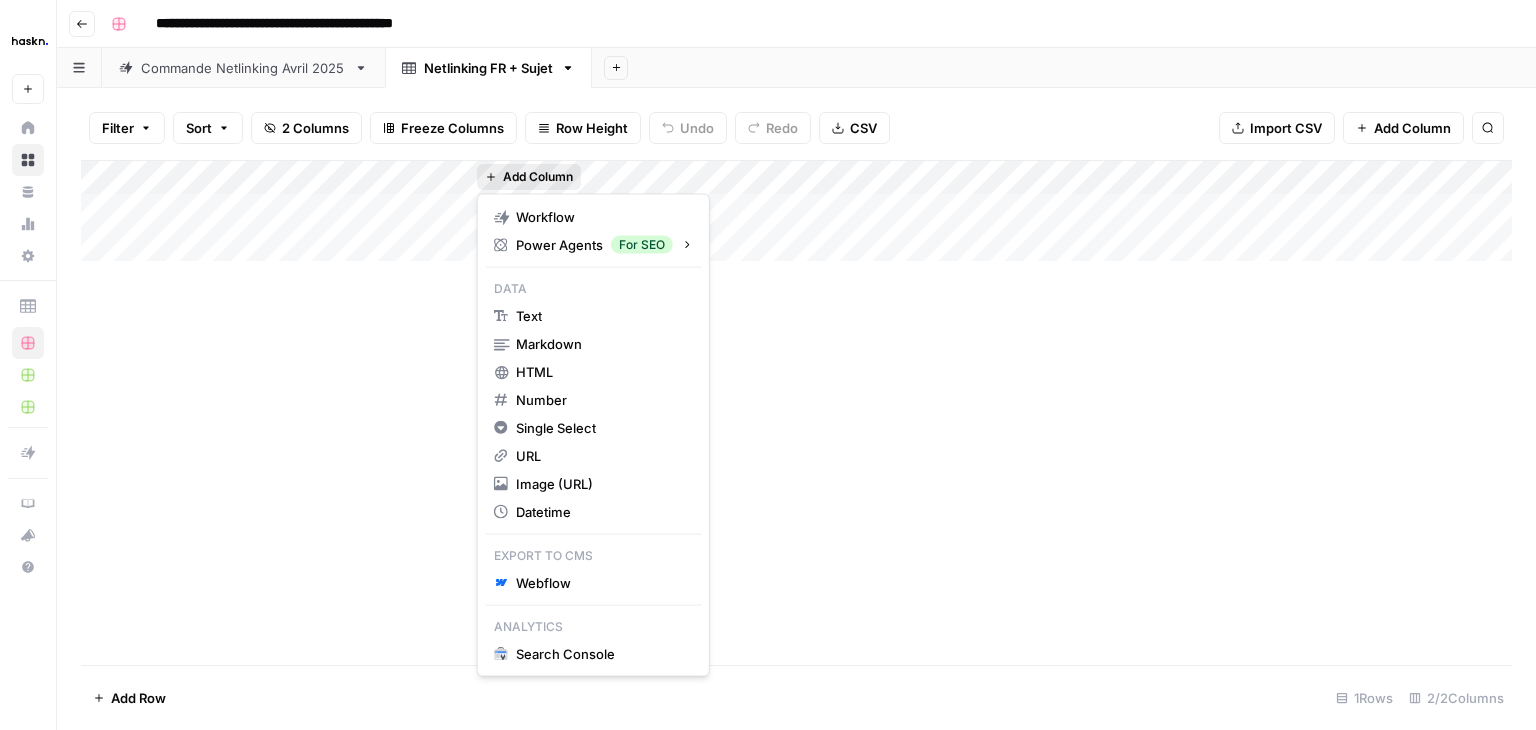click on "Add Column" at bounding box center (538, 177) 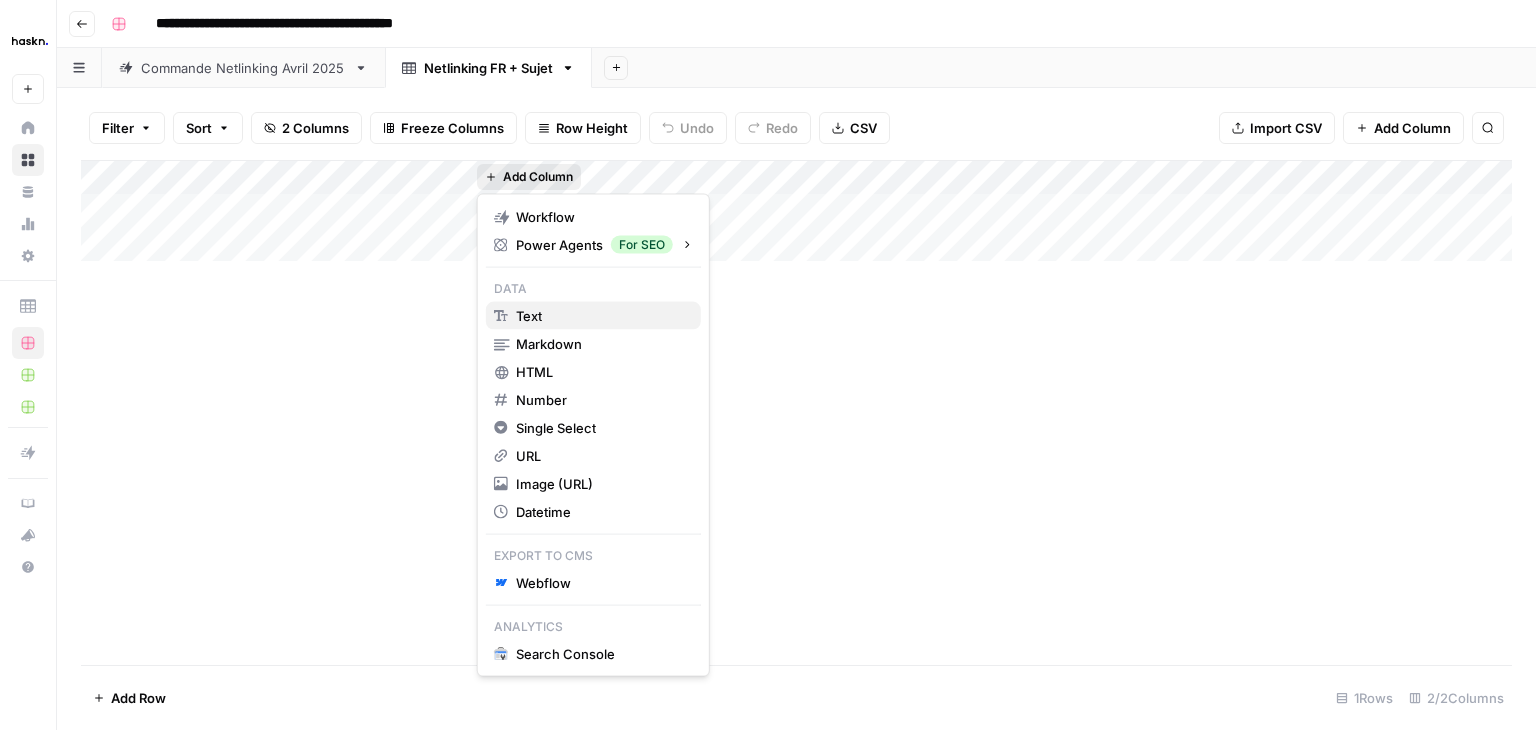 click on "text" at bounding box center [593, 316] 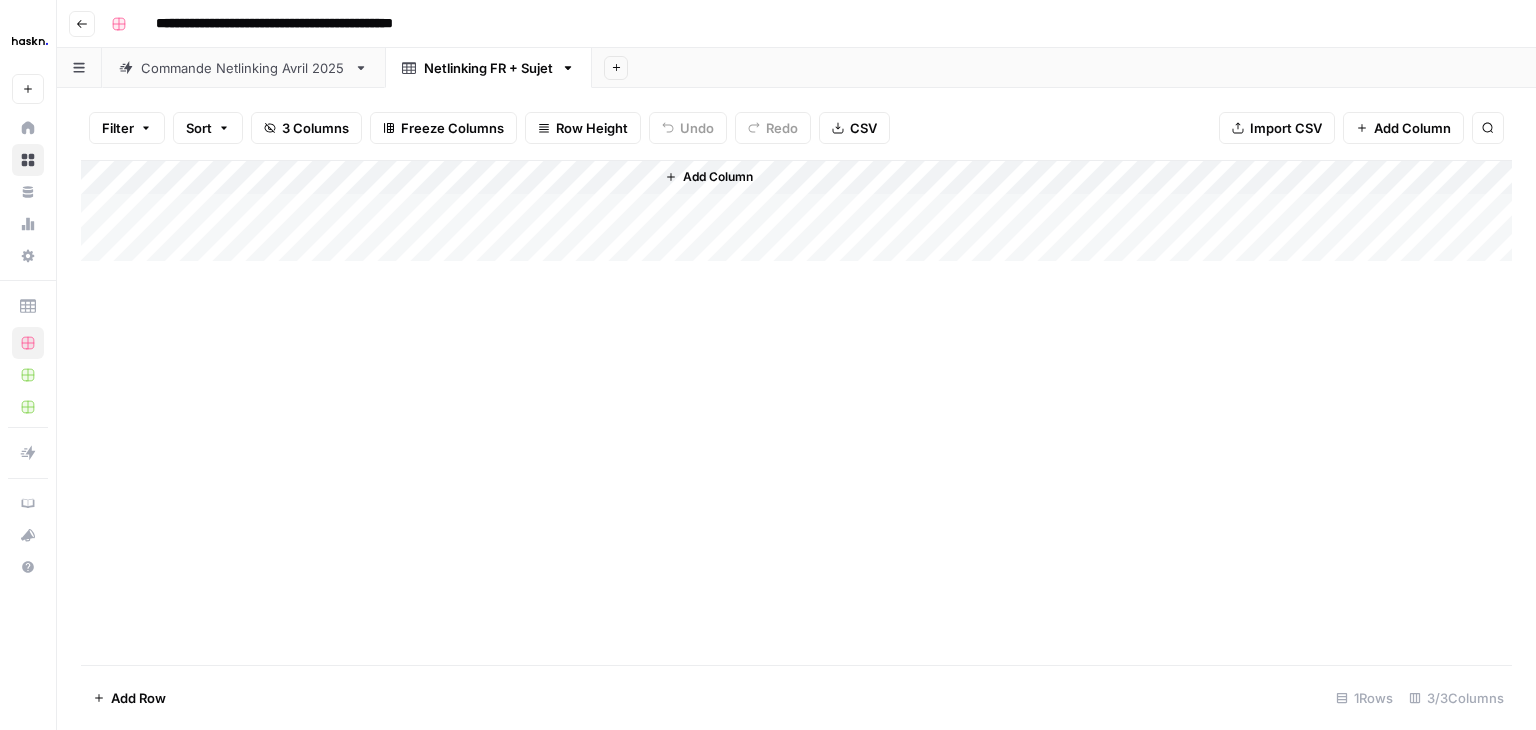 click on "Add Column" at bounding box center (796, 211) 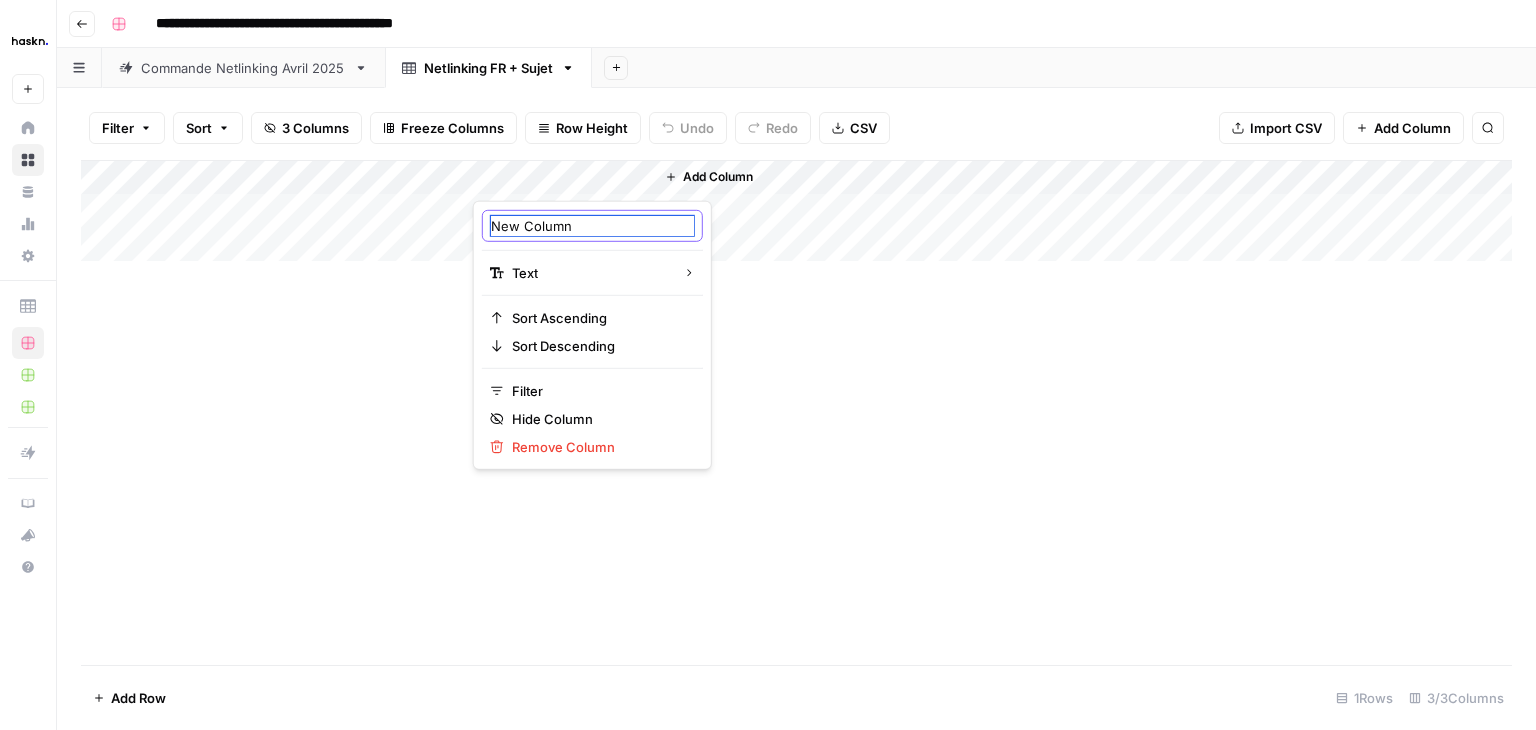 click on "New Column" at bounding box center (592, 226) 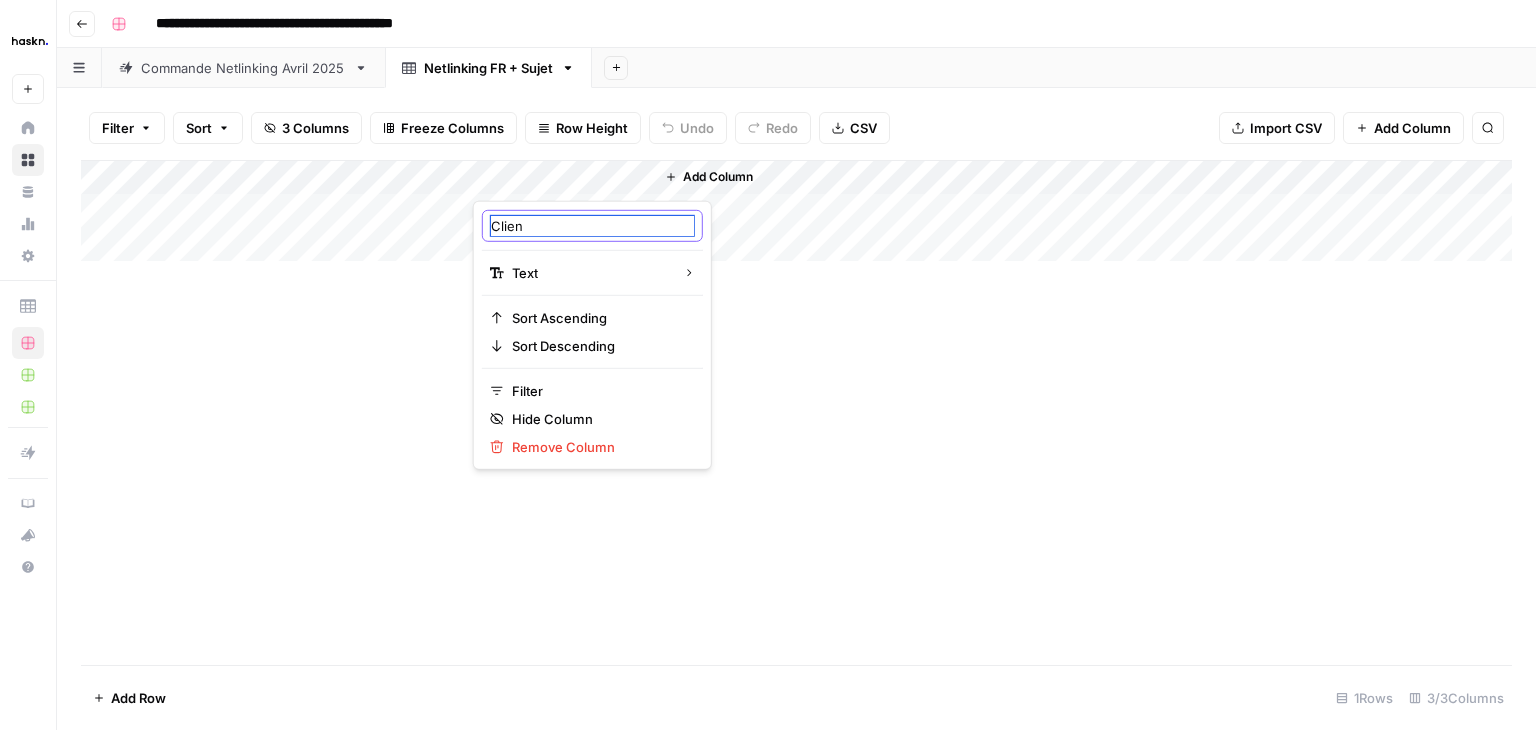 type on "Client" 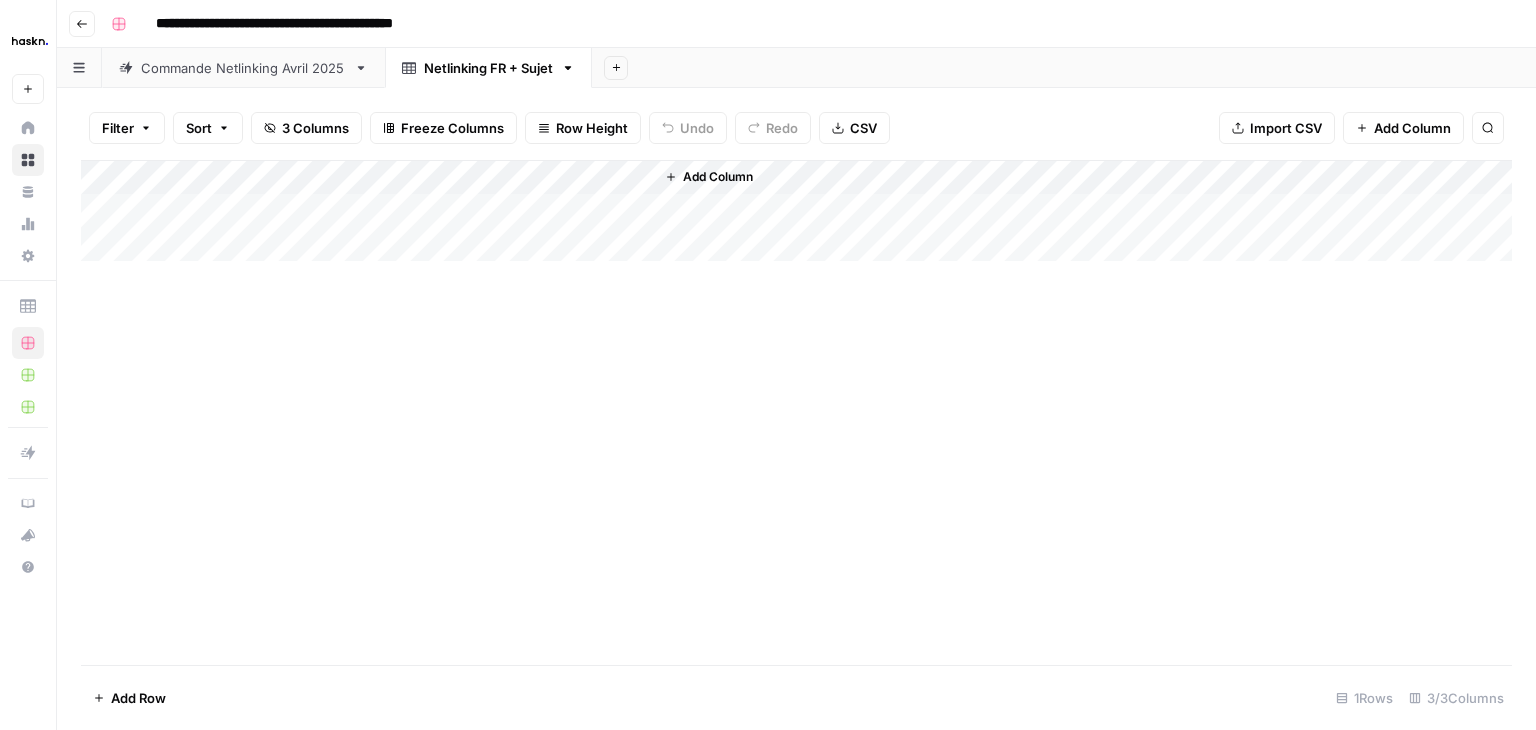 click on "Commande Netlinking Avril 2025" at bounding box center [243, 68] 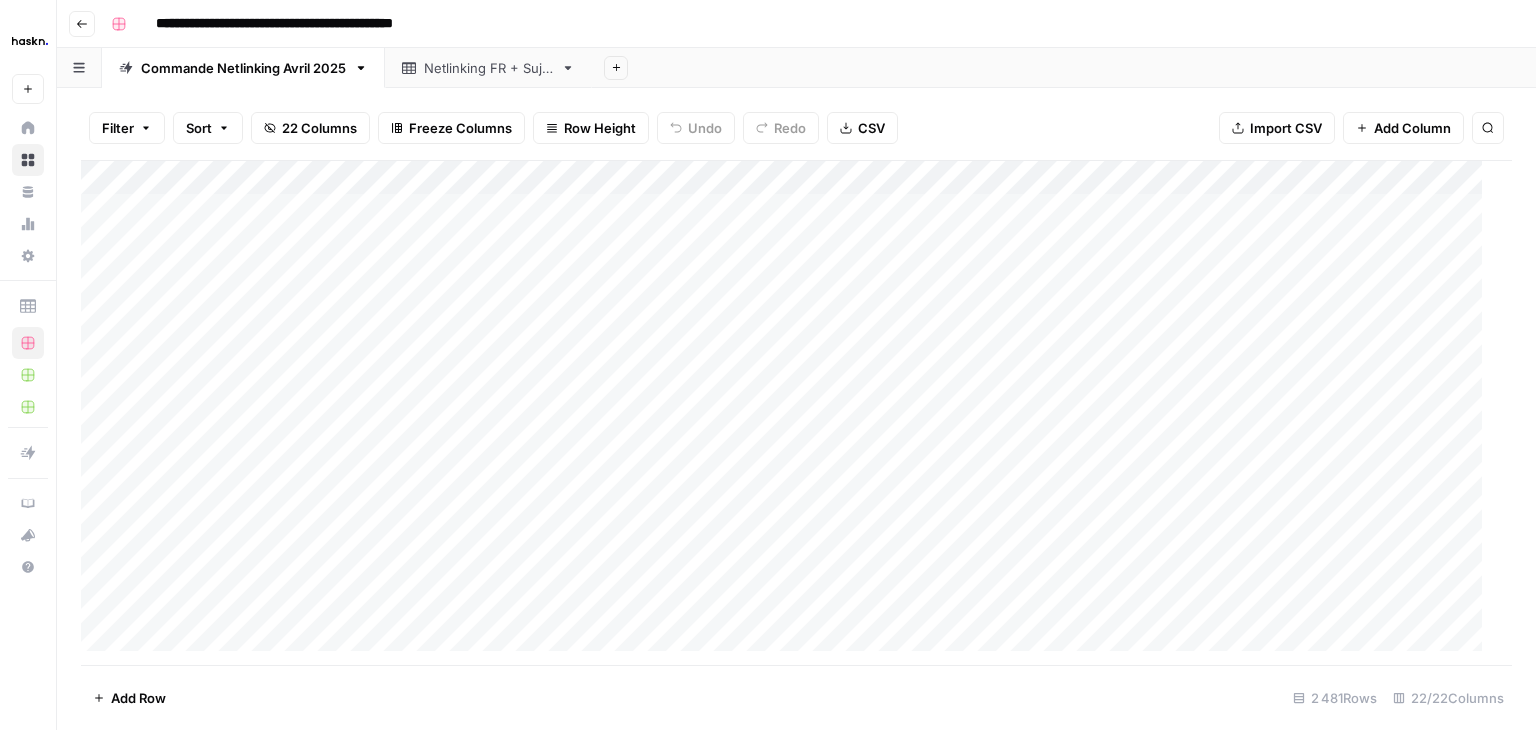 click on "Netlinking FR + Sujet" at bounding box center [488, 68] 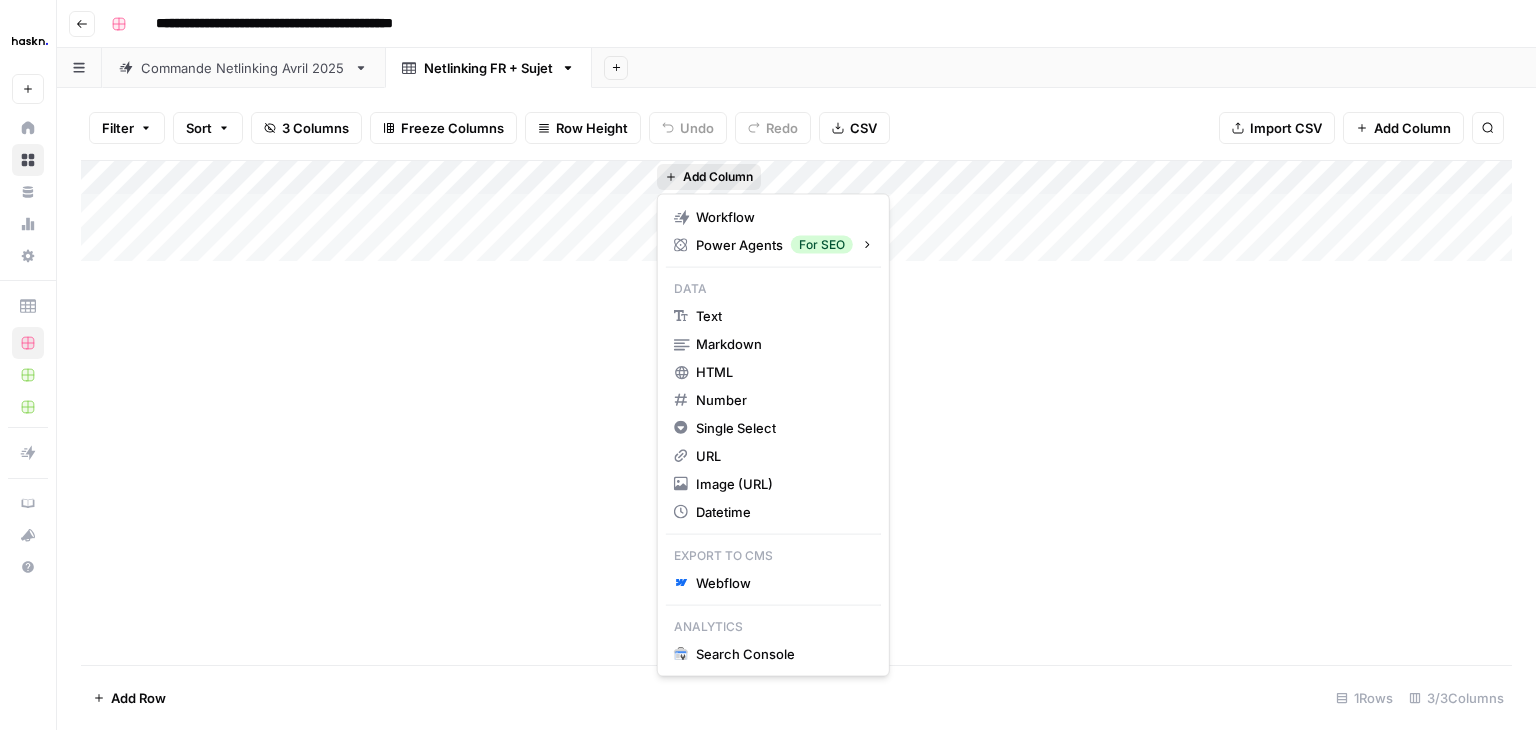 click on "Add Column" at bounding box center [718, 177] 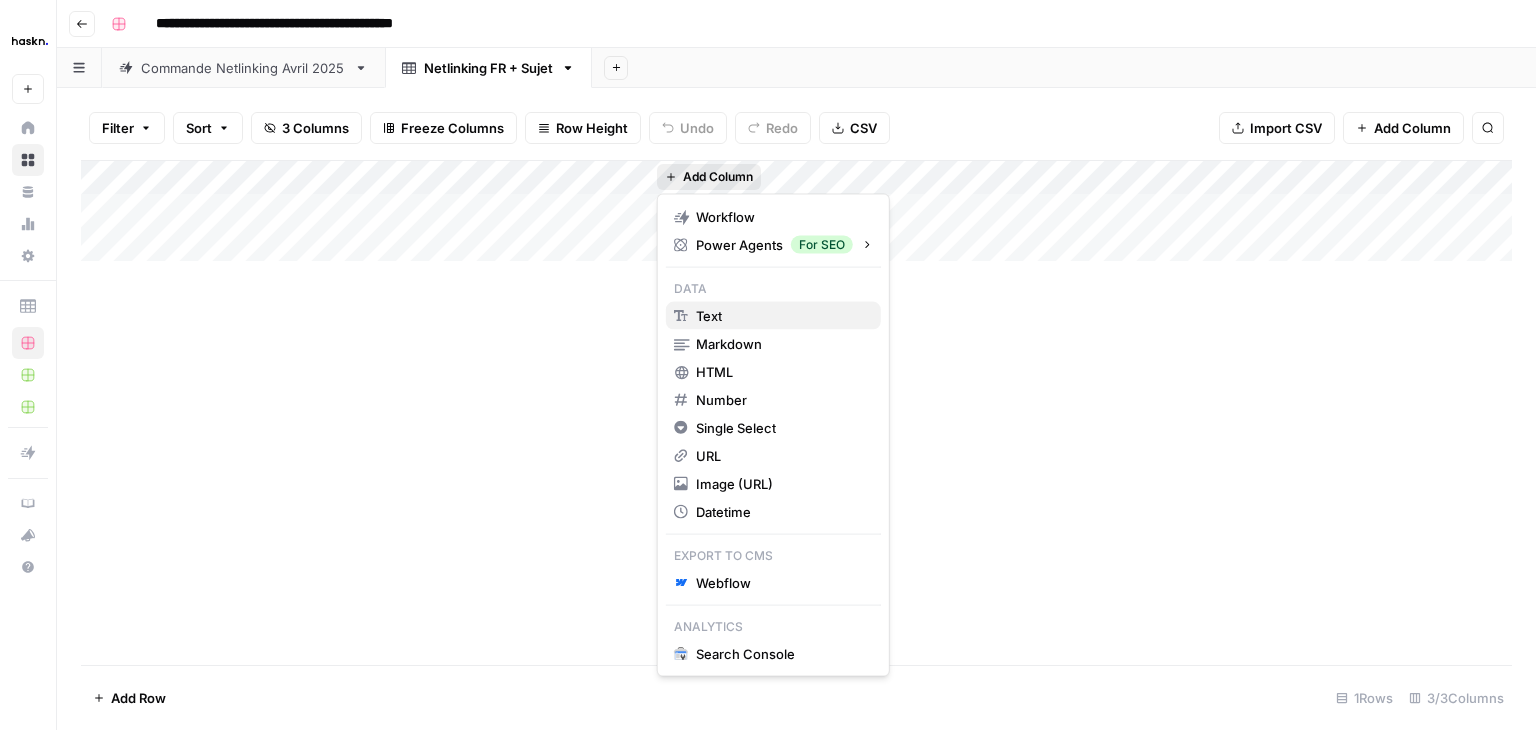 click on "text" at bounding box center [773, 316] 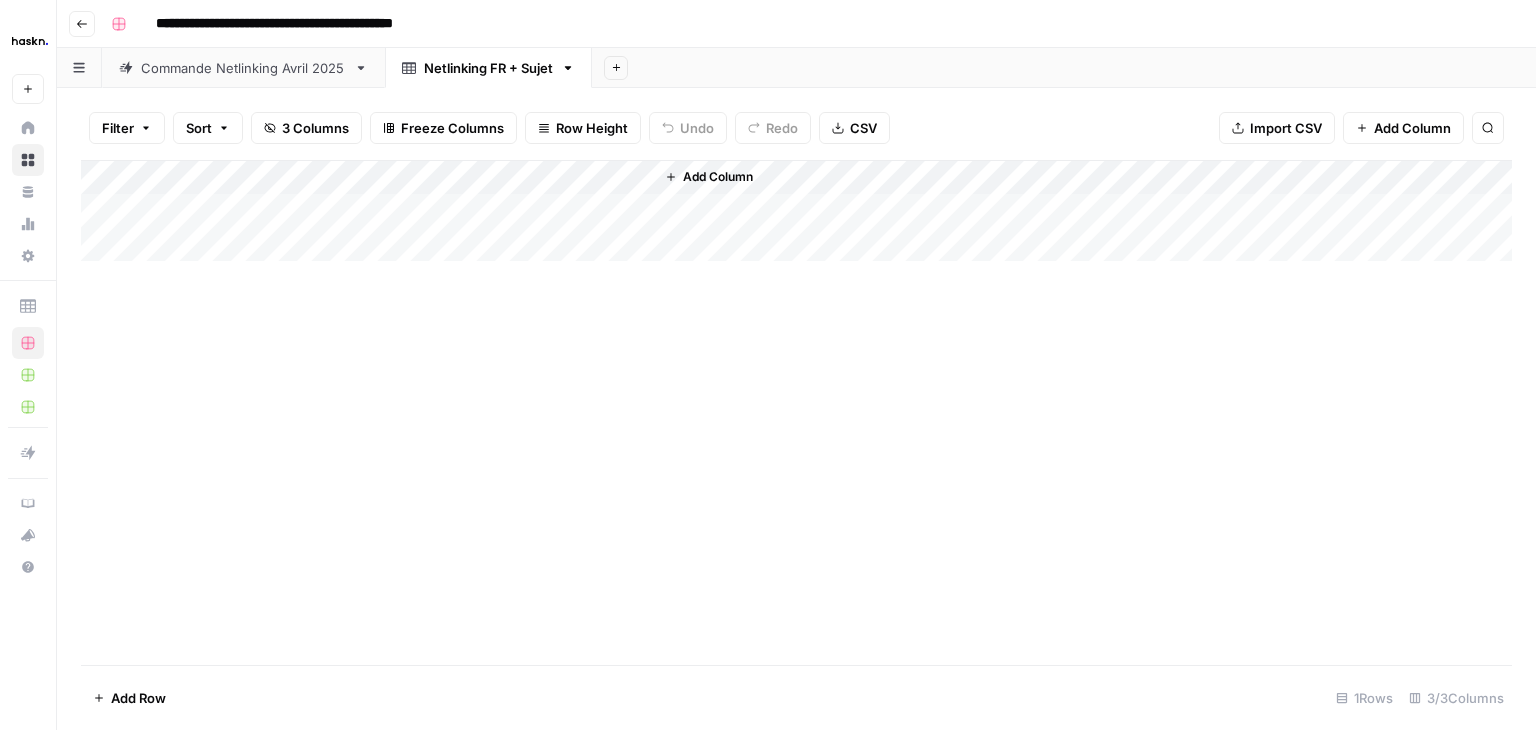 type 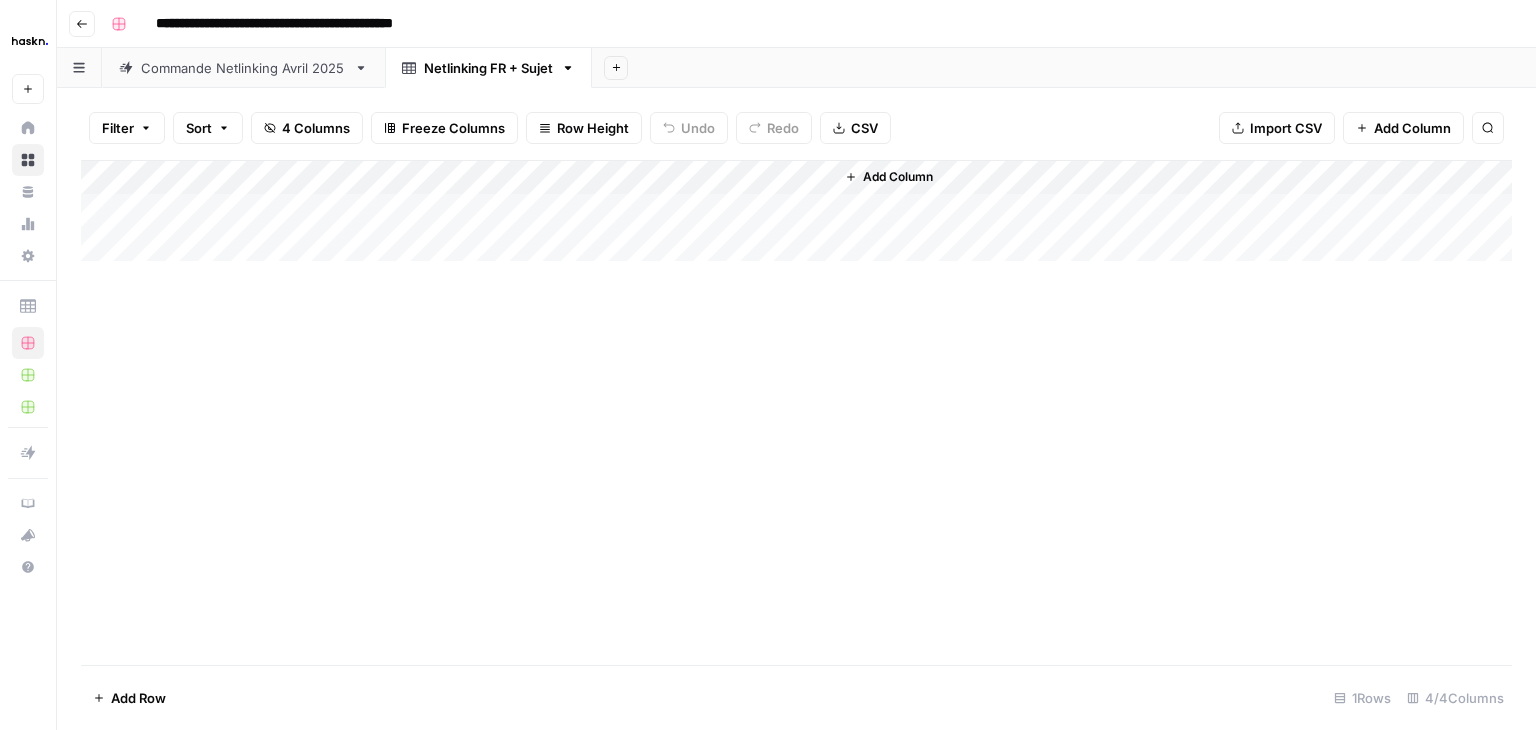 click on "Add Column" at bounding box center (796, 211) 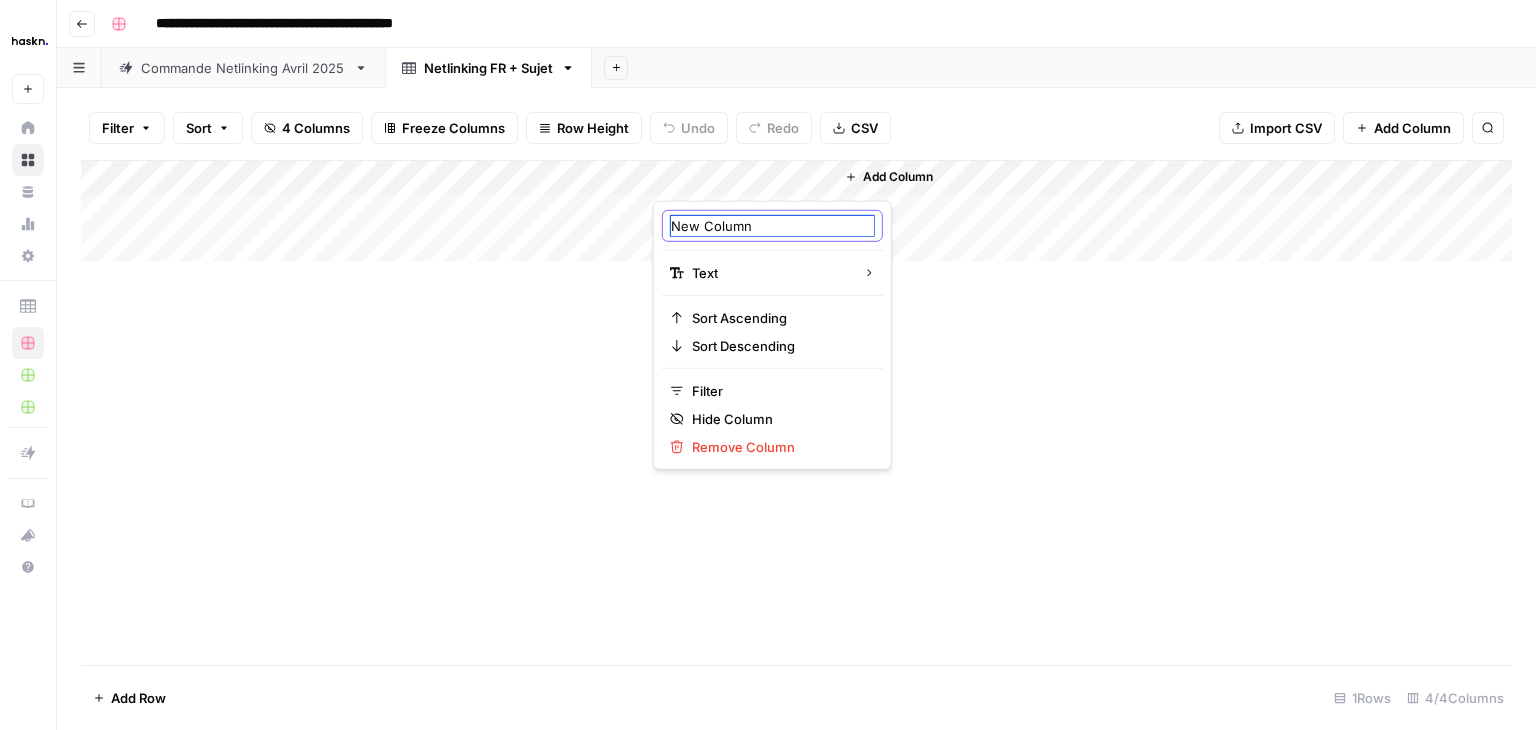 click on "New Column" at bounding box center [772, 226] 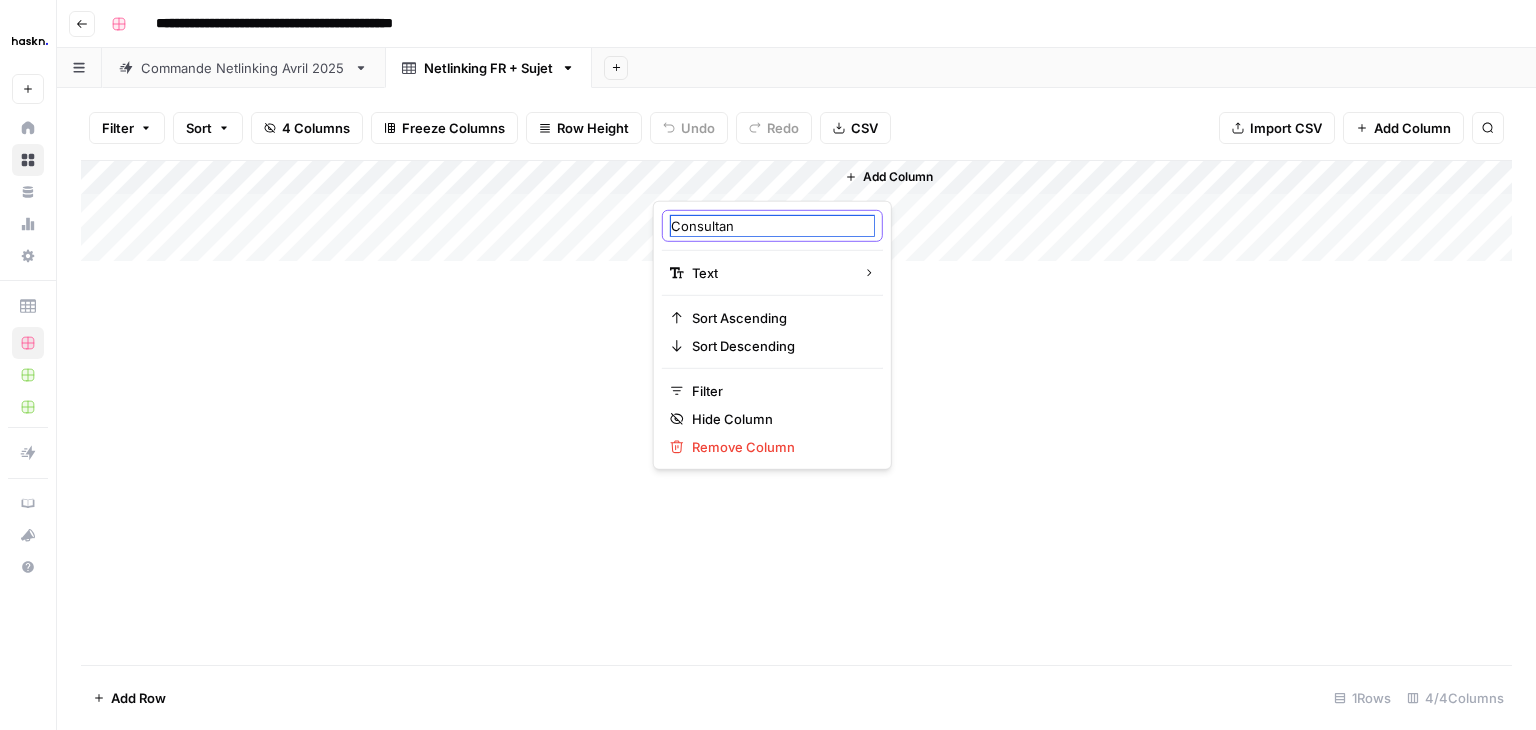 type on "Consultant" 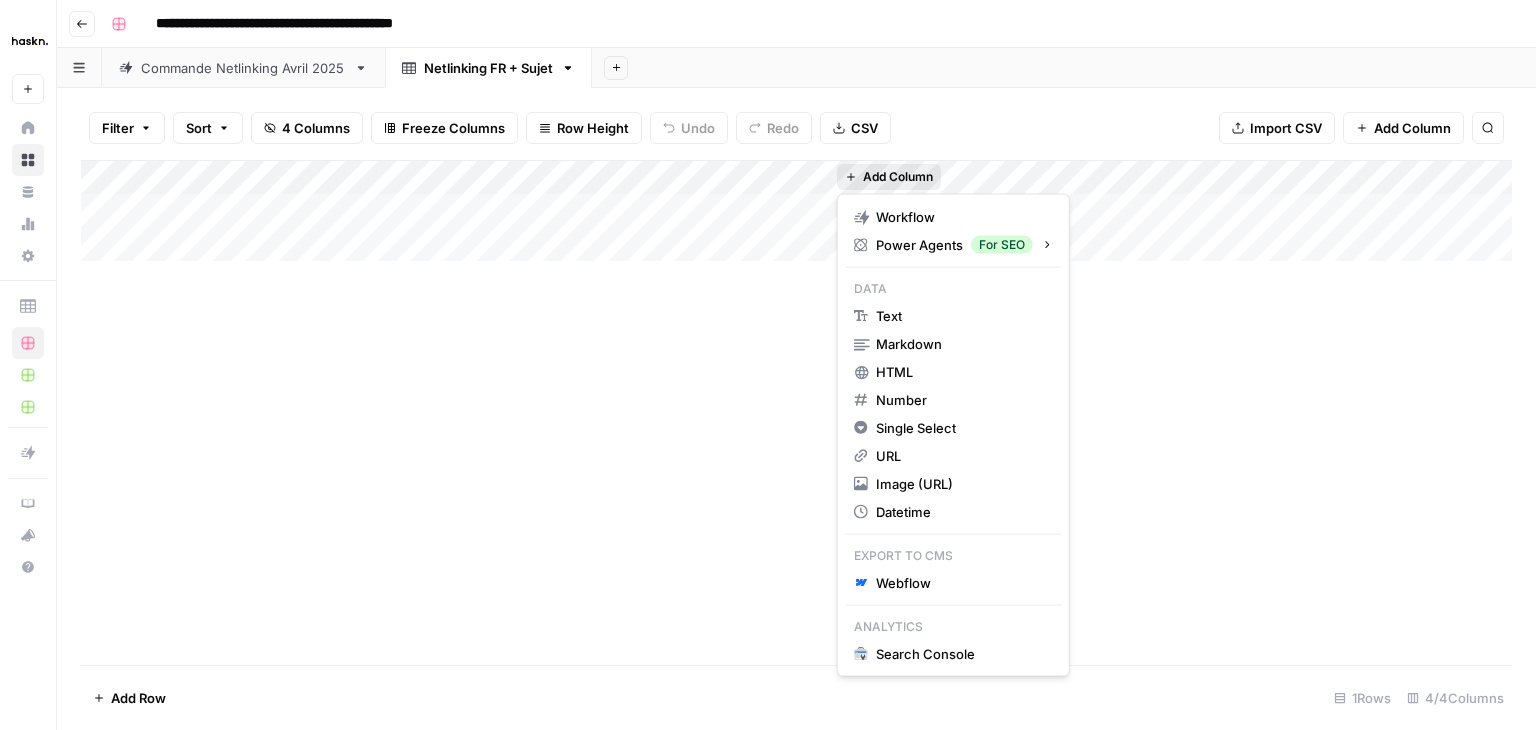 click on "Add Column" at bounding box center (898, 177) 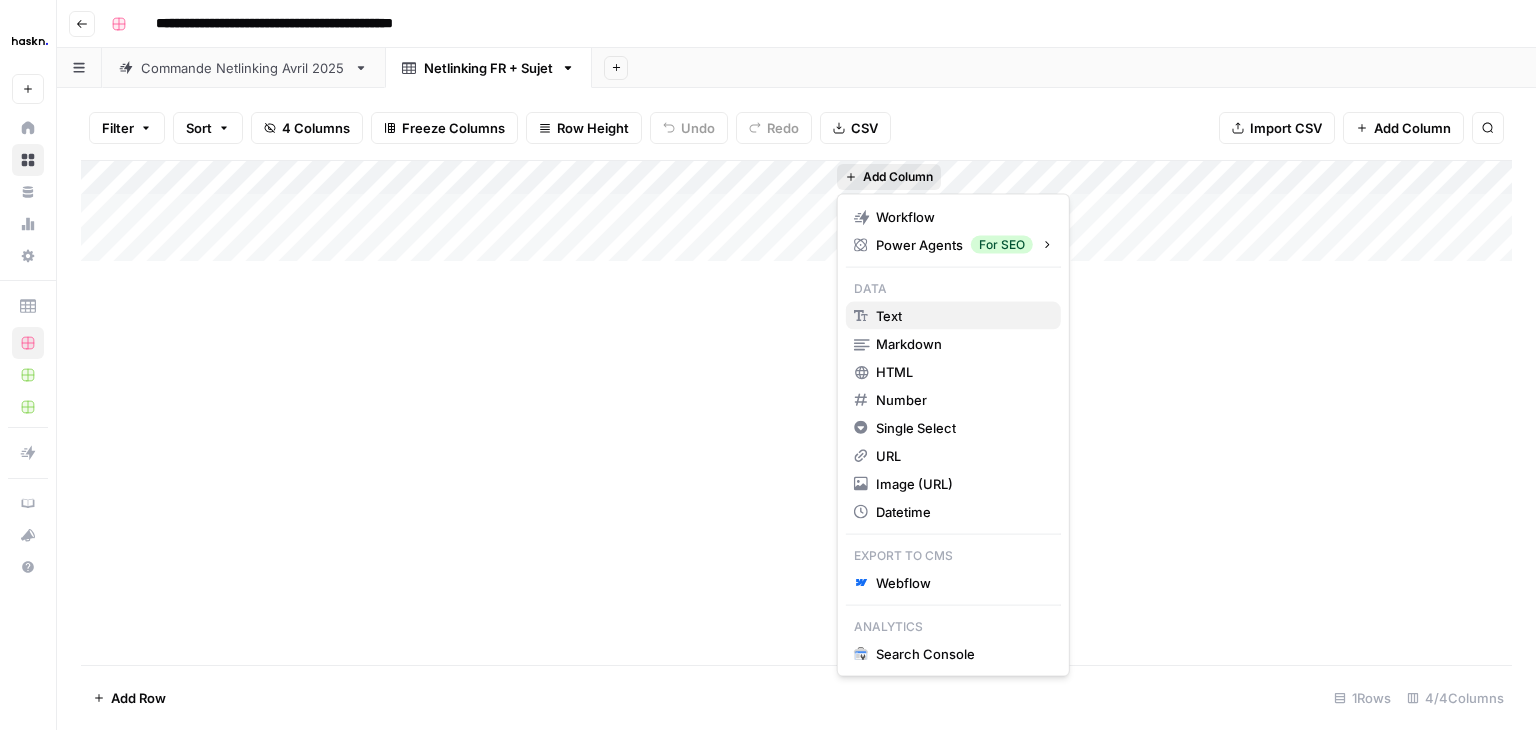 click on "text" at bounding box center (953, 316) 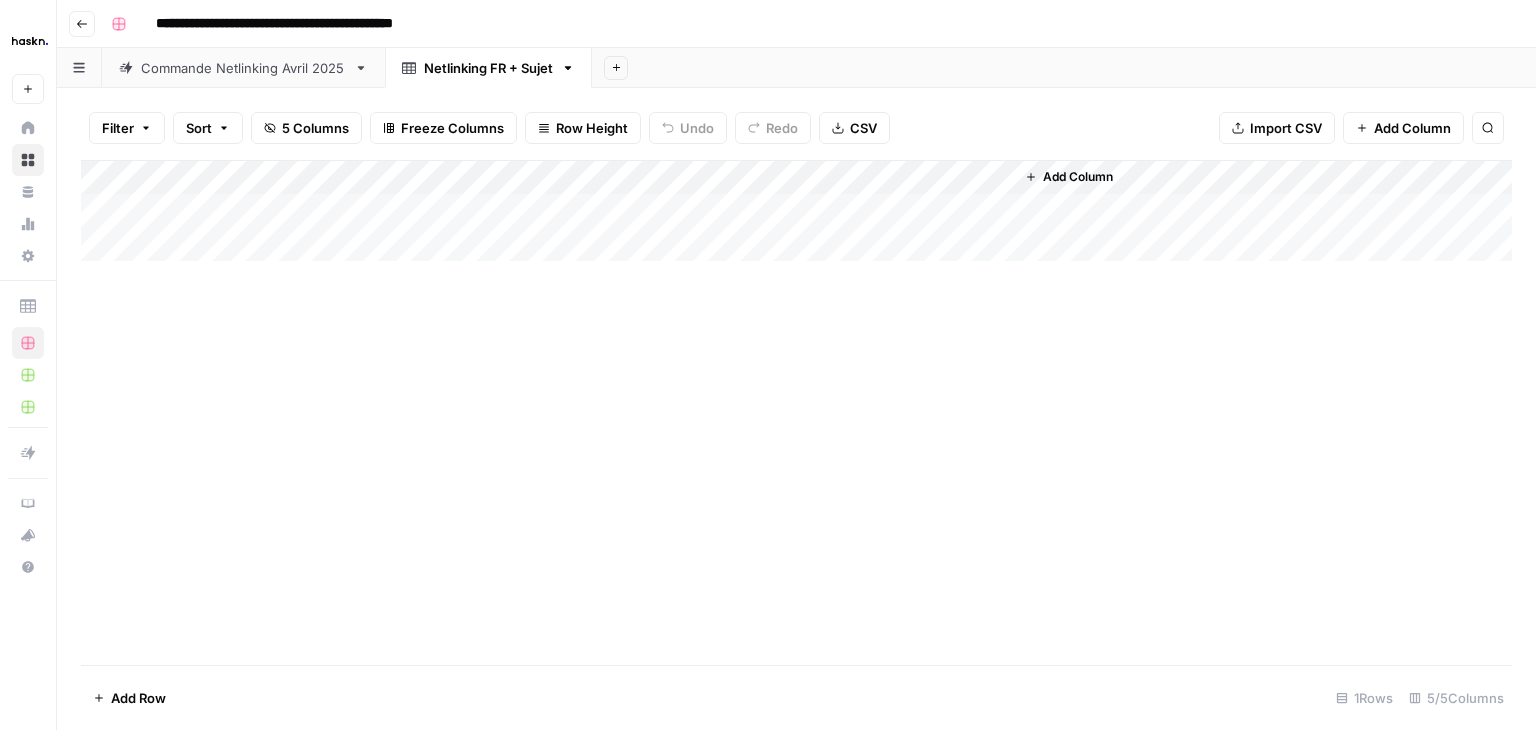 click on "Add Column" at bounding box center (796, 211) 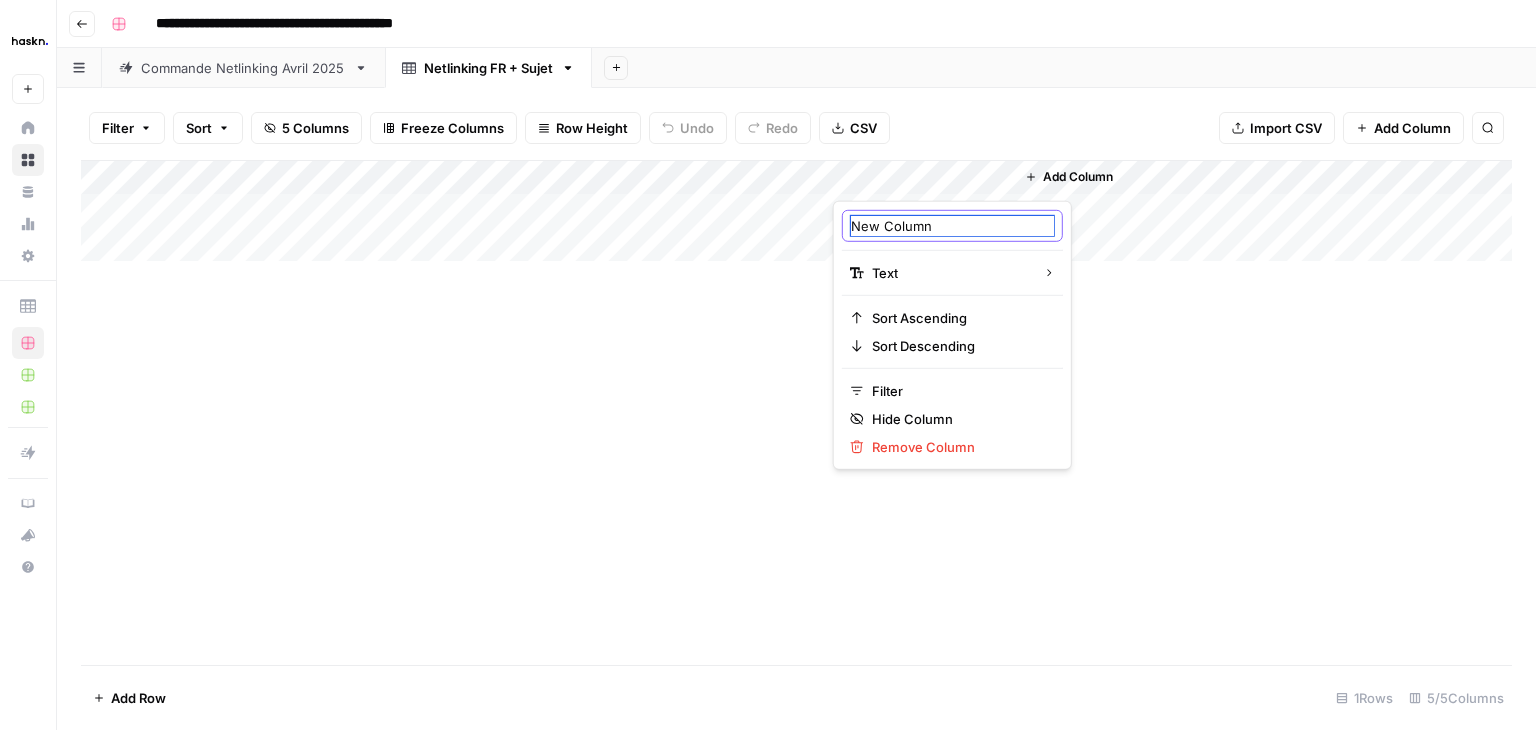 click on "New Column" at bounding box center [952, 226] 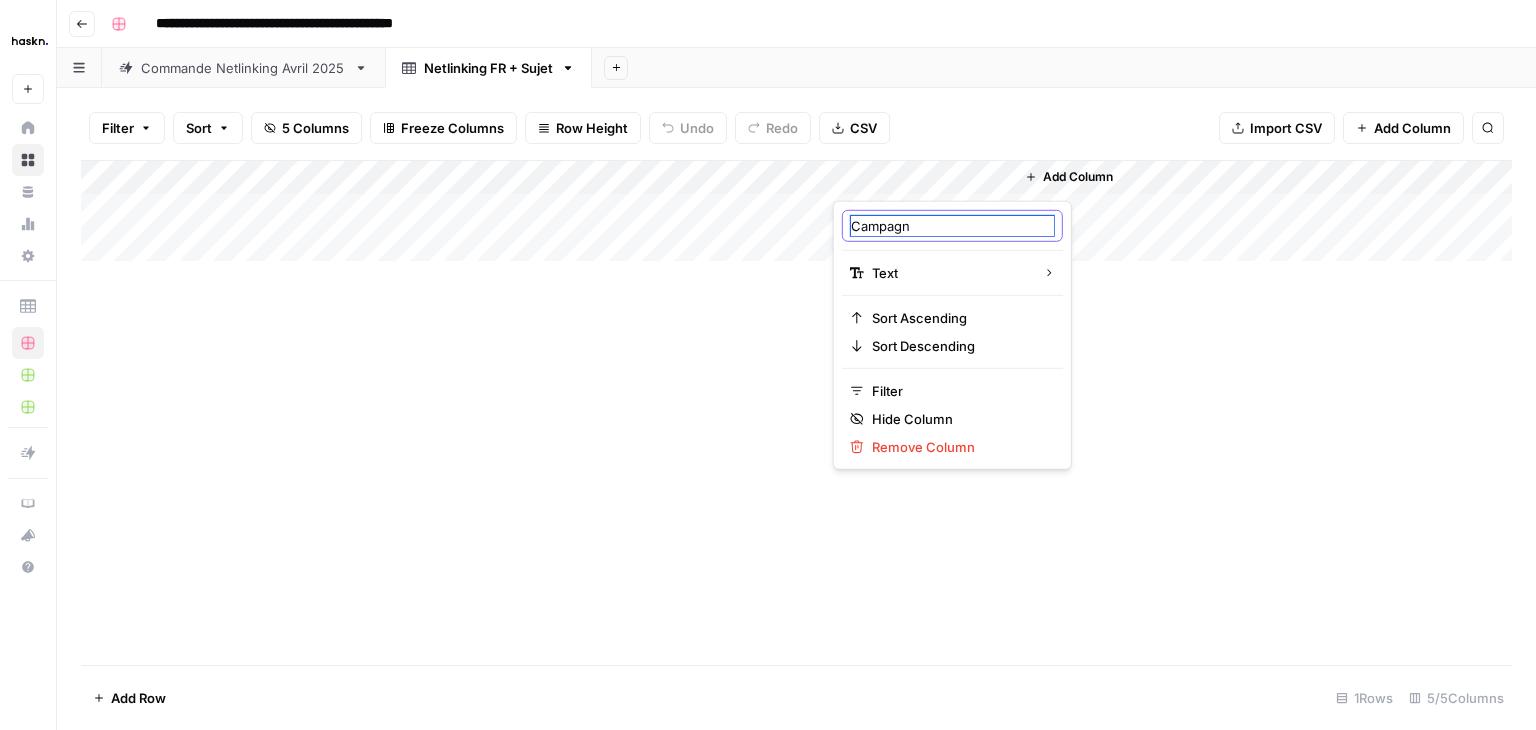 type on "Campagne" 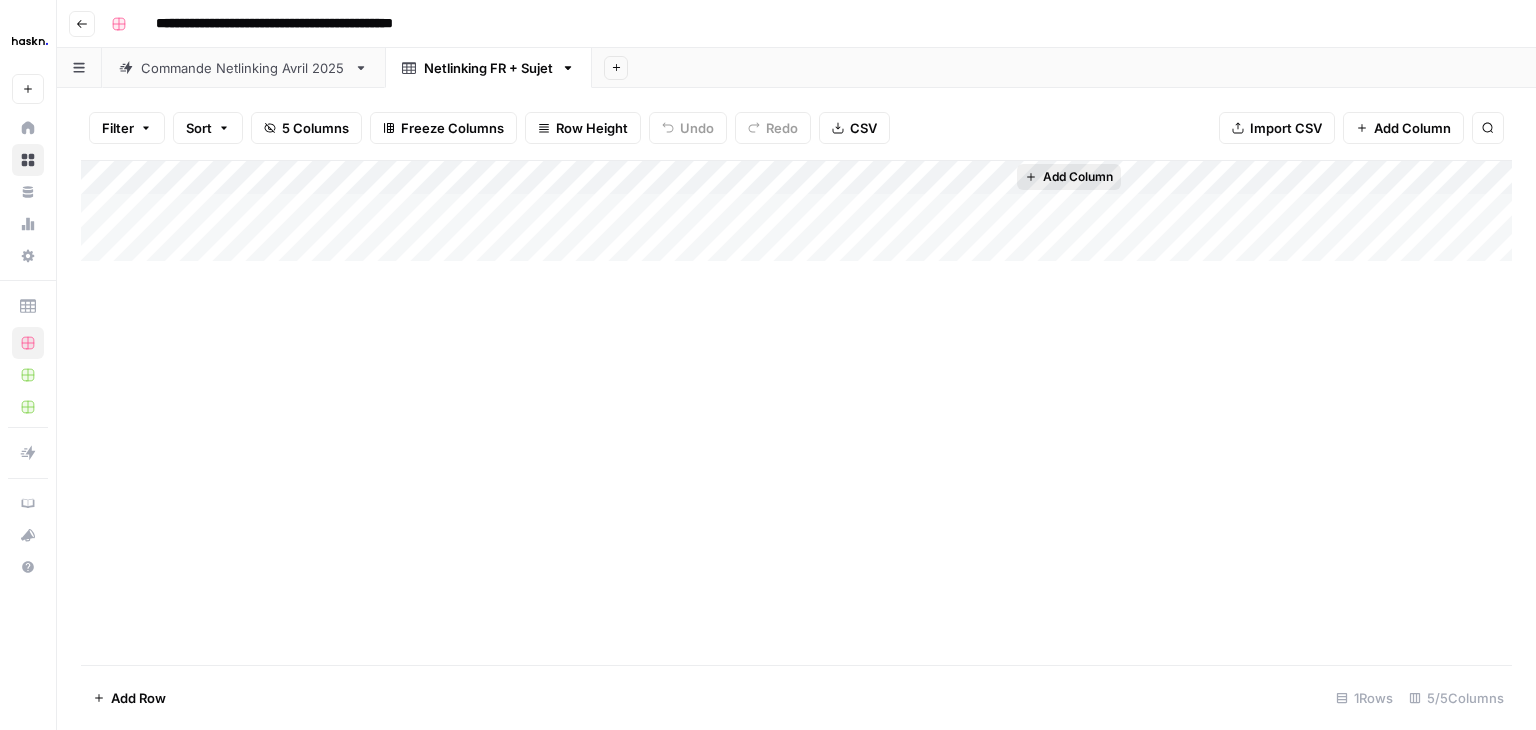click on "Add Column" at bounding box center [1078, 177] 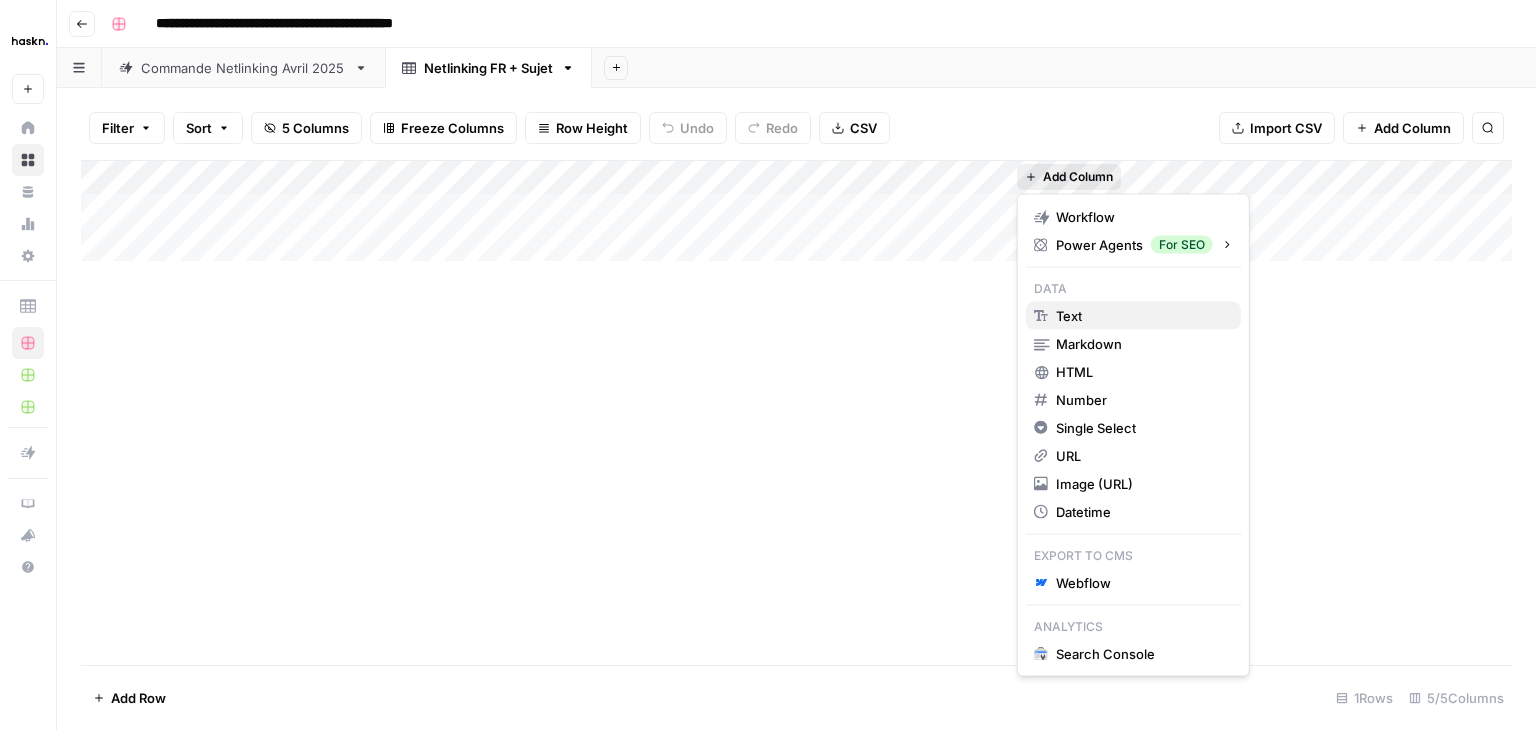 click on "text" at bounding box center (1069, 316) 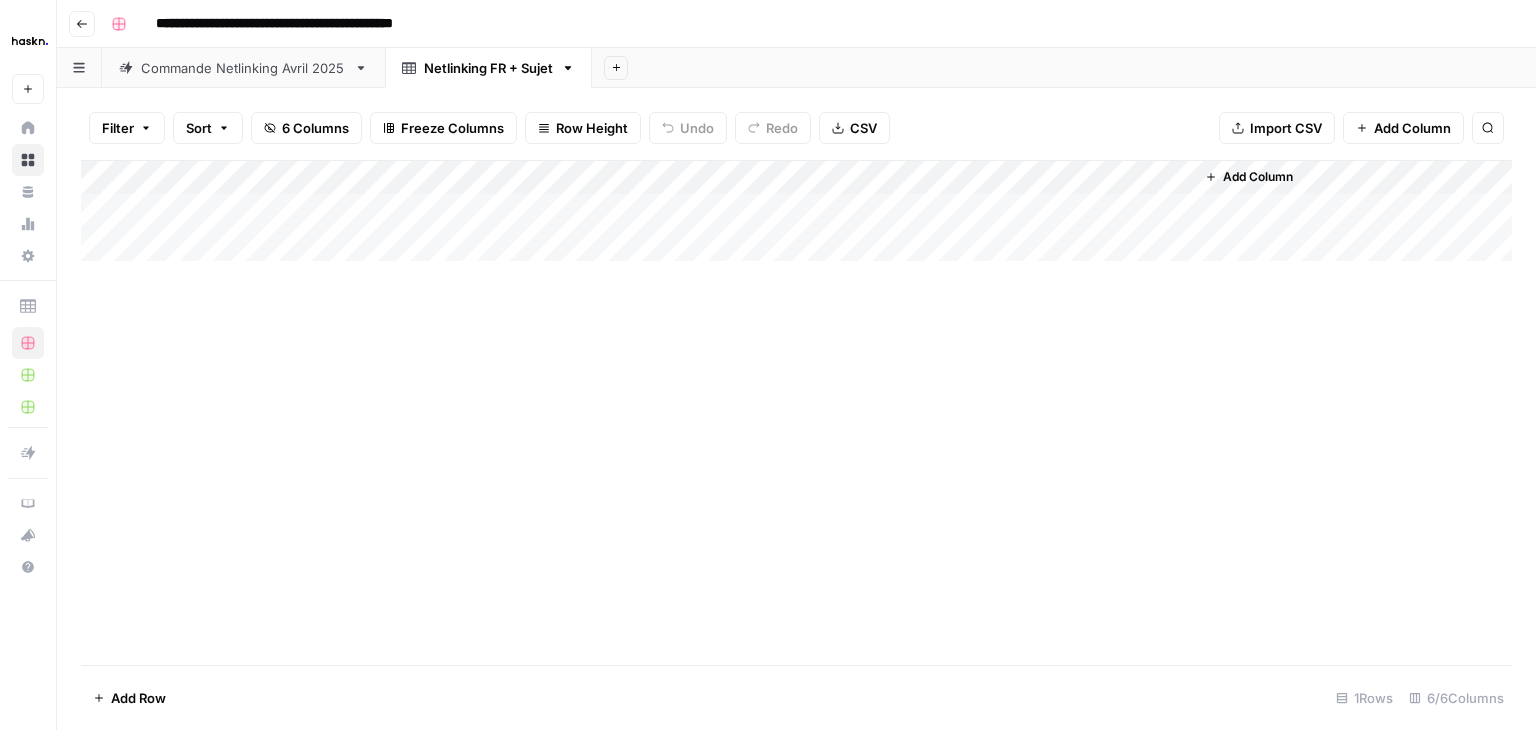click on "Add Column" at bounding box center [796, 211] 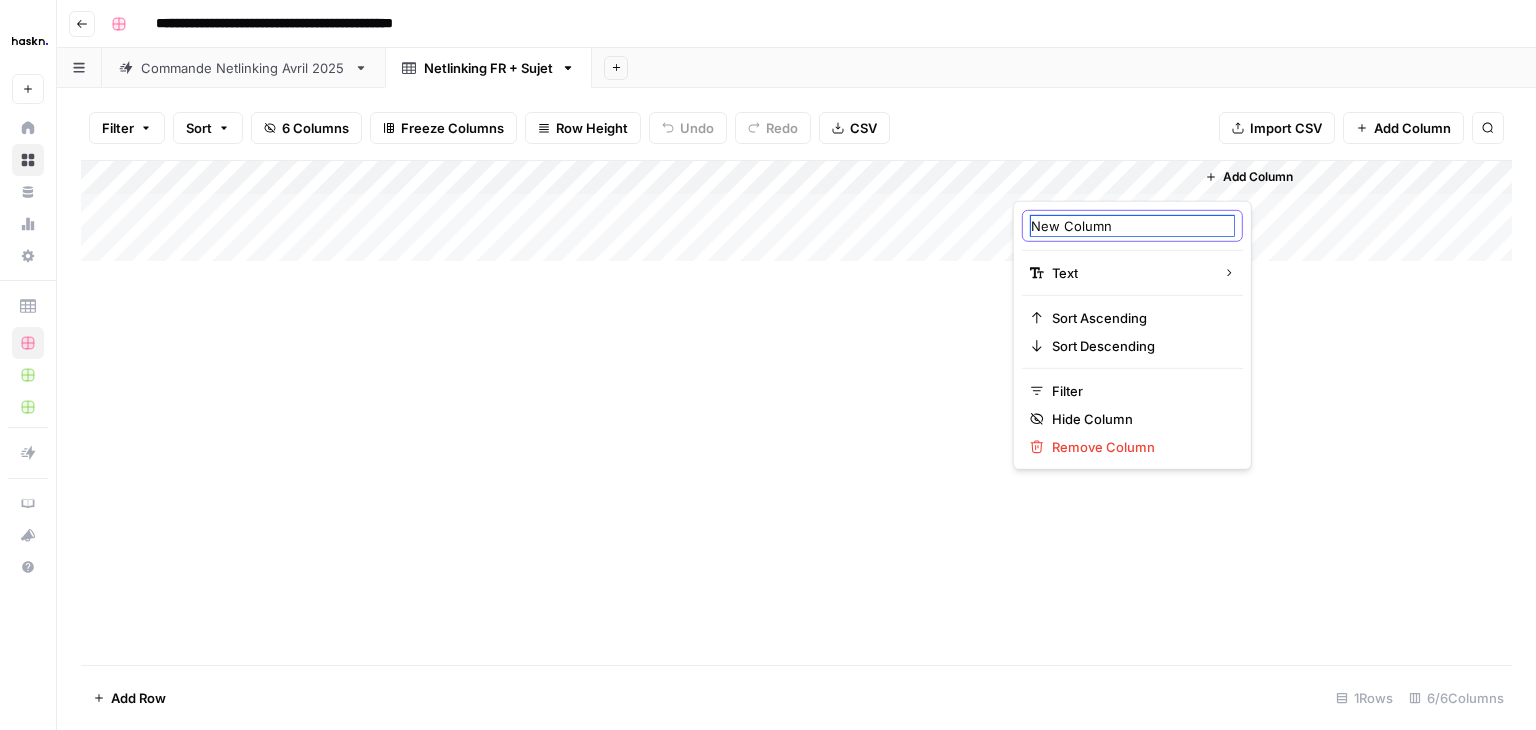 click on "New Column" at bounding box center (1132, 226) 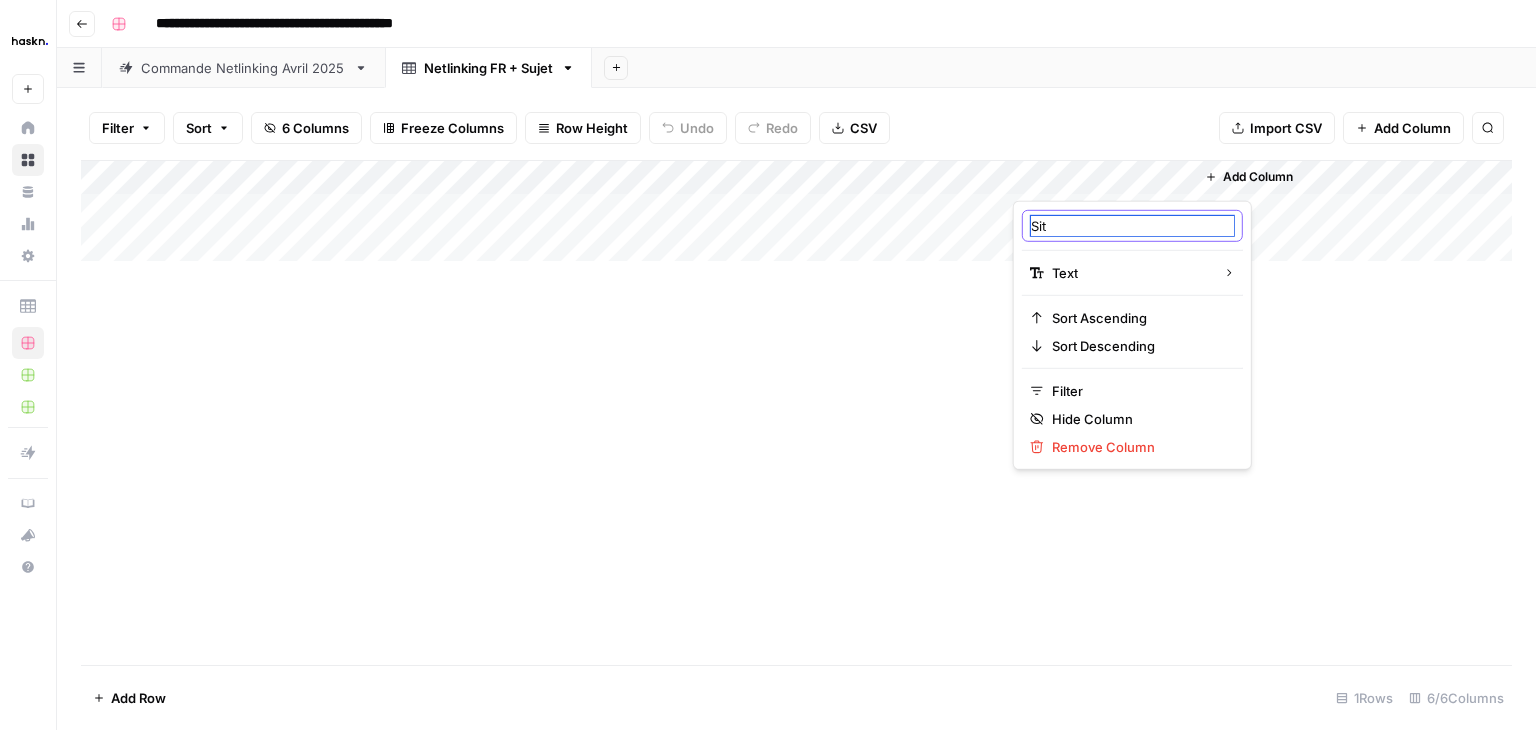 type on "Site" 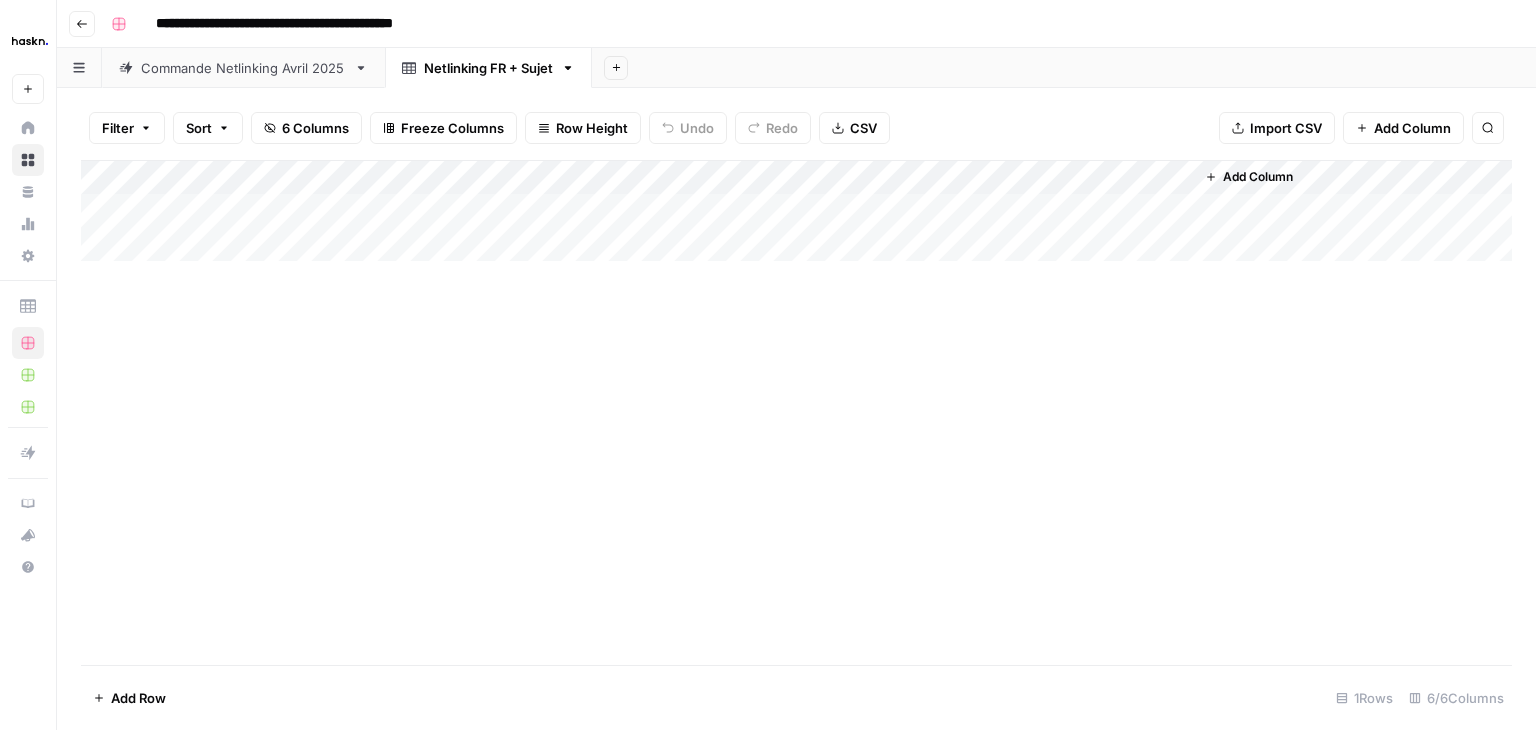 click on "Commande Netlinking Avril 2025" at bounding box center (243, 68) 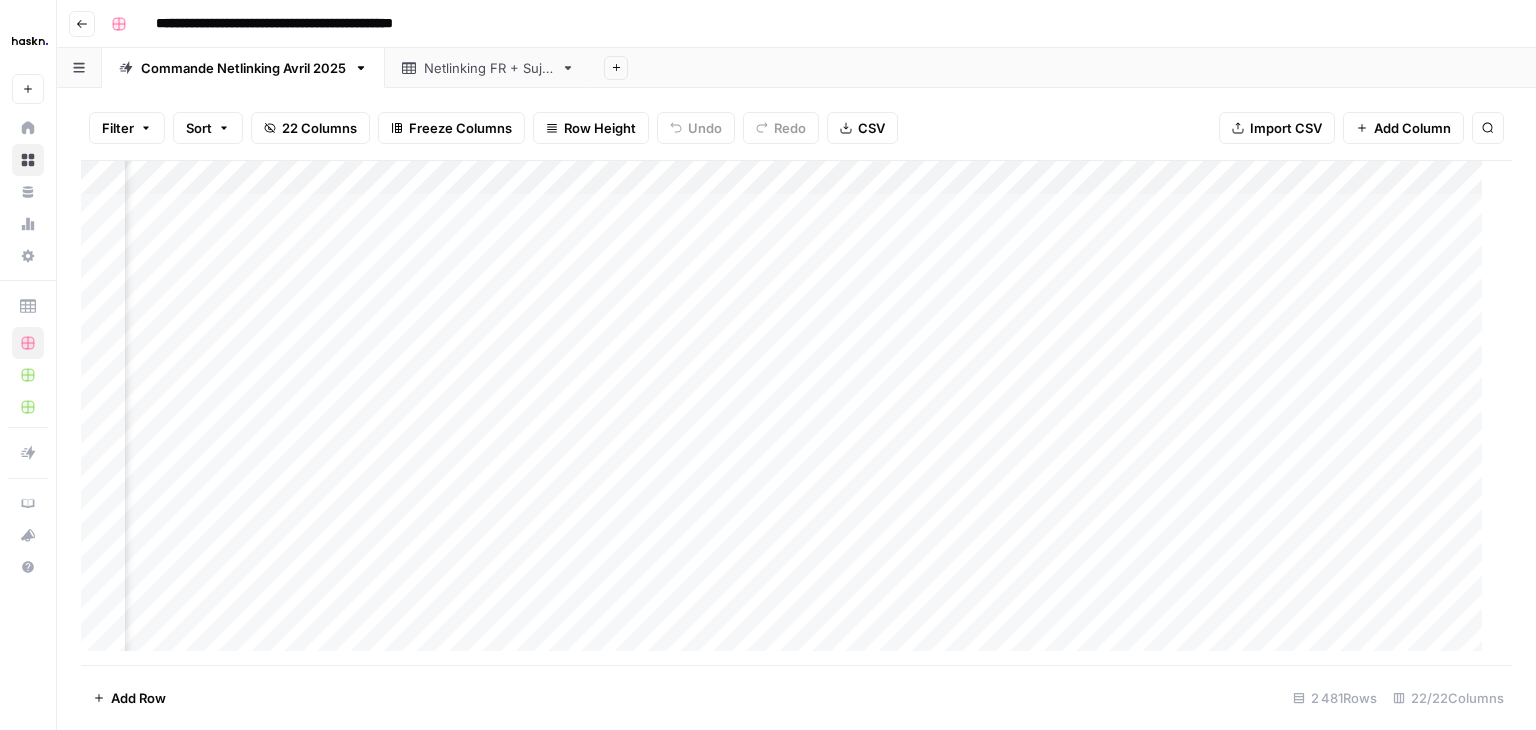 scroll, scrollTop: 0, scrollLeft: 745, axis: horizontal 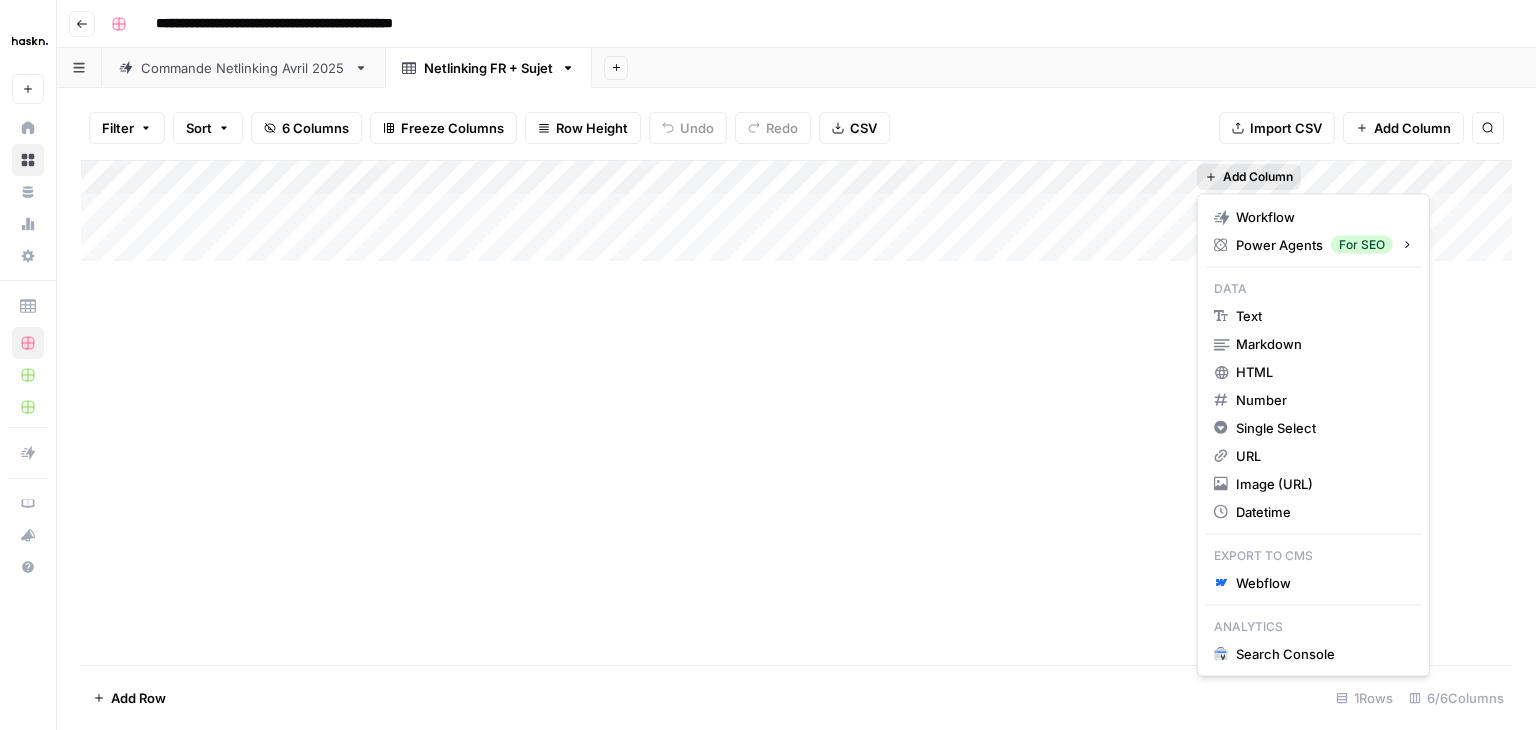 click on "Add Column" at bounding box center (1258, 177) 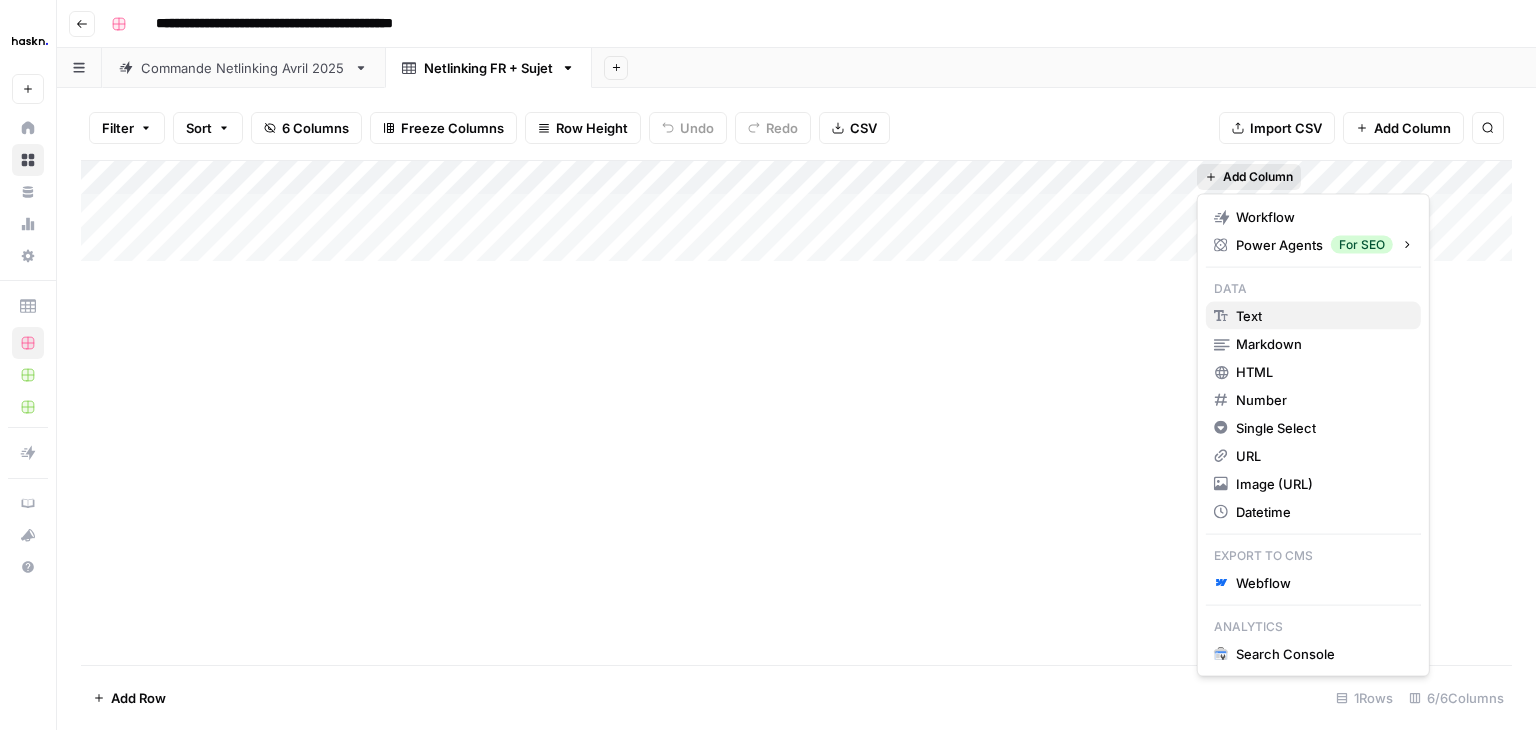 click on "text" at bounding box center (1249, 316) 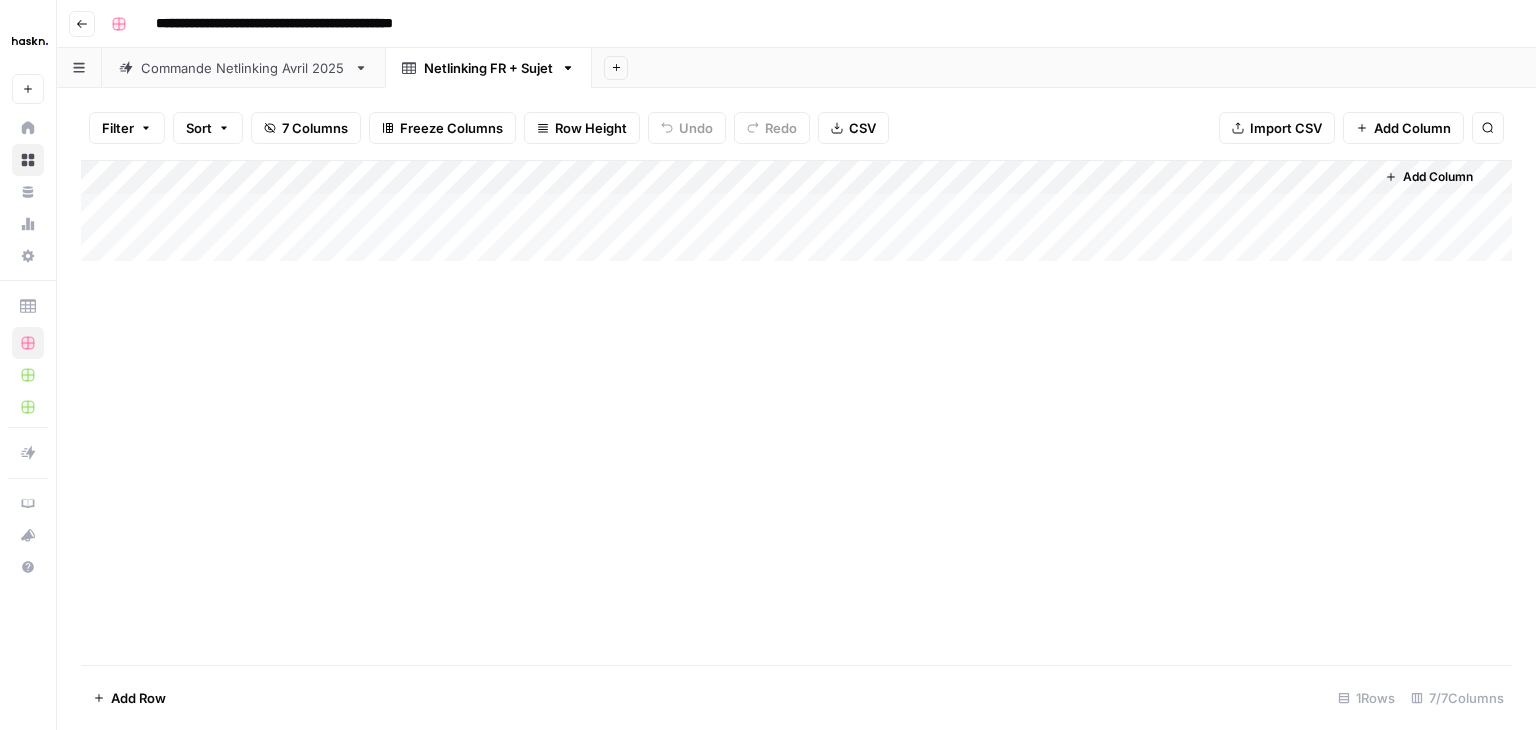 click on "Add Column" at bounding box center [796, 211] 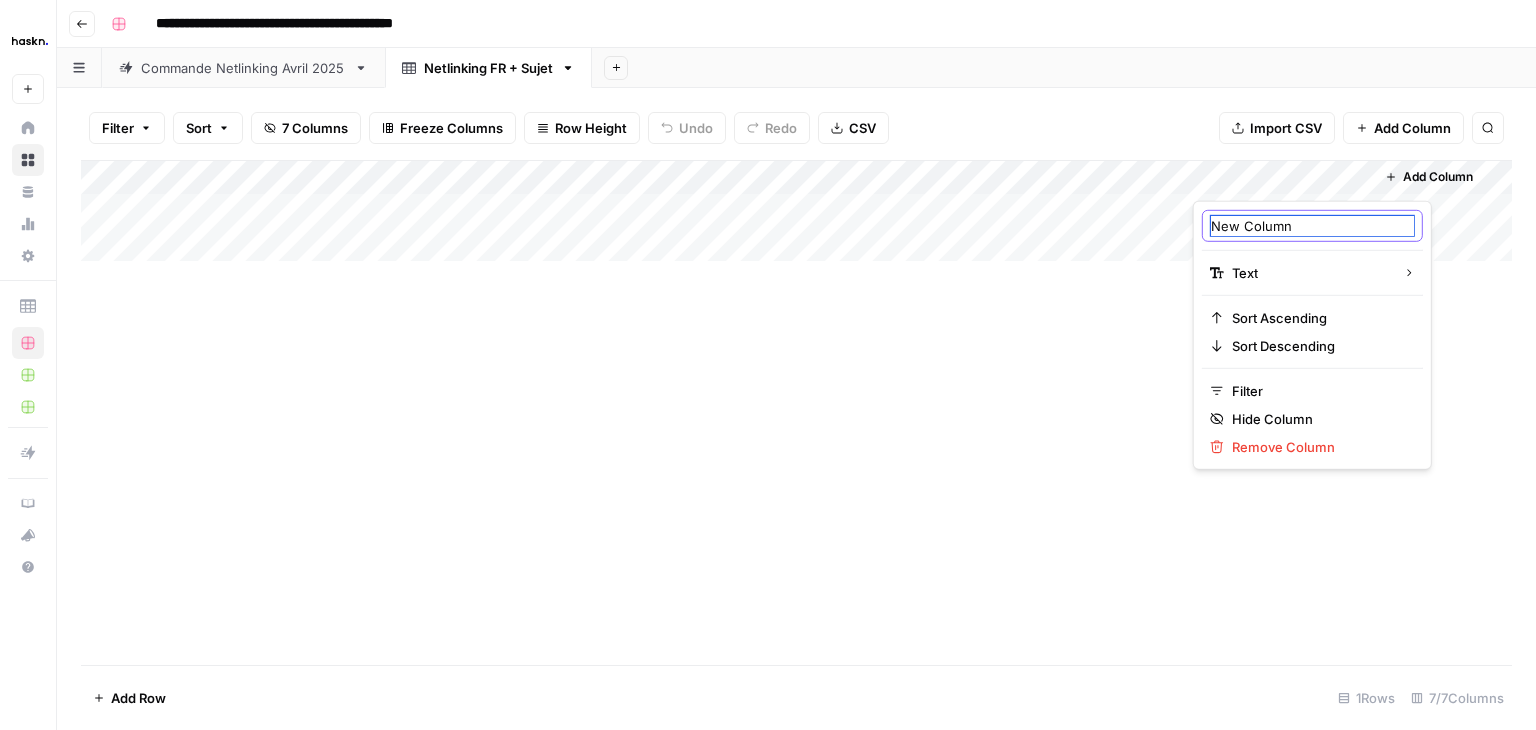 click on "New Column" at bounding box center (1312, 226) 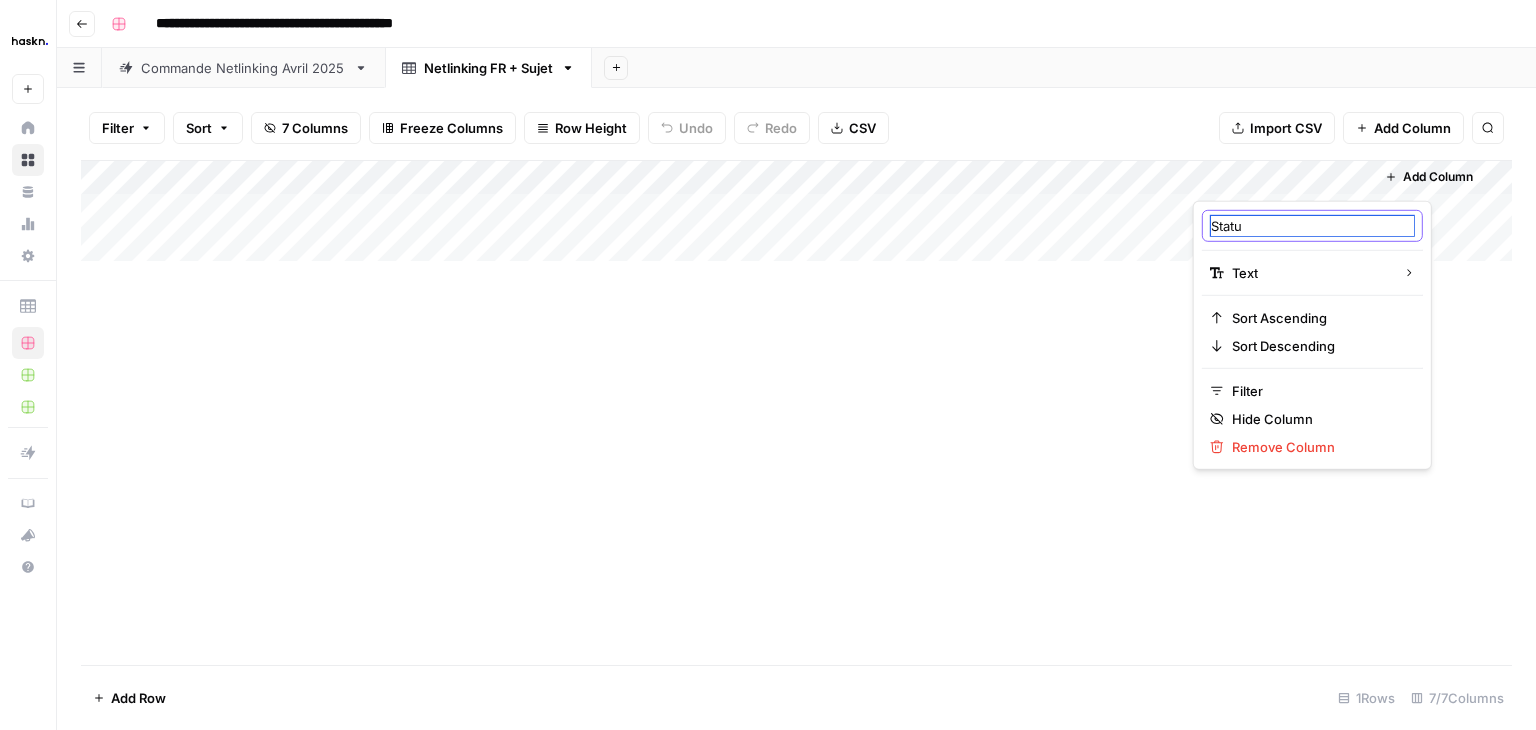 type on "Statut" 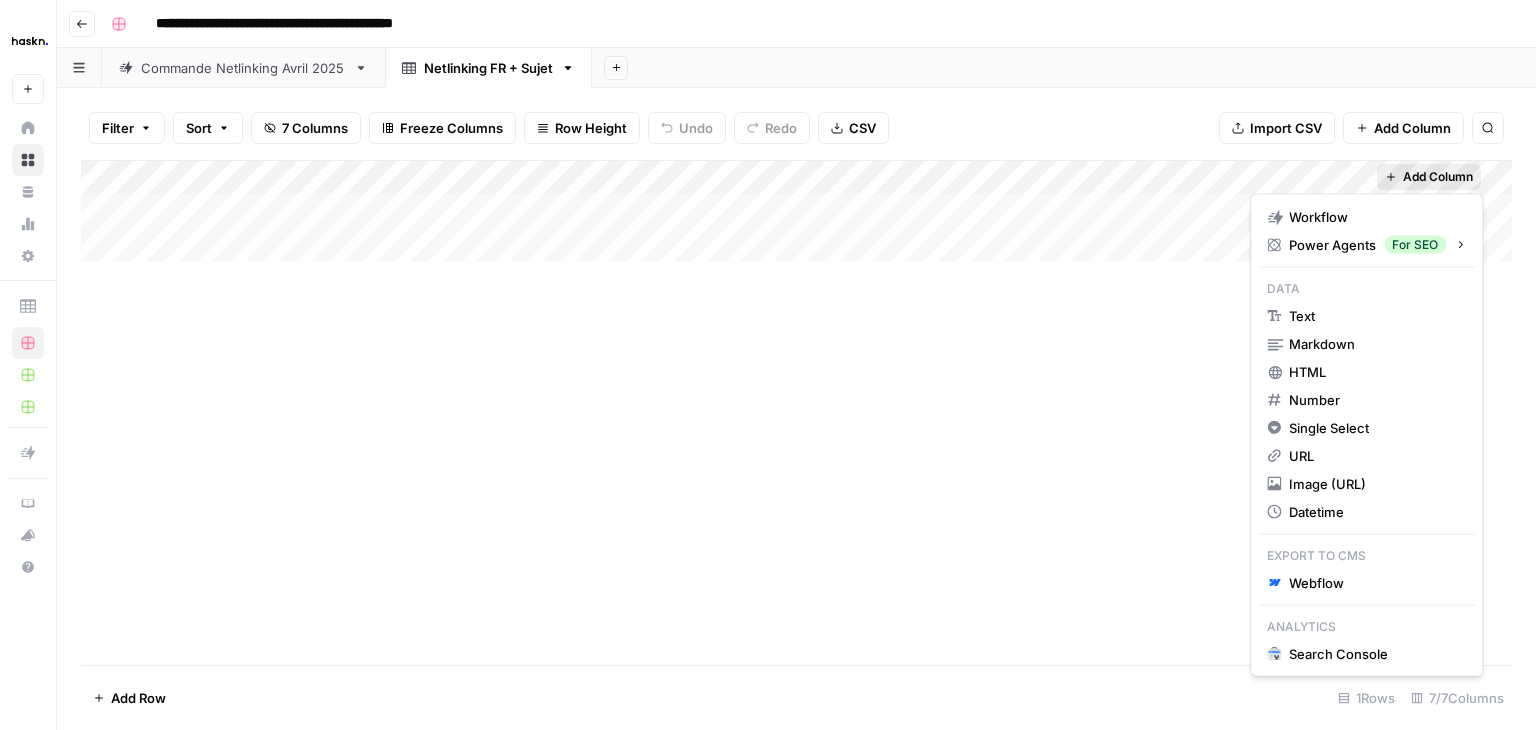 click on "Add Column" at bounding box center [1438, 177] 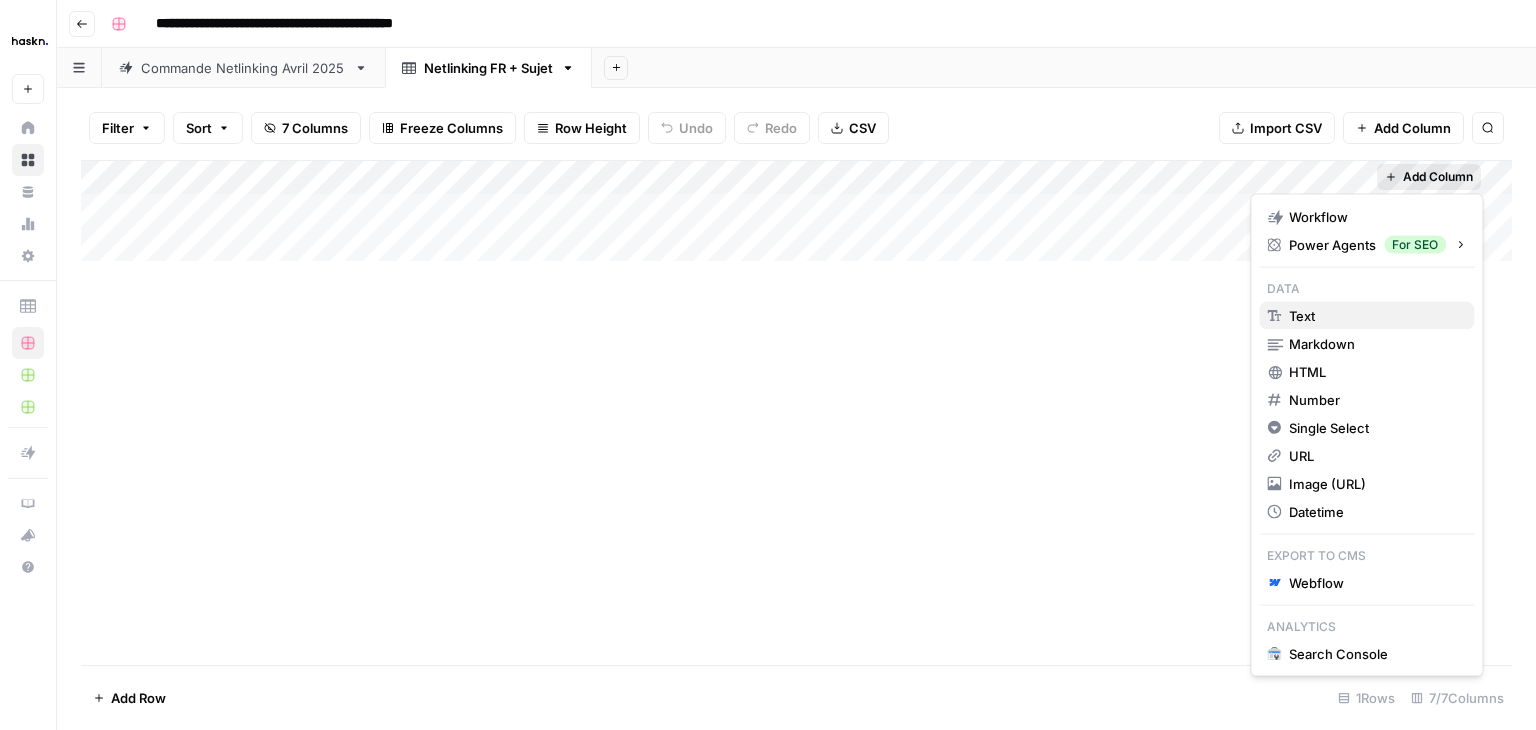 click on "text" at bounding box center (1302, 316) 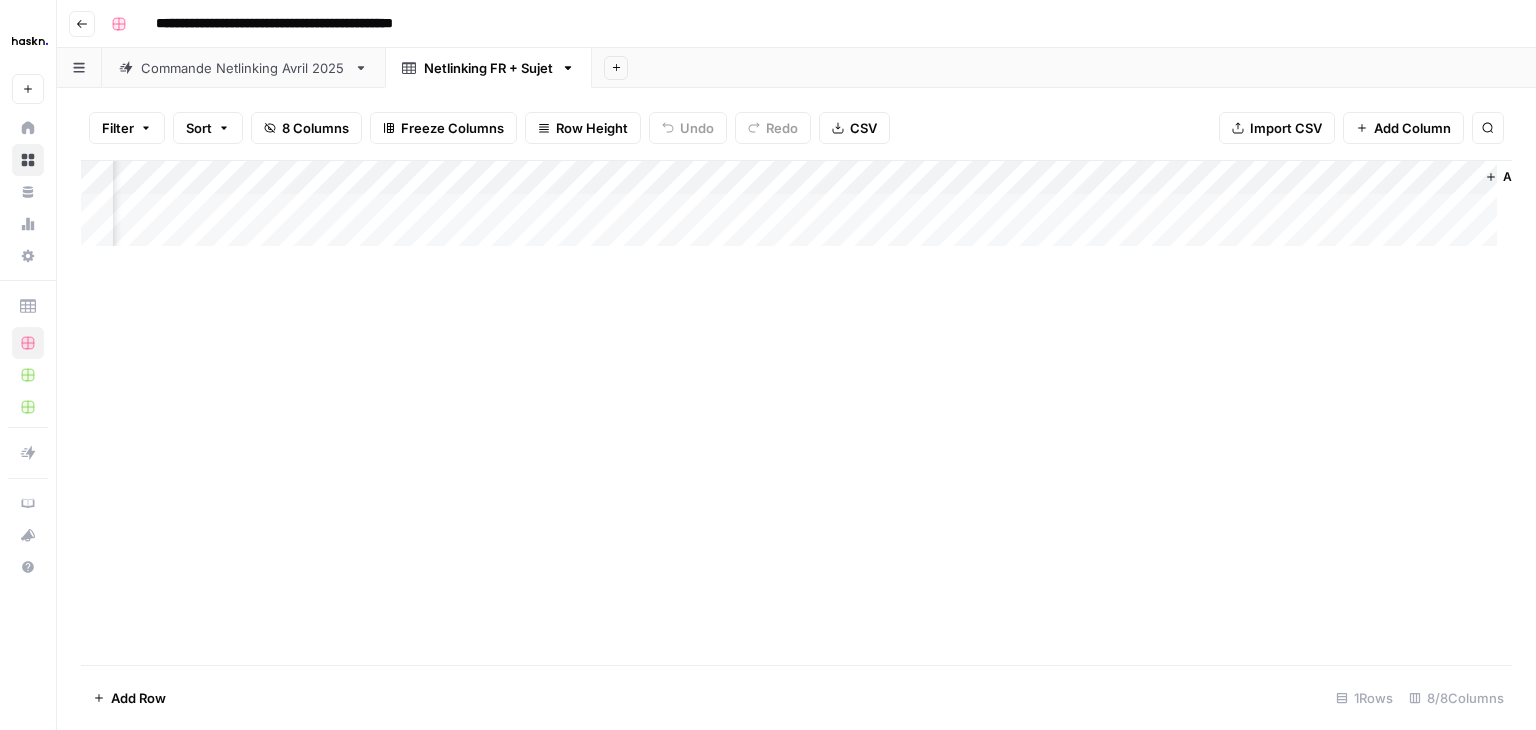 scroll, scrollTop: 0, scrollLeft: 168, axis: horizontal 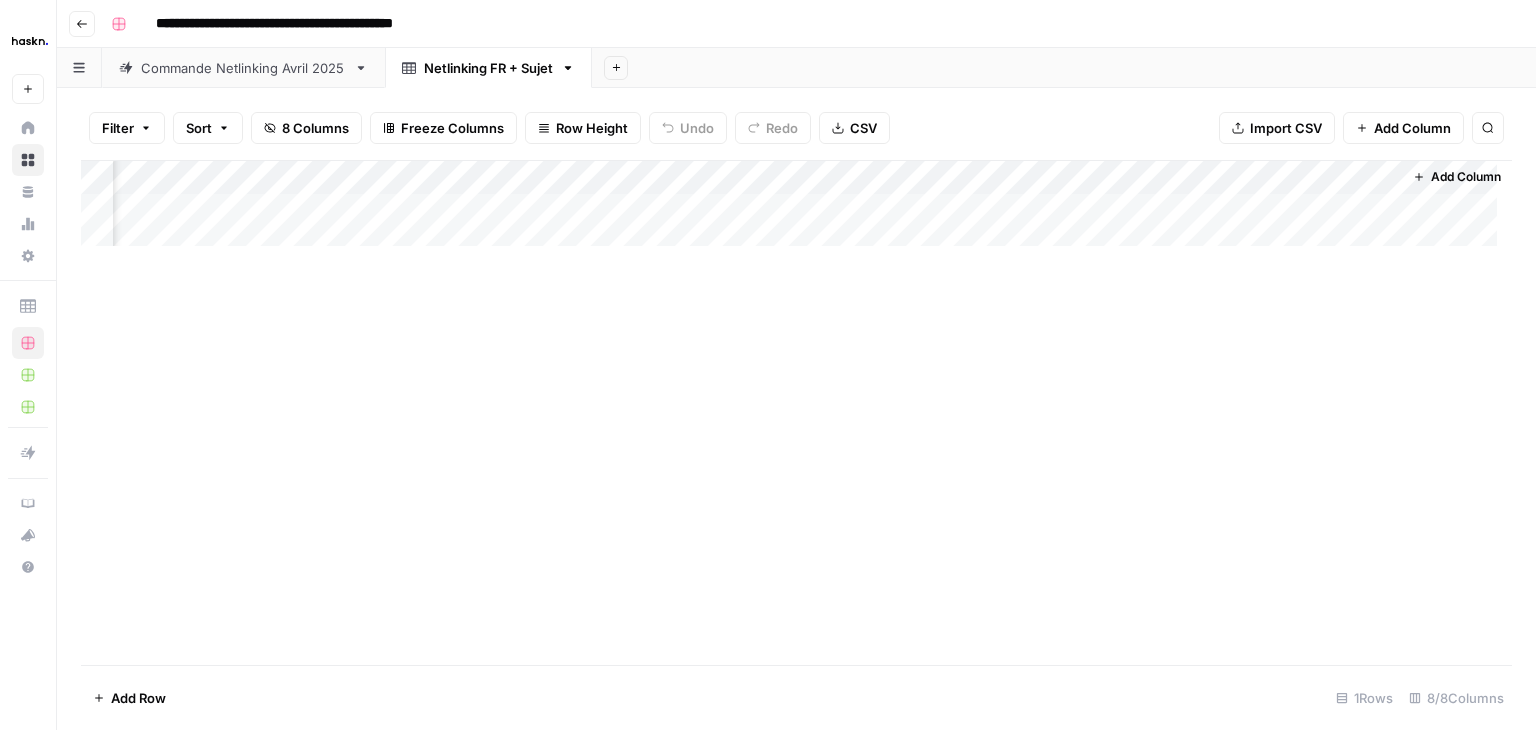 click on "Add Column" at bounding box center (796, 211) 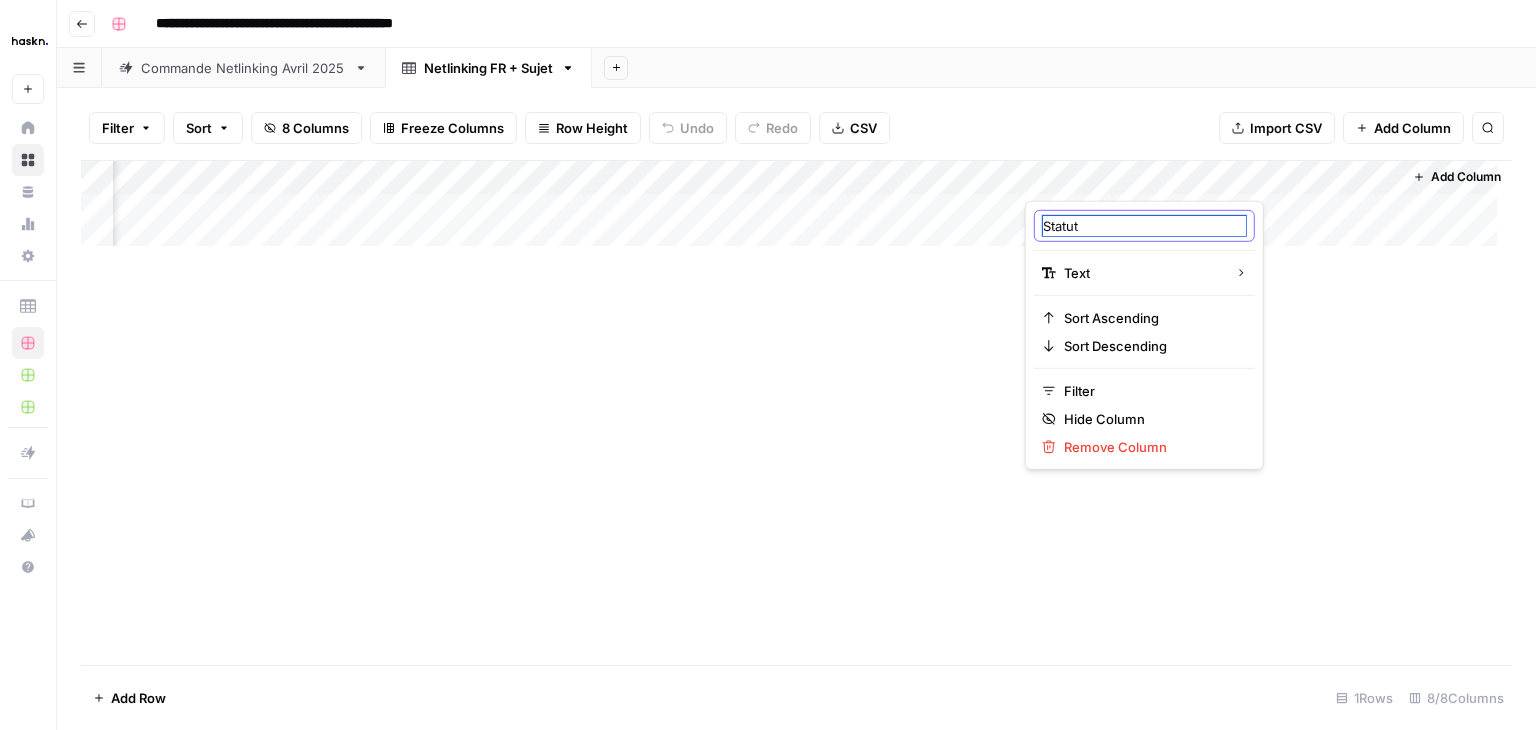 click on "Statut" at bounding box center (1144, 226) 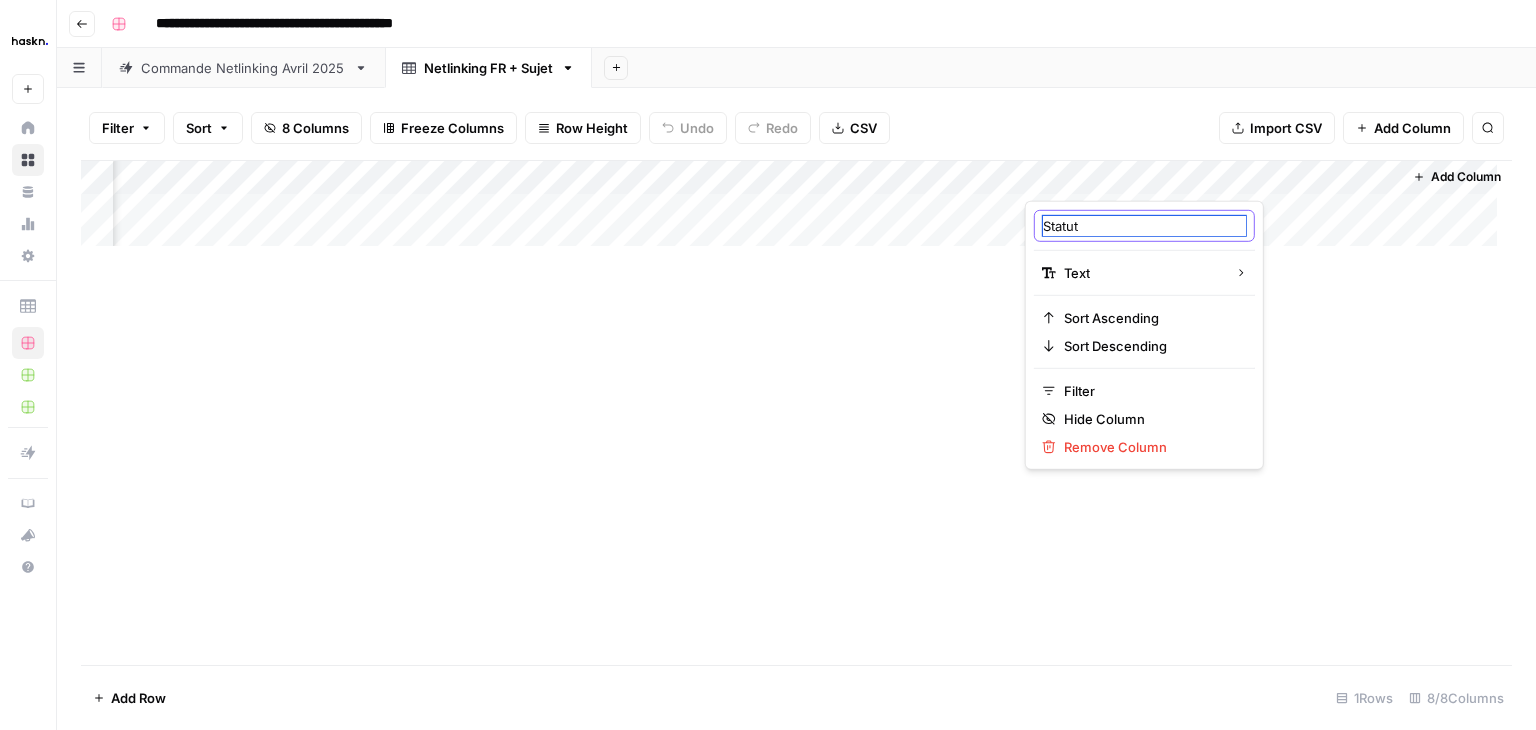 paste on "URL Contenu" 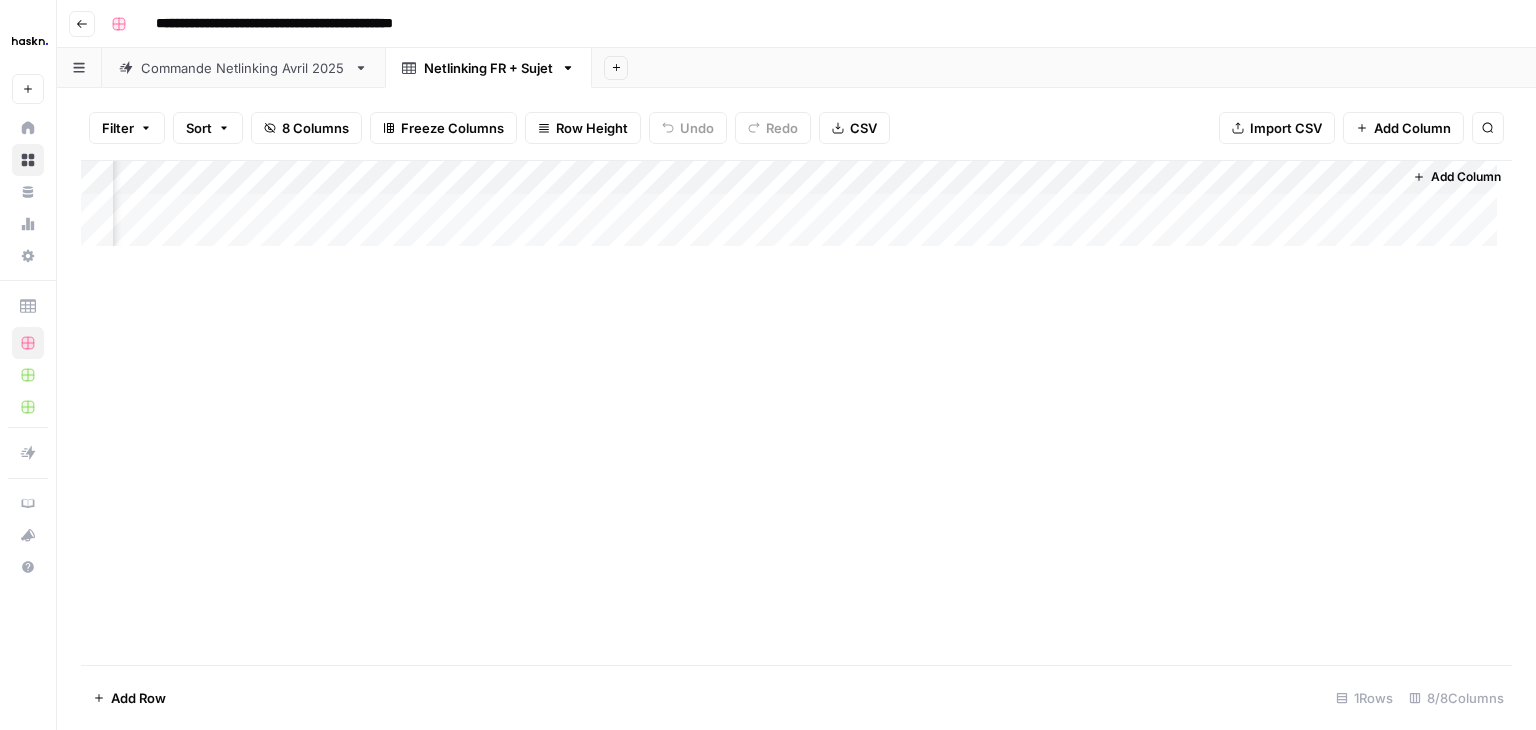 click on "Add Column" at bounding box center [796, 211] 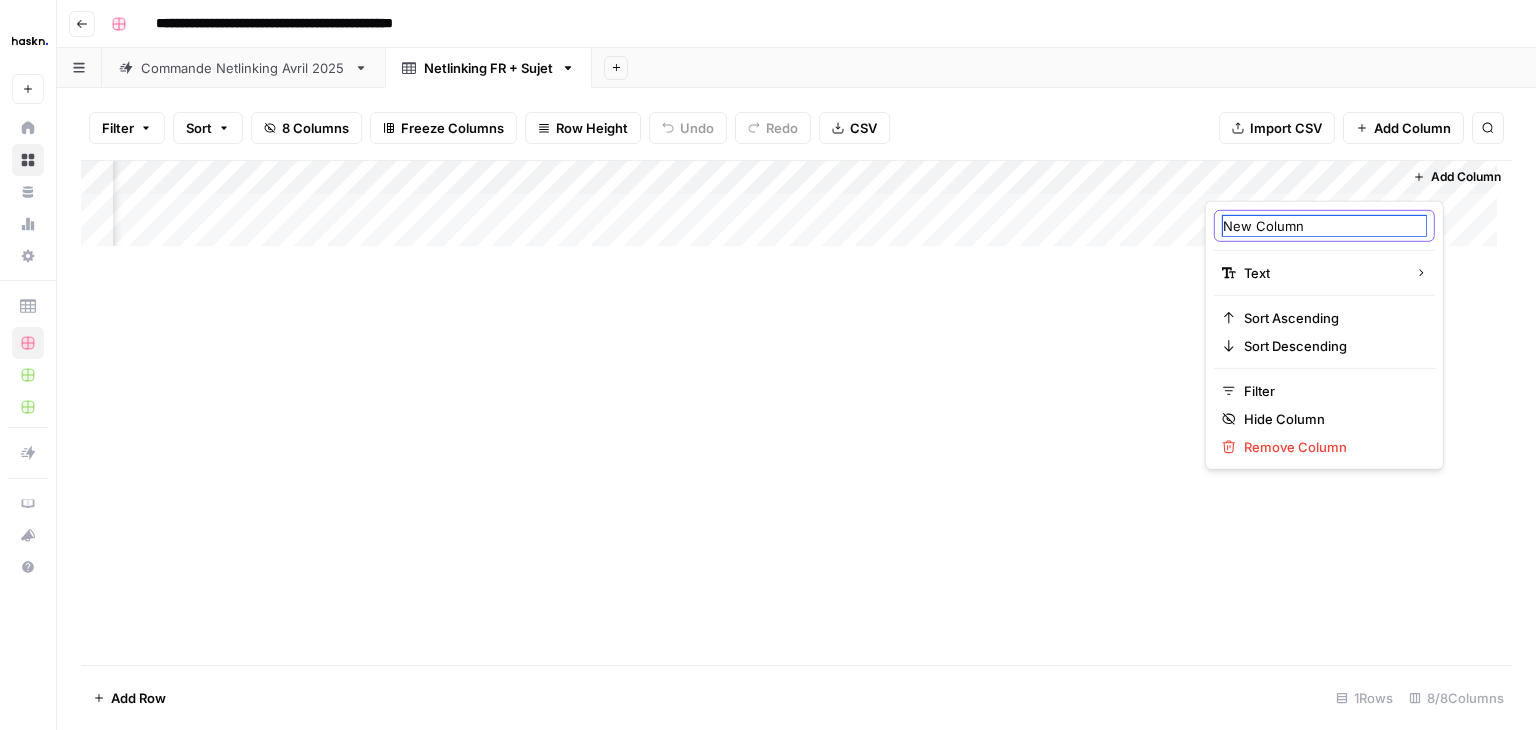 click on "New Column" at bounding box center [1324, 226] 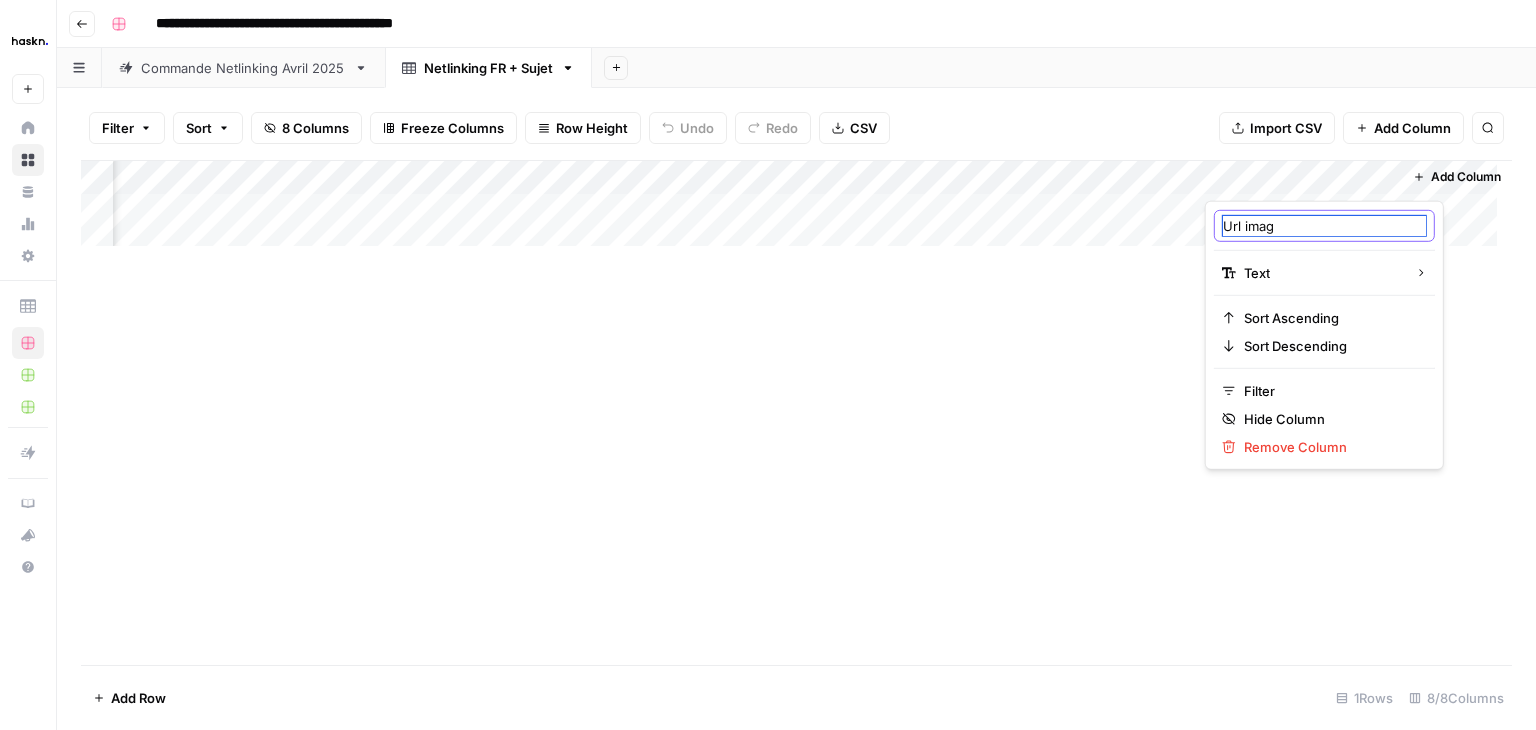 type on "Url image" 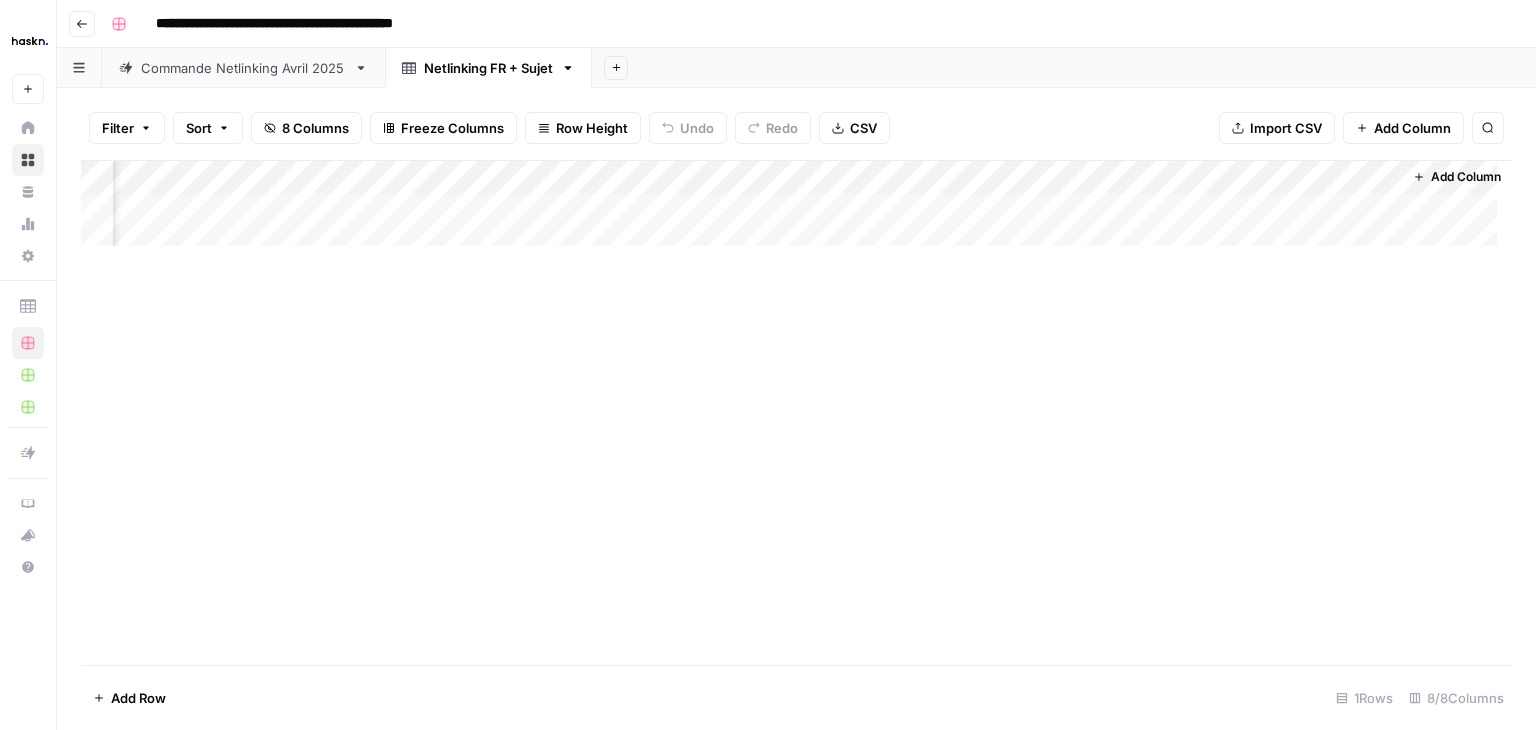 click on "Add Column" at bounding box center [796, 211] 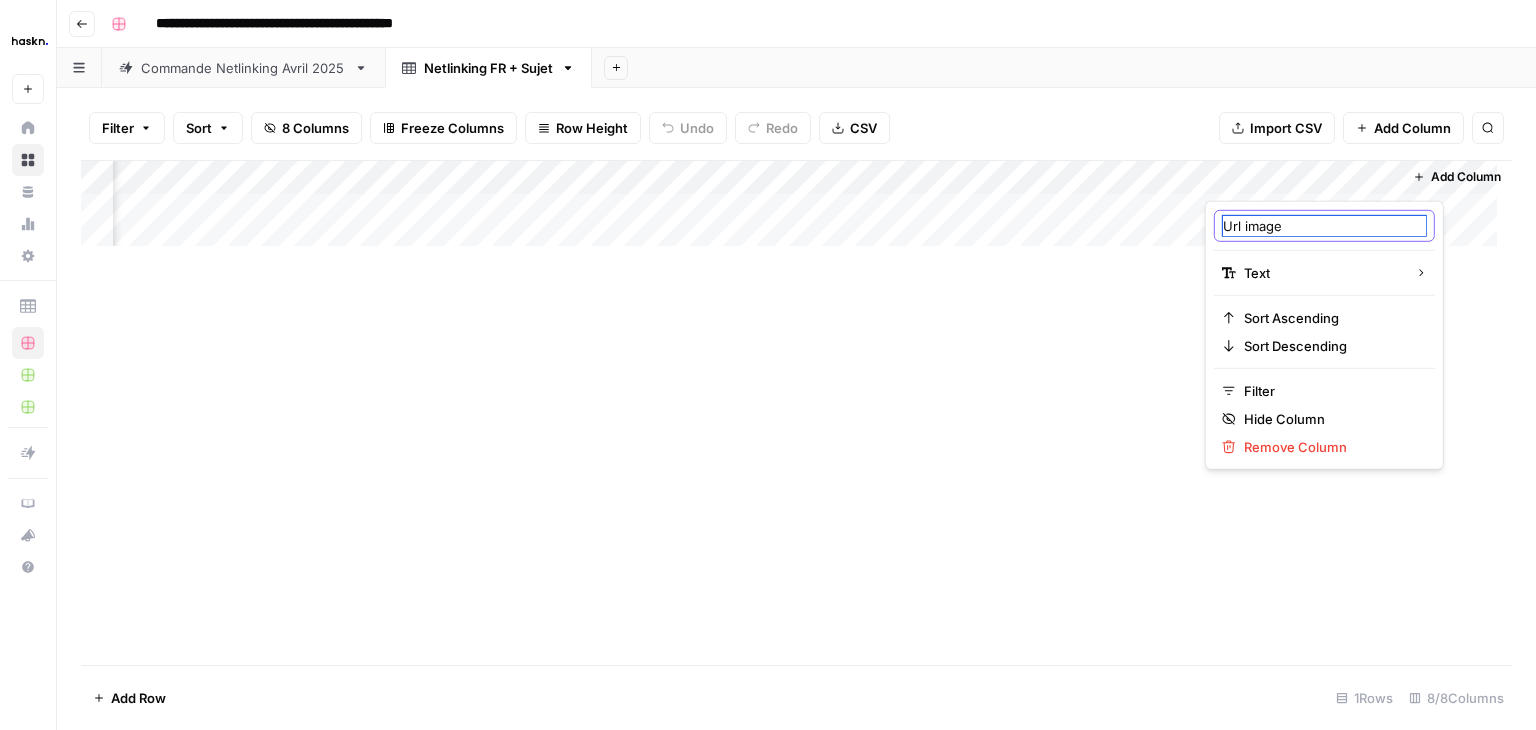 click on "Url image" at bounding box center [1324, 226] 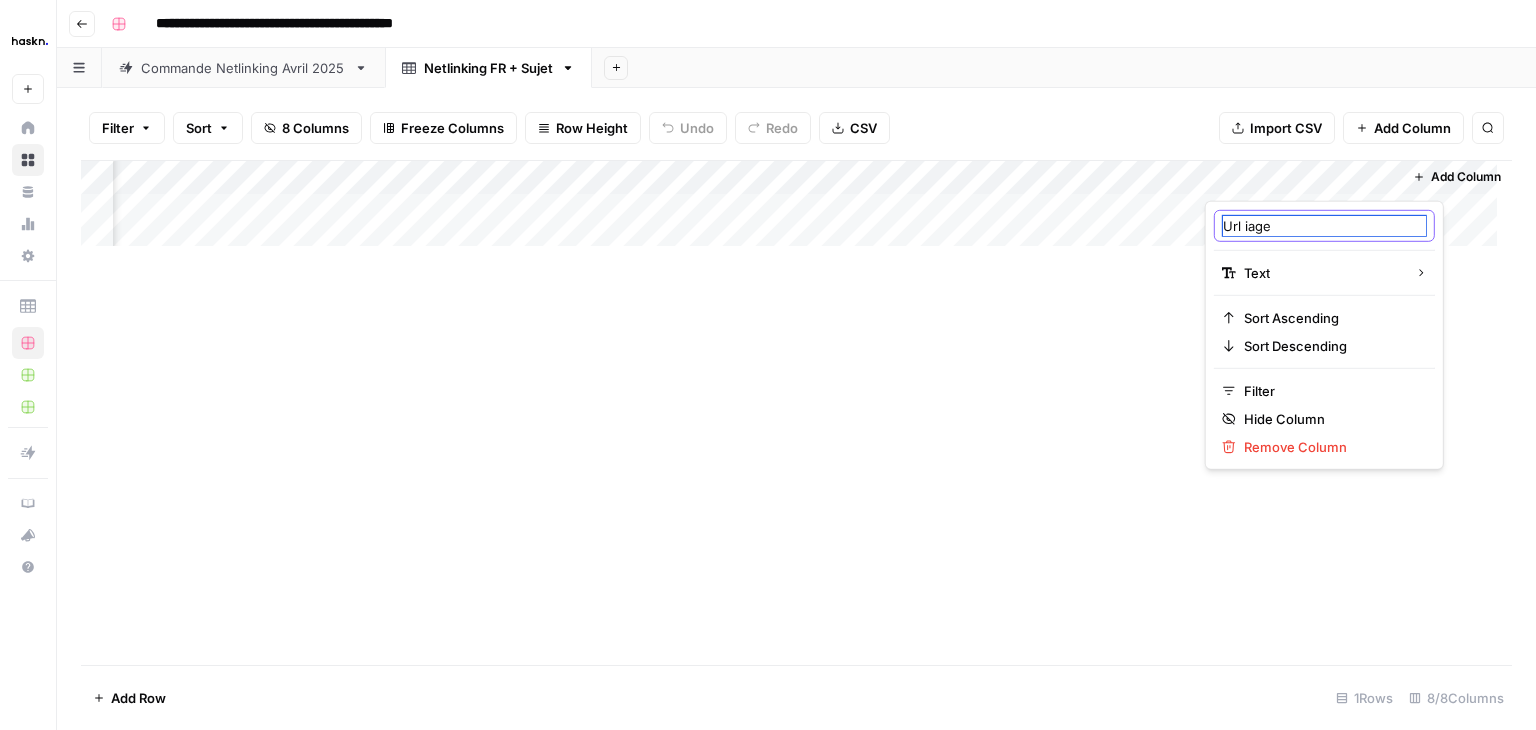 type on "Url iIage" 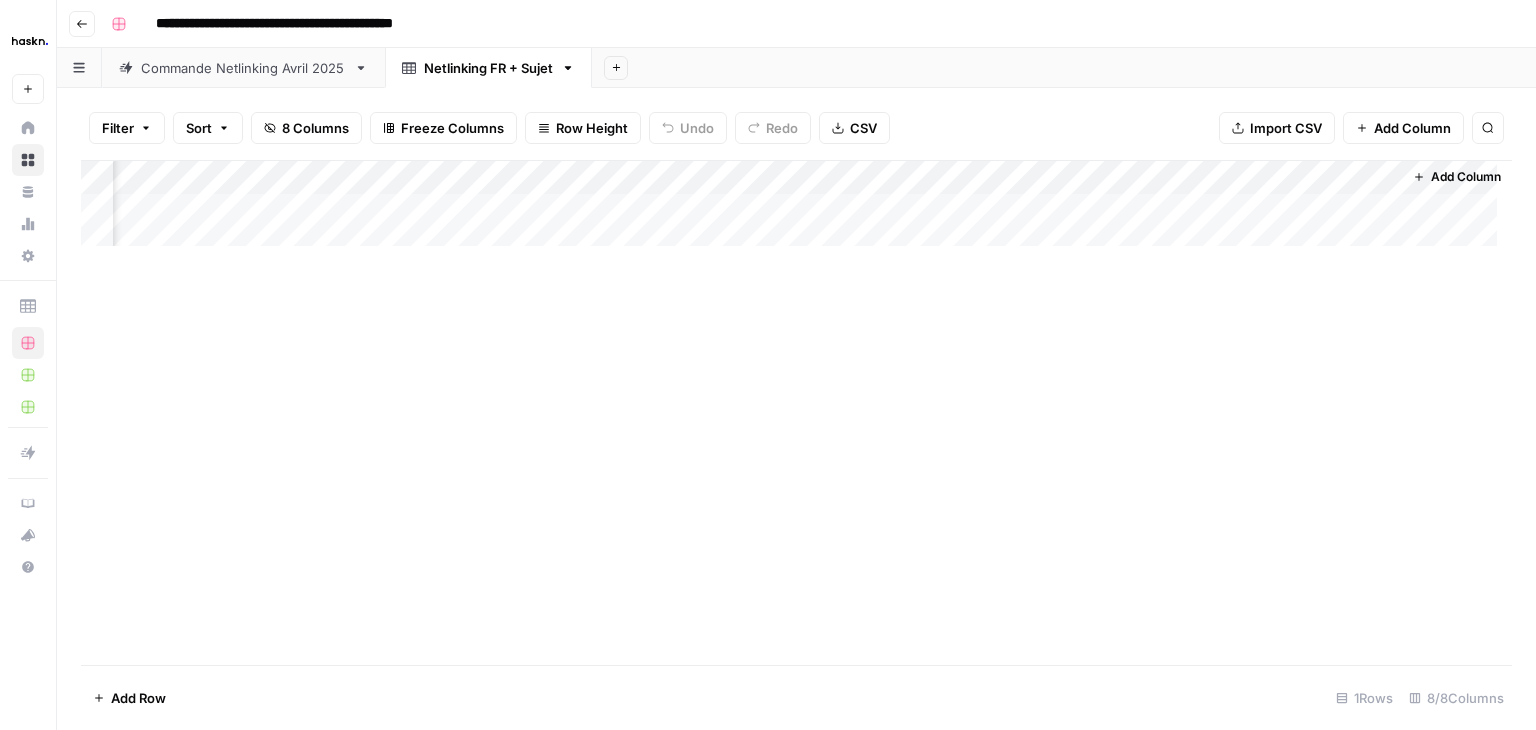 click on "Add Column" at bounding box center (796, 211) 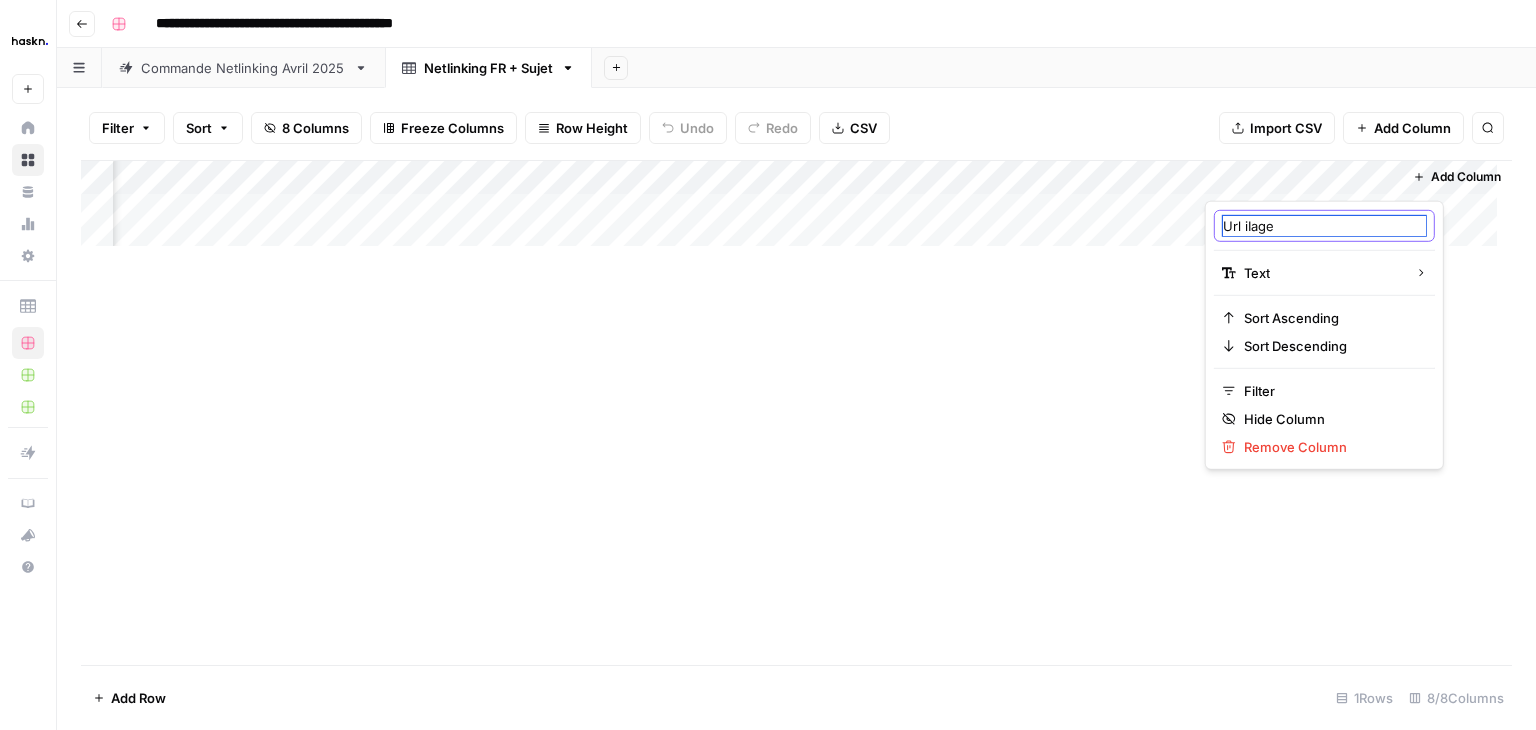 click on "Url iIage" at bounding box center (1324, 226) 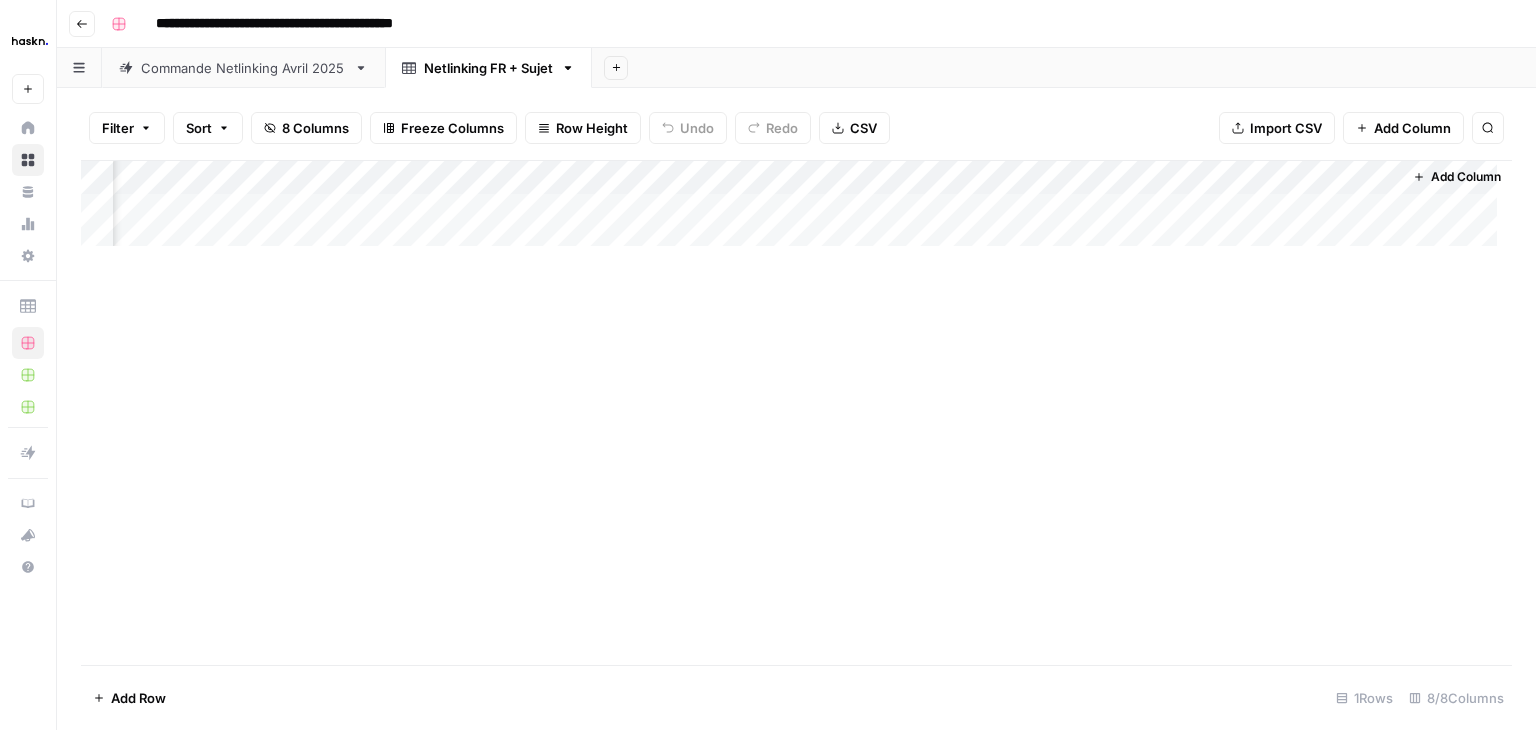 click on "Add Column" at bounding box center [796, 211] 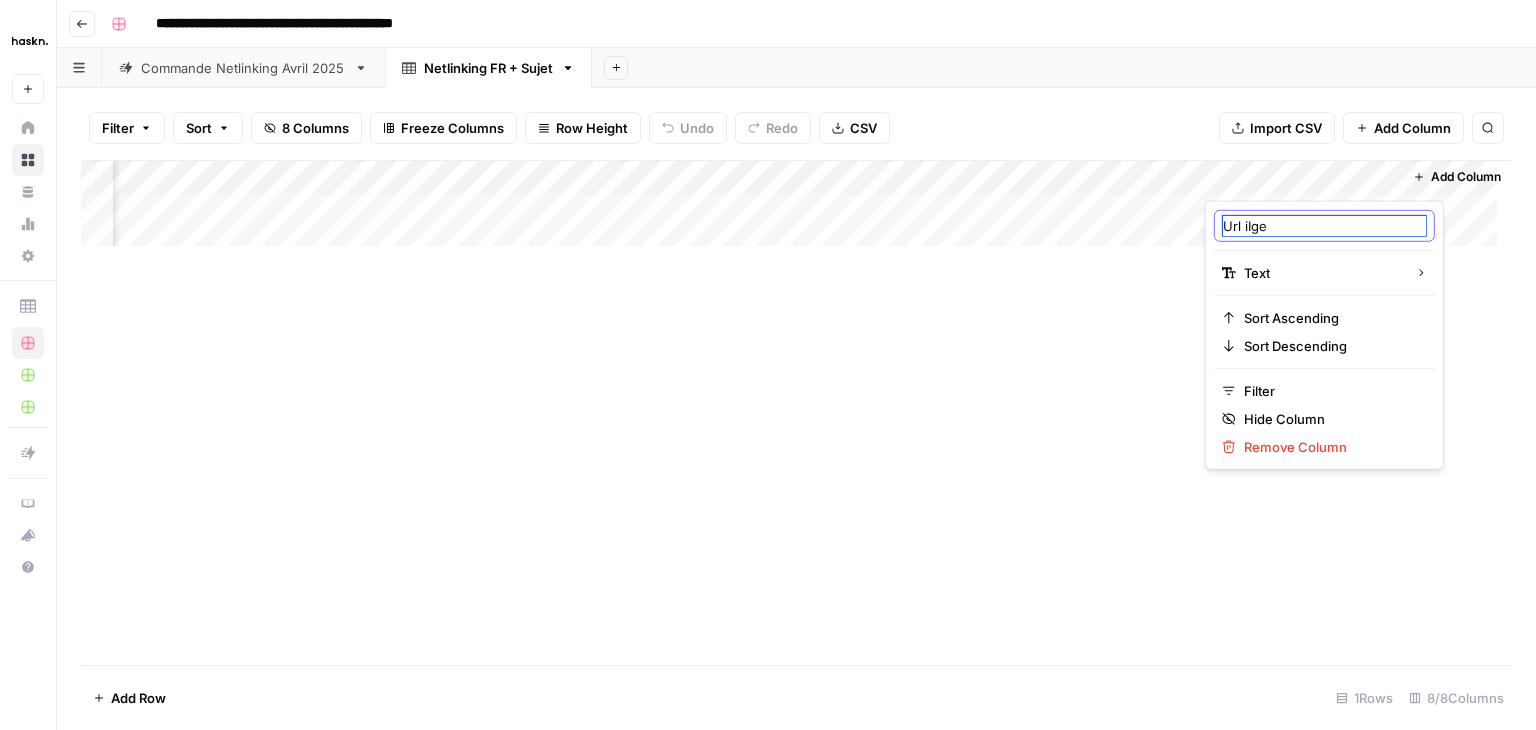 click on "Url iIge" at bounding box center (1324, 226) 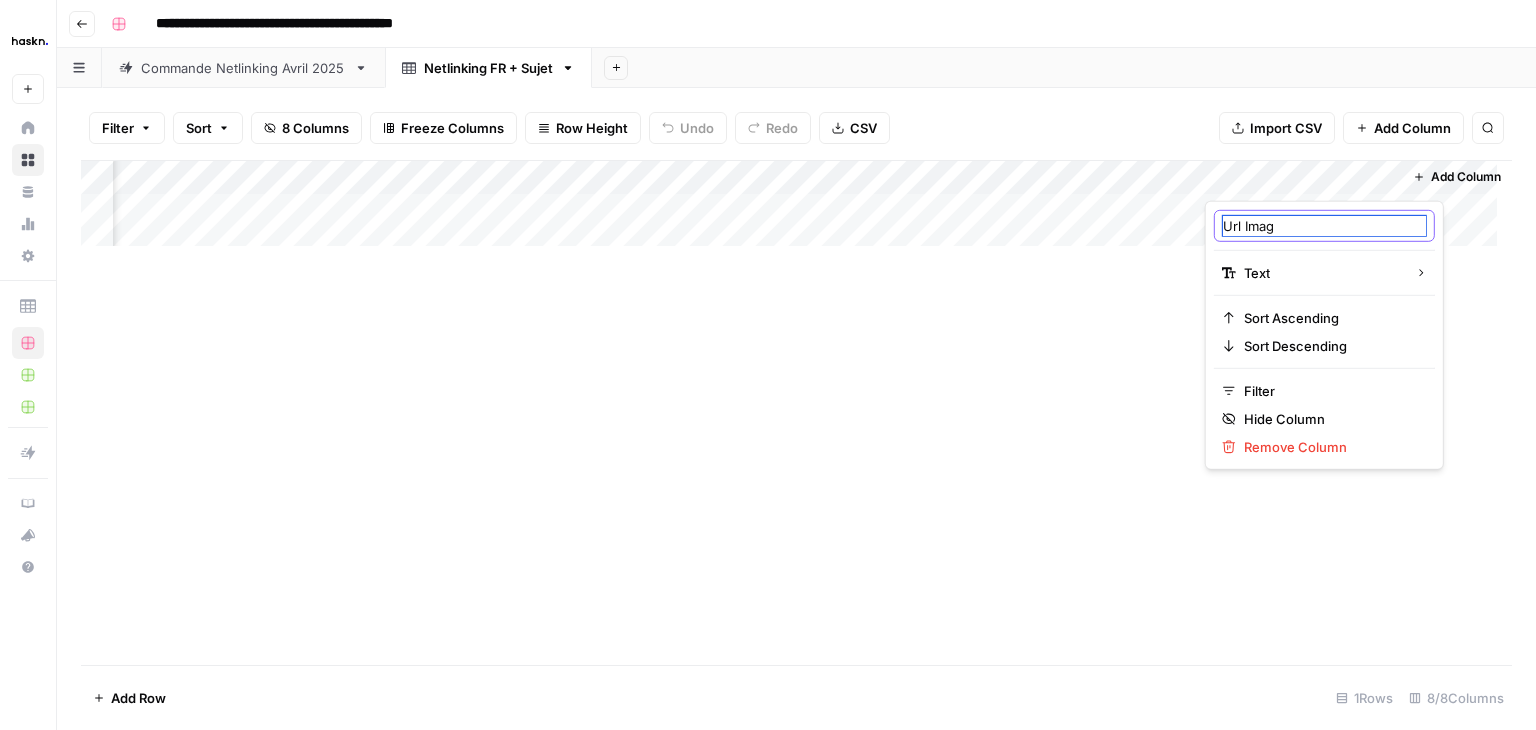 type on "Url Image" 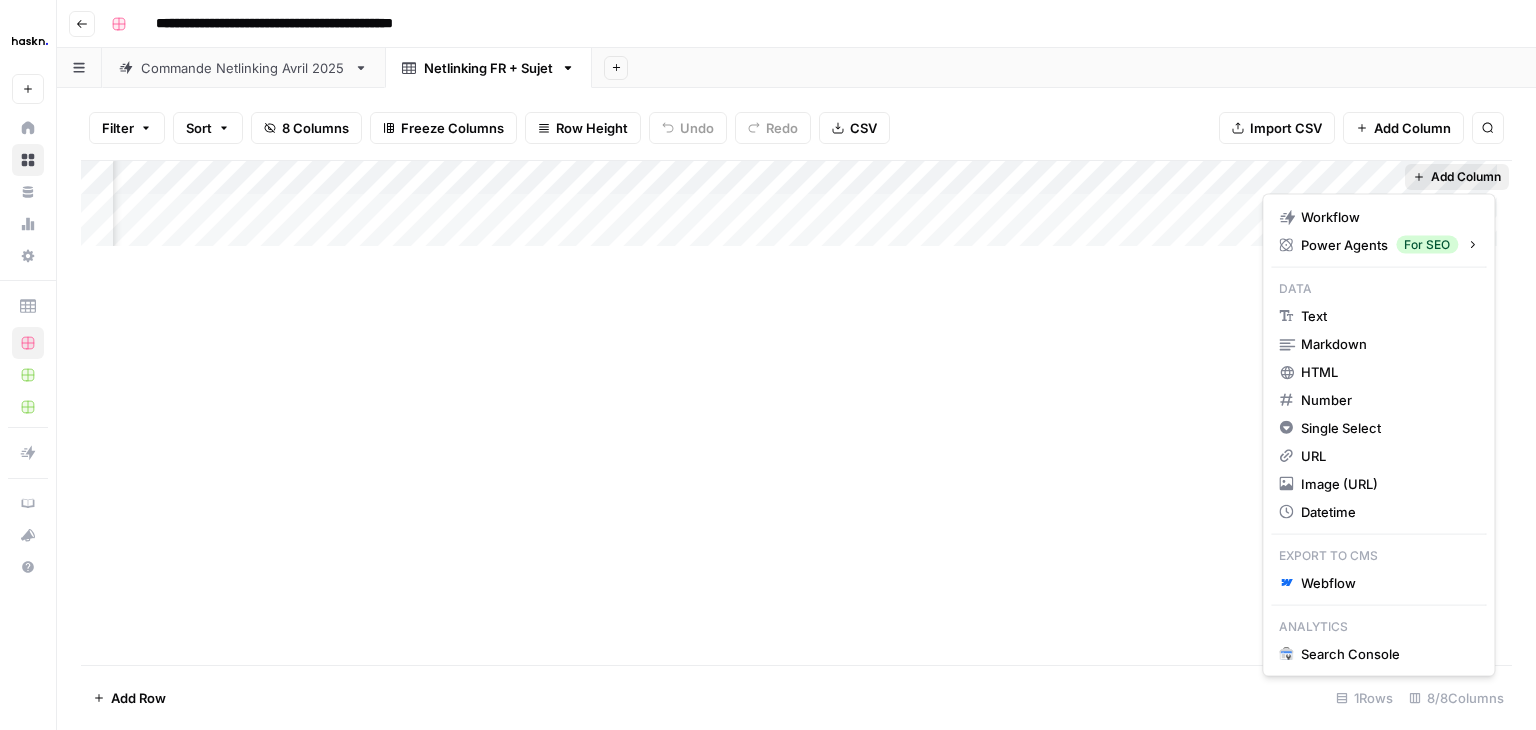 click on "Add Column" at bounding box center [1466, 177] 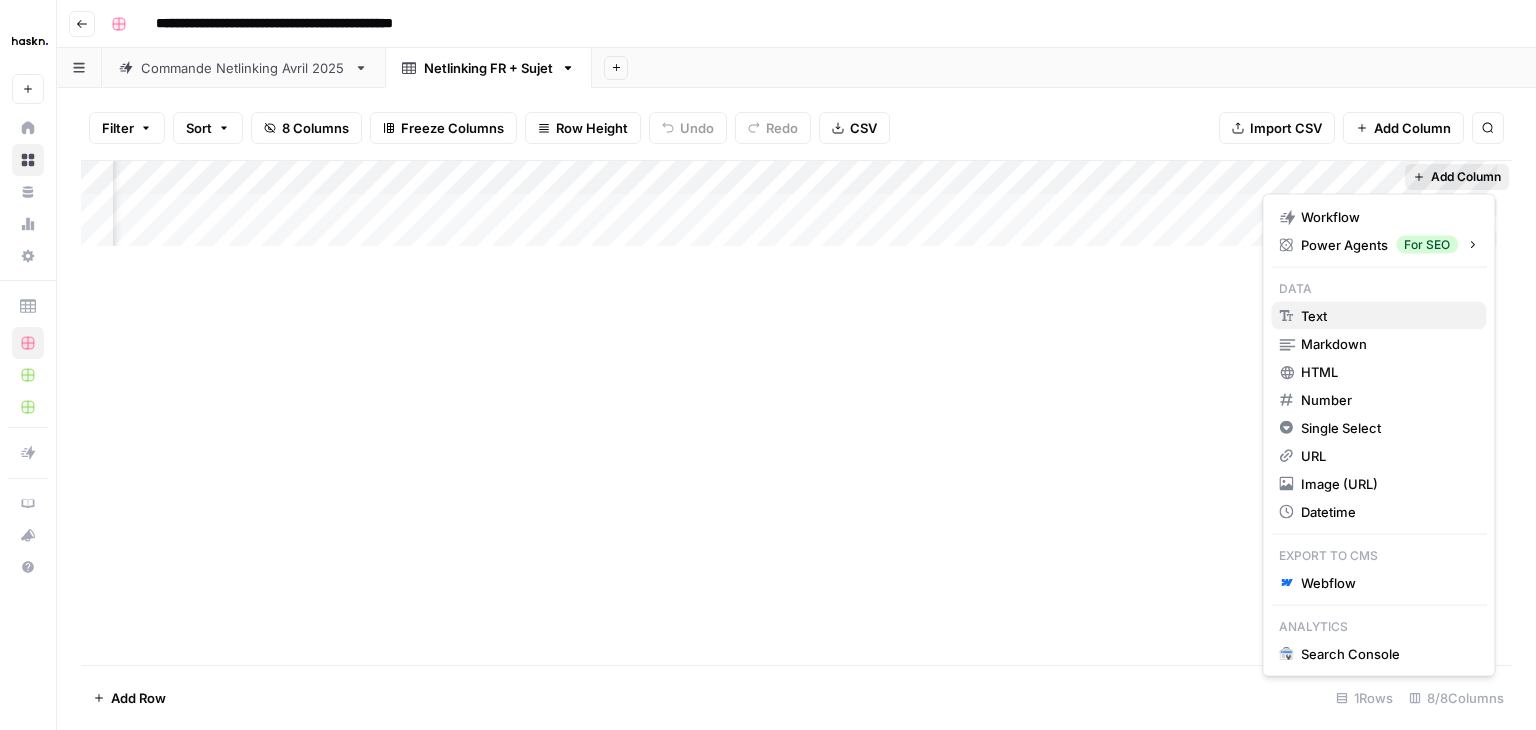 click on "text" at bounding box center [1314, 316] 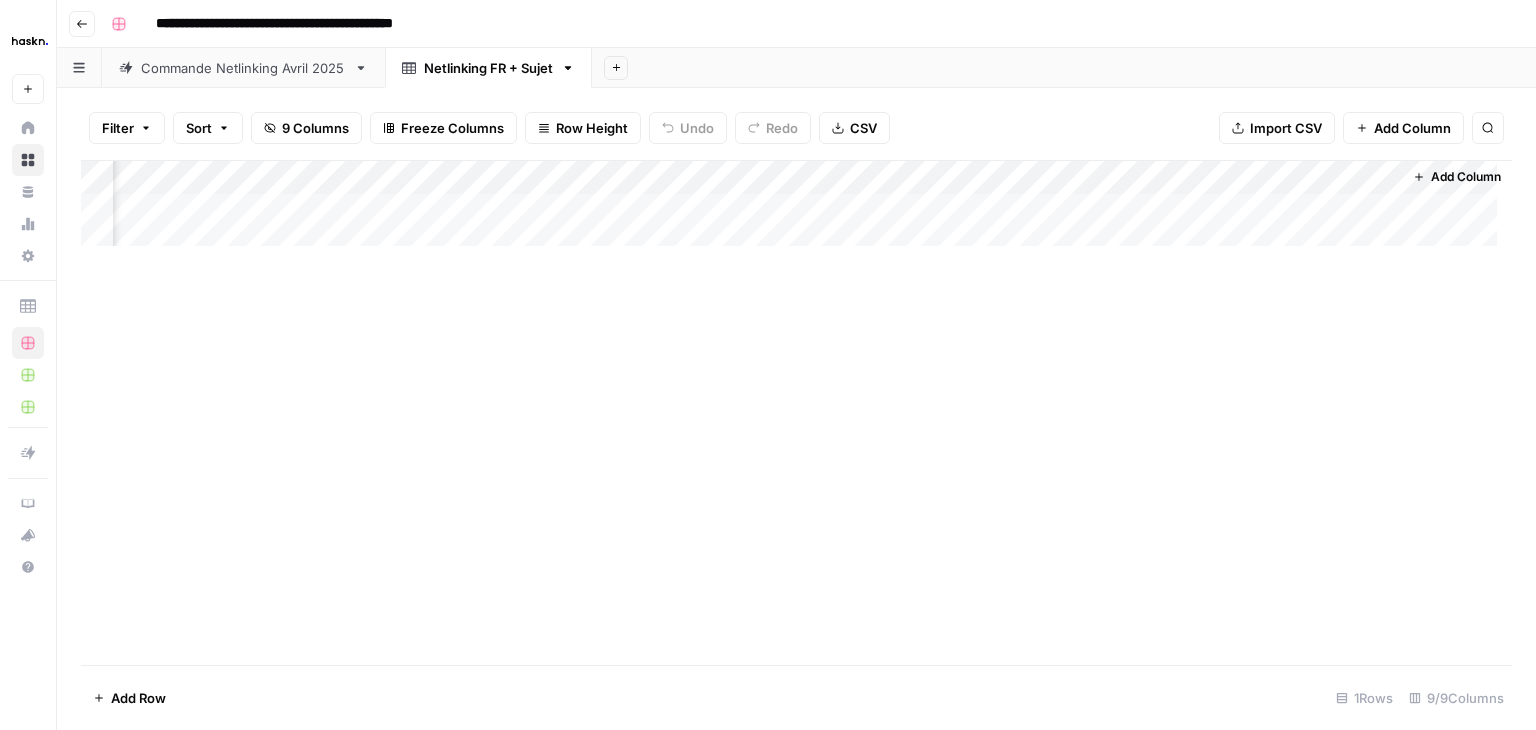 scroll, scrollTop: 0, scrollLeft: 348, axis: horizontal 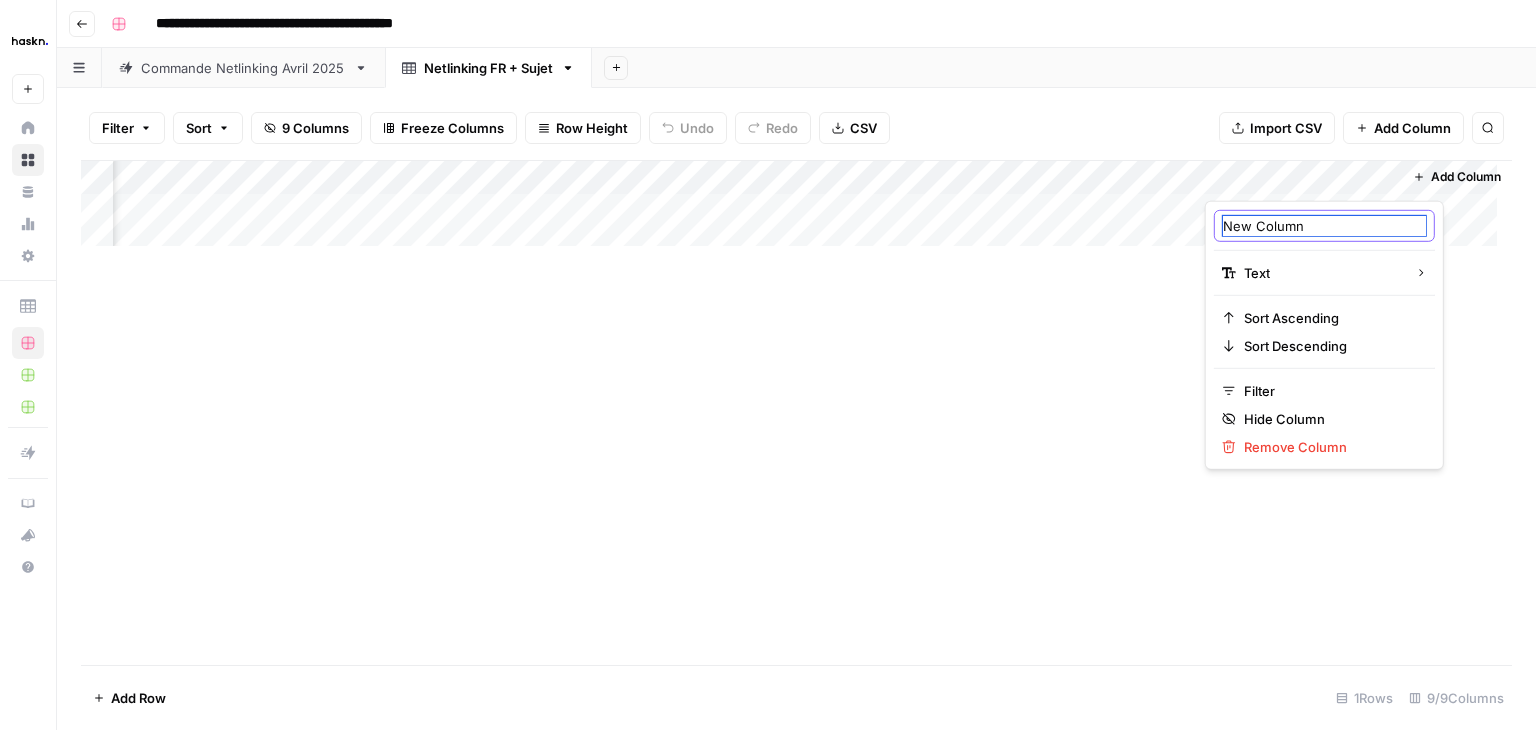 click on "New Column" at bounding box center (1324, 226) 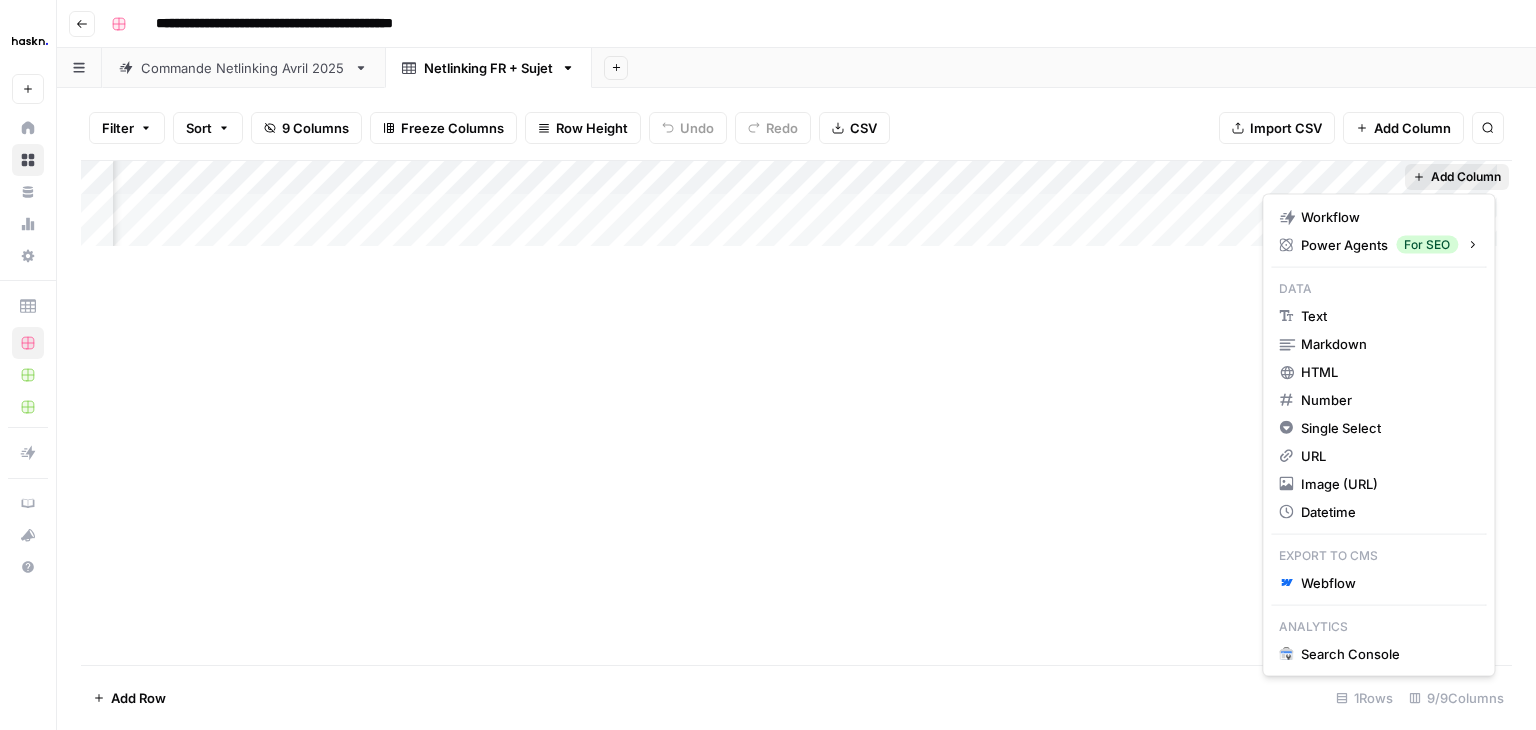 click on "Add Column" at bounding box center [1466, 177] 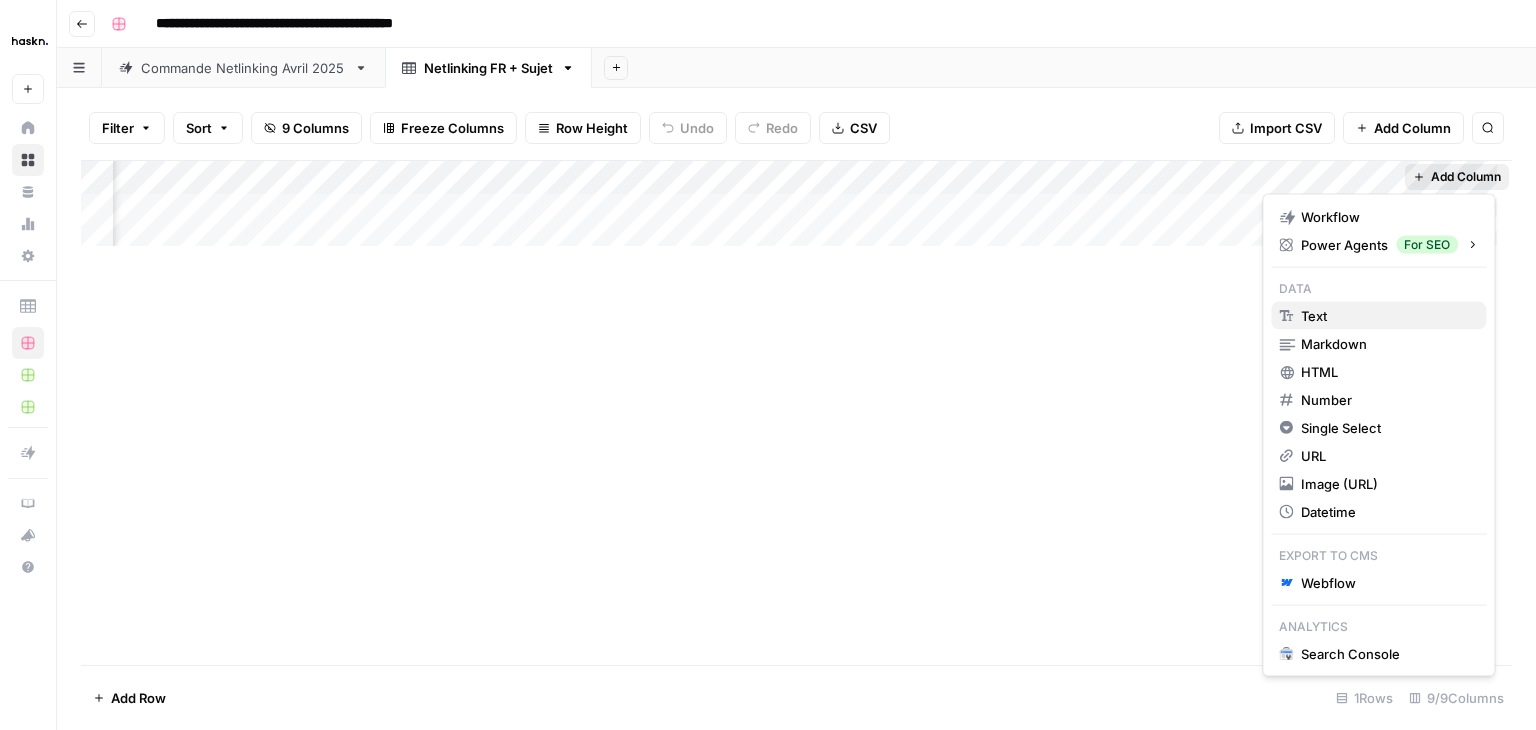click on "text" at bounding box center [1378, 316] 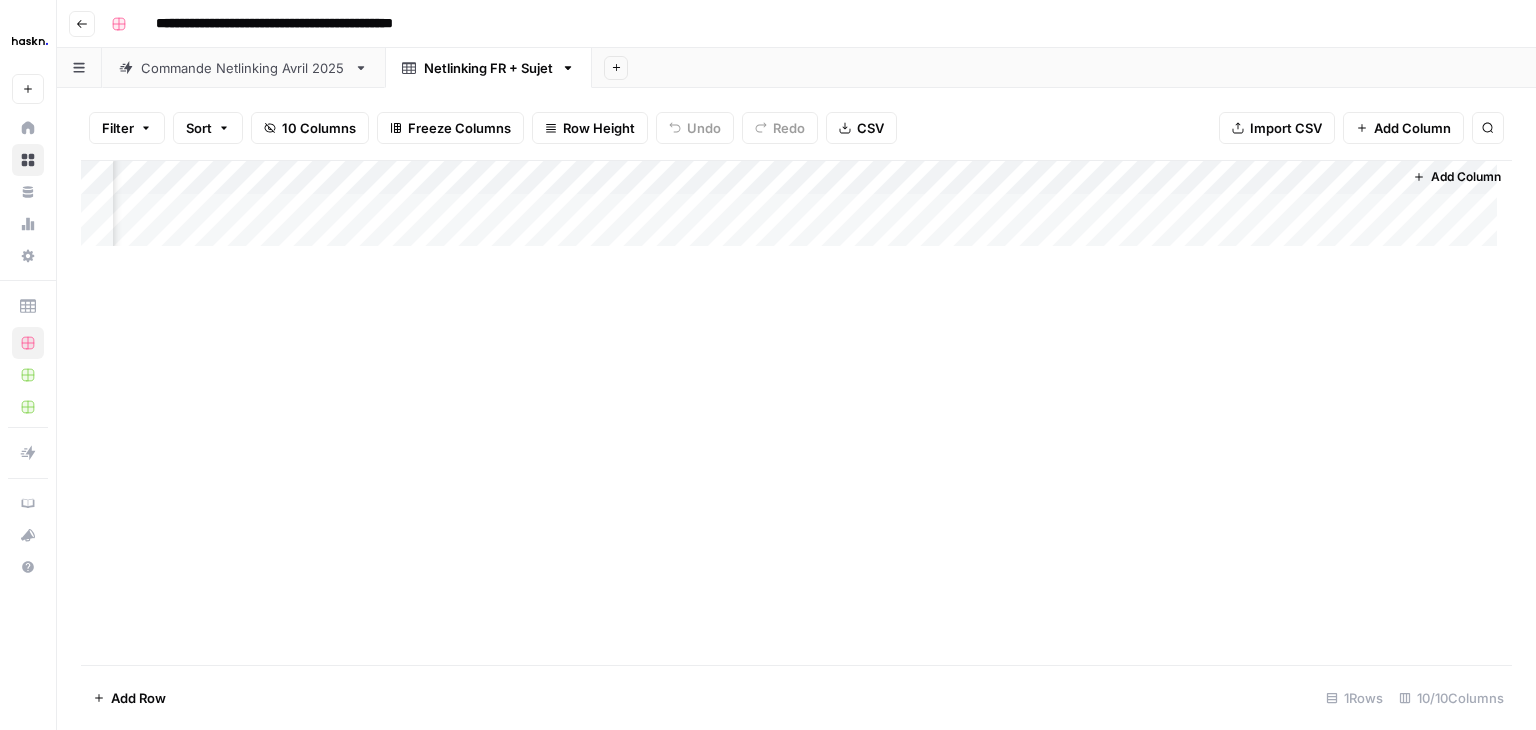 scroll, scrollTop: 0, scrollLeft: 528, axis: horizontal 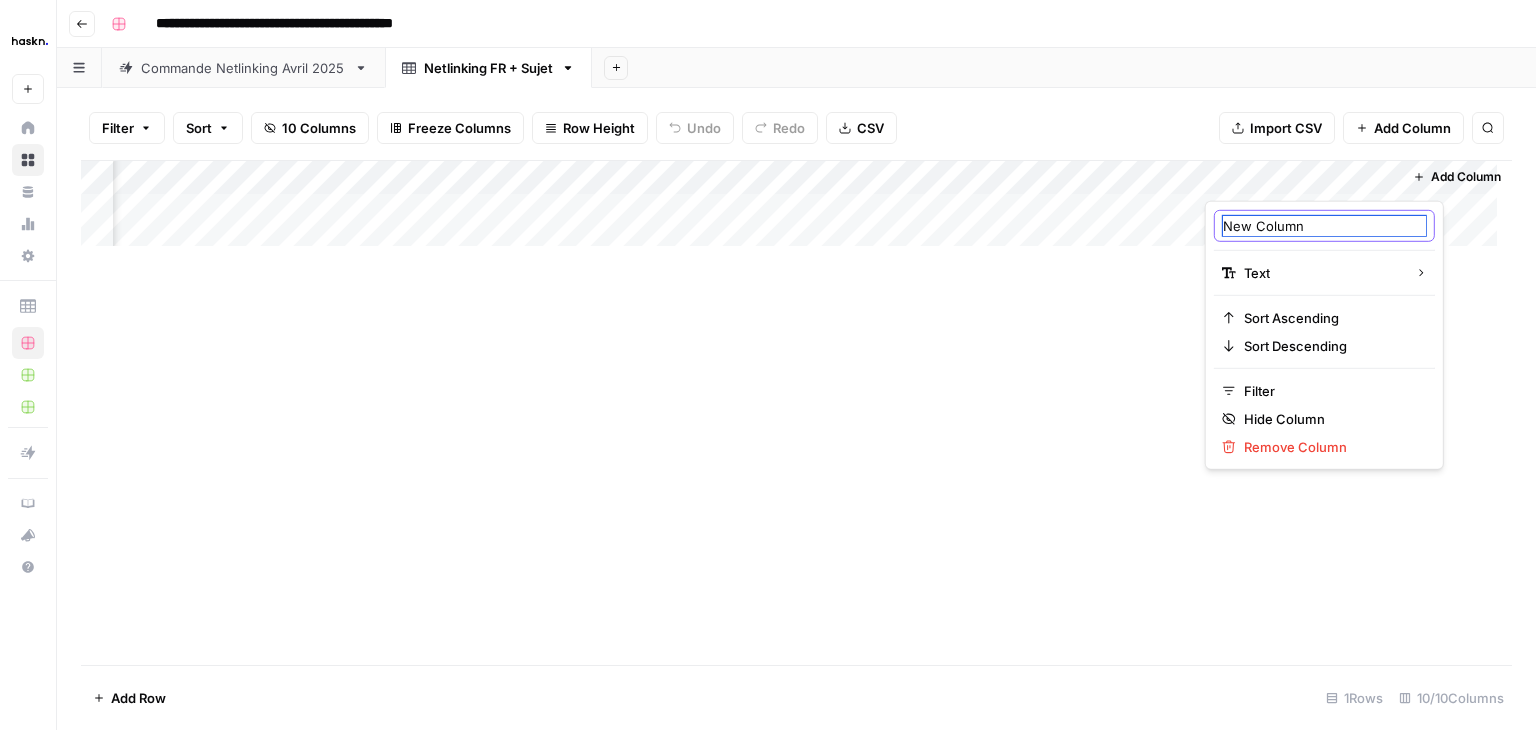click on "New Column" at bounding box center (1324, 226) 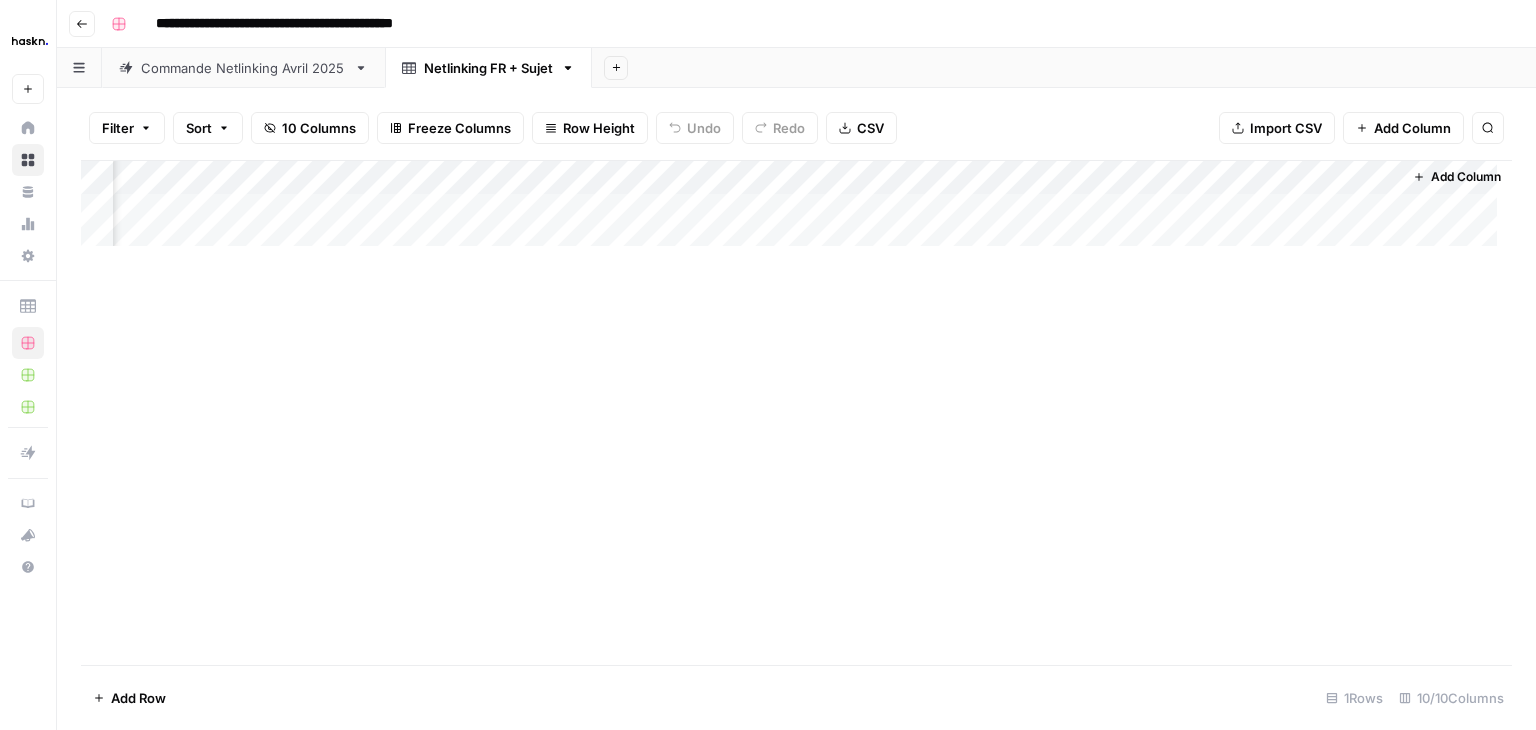 drag, startPoint x: 1260, startPoint y: 165, endPoint x: 1081, endPoint y: 183, distance: 179.90276 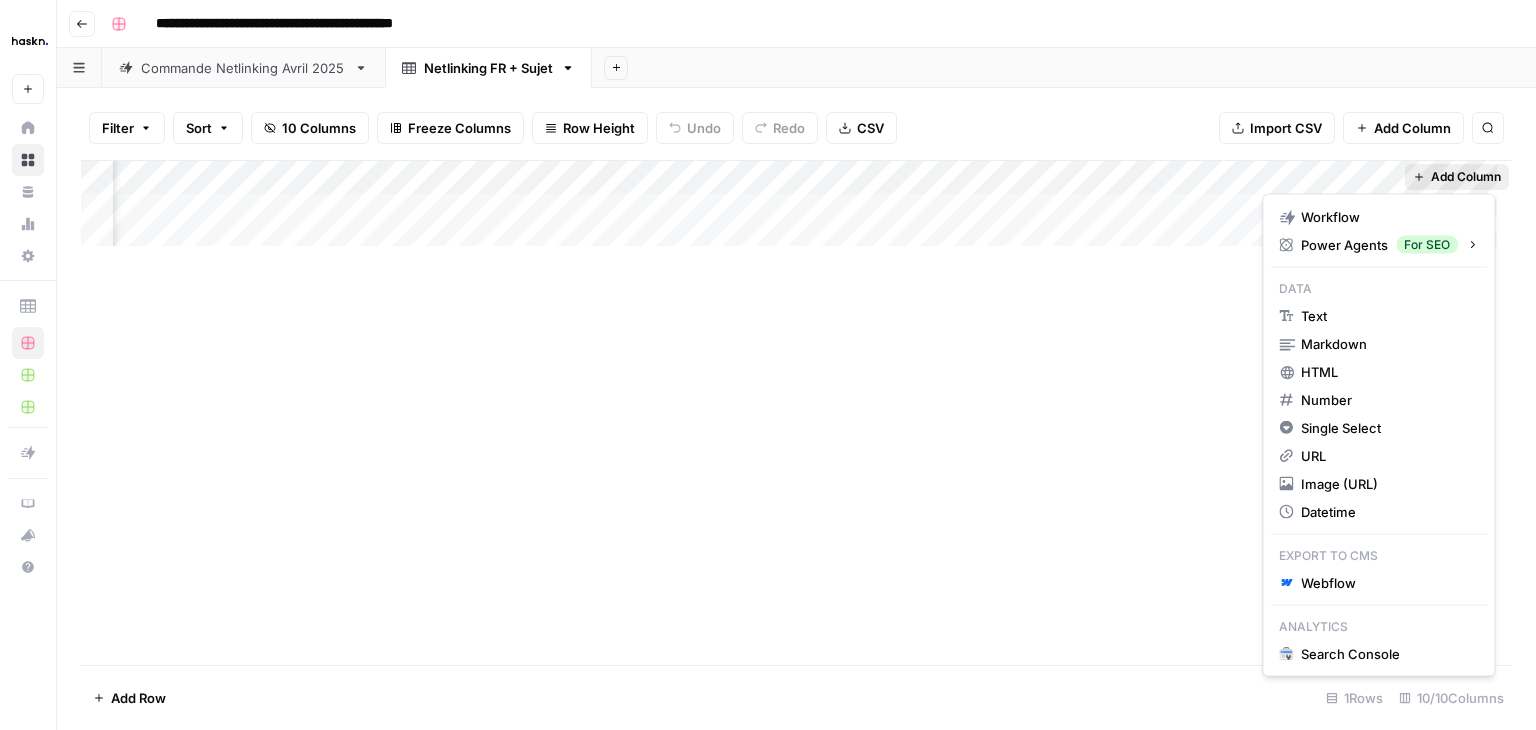 click on "Add Column" at bounding box center (1466, 177) 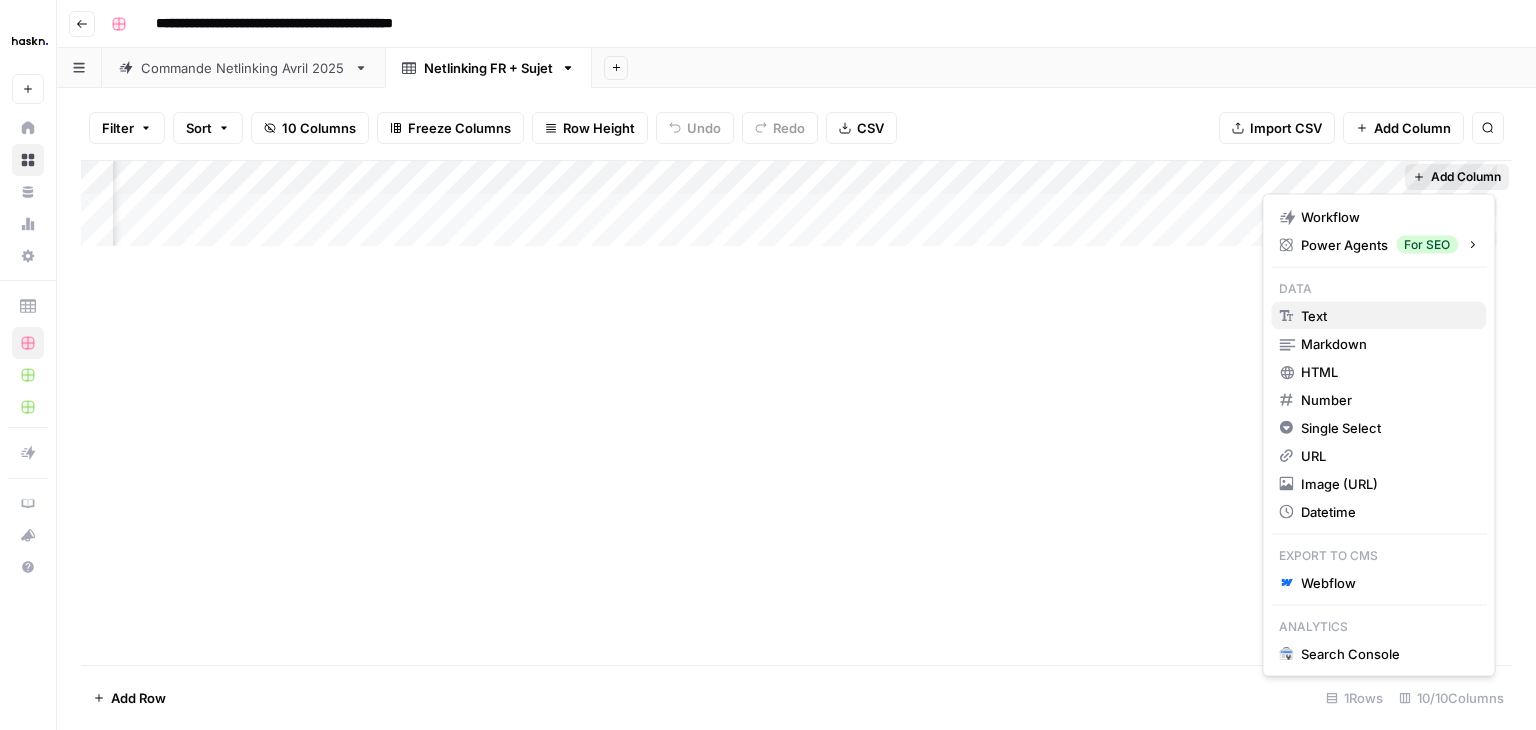 click on "text" at bounding box center (1314, 316) 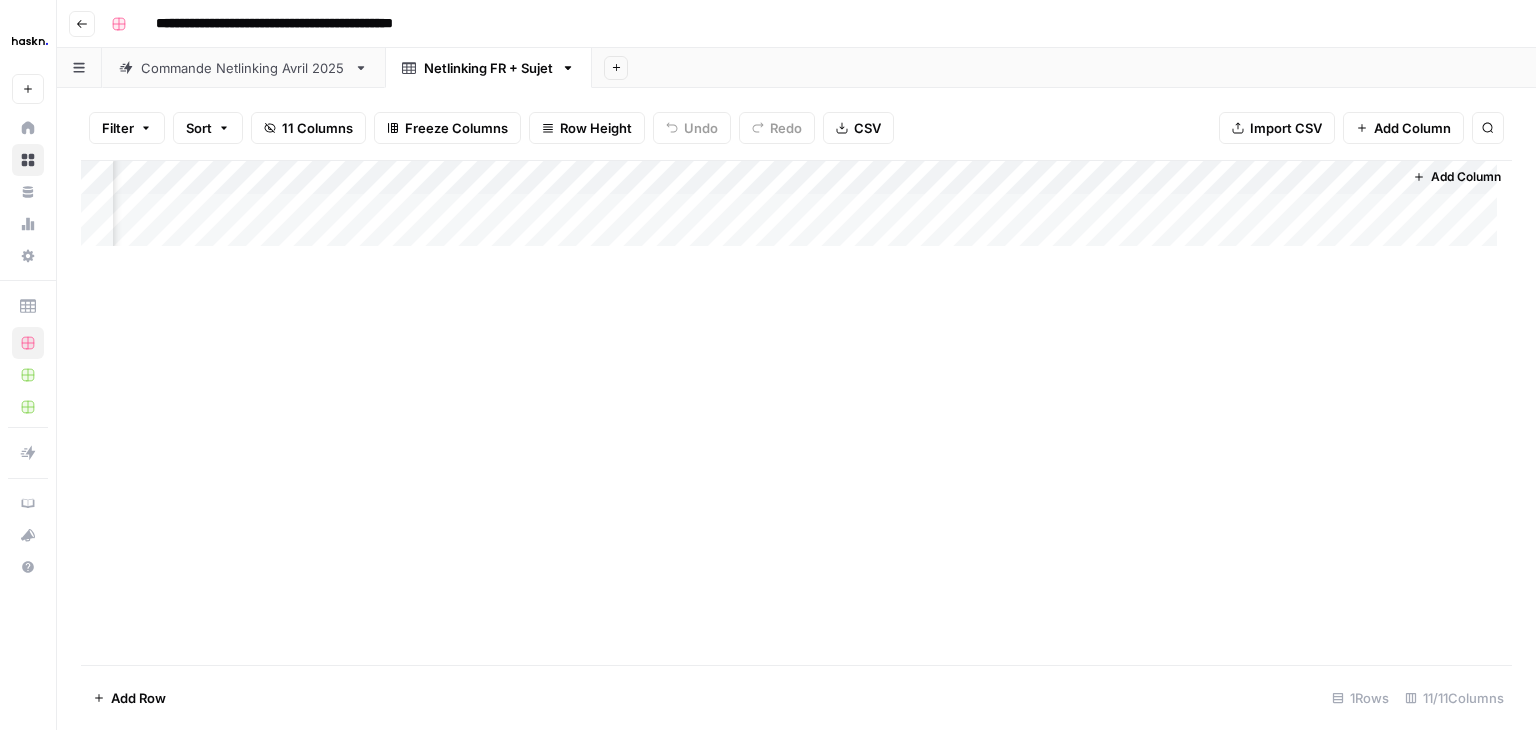 scroll, scrollTop: 0, scrollLeft: 708, axis: horizontal 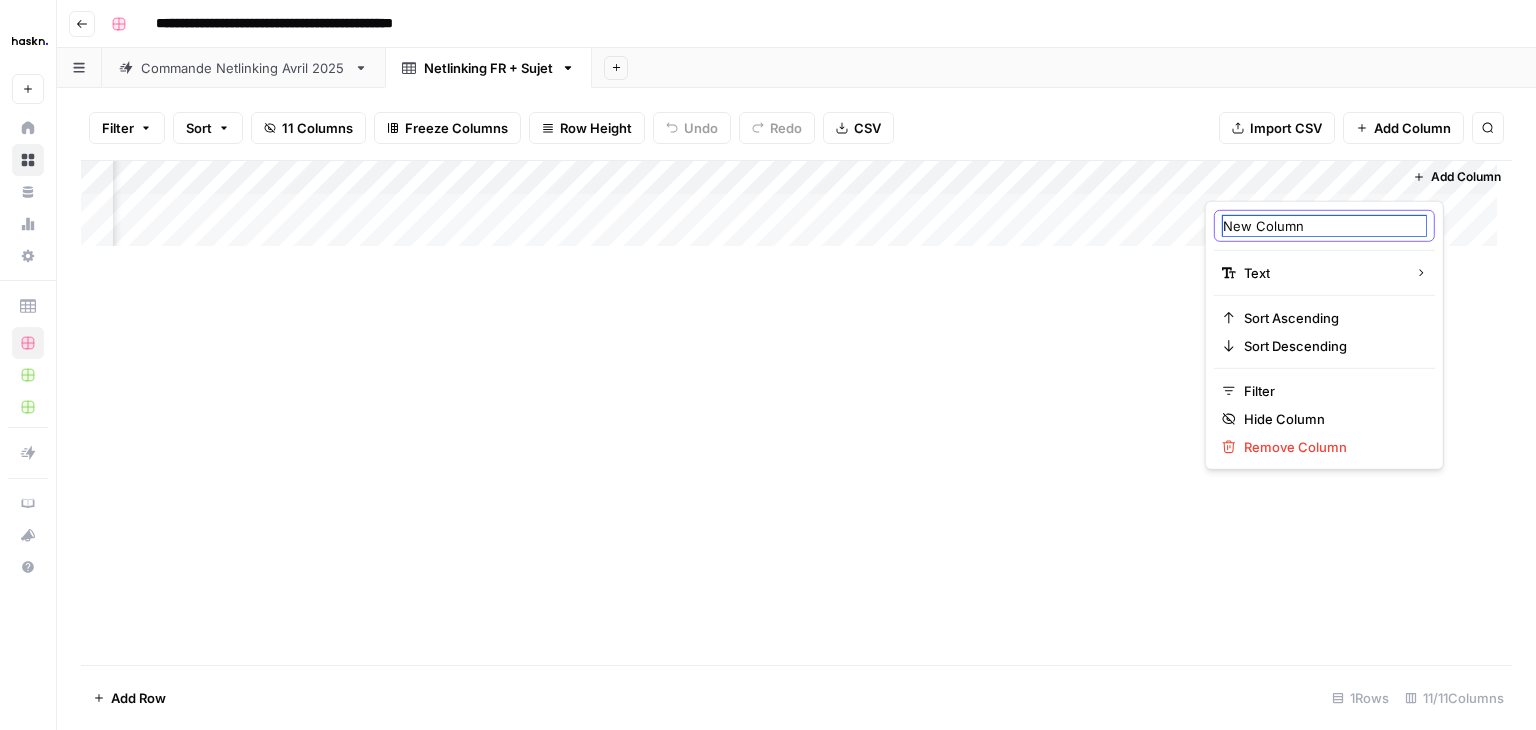 click on "New Column" at bounding box center [1324, 226] 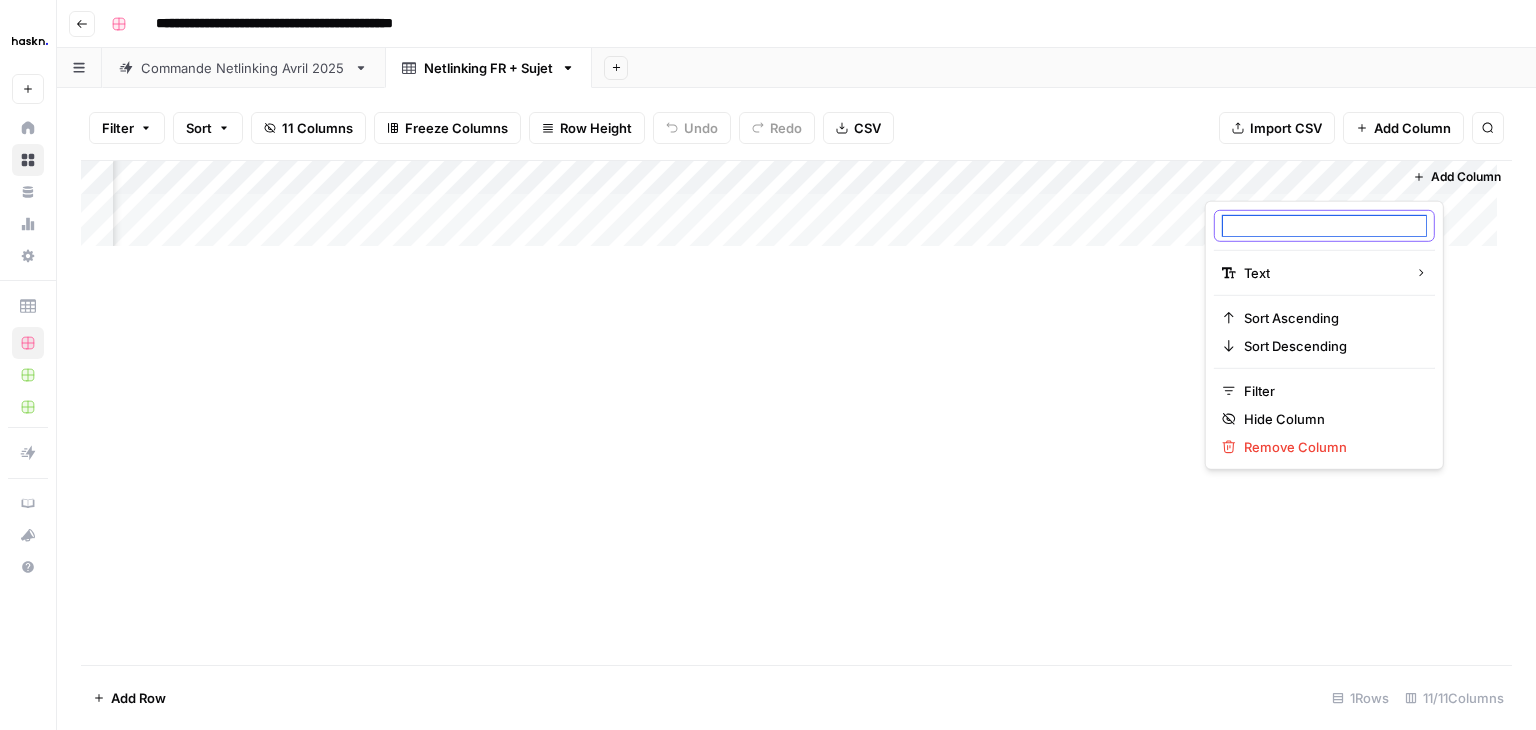 paste on "Sujet" 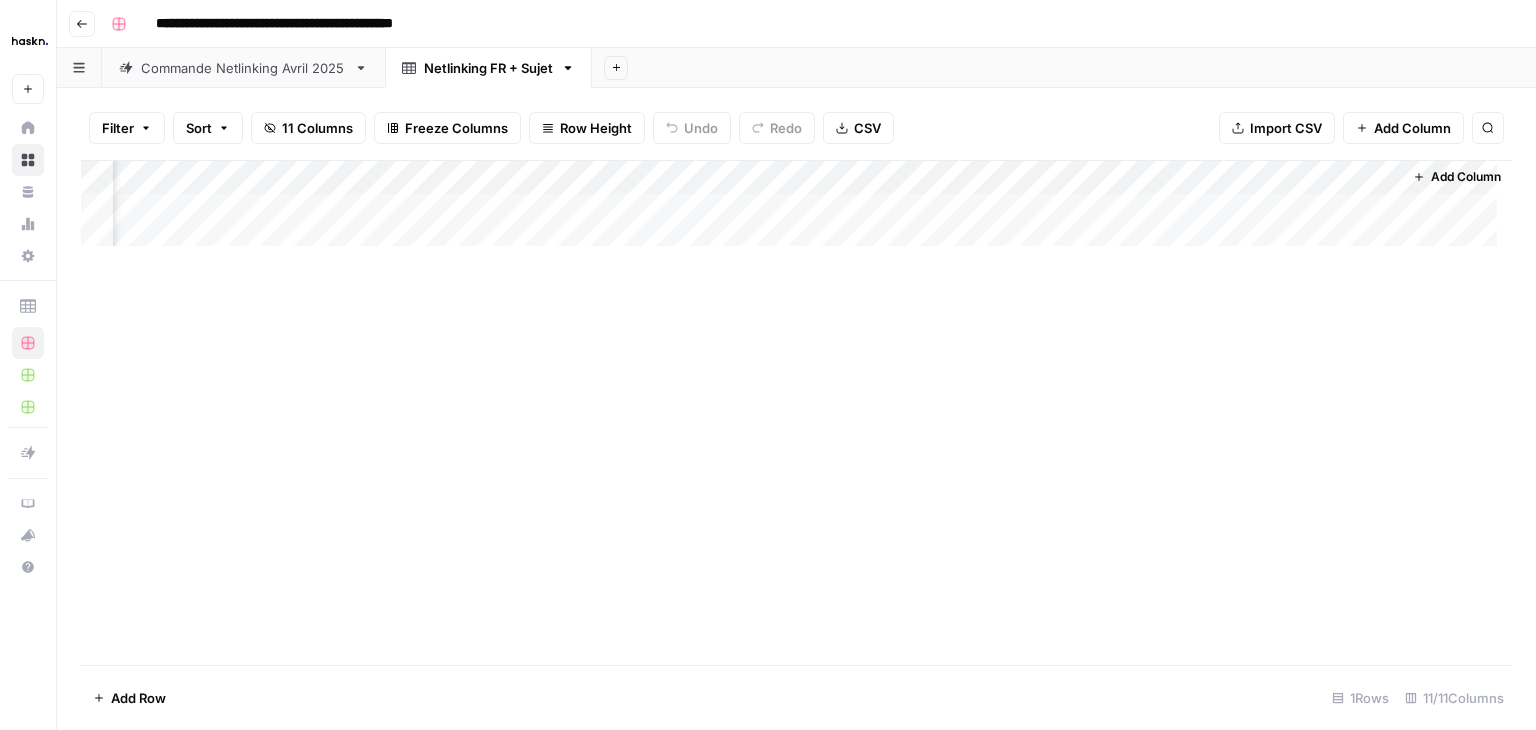 click on "Add Column" at bounding box center [796, 211] 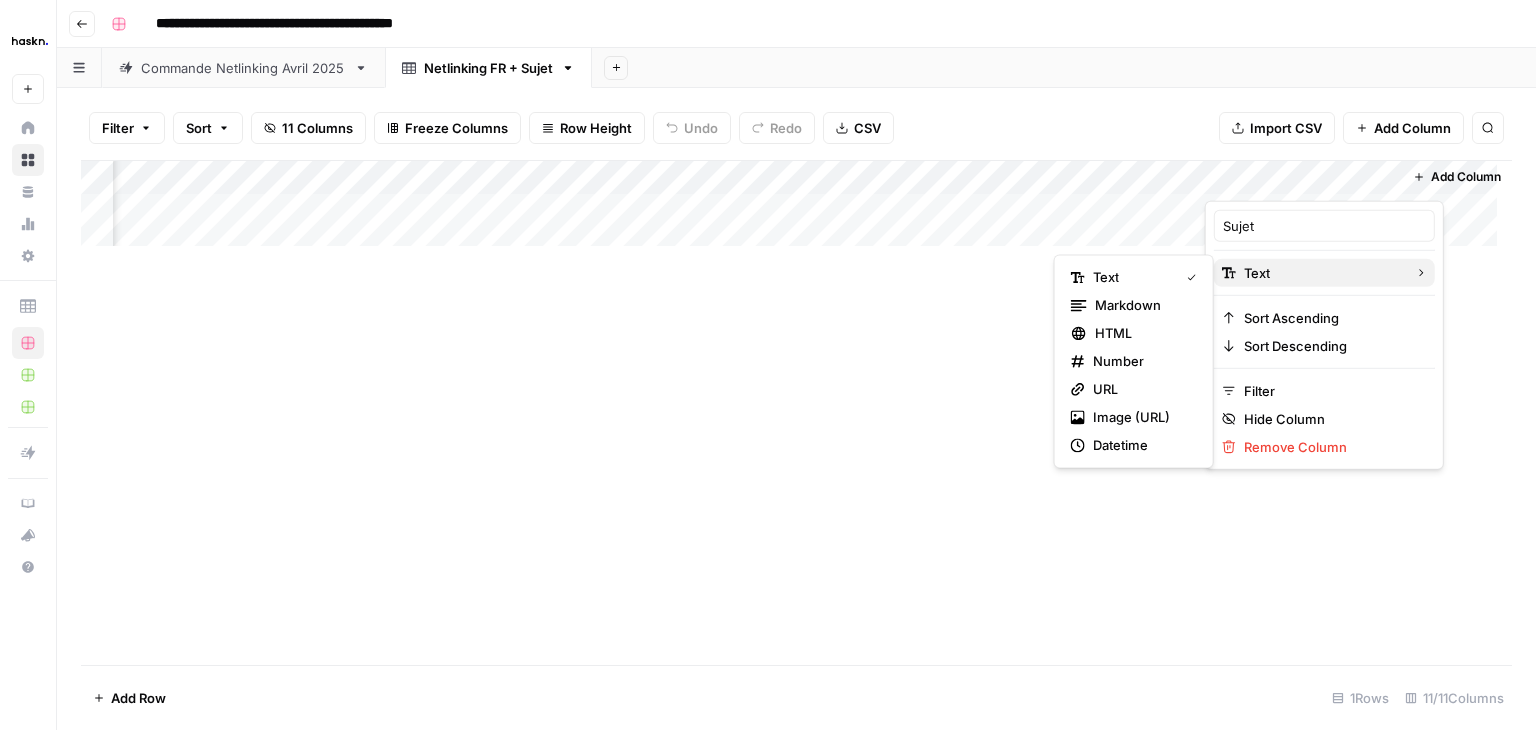 click on "Text" at bounding box center (1324, 273) 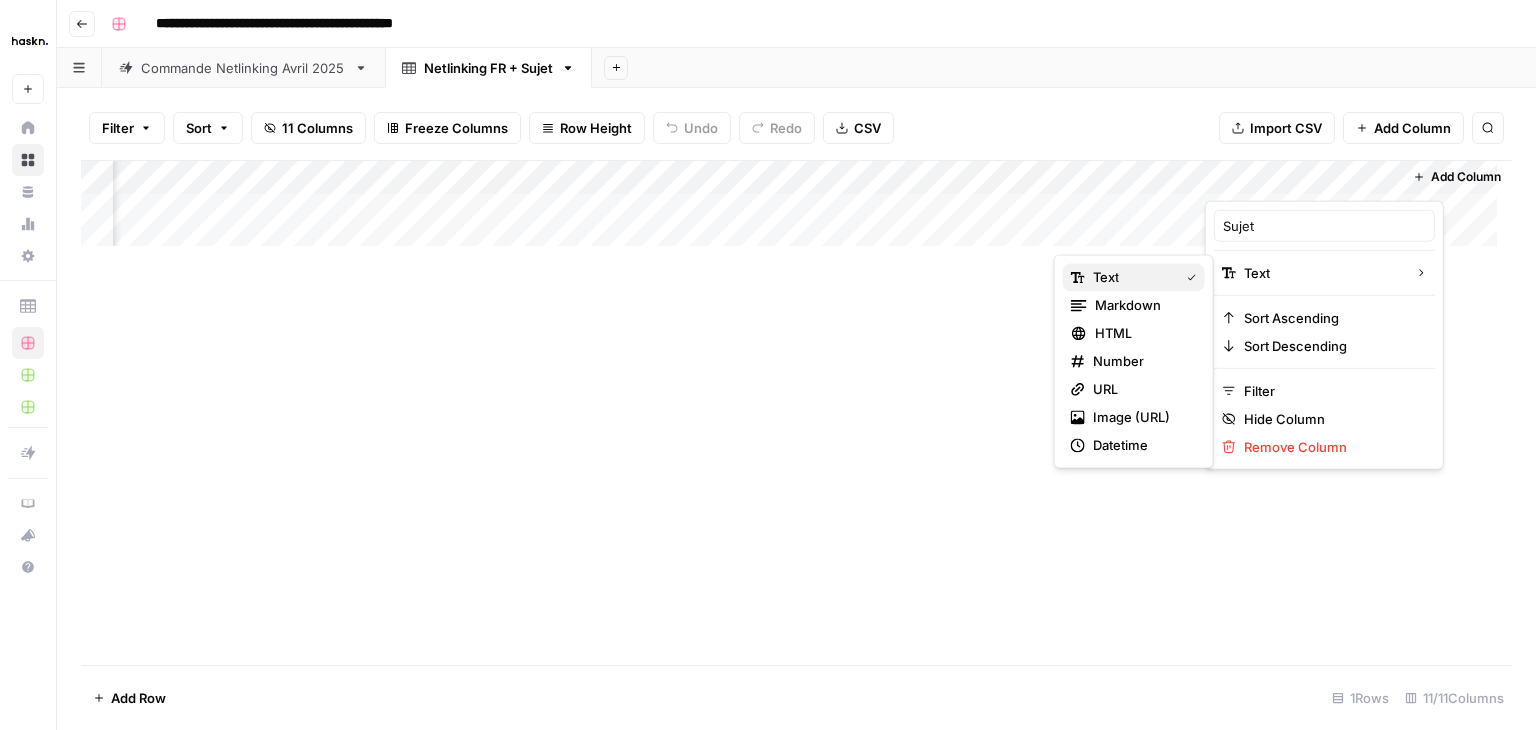 click on "text" at bounding box center [1134, 277] 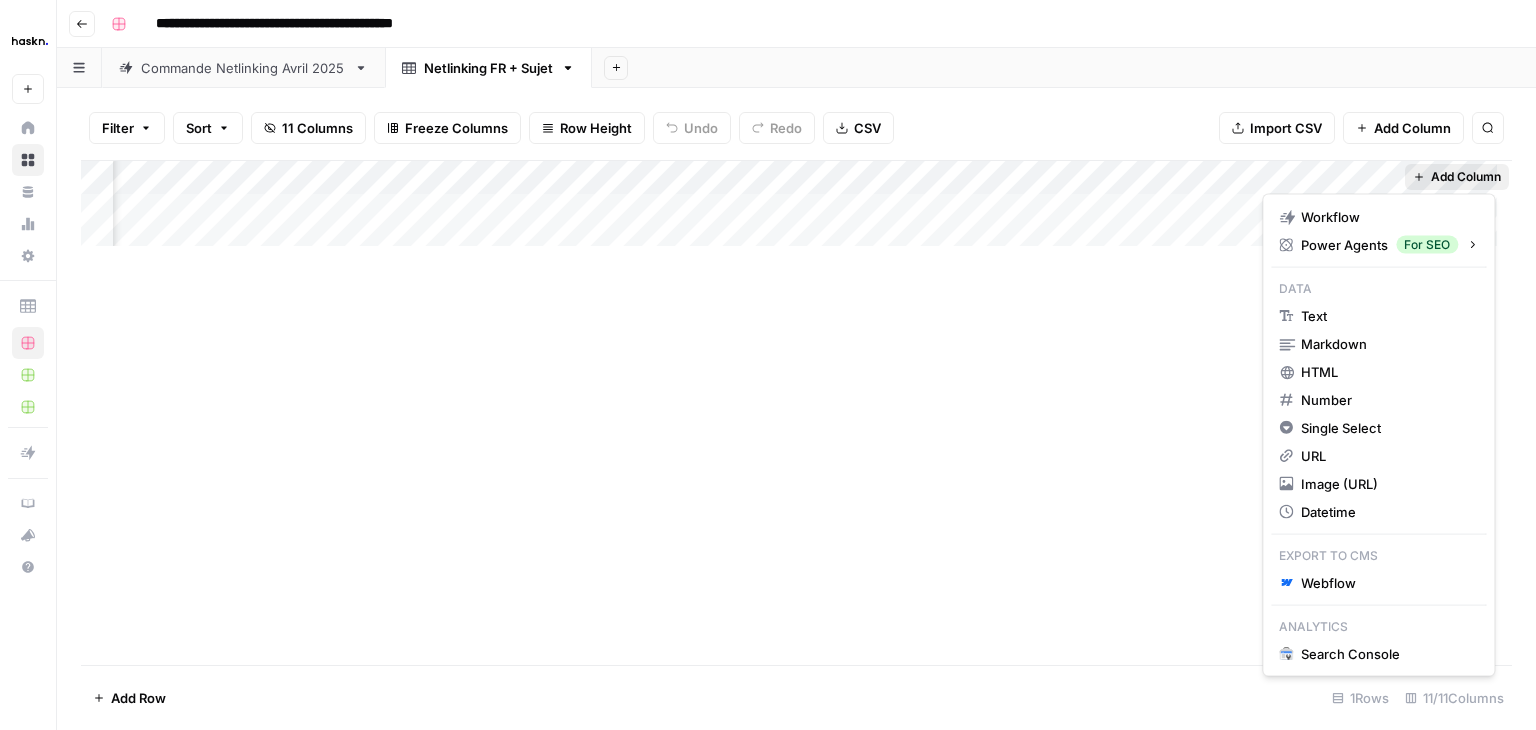 click on "Add Column" at bounding box center (1466, 177) 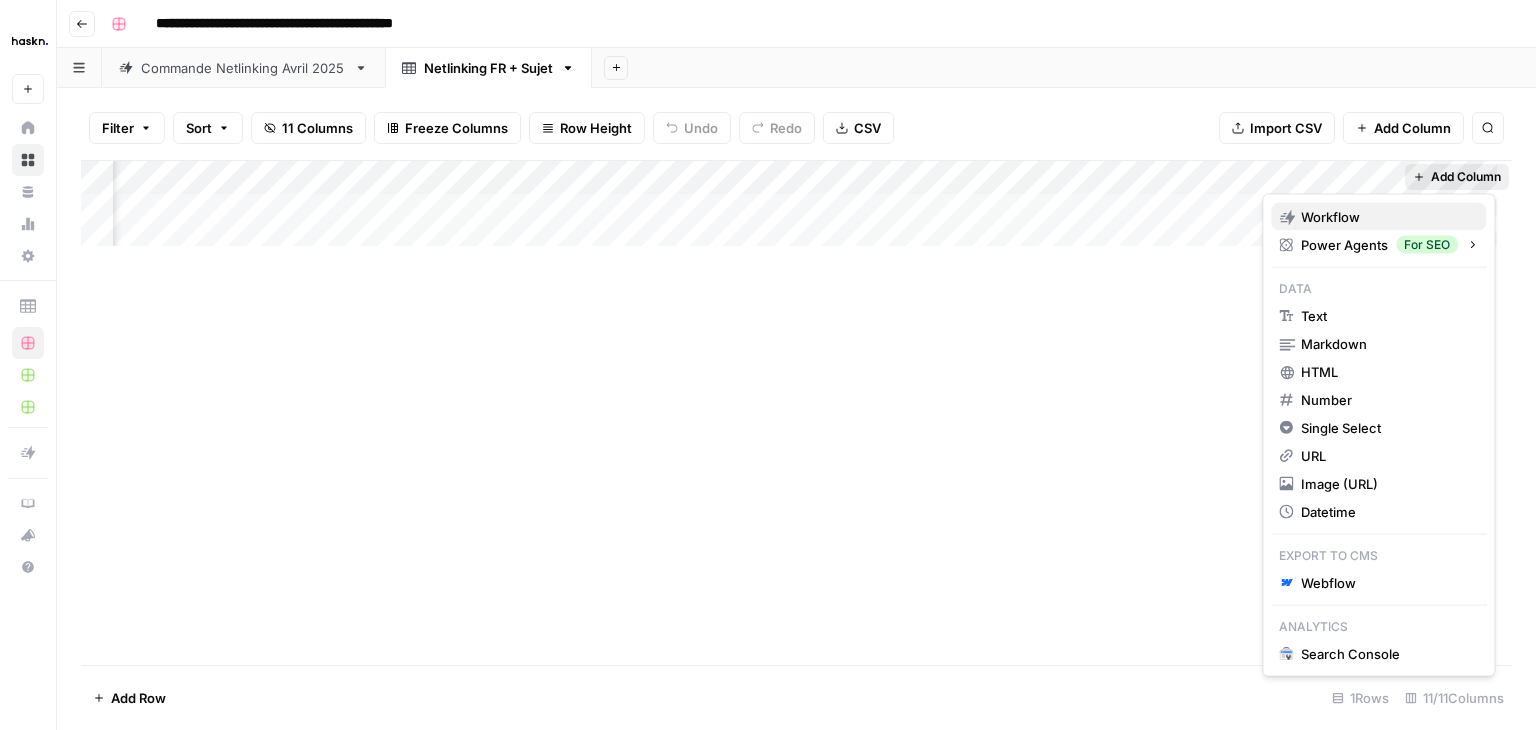 click on "Workflow" at bounding box center (1330, 217) 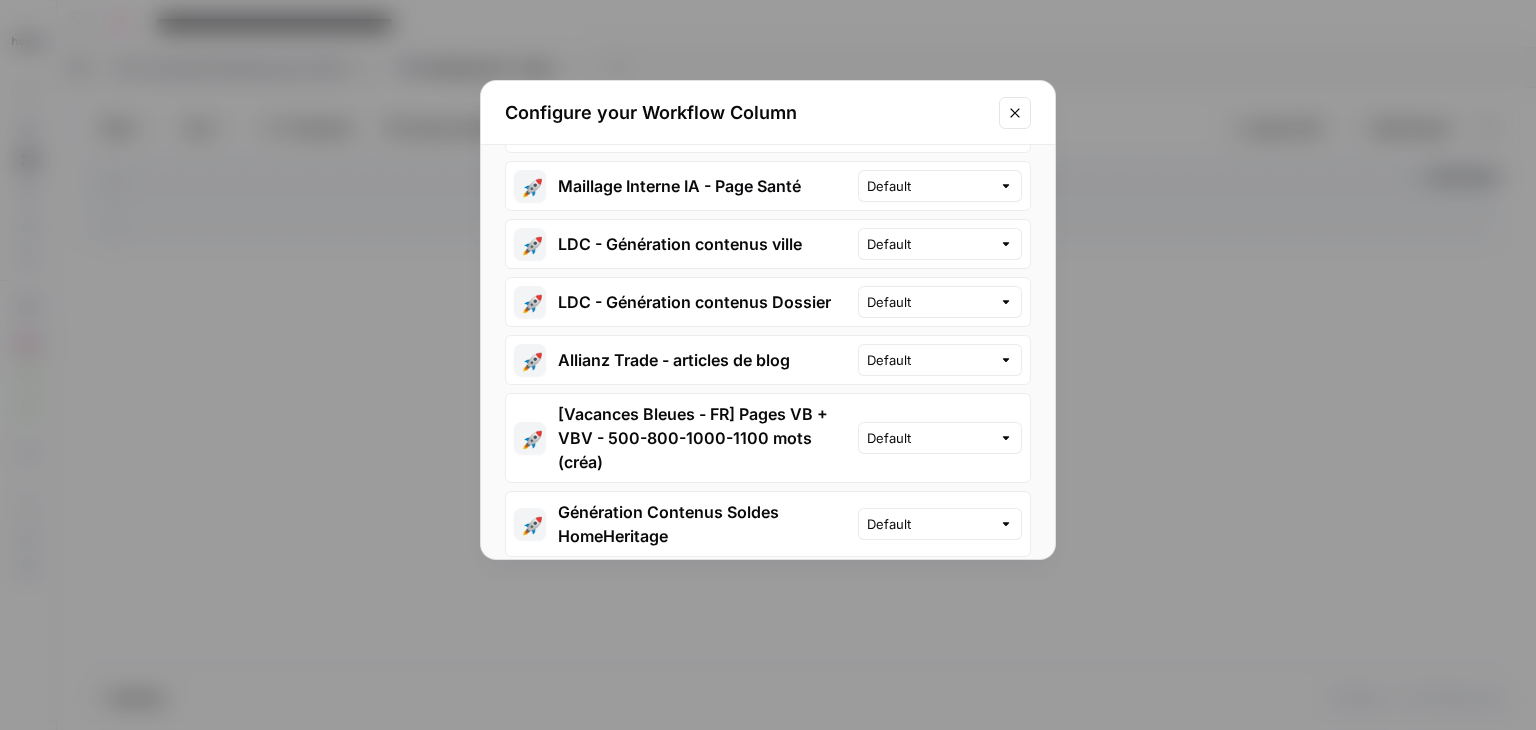 scroll, scrollTop: 0, scrollLeft: 0, axis: both 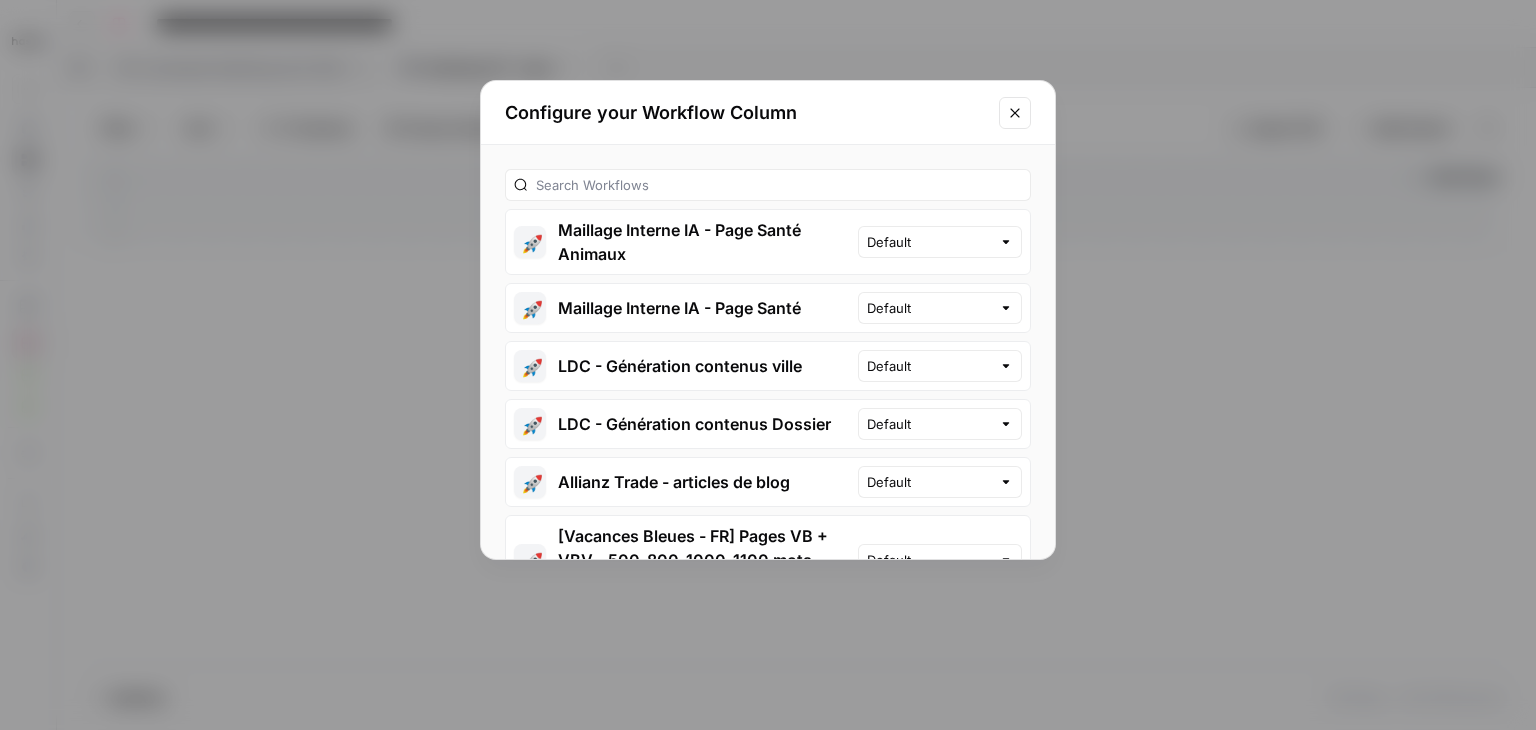 click 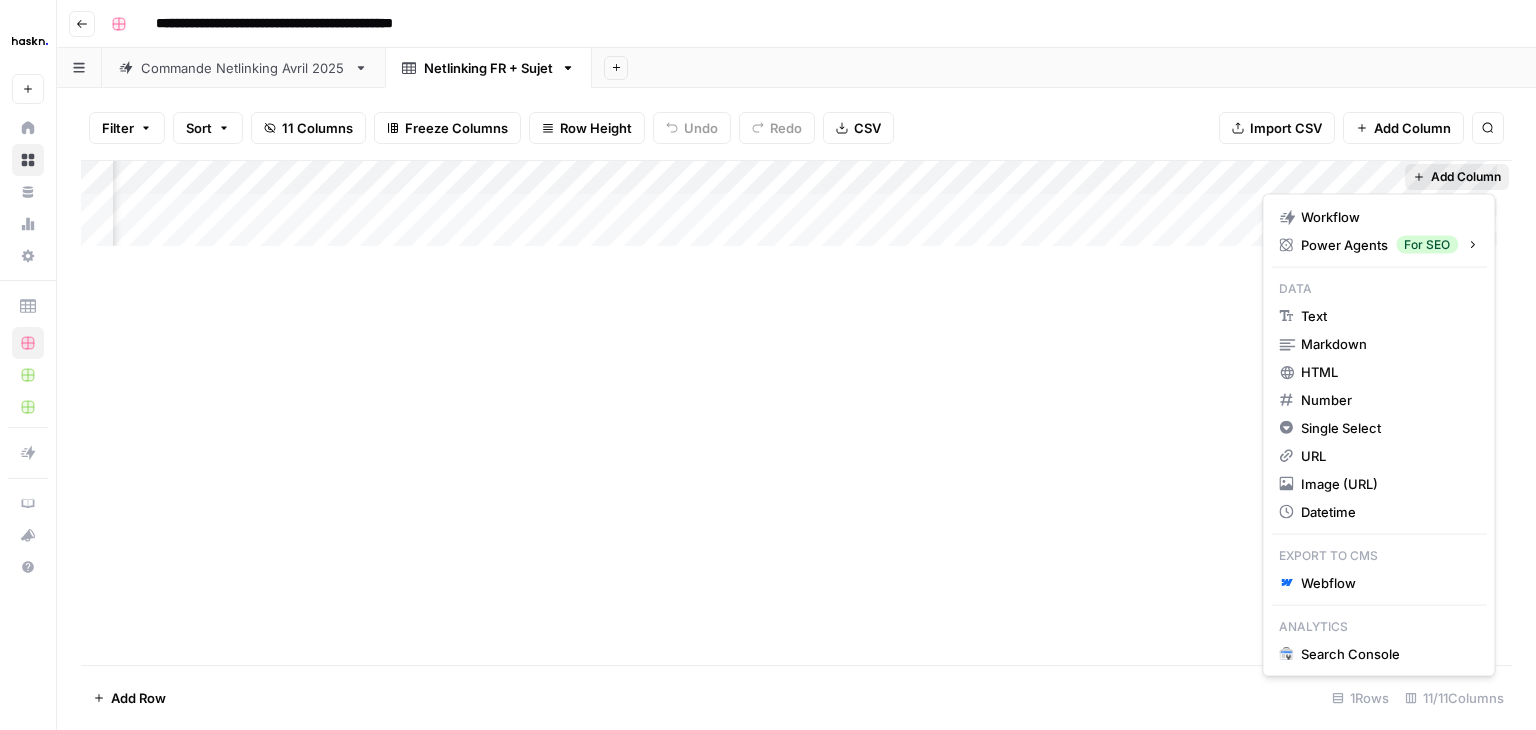 click on "Add Column" at bounding box center (1466, 177) 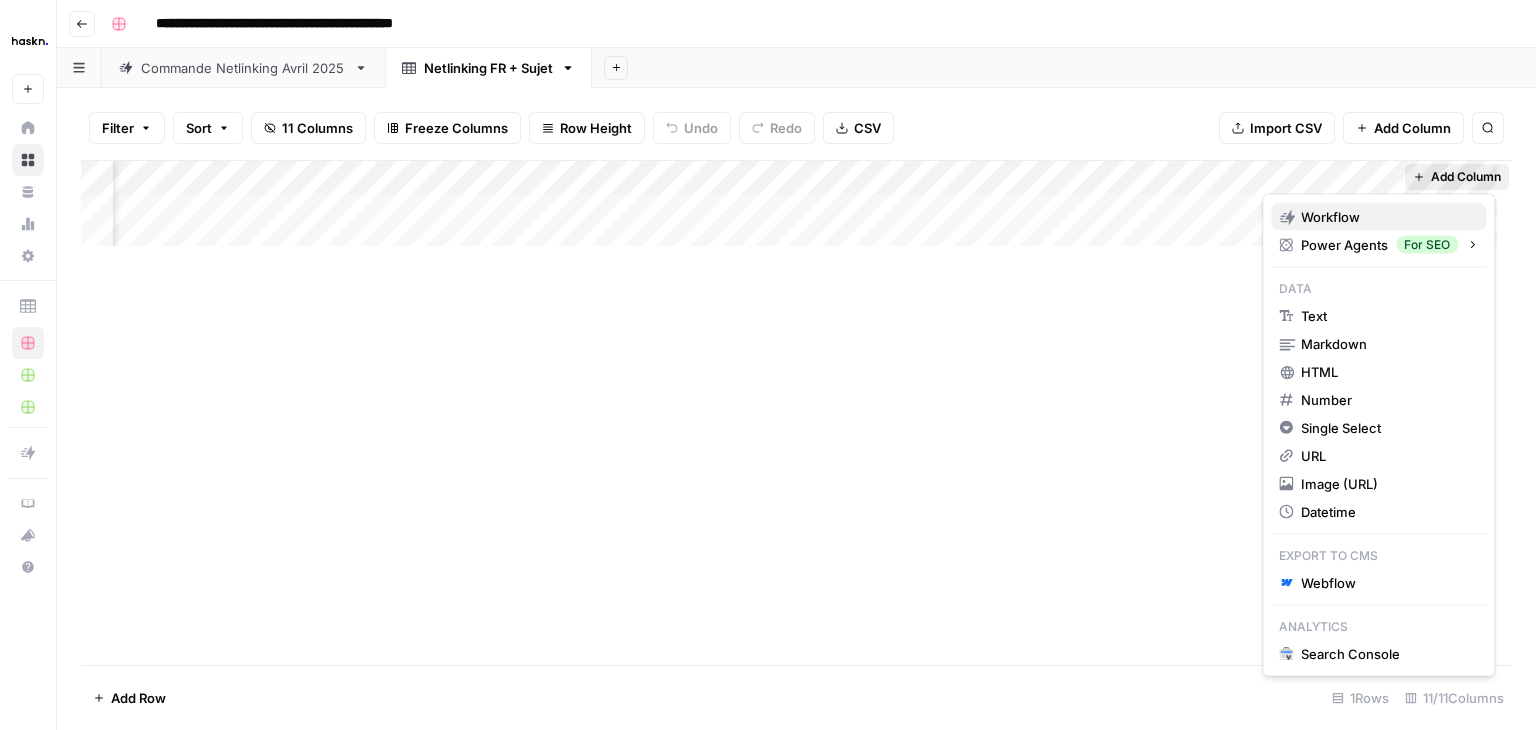 click on "Workflow" at bounding box center (1330, 217) 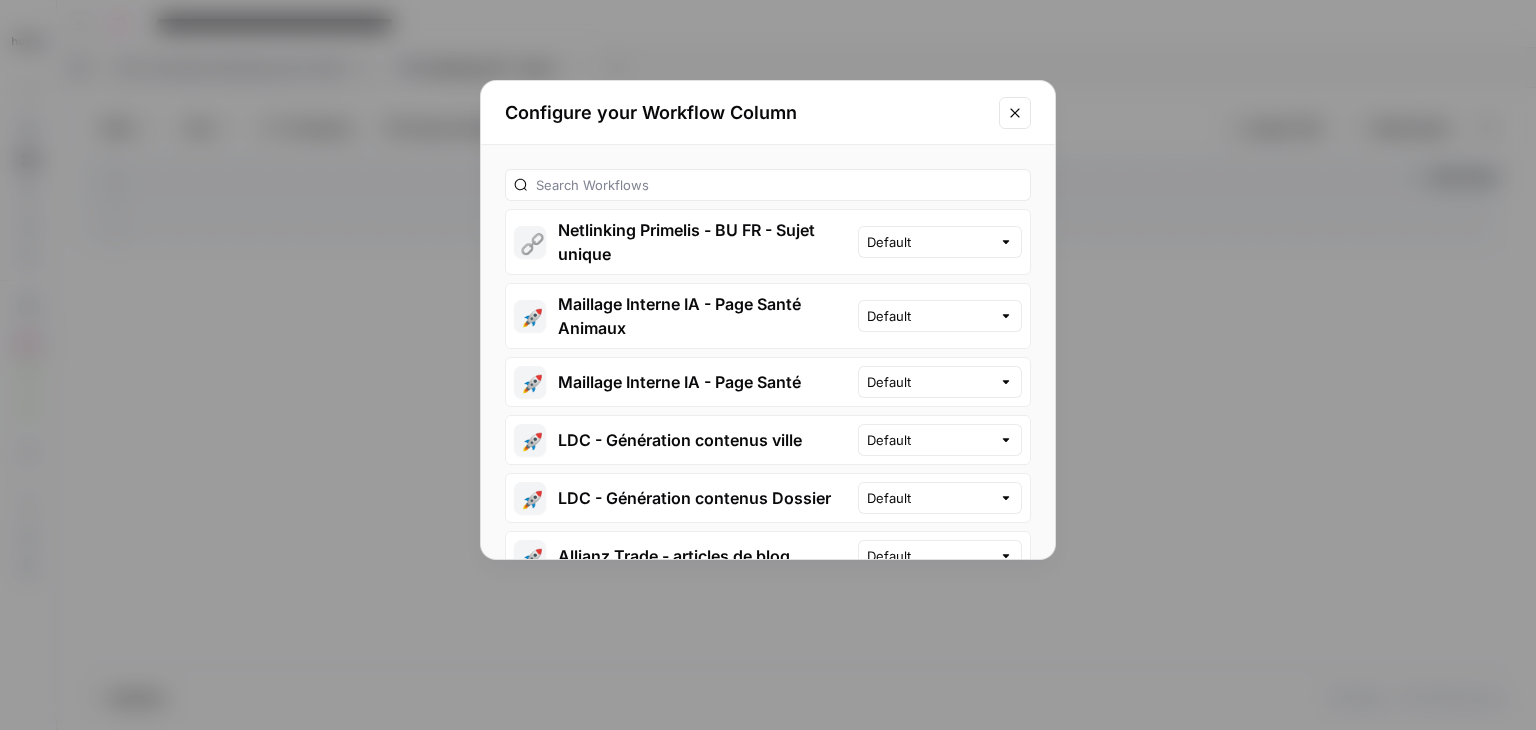 click on "🔗 Netlinking Primelis - BU FR - Sujet unique" at bounding box center [682, 242] 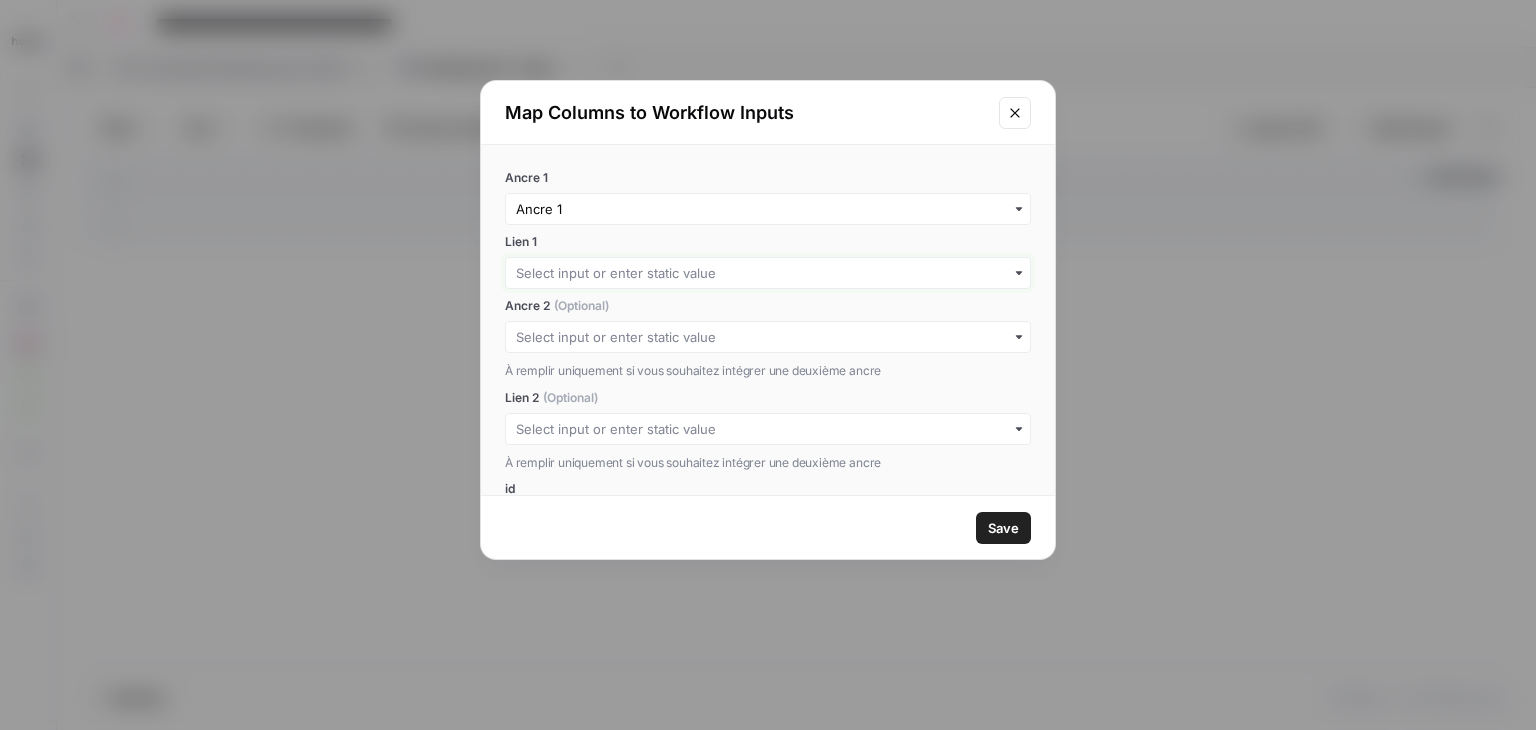 click on "Lien 1" at bounding box center (768, 273) 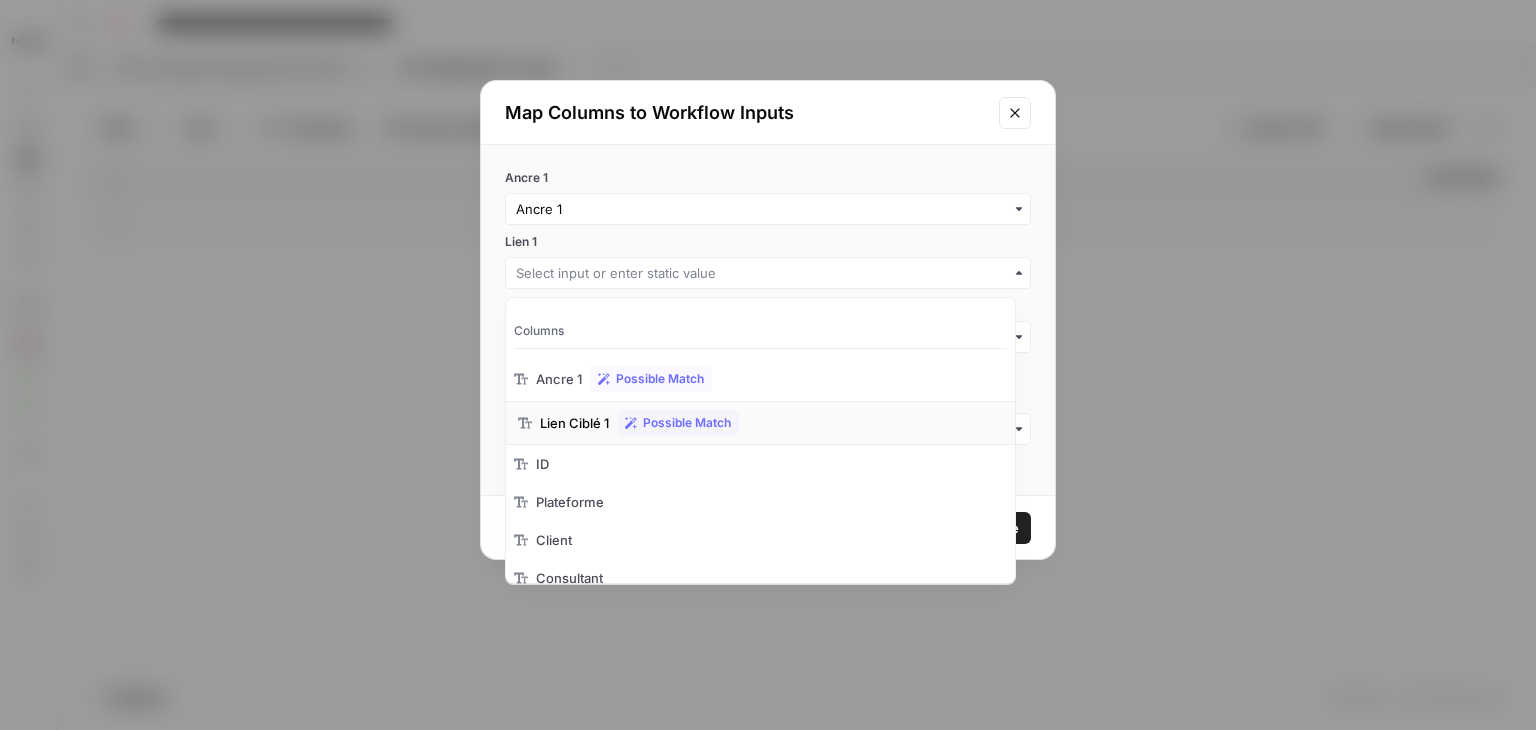 click 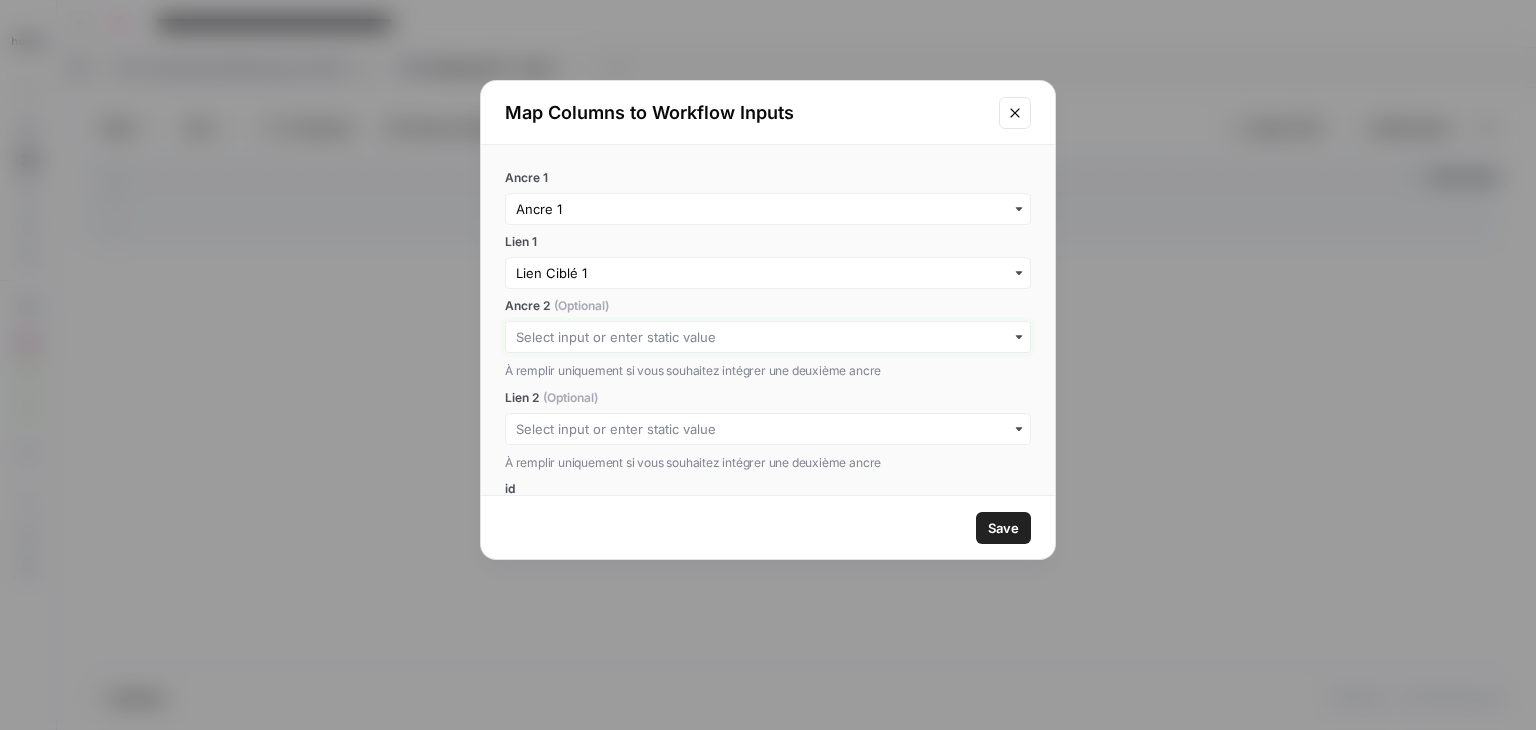 click on "Ancre 2 (Optional)" at bounding box center (768, 337) 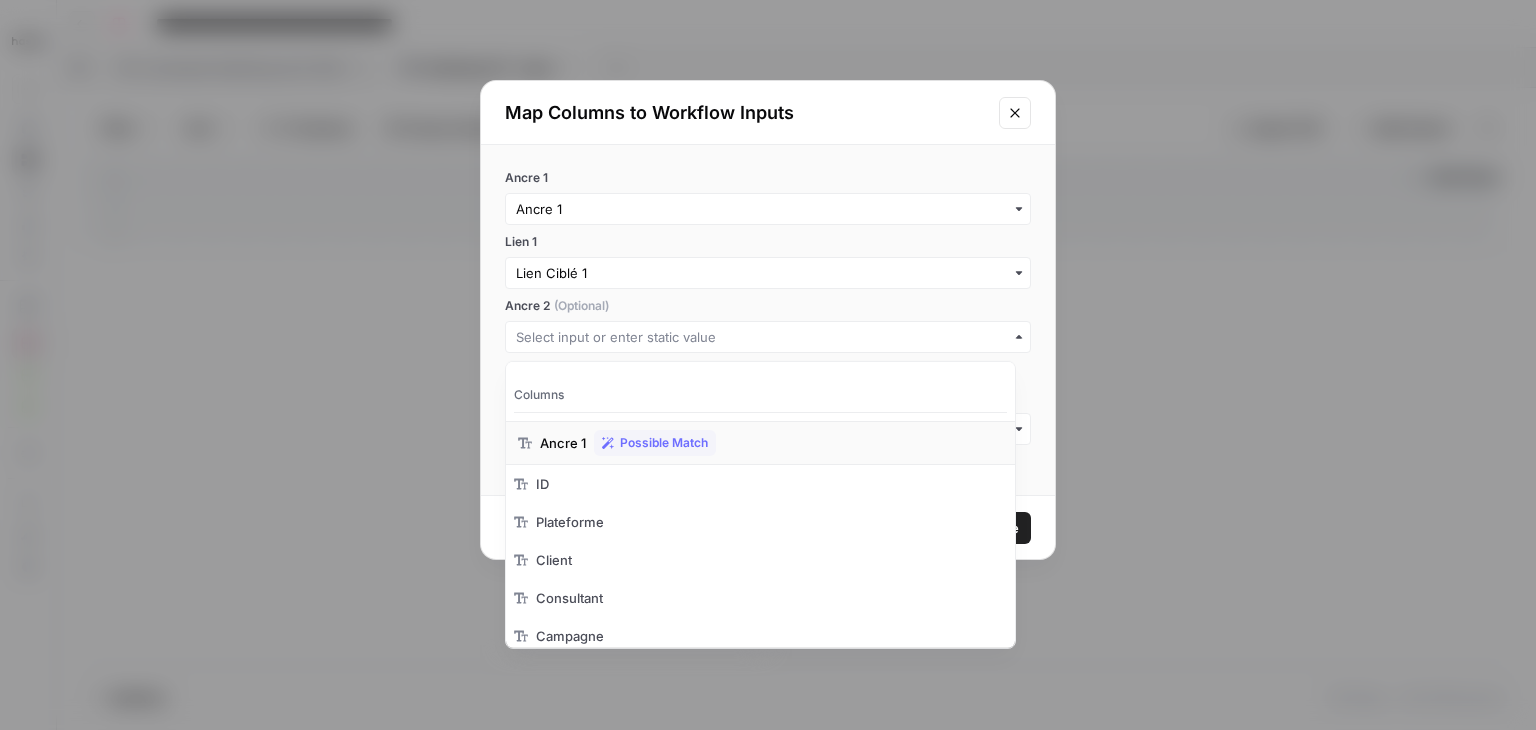 click on "Ancre 1 Possible Match" at bounding box center [760, 443] 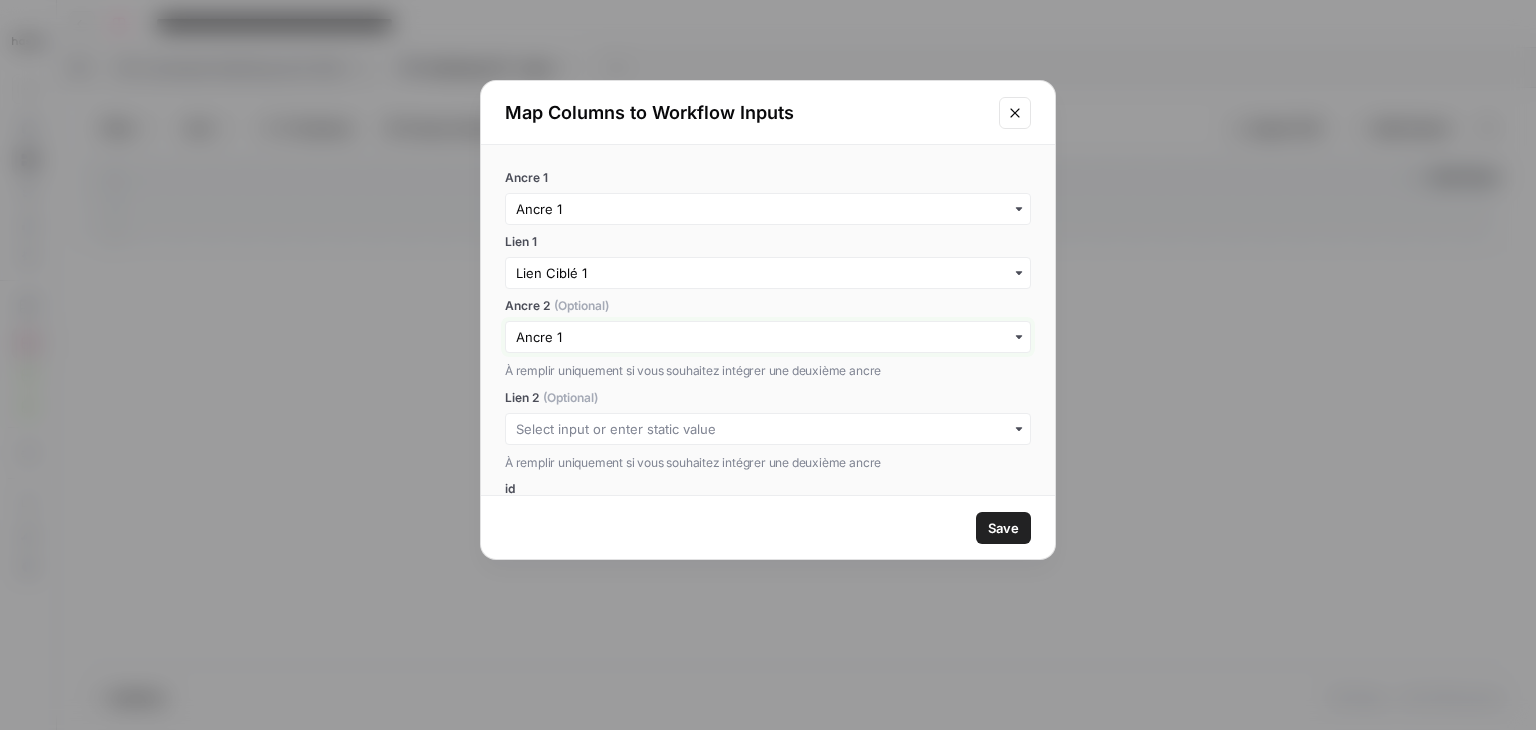 click on "Ancre 2 (Optional)" at bounding box center (768, 337) 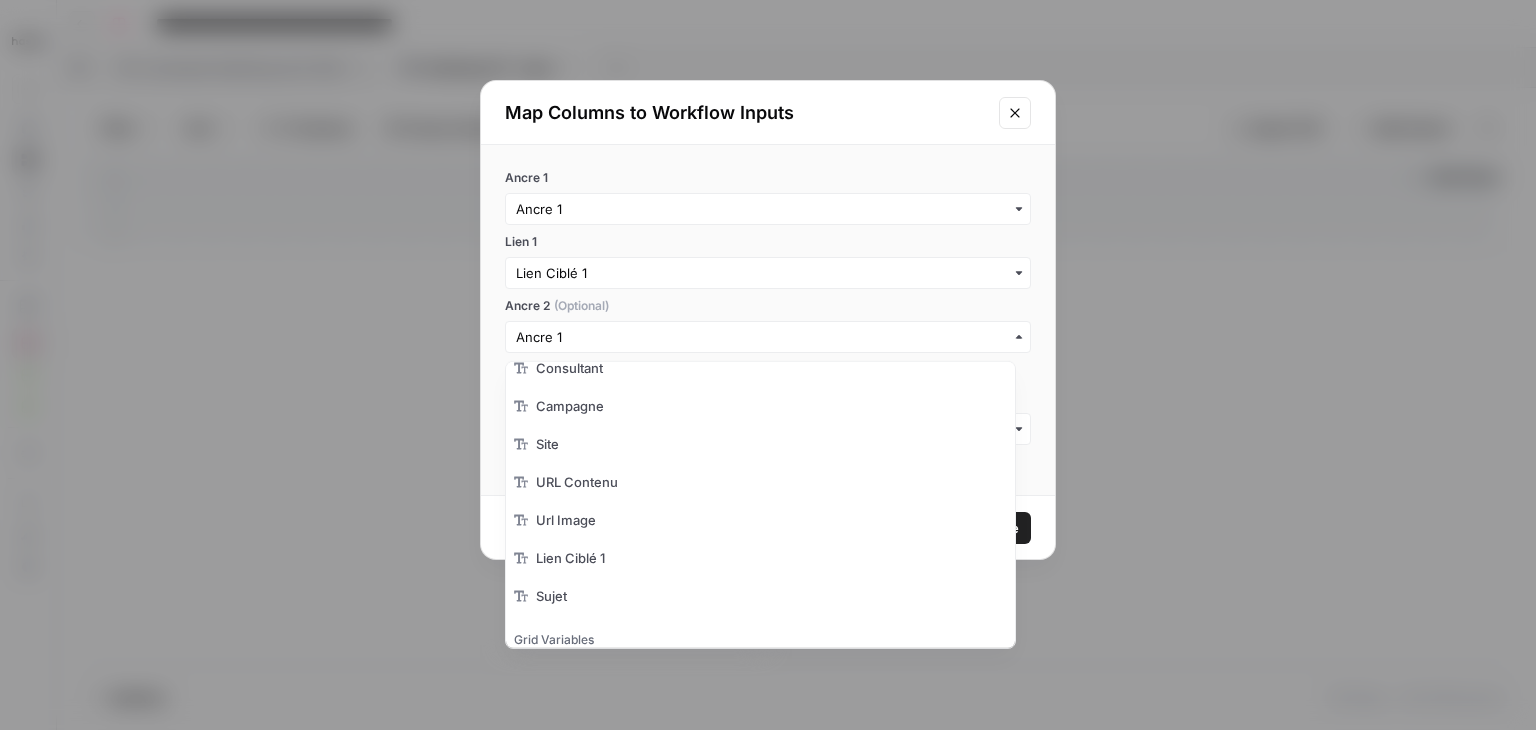 scroll, scrollTop: 251, scrollLeft: 0, axis: vertical 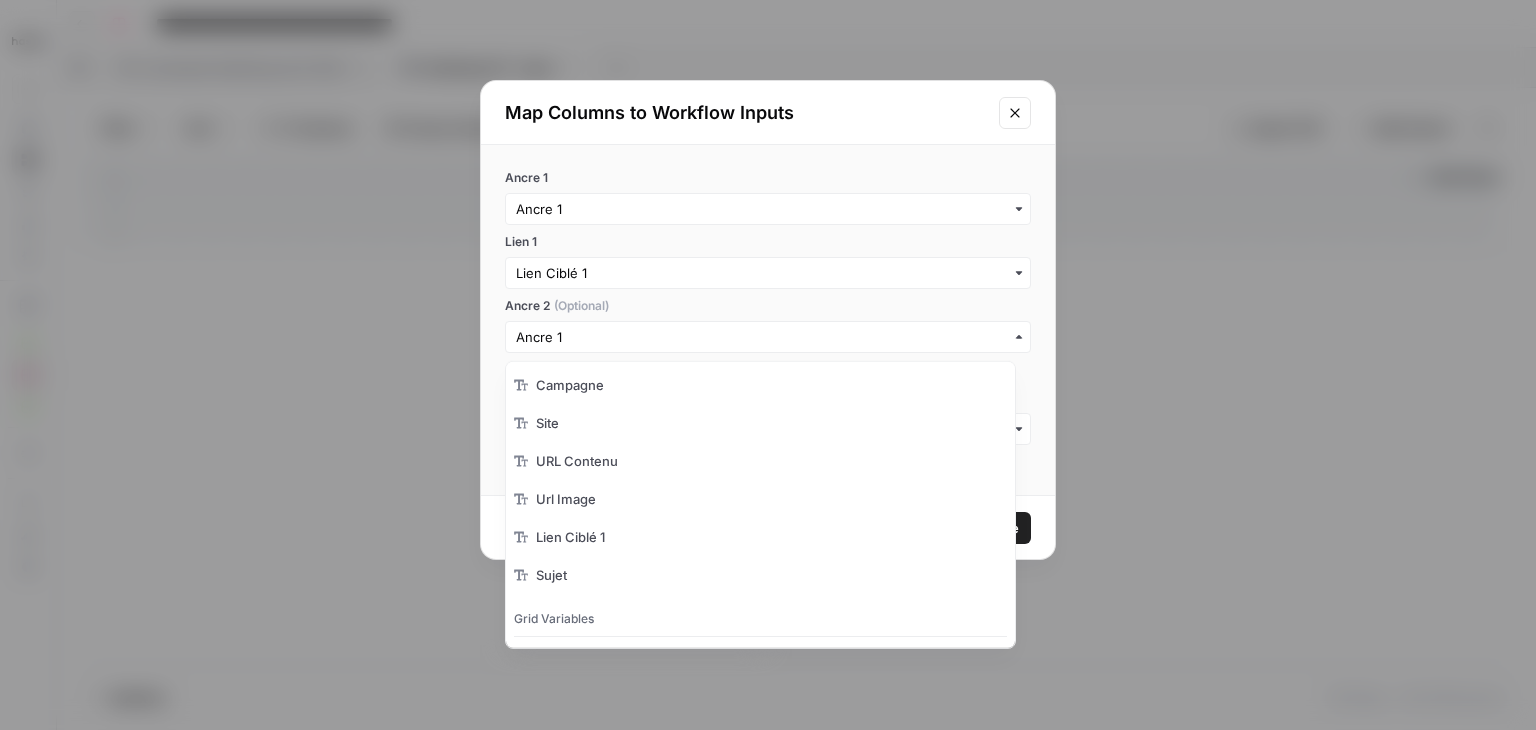 click on "Grid Variables" at bounding box center (760, 615) 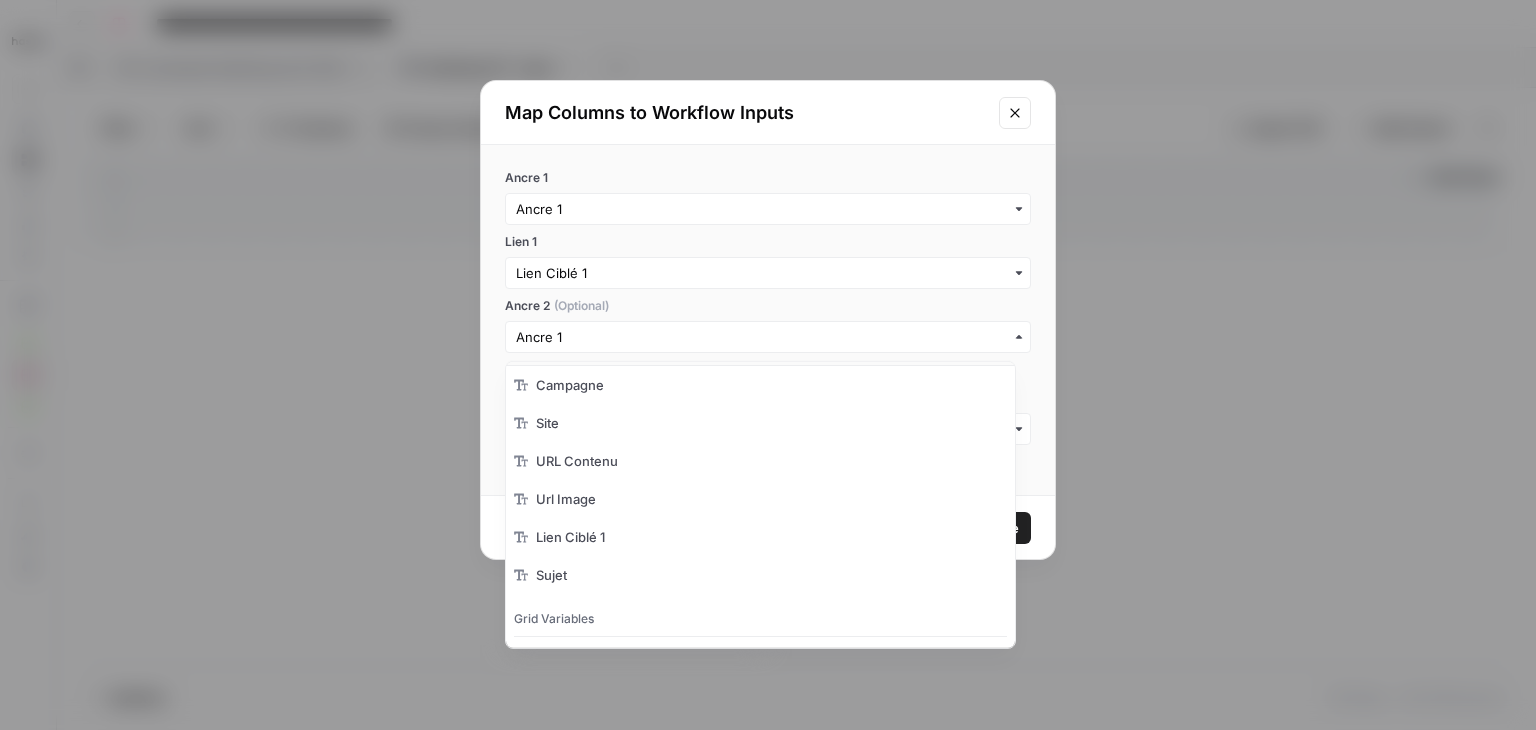 scroll, scrollTop: 215, scrollLeft: 0, axis: vertical 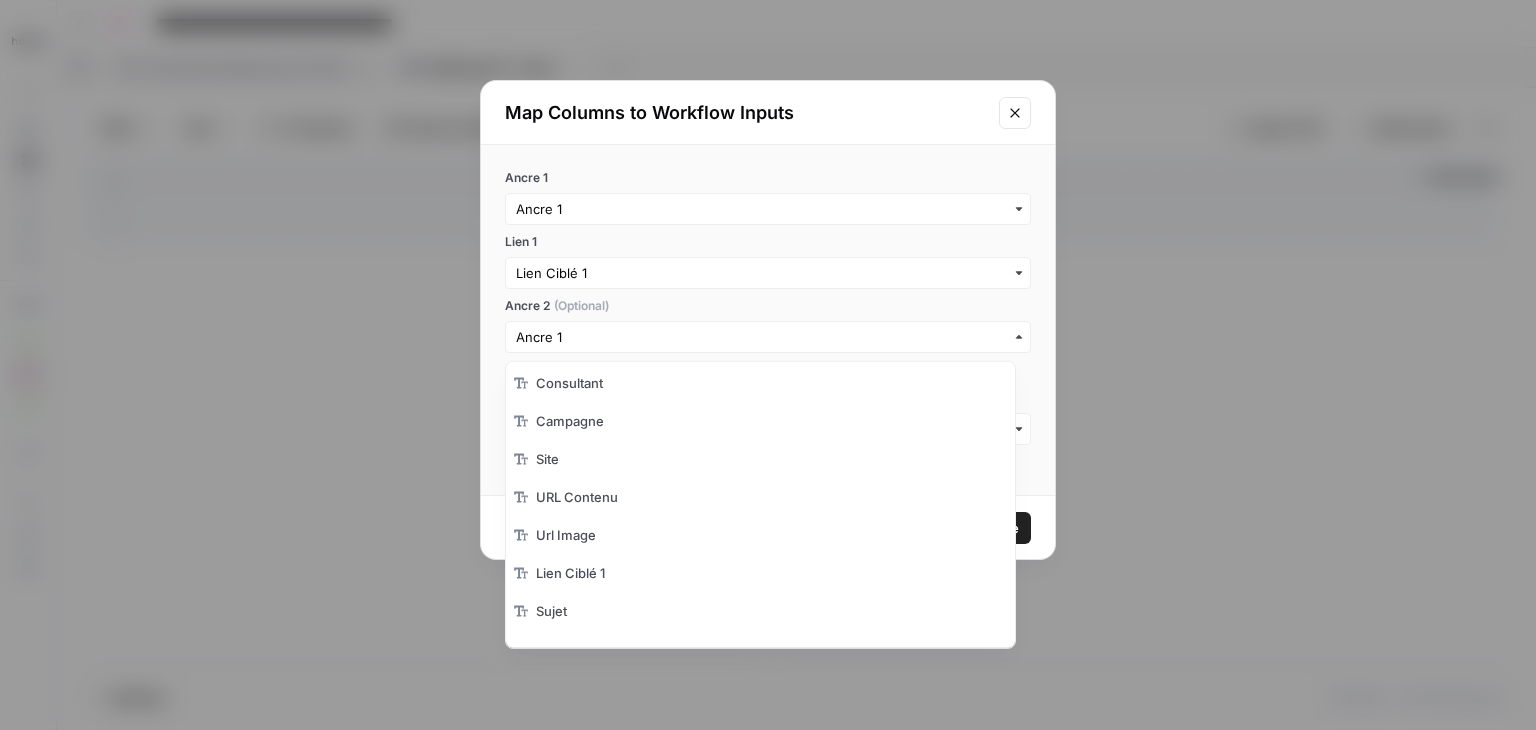 click on "Ancre 2 (Optional) À remplir uniquement si vous souhaitez intégrer une deuxième ancre" at bounding box center [768, 339] 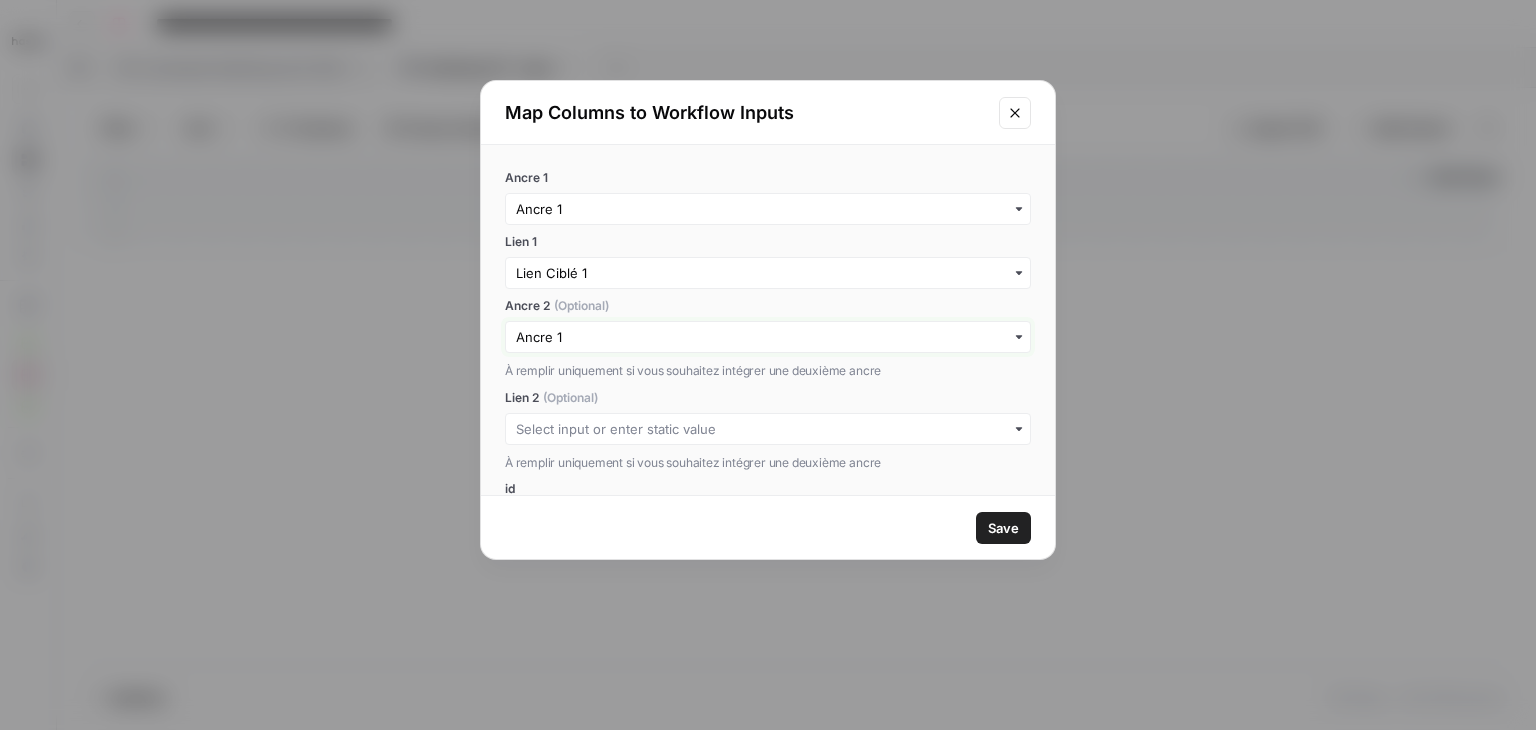 click on "Ancre 2 (Optional)" at bounding box center [768, 337] 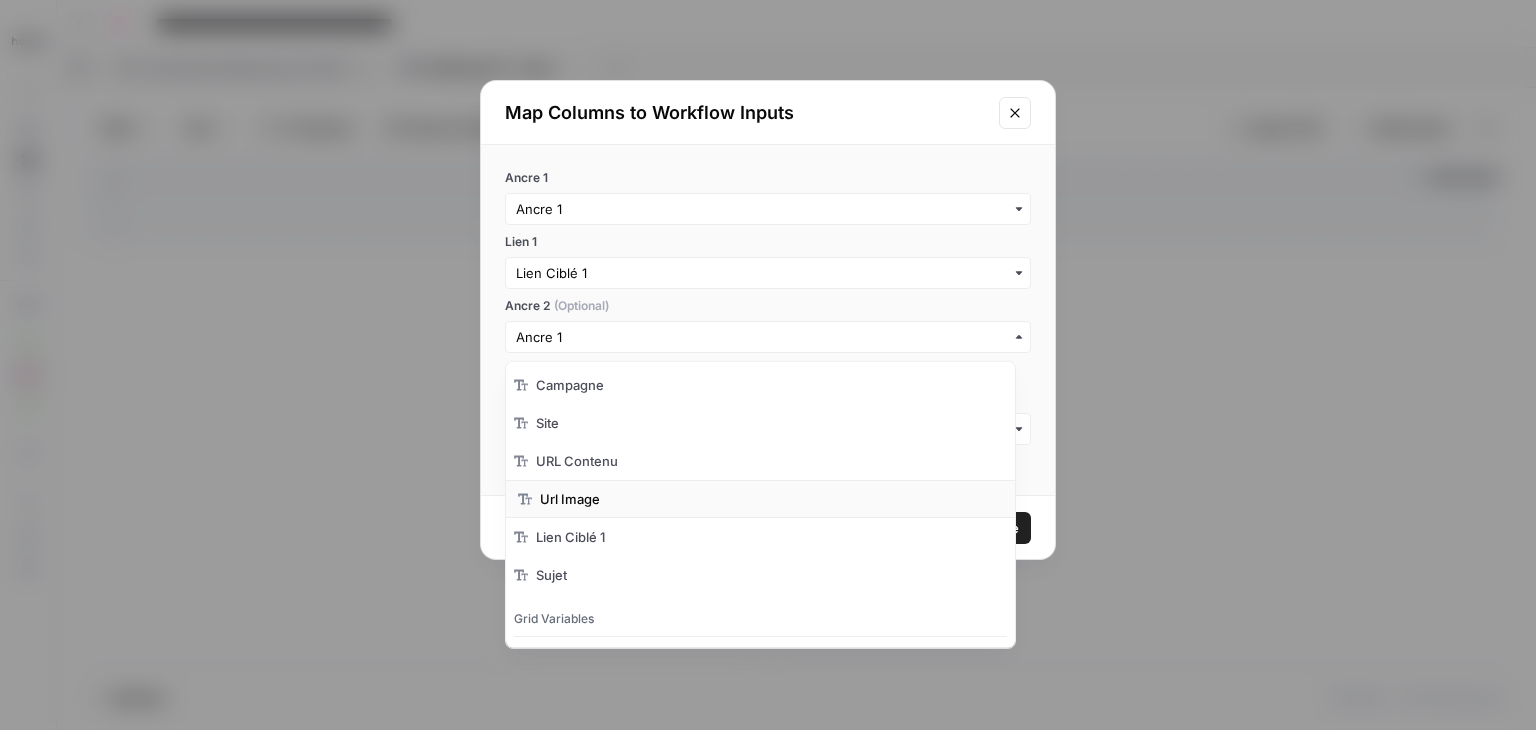 scroll, scrollTop: 0, scrollLeft: 0, axis: both 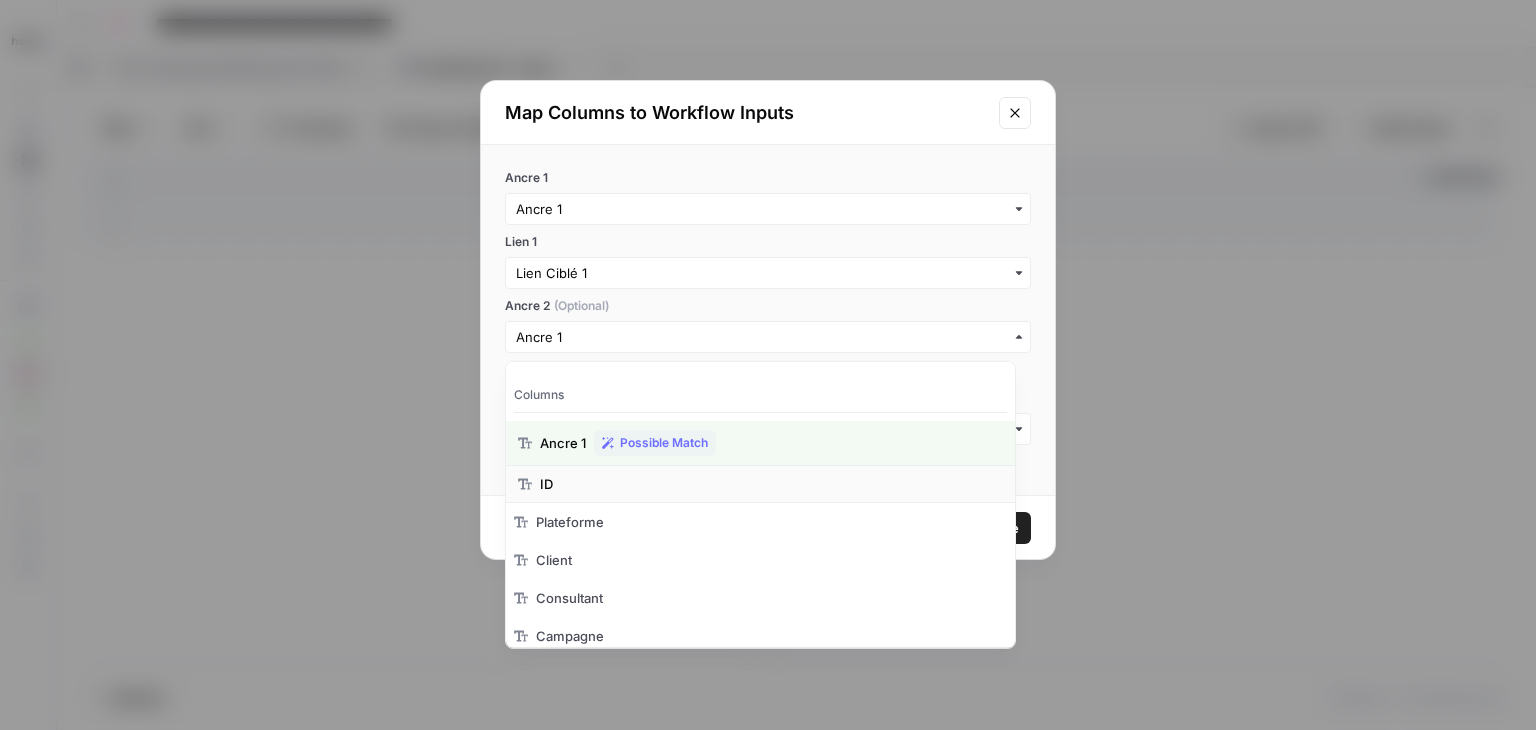 click on "ID" at bounding box center [760, 484] 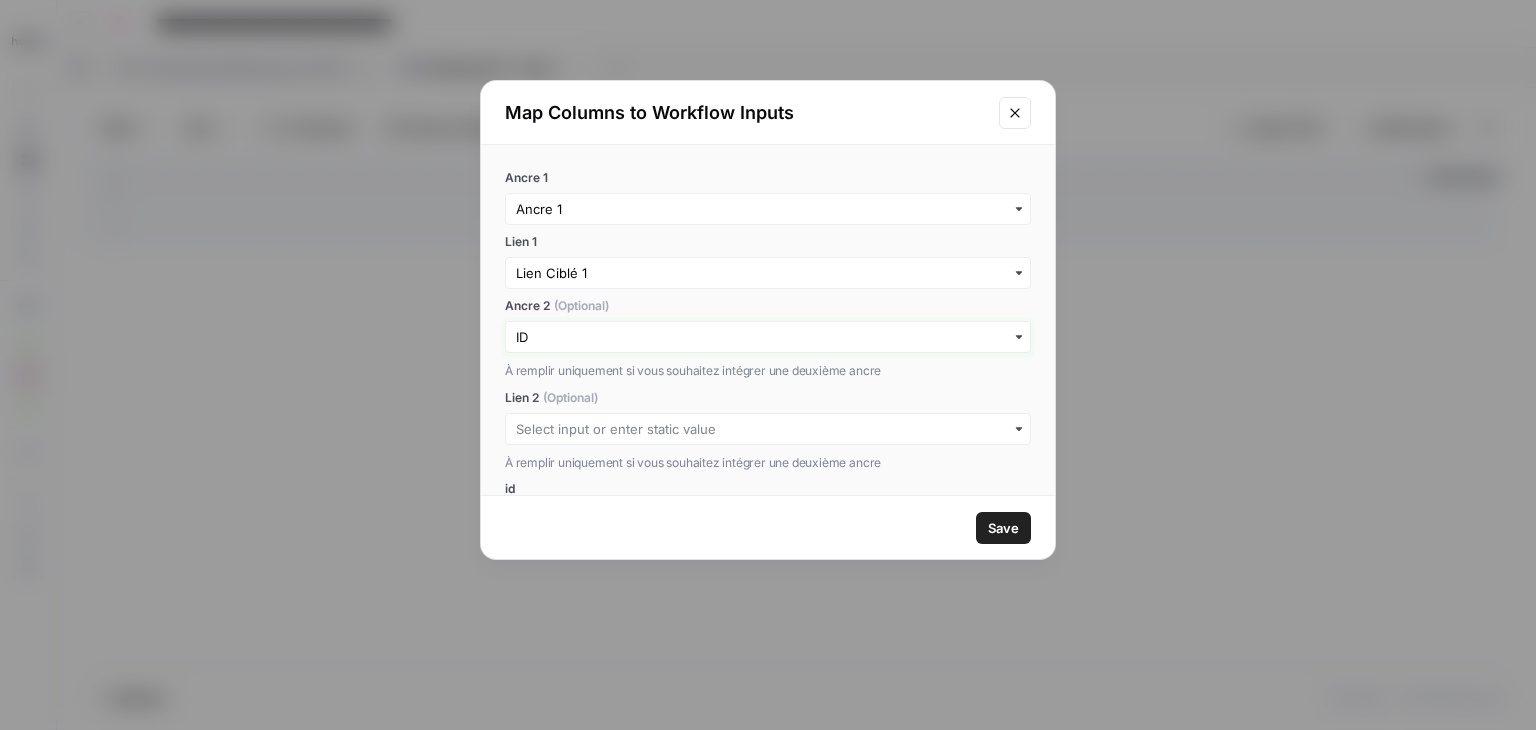 click on "Ancre 2 (Optional)" at bounding box center [768, 337] 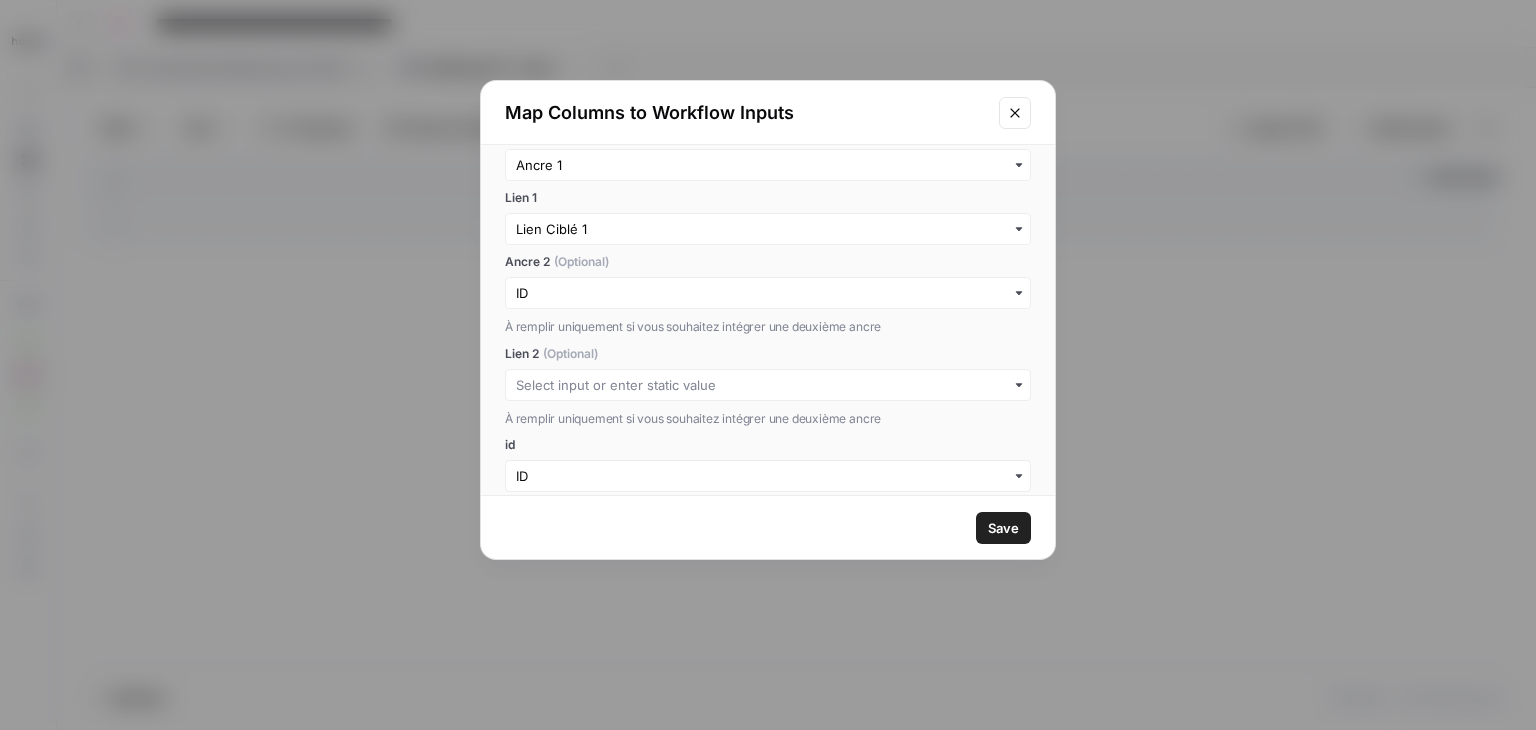 scroll, scrollTop: 0, scrollLeft: 0, axis: both 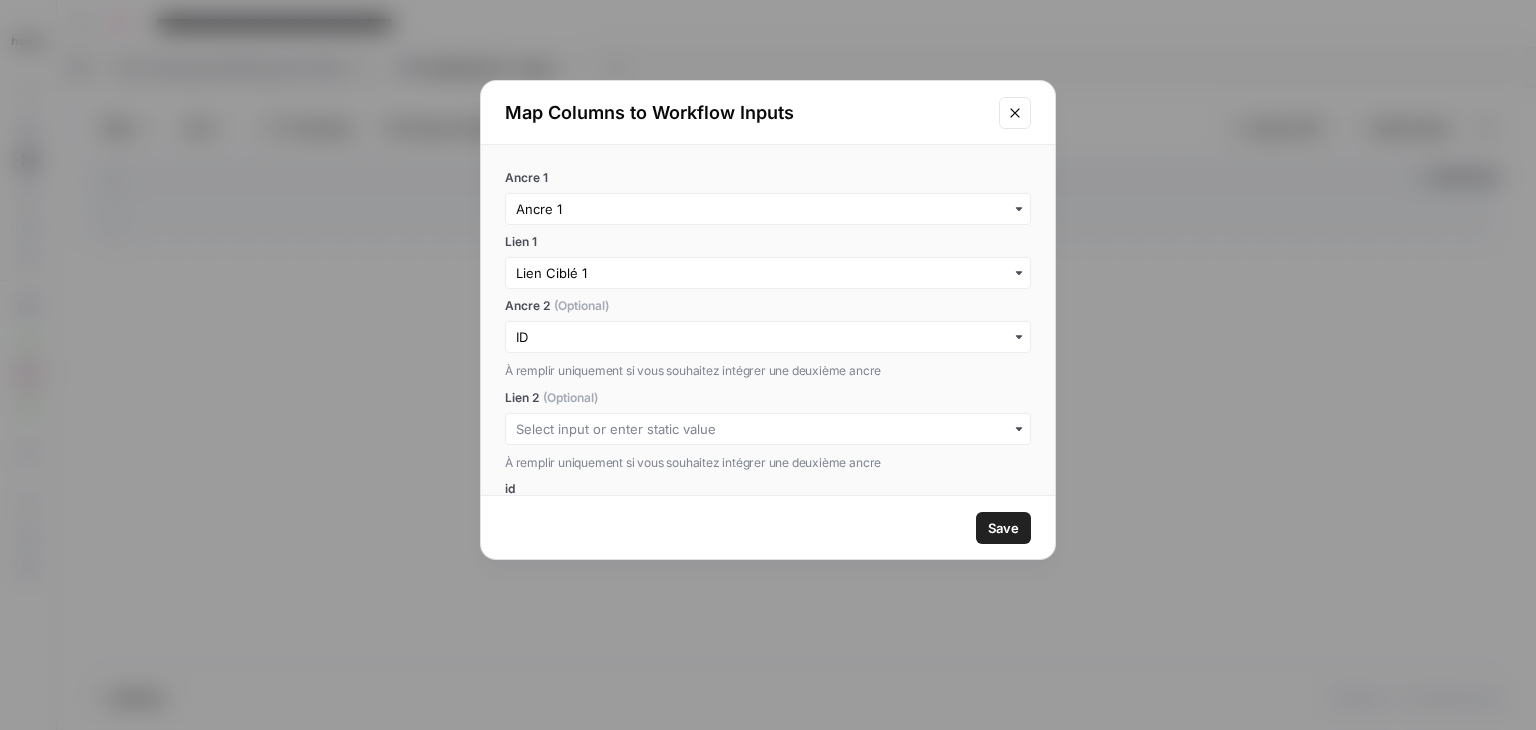 click 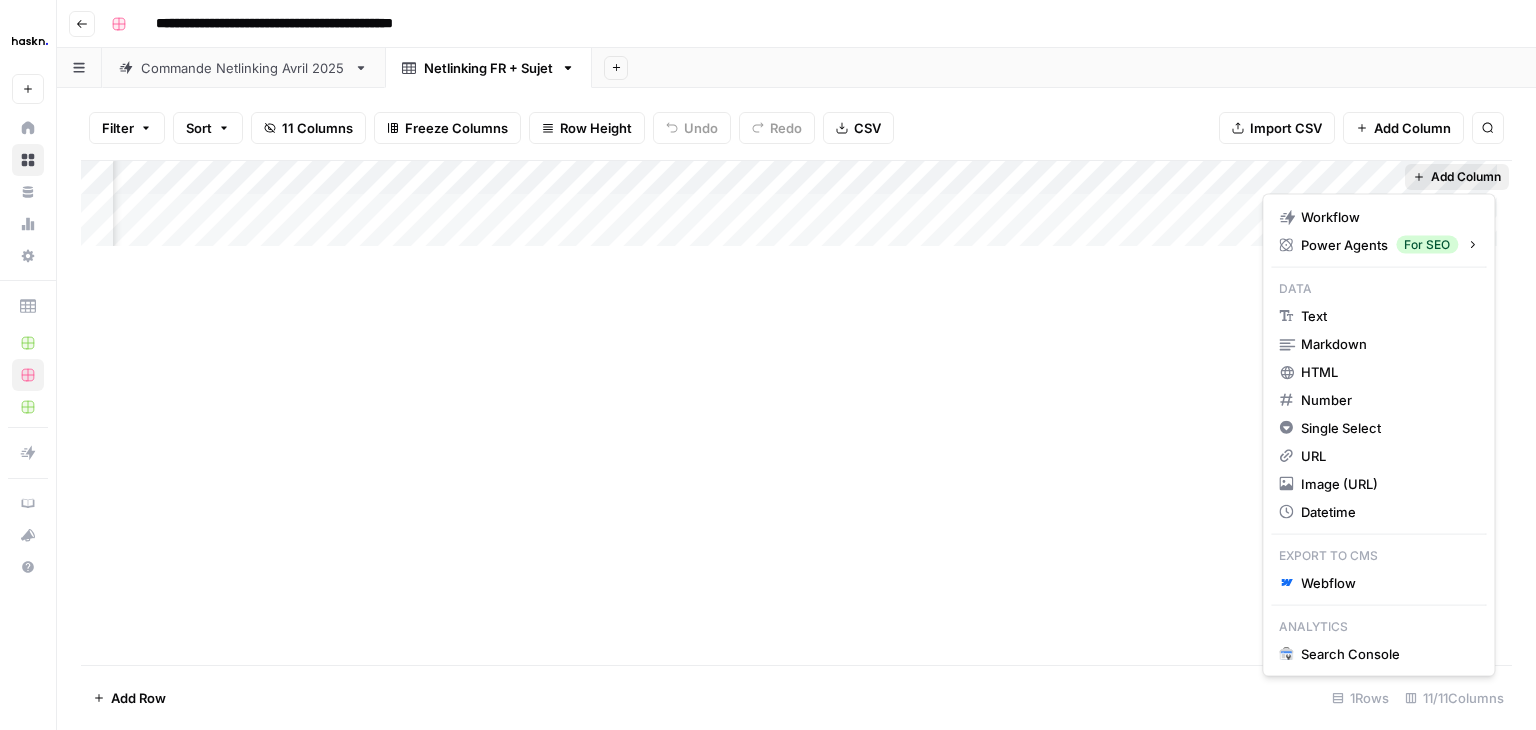 click on "Add Column" at bounding box center (1466, 177) 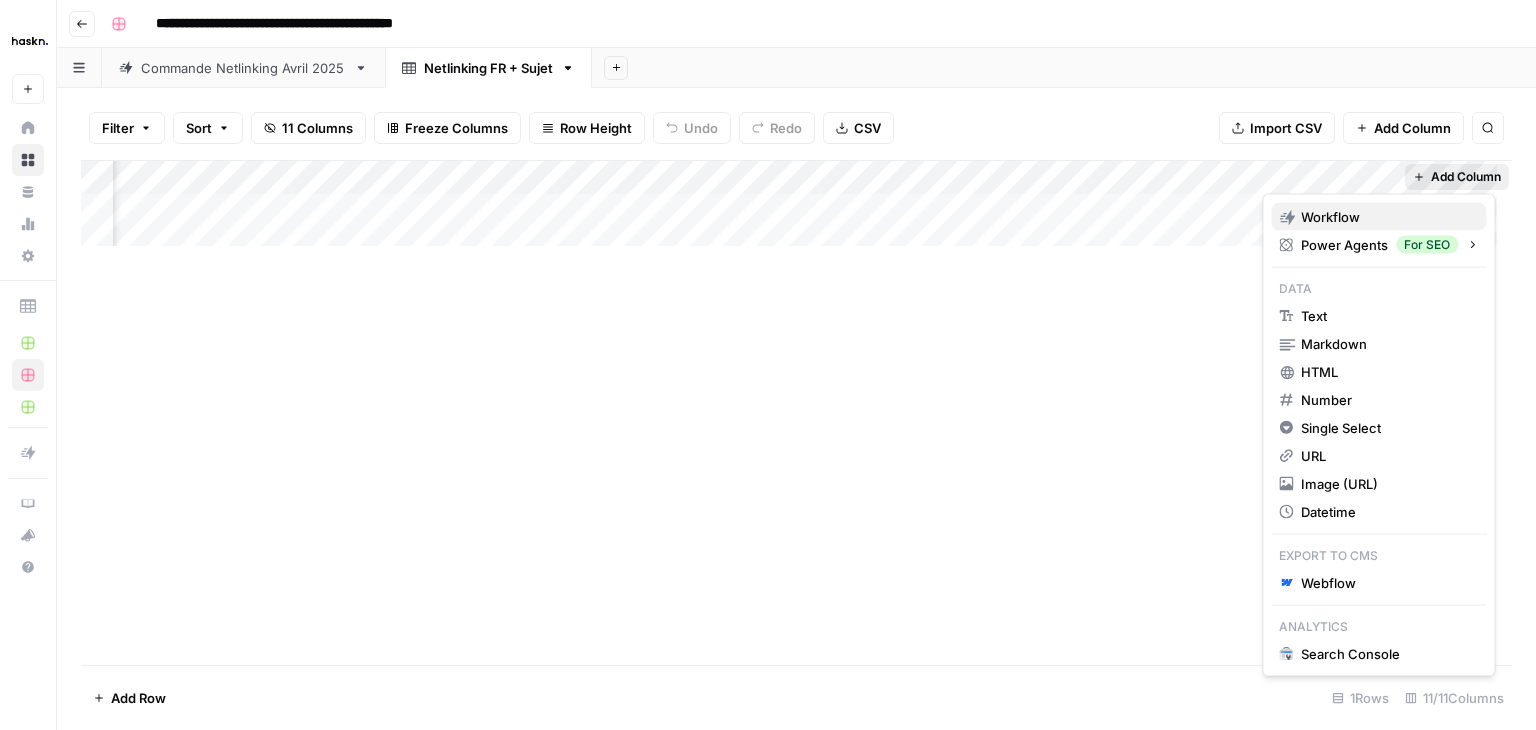 click on "Workflow" at bounding box center (1330, 217) 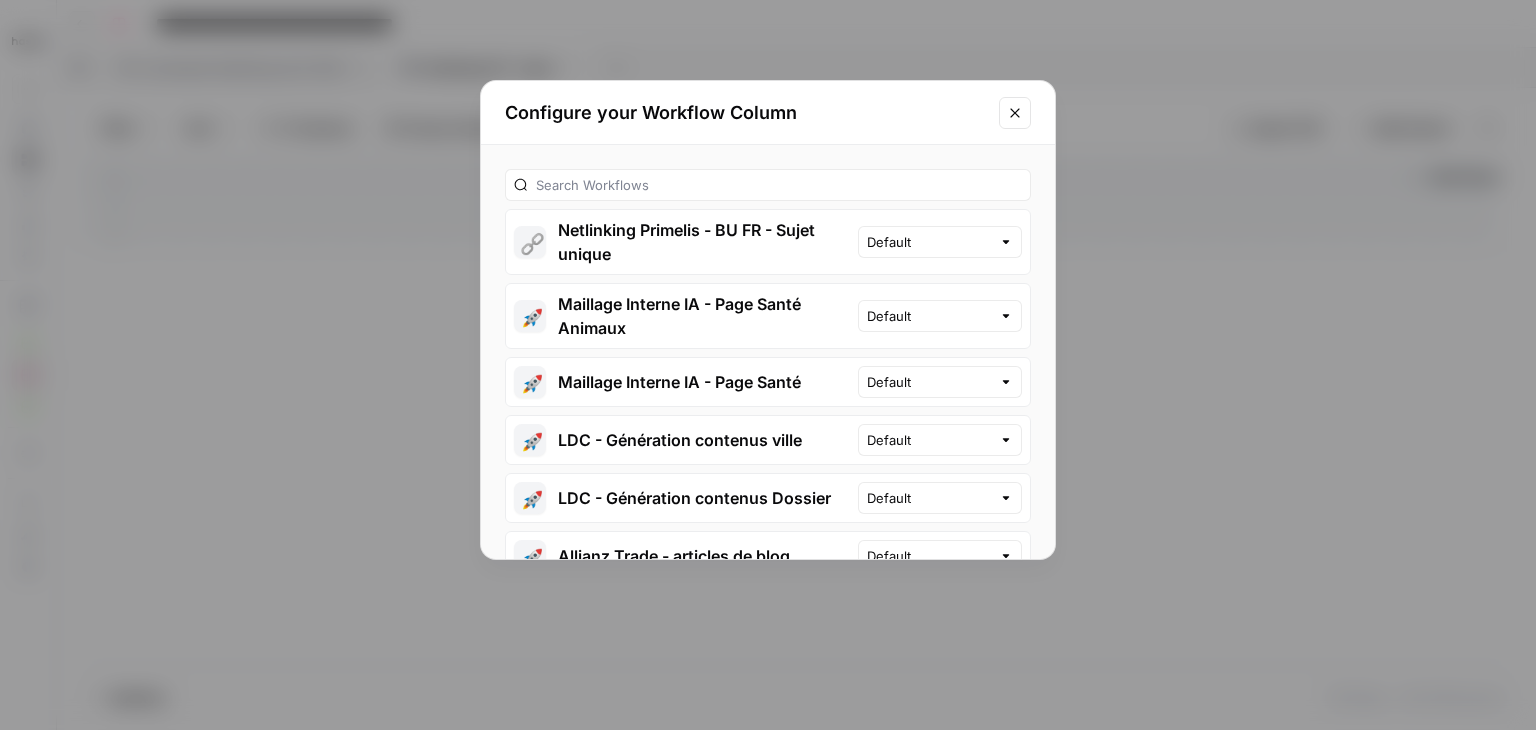 click on "🔗 Netlinking Primelis - BU FR - Sujet unique" at bounding box center (682, 242) 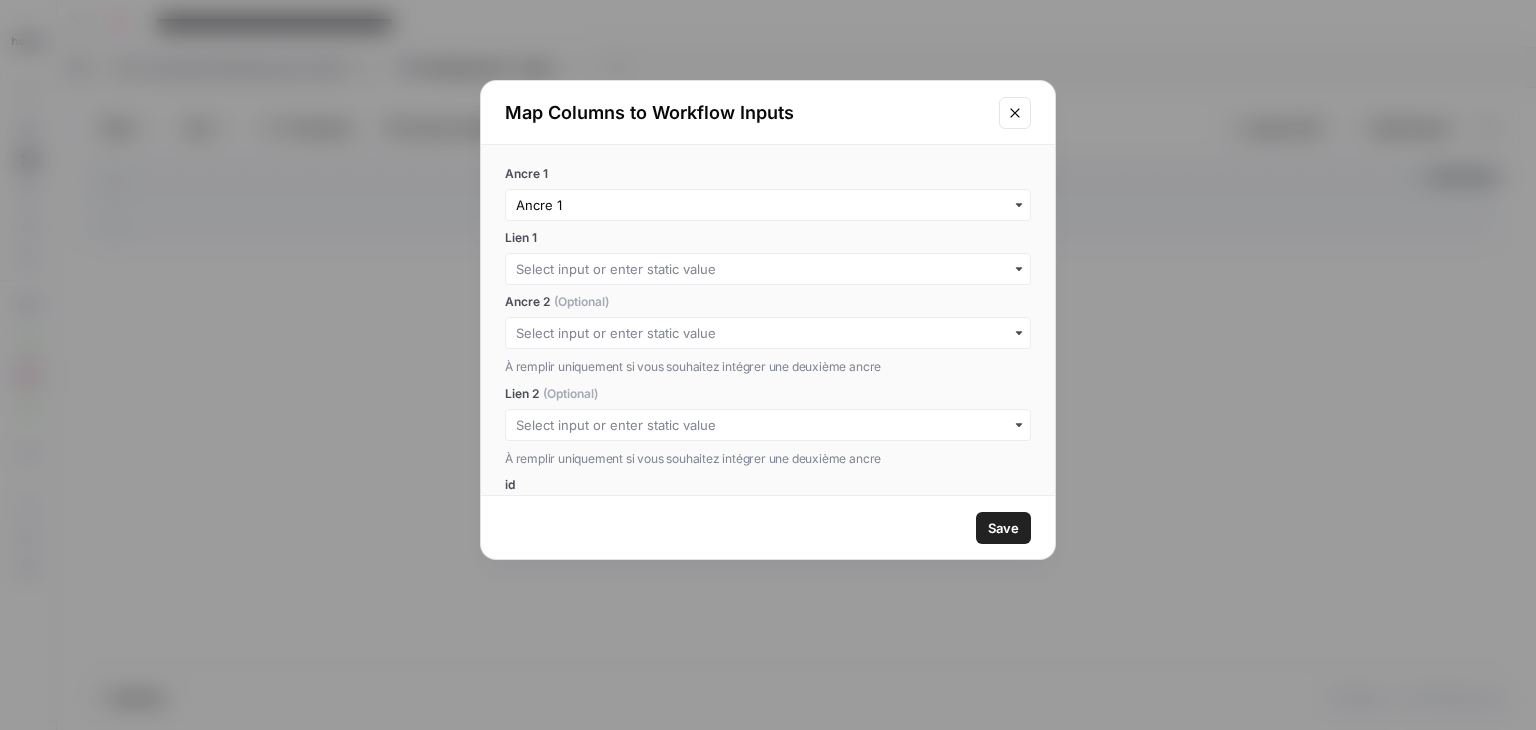 scroll, scrollTop: 0, scrollLeft: 0, axis: both 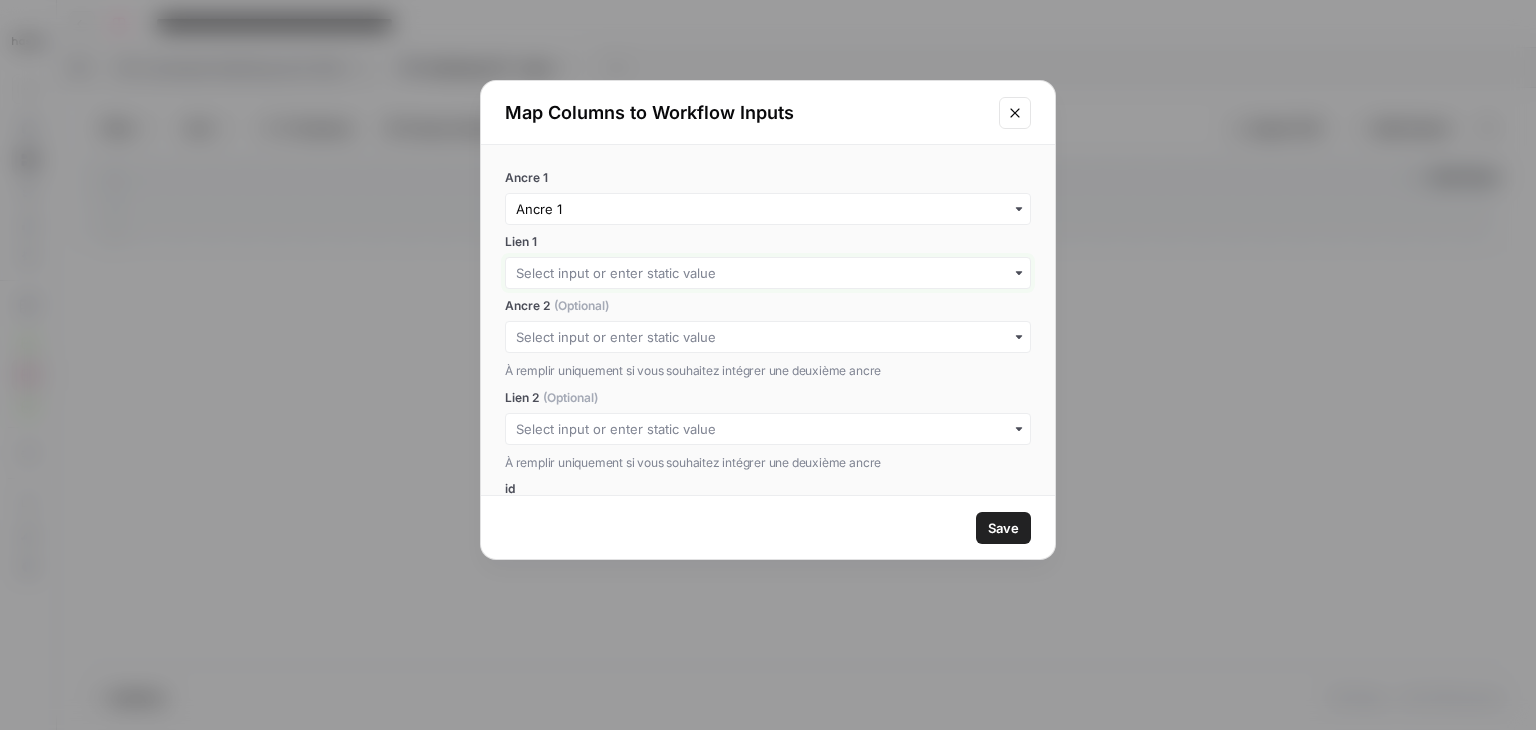click on "Lien 1" at bounding box center [768, 273] 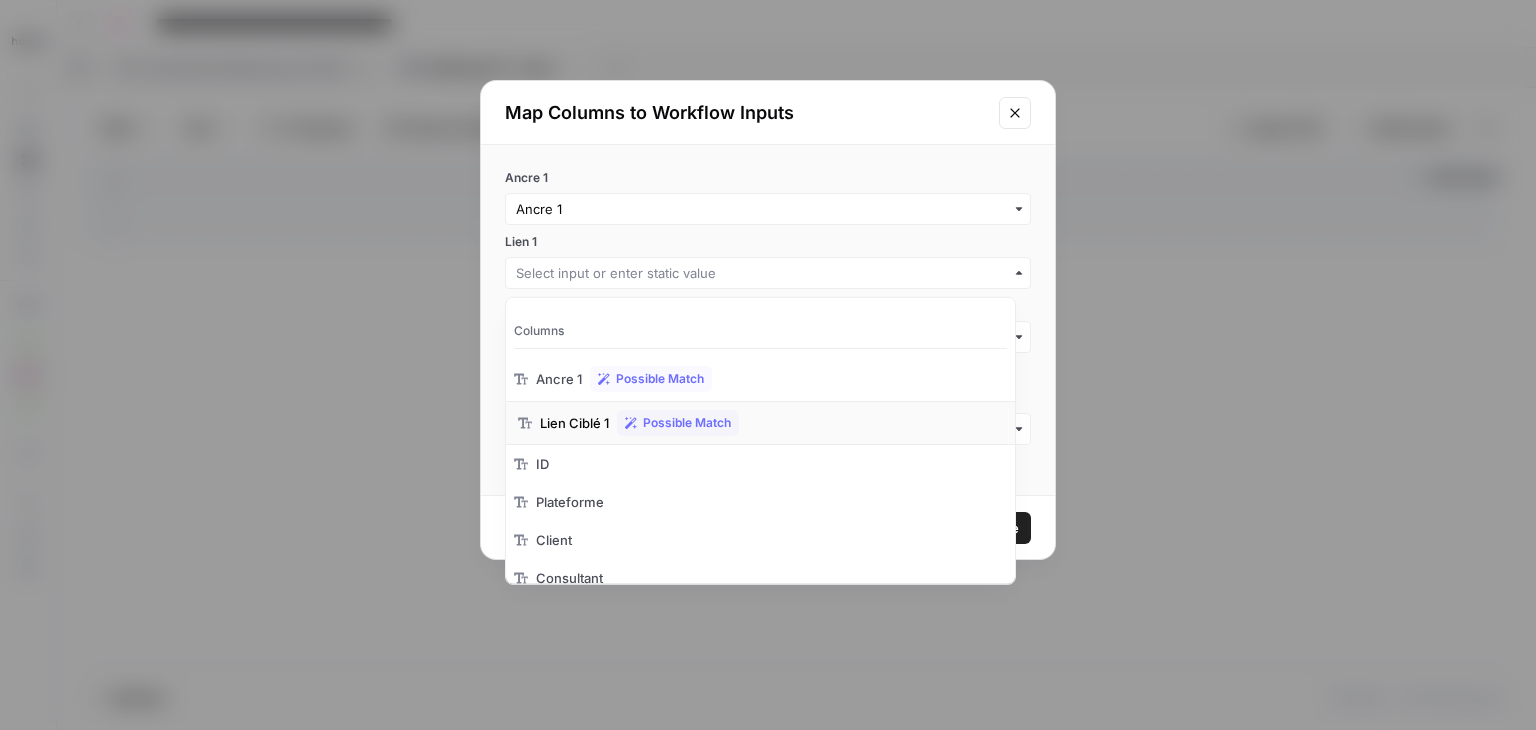 click on "Lien Ciblé 1" at bounding box center [574, 423] 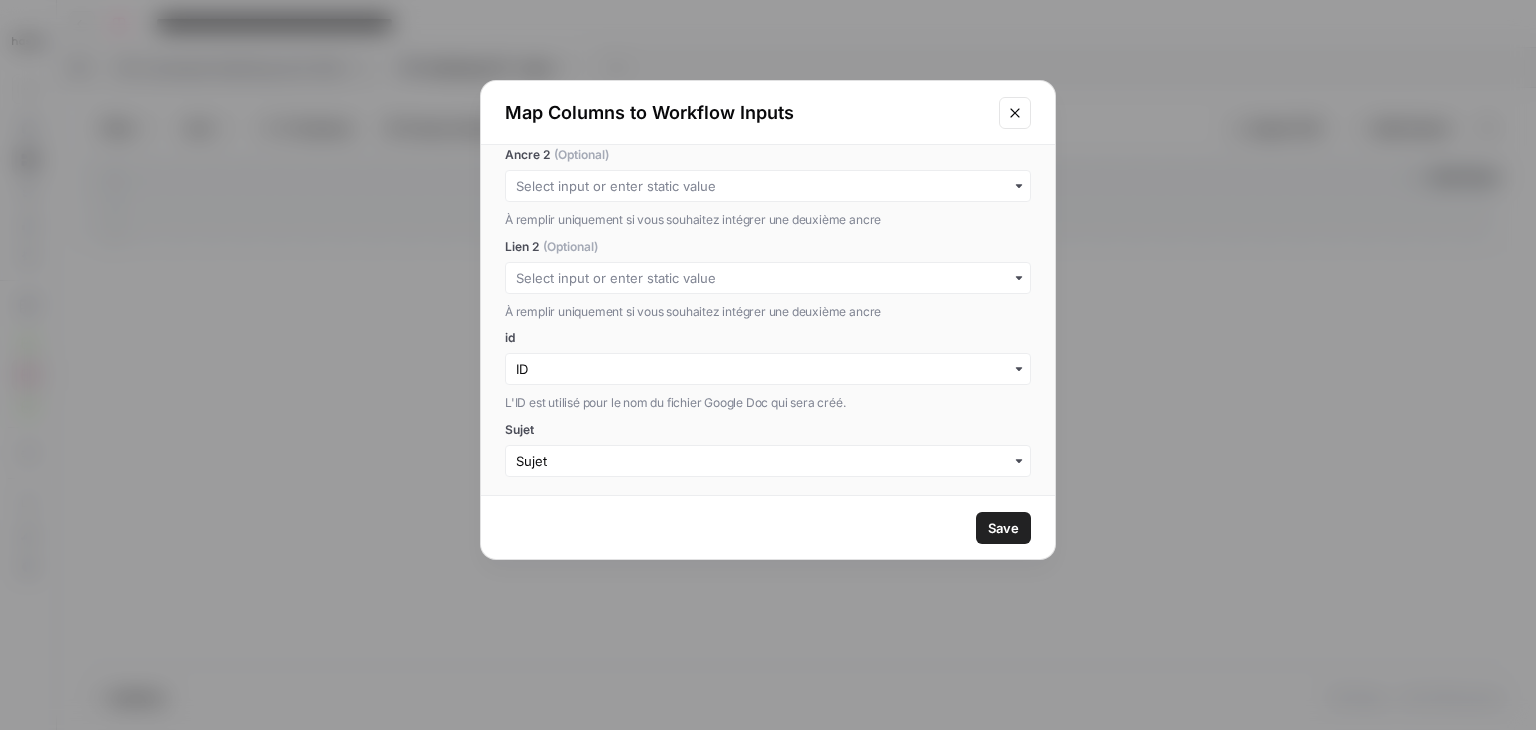 scroll, scrollTop: 156, scrollLeft: 0, axis: vertical 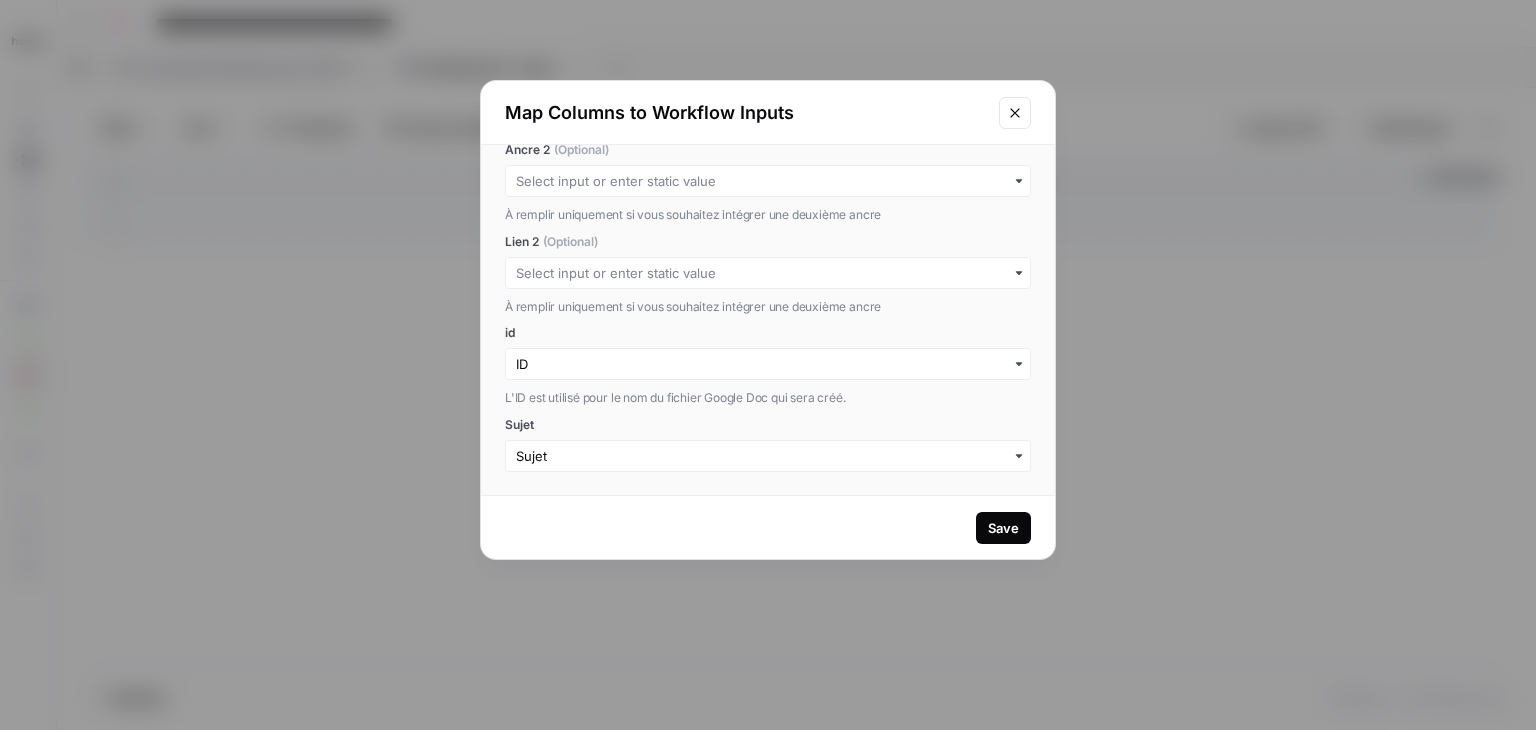 click on "Save" at bounding box center [1003, 528] 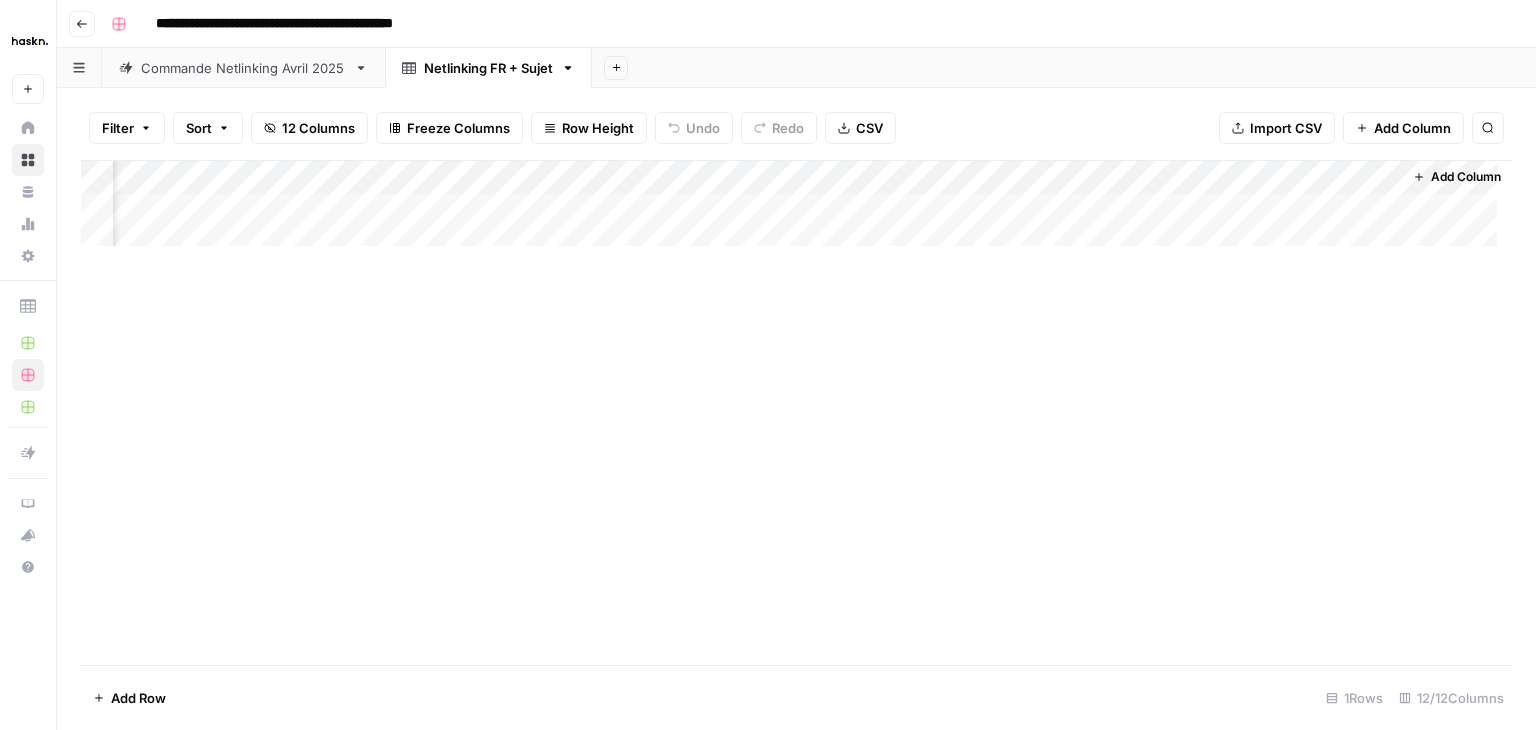 scroll, scrollTop: 0, scrollLeft: 0, axis: both 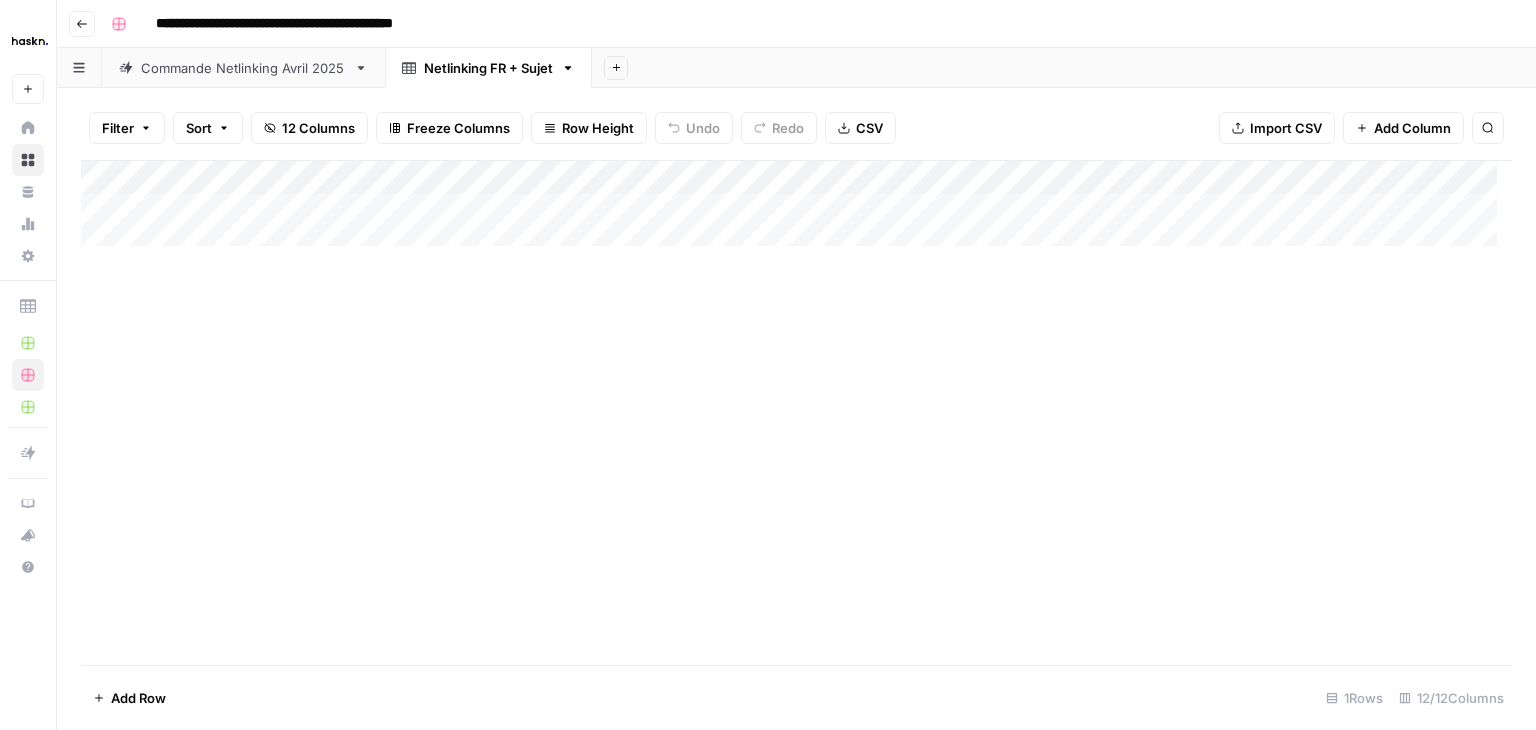 click on "Add Column" at bounding box center [796, 211] 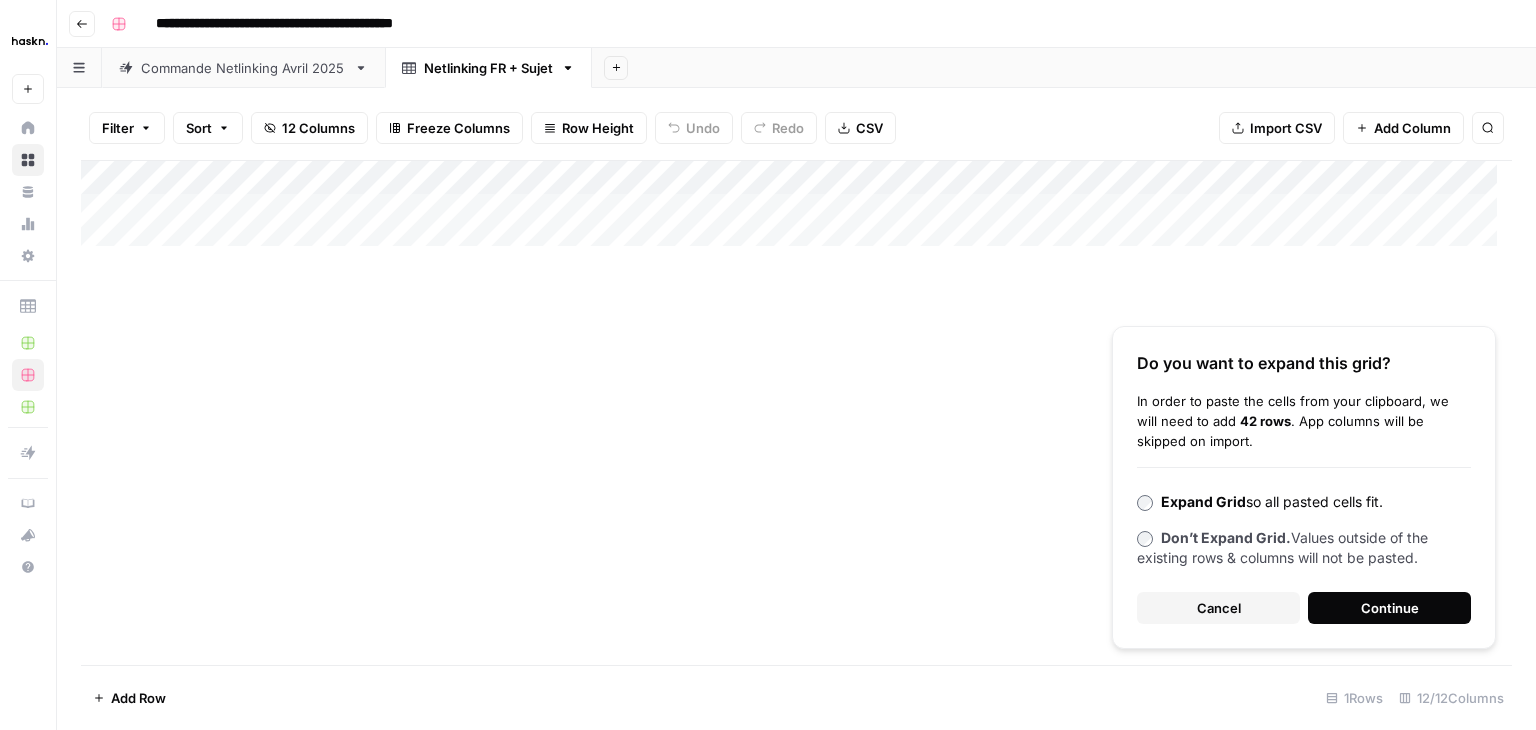 click on "Continue" at bounding box center [1390, 608] 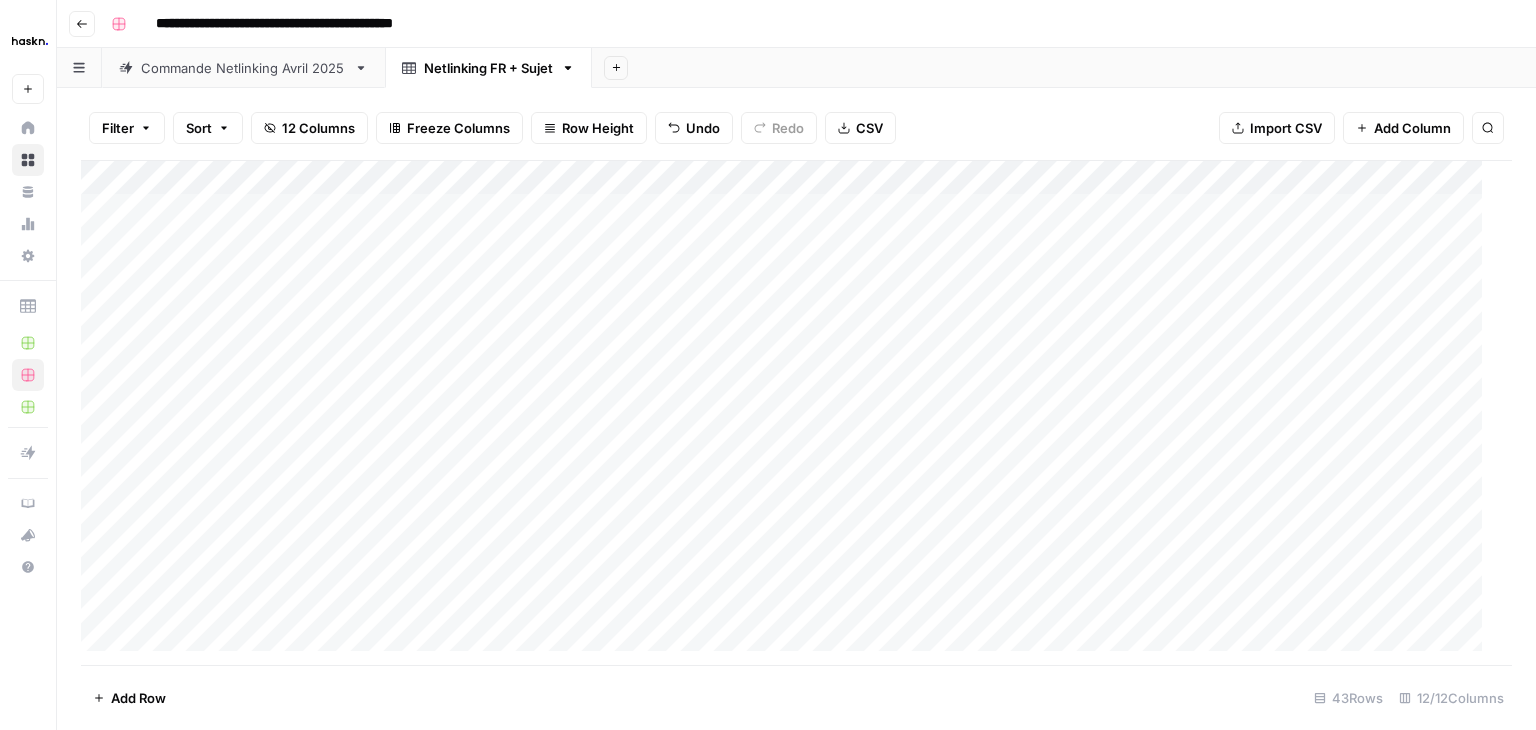 click on "Add Column" at bounding box center (789, 413) 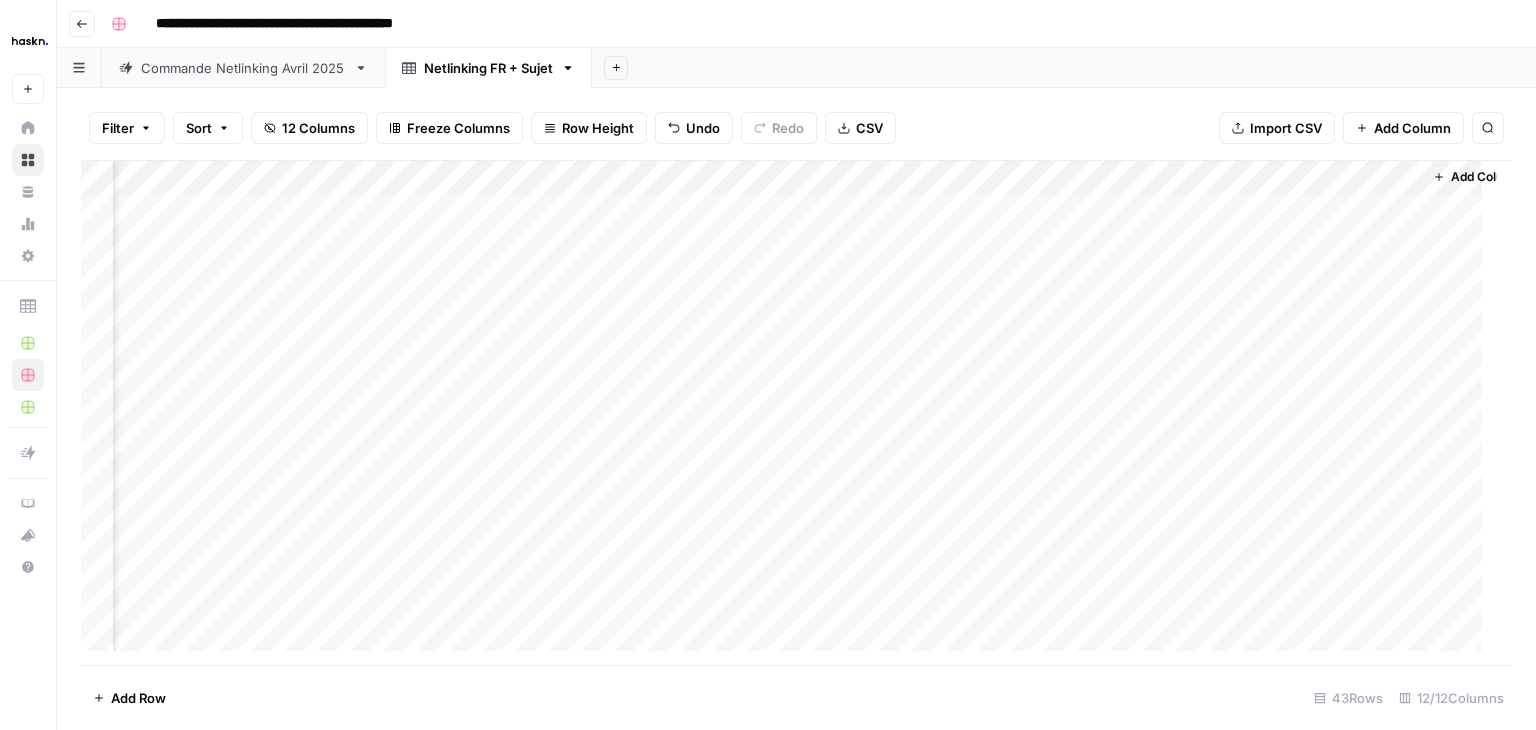 scroll, scrollTop: 0, scrollLeft: 852, axis: horizontal 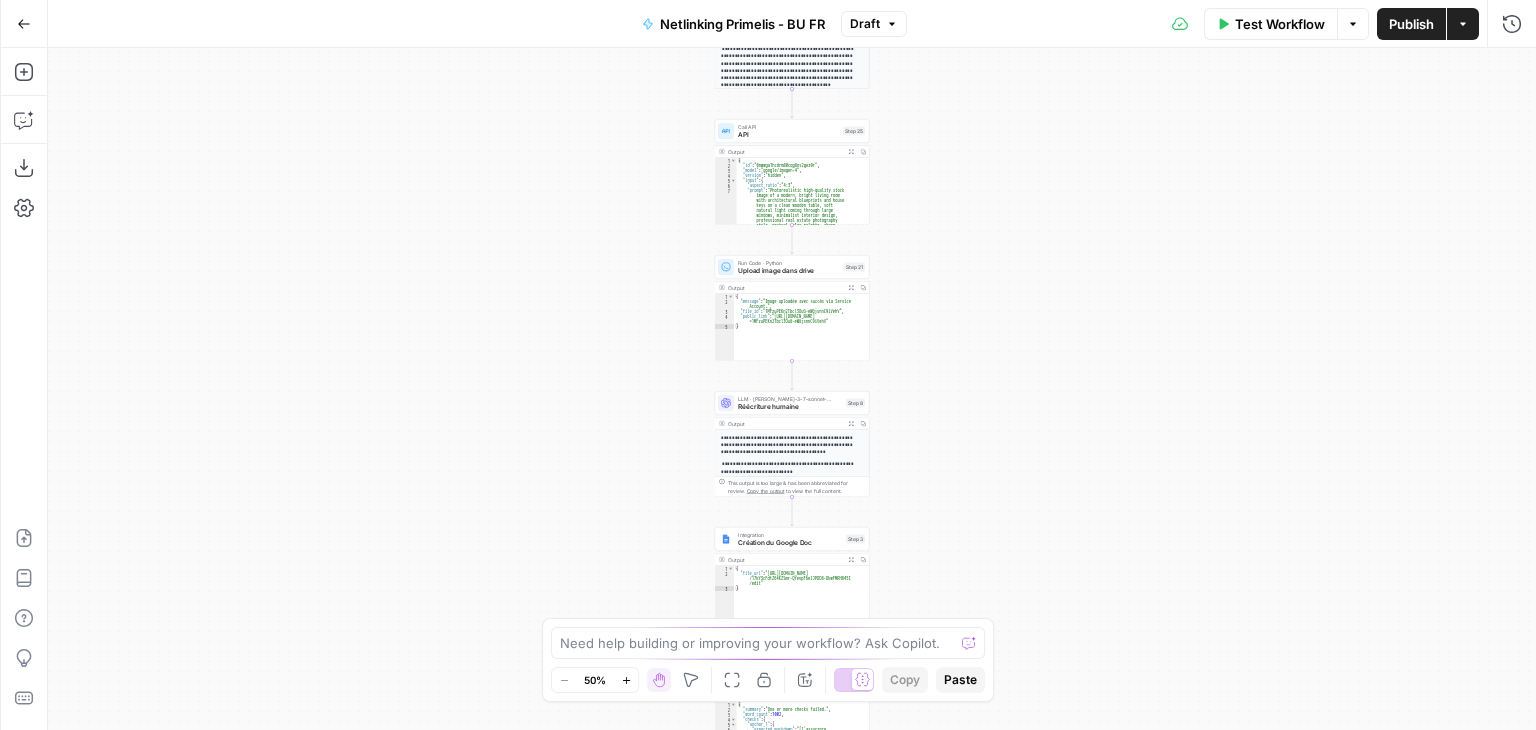 click on "**********" at bounding box center (792, 389) 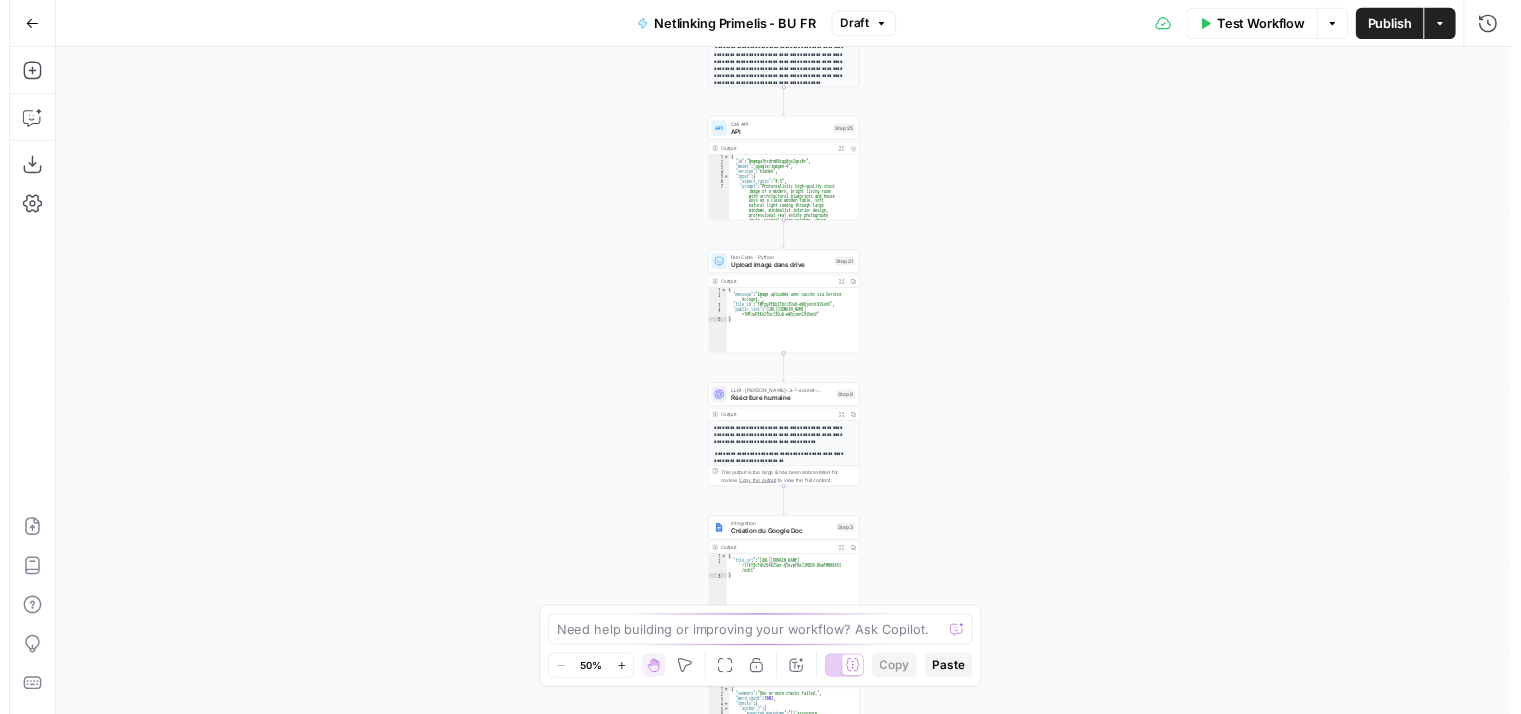 scroll, scrollTop: 0, scrollLeft: 0, axis: both 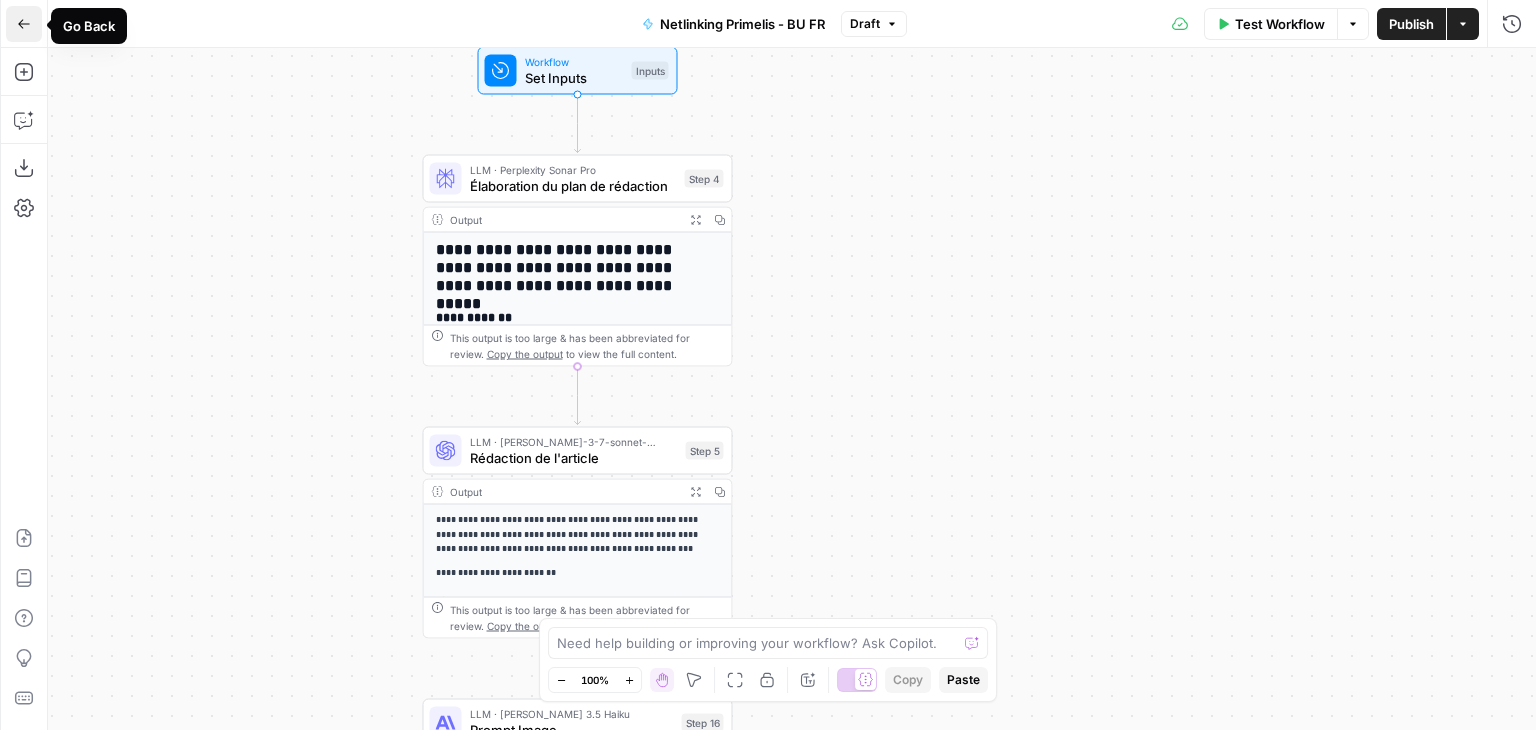 click on "Go Back" at bounding box center [24, 24] 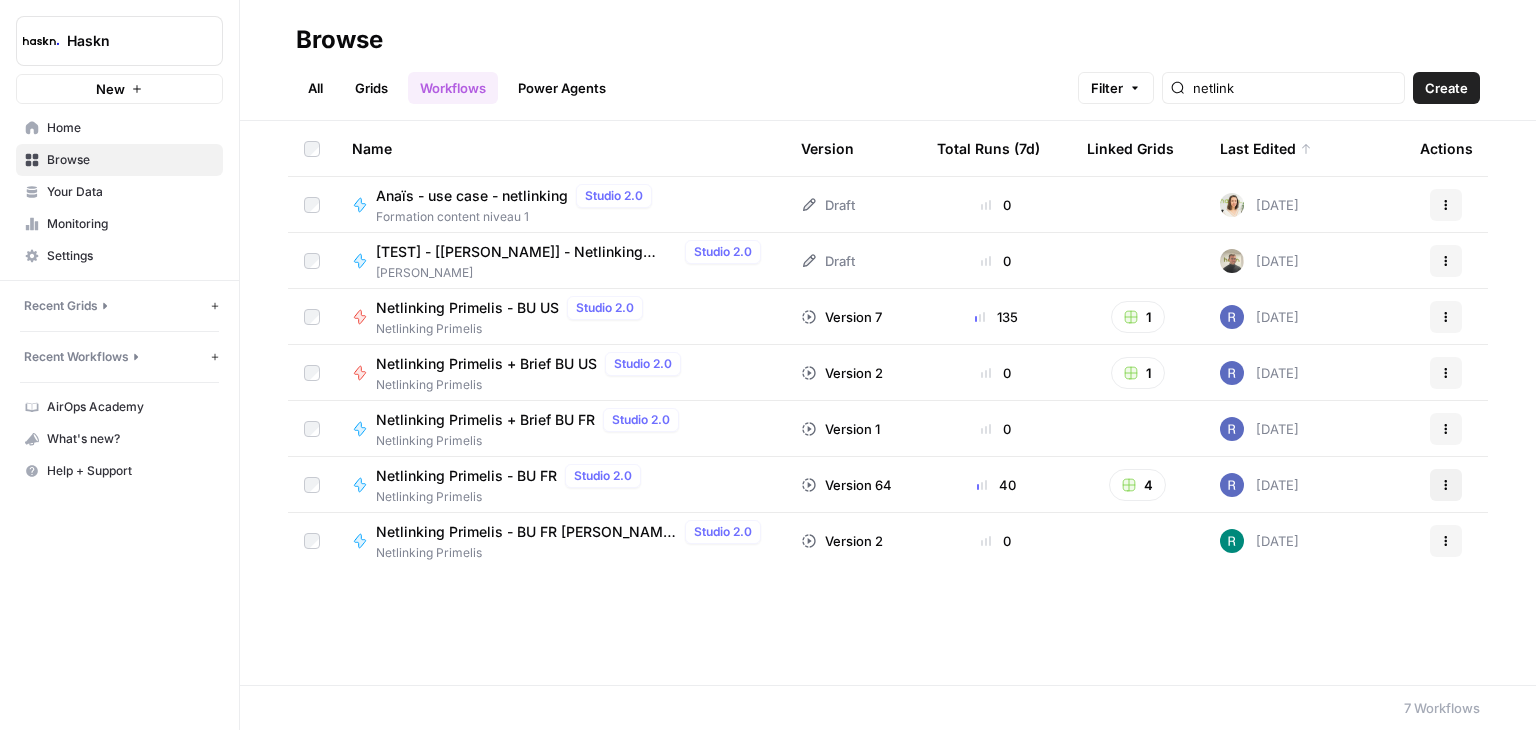 click on "Actions" at bounding box center (1446, 485) 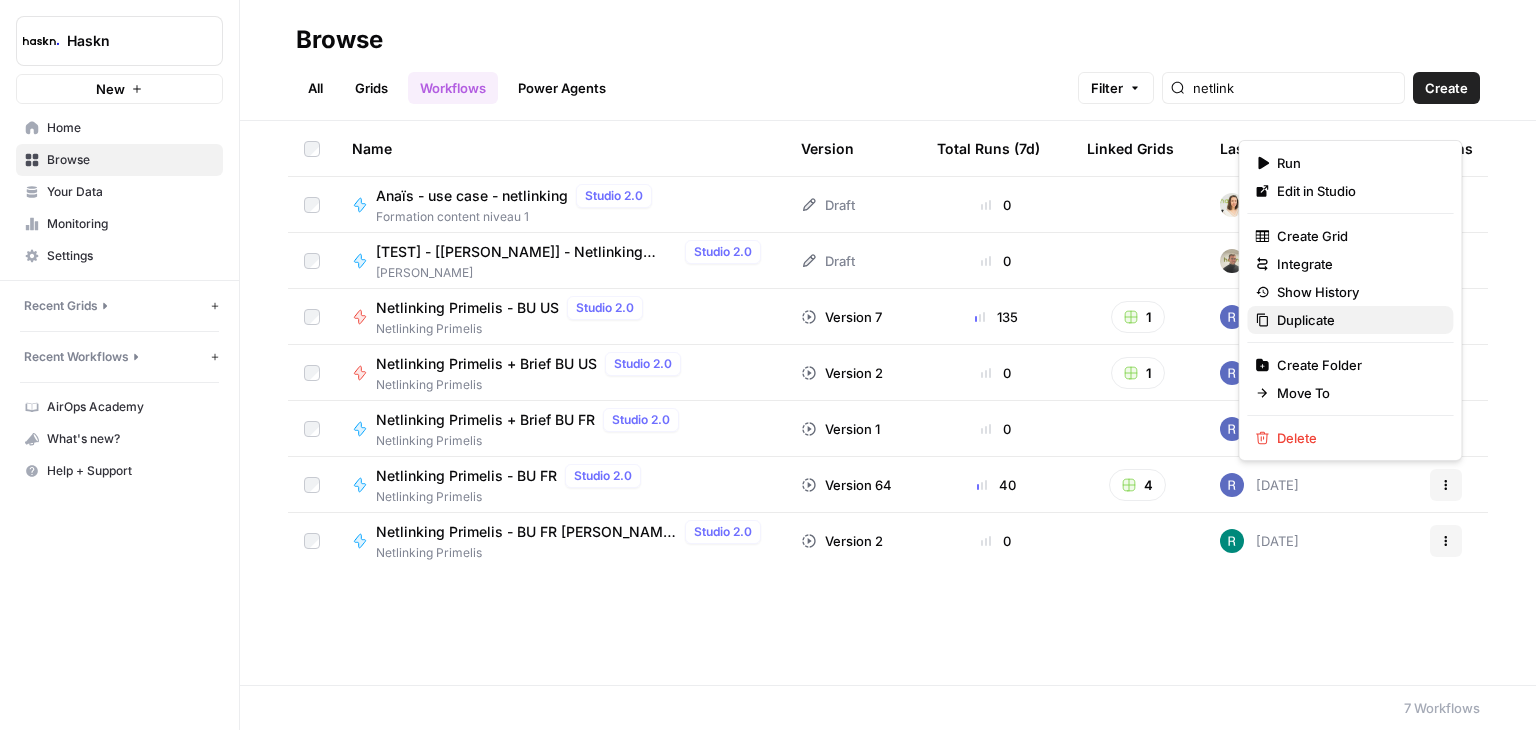 click on "Duplicate" at bounding box center [1306, 320] 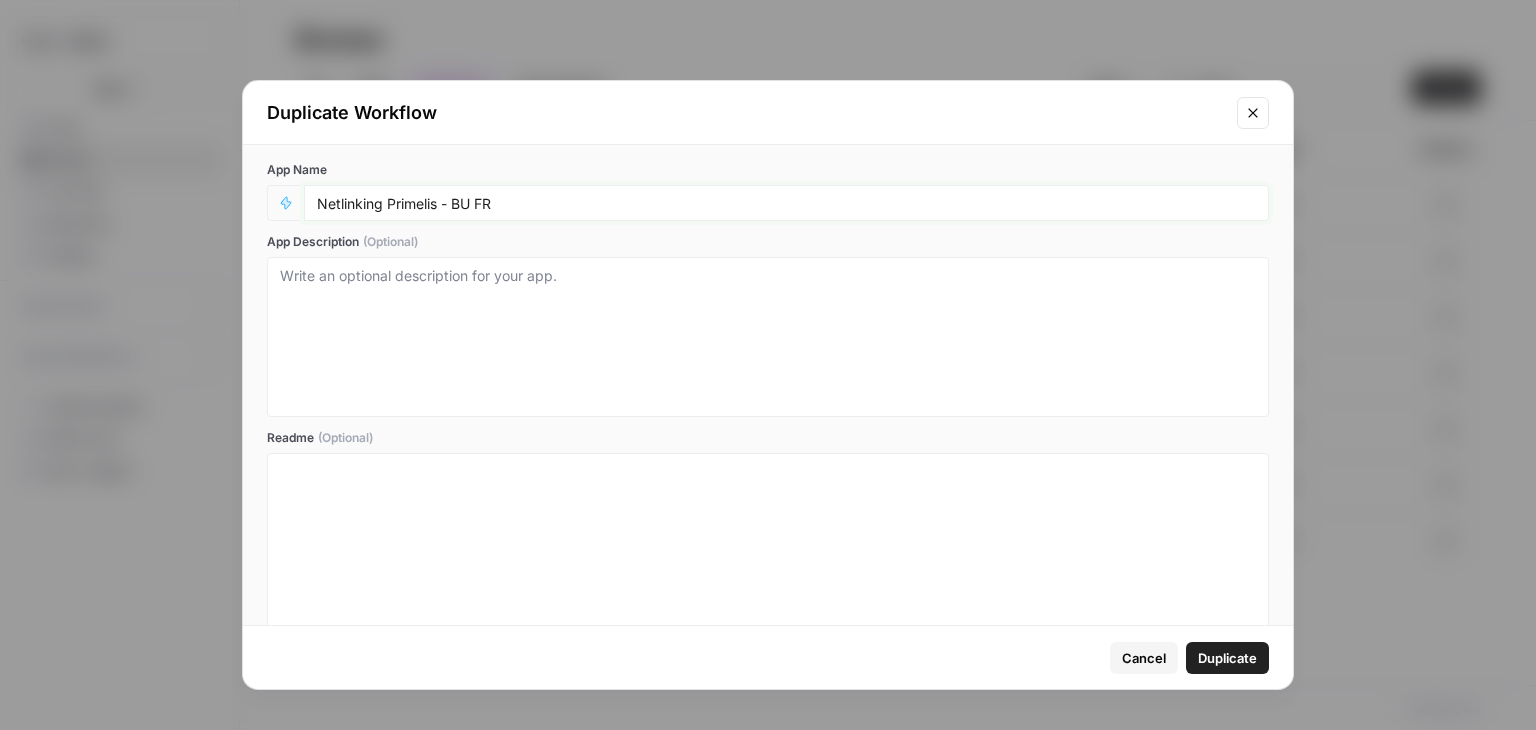 click on "Netlinking Primelis - BU FR" at bounding box center [786, 203] 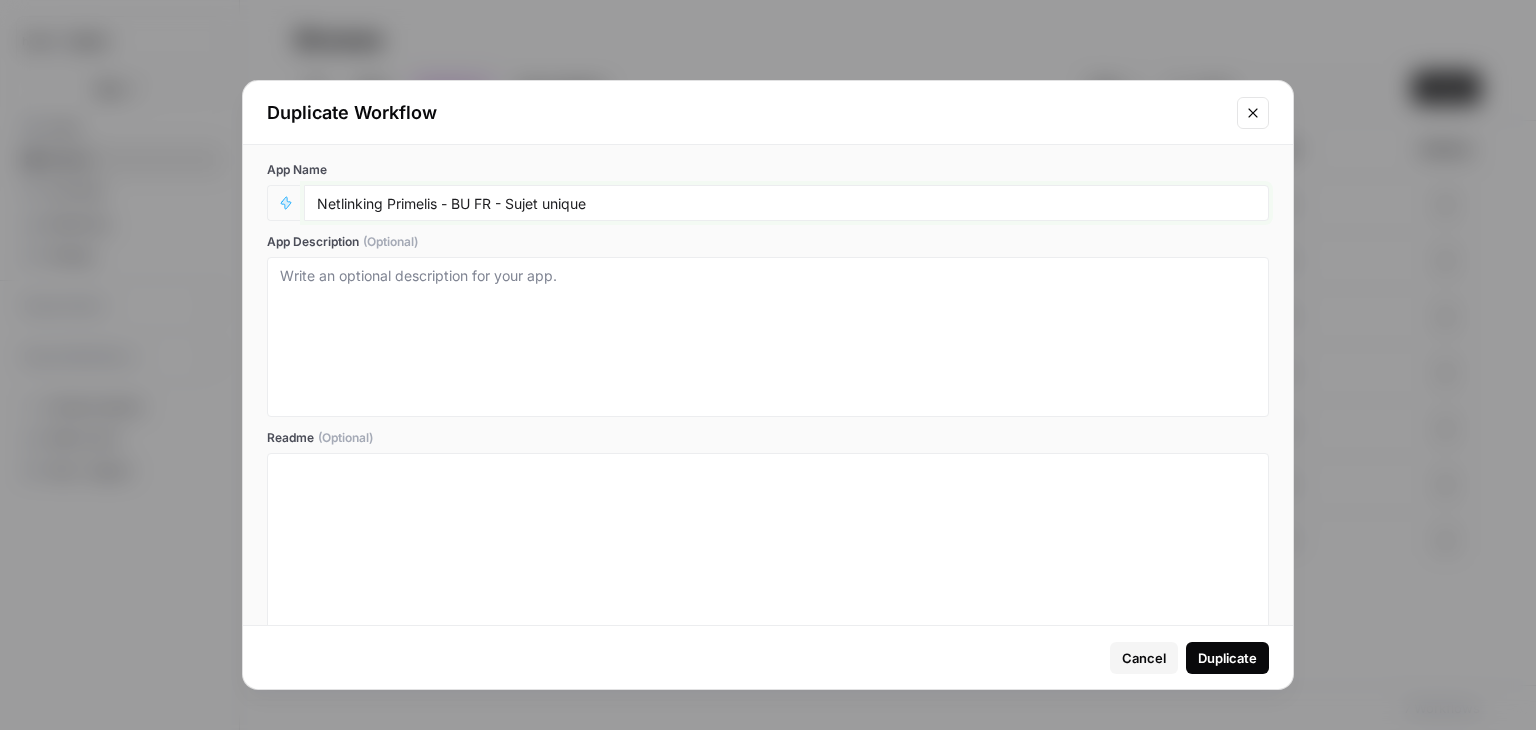 type on "Netlinking Primelis - BU FR - Sujet unique" 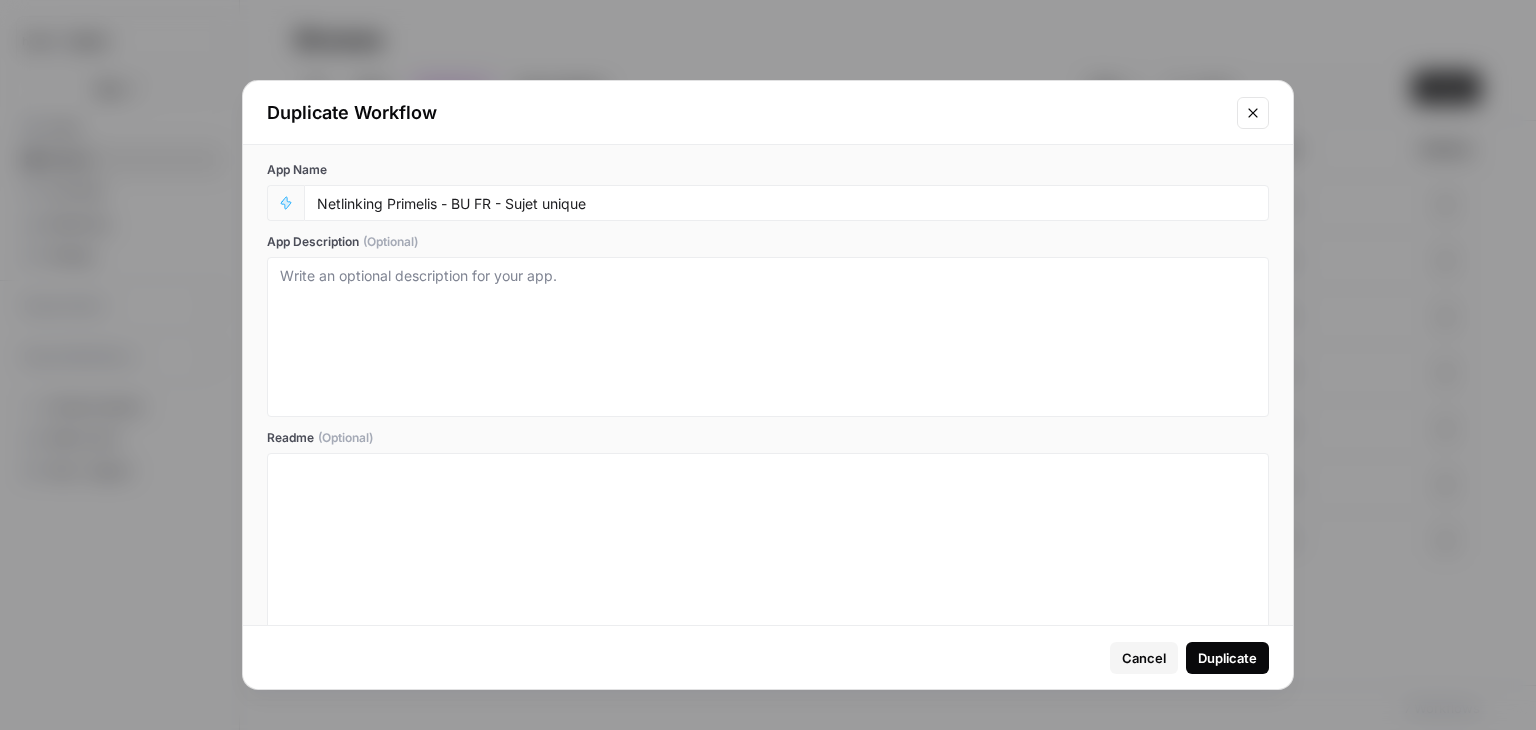 click on "Duplicate" at bounding box center (1227, 658) 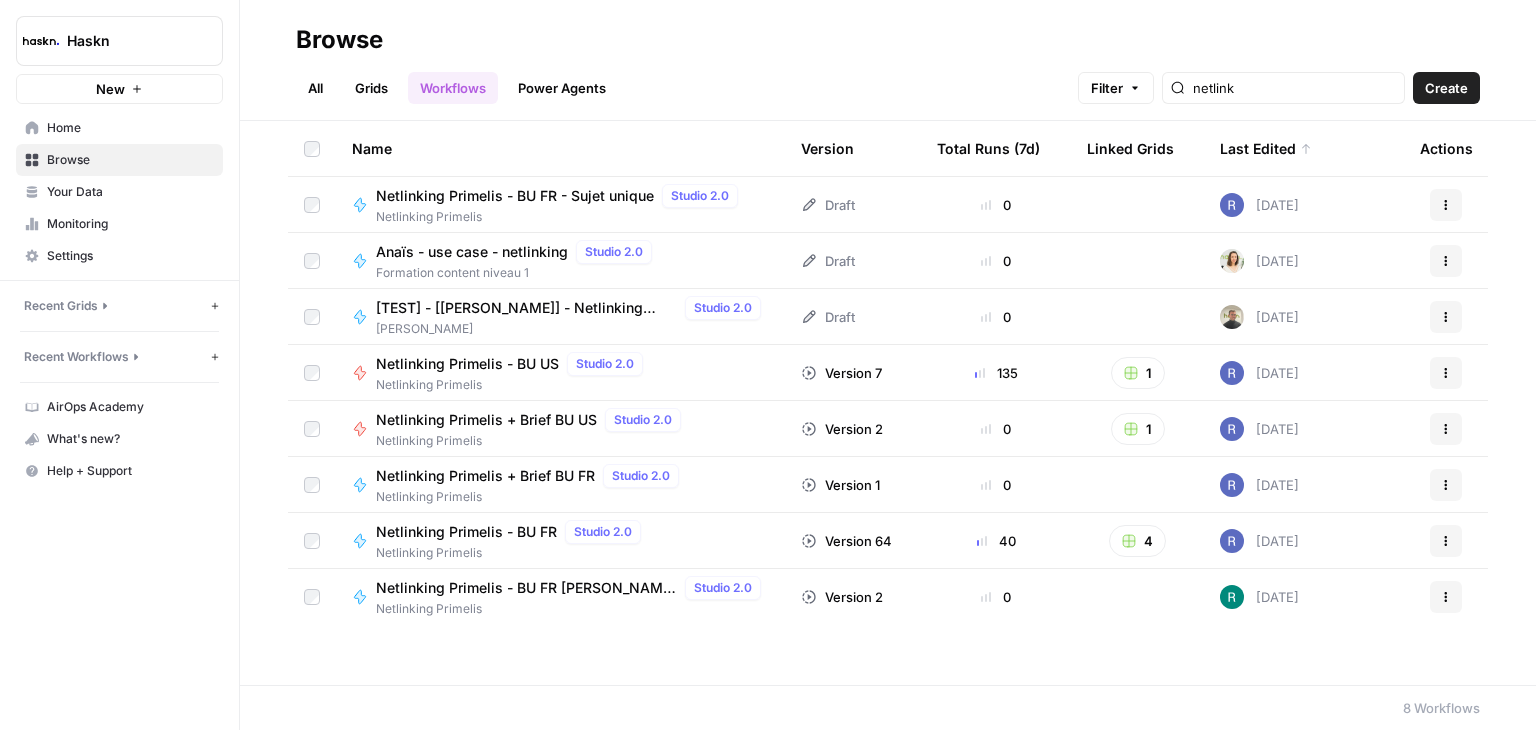 click on "Netlinking Primelis - BU FR - Sujet unique" at bounding box center (515, 196) 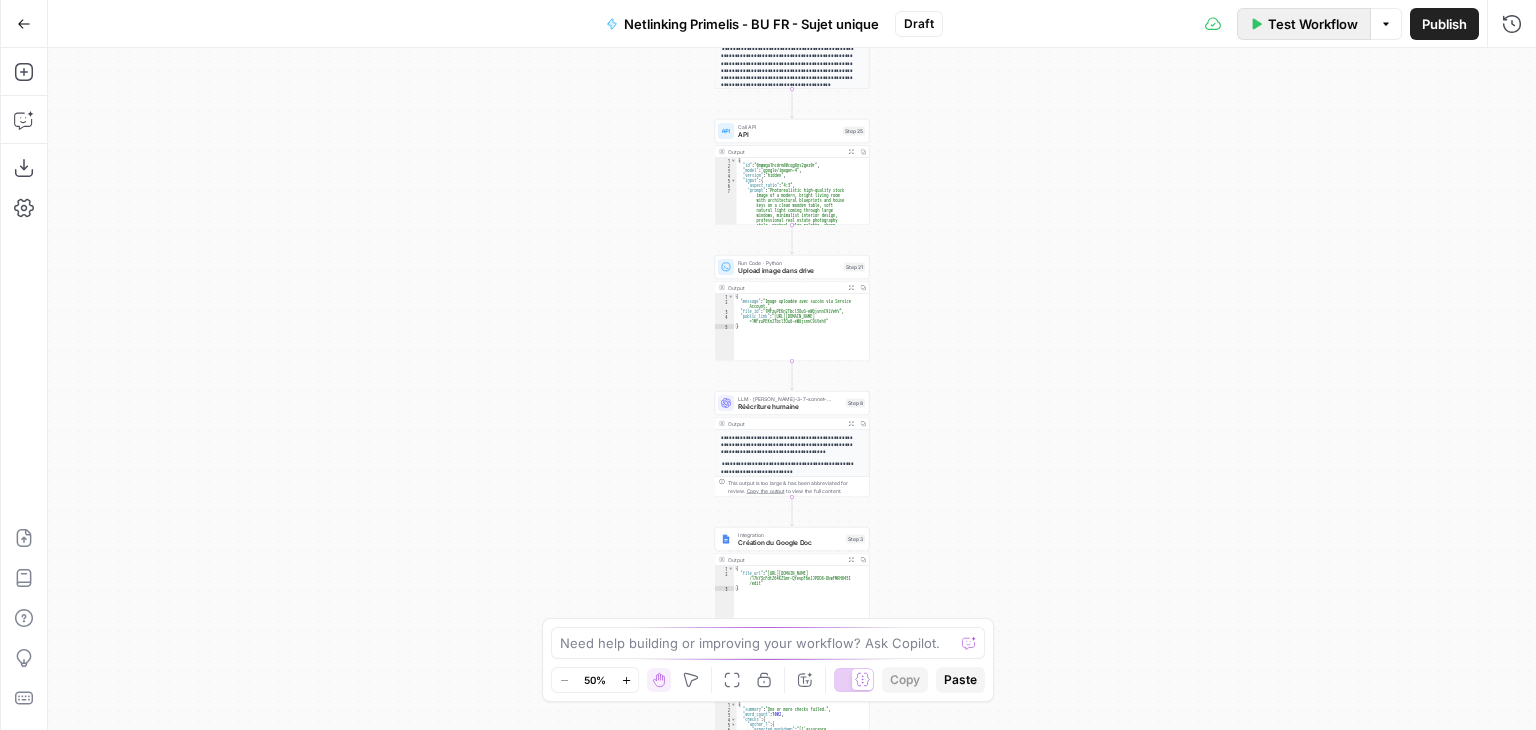 click on "Test Workflow" at bounding box center (1313, 24) 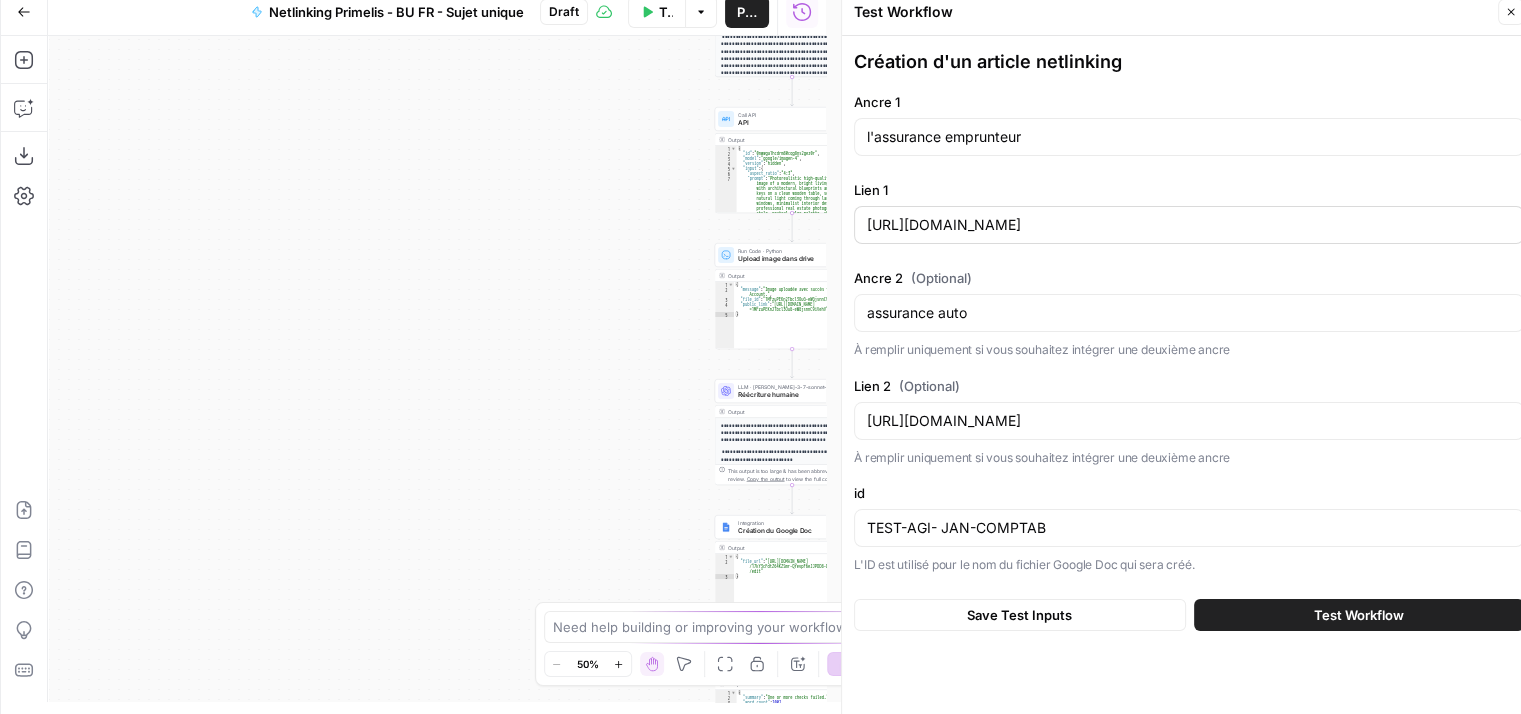scroll, scrollTop: 16, scrollLeft: 0, axis: vertical 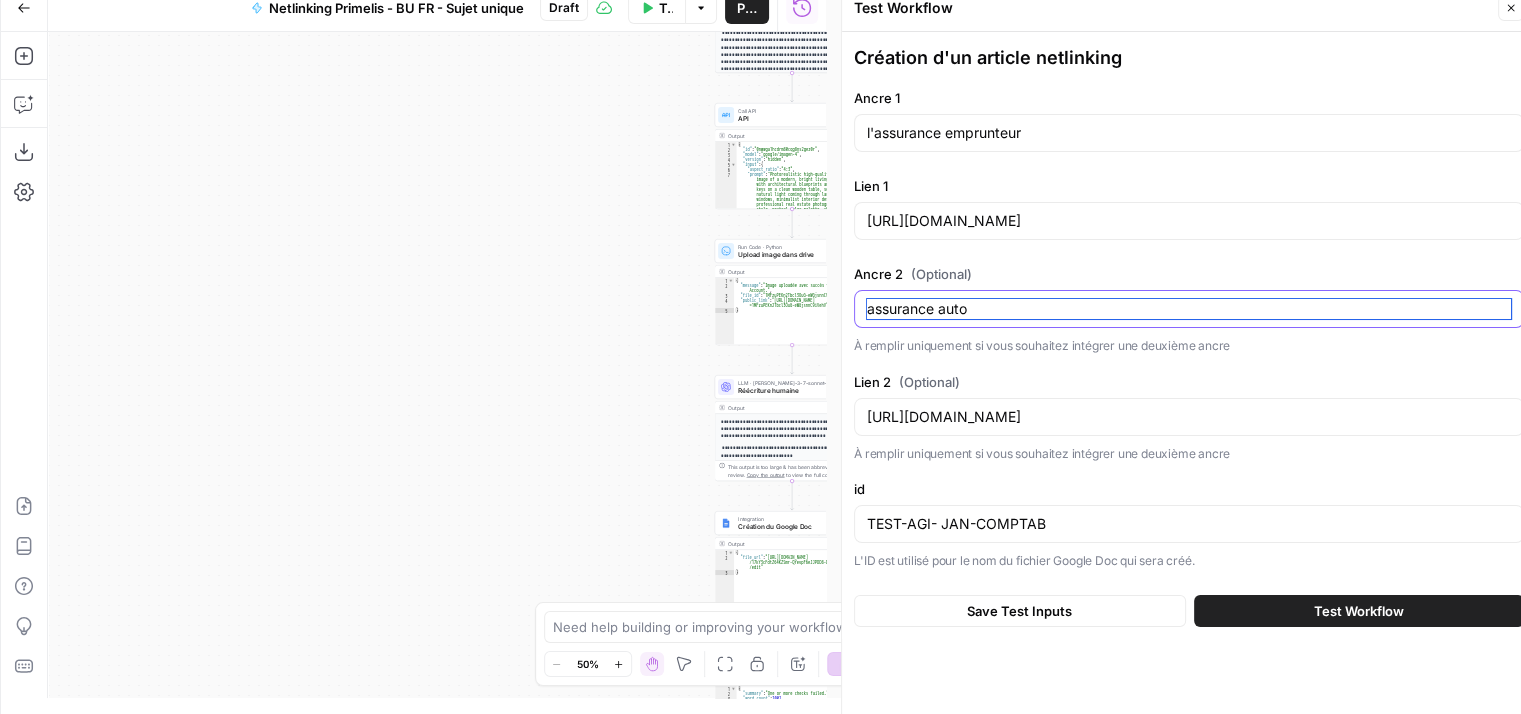 click on "assurance auto" at bounding box center [1189, 309] 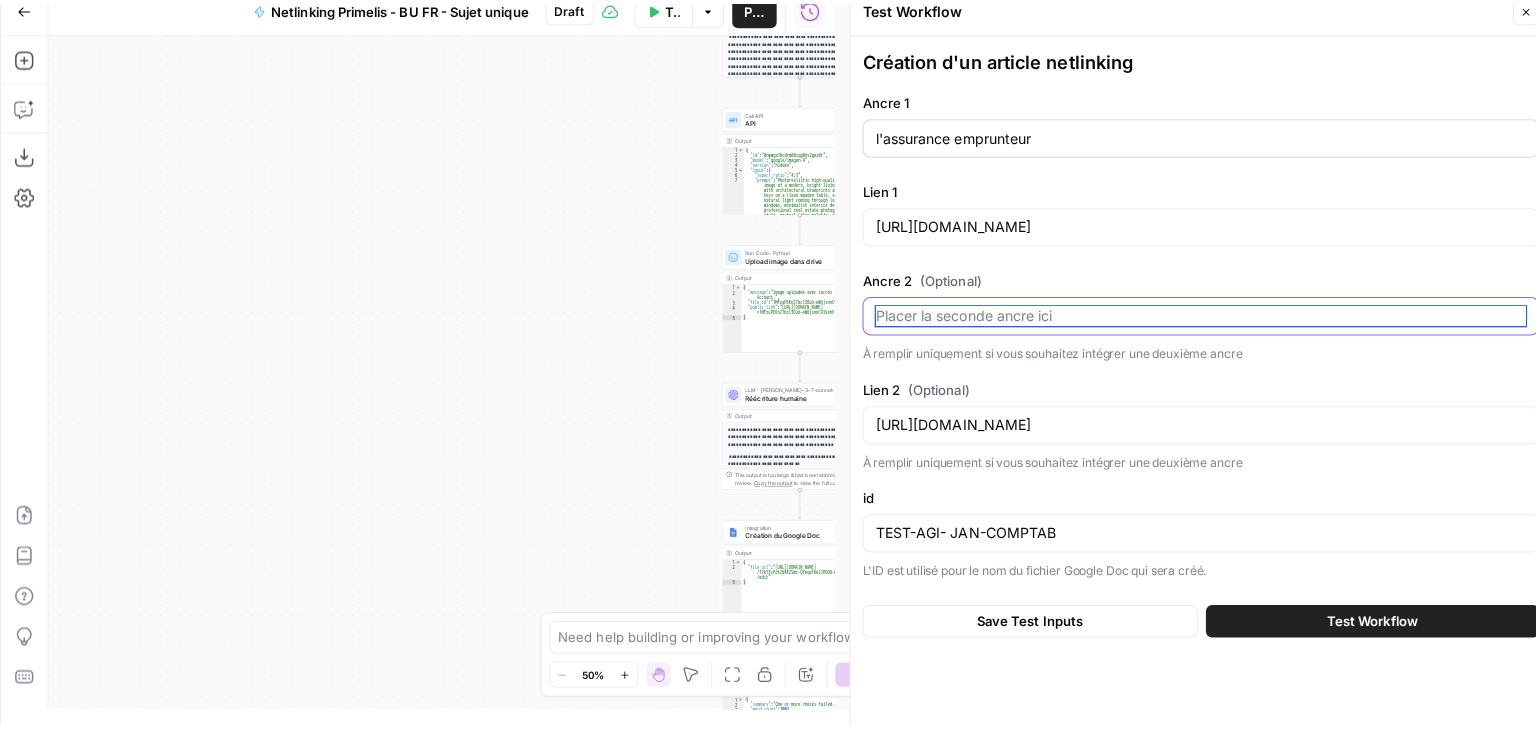 scroll, scrollTop: 0, scrollLeft: 0, axis: both 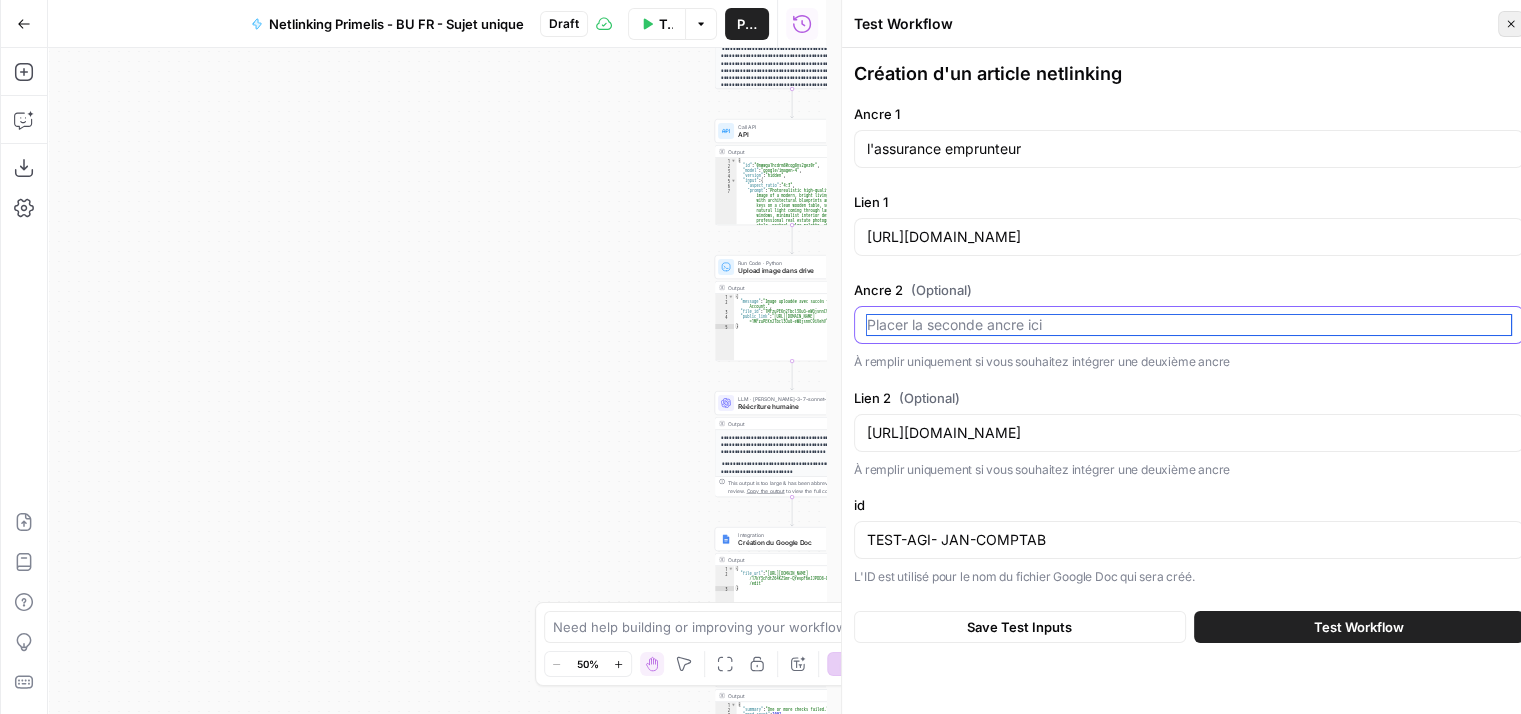 type 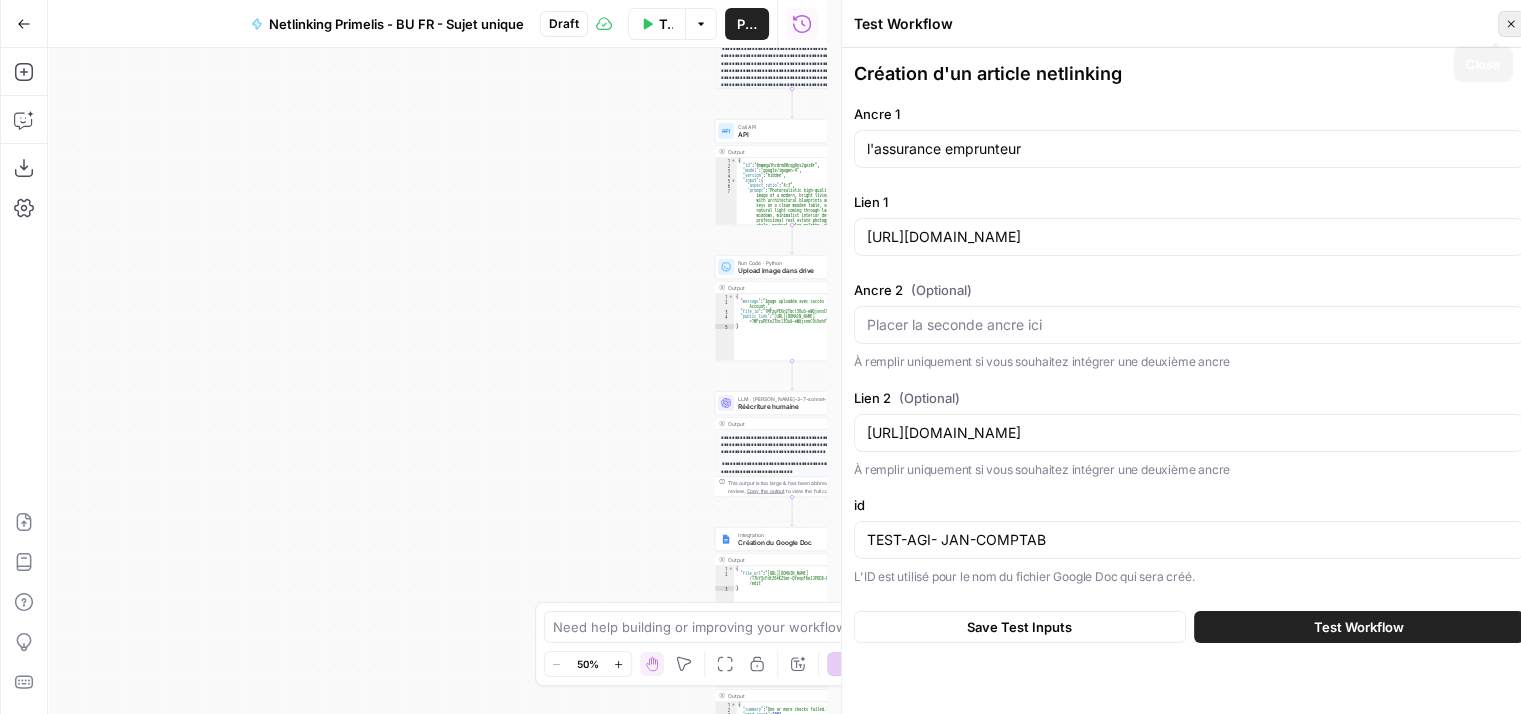 click 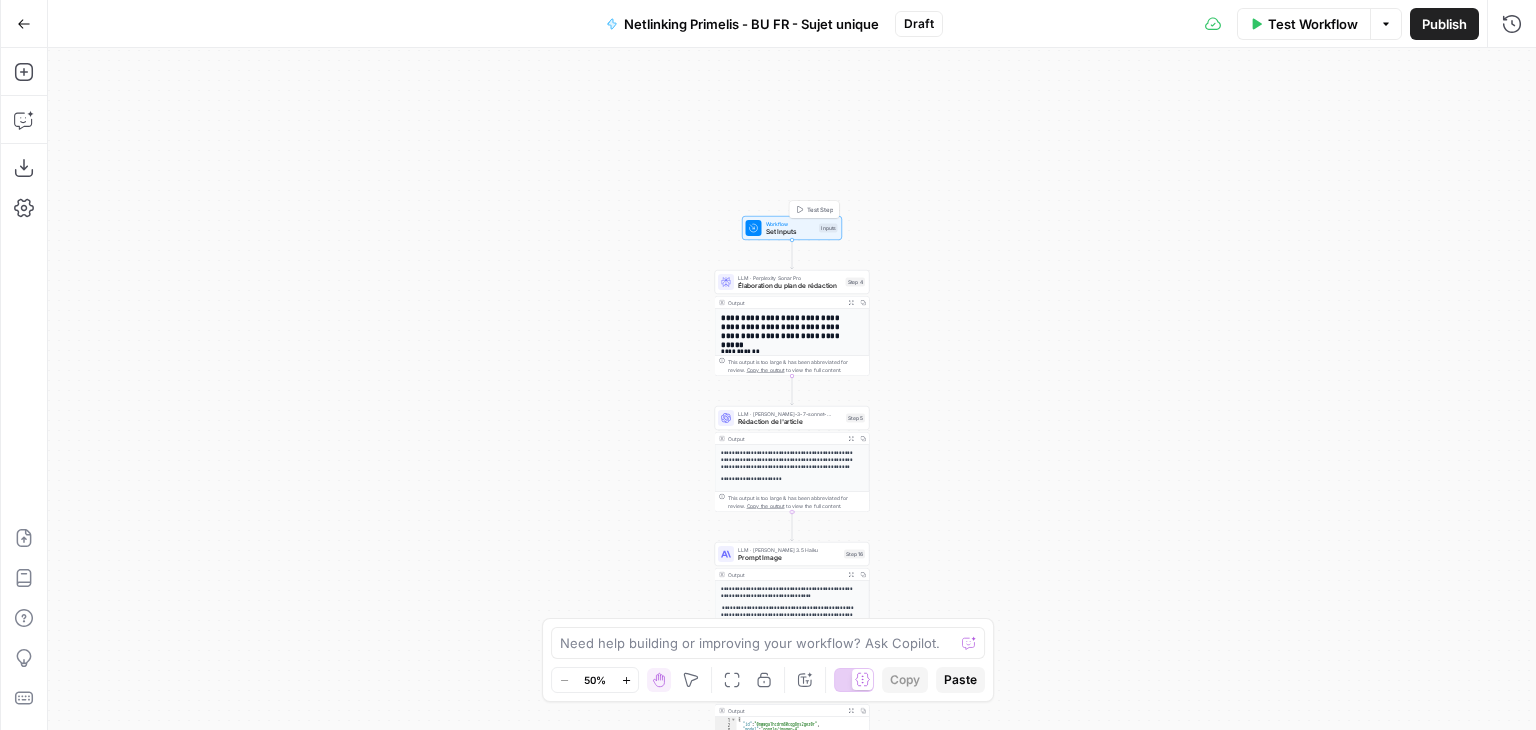 click on "Set Inputs" at bounding box center [791, 232] 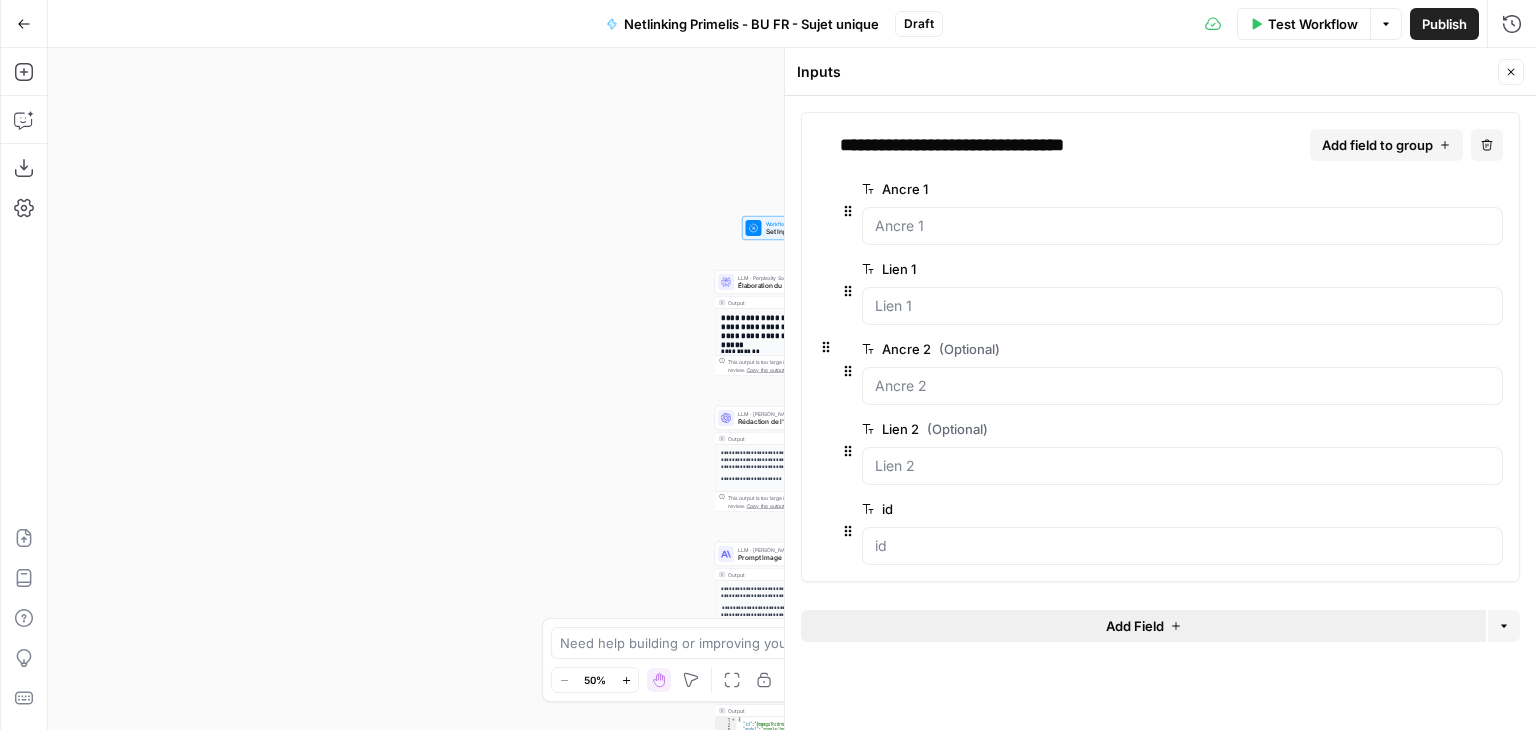 click 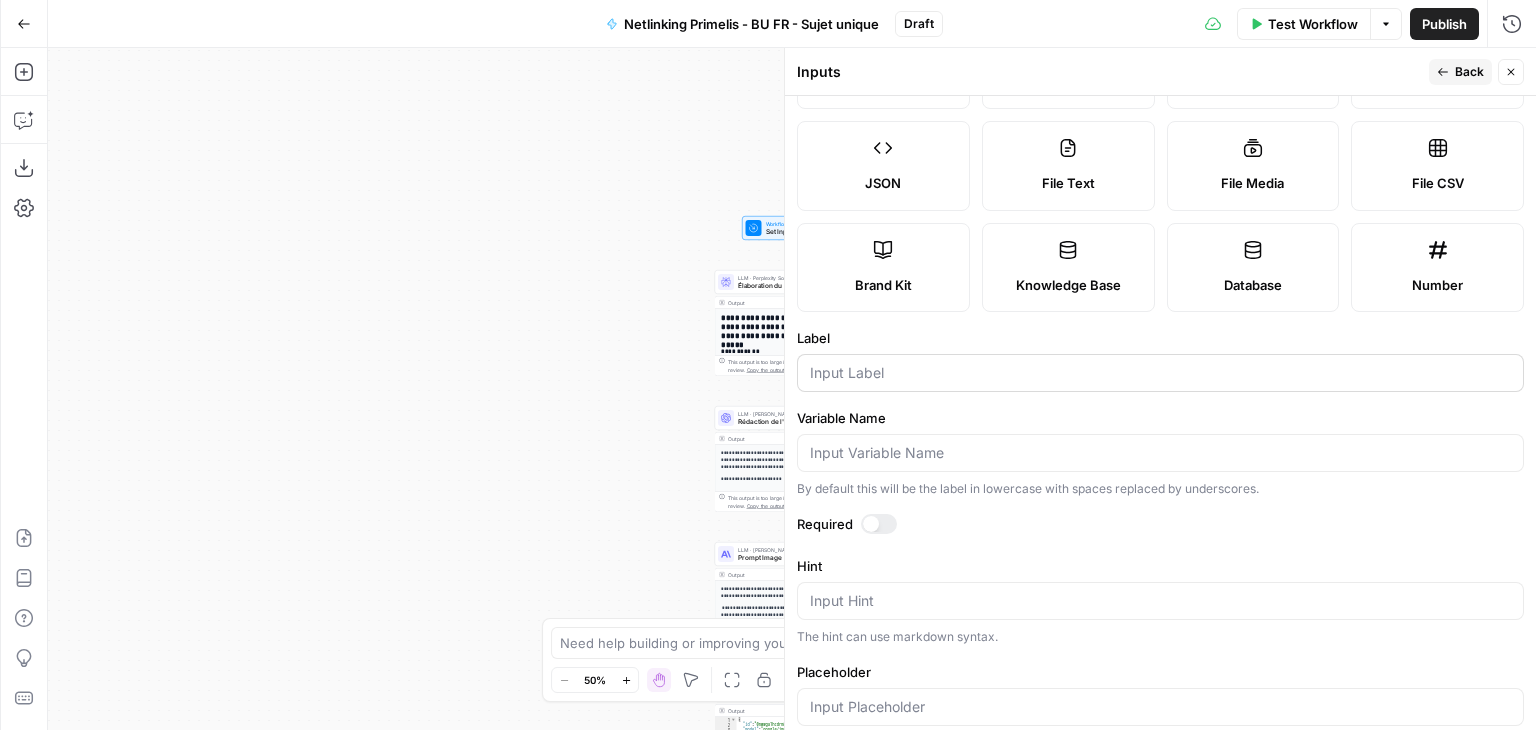 scroll, scrollTop: 128, scrollLeft: 0, axis: vertical 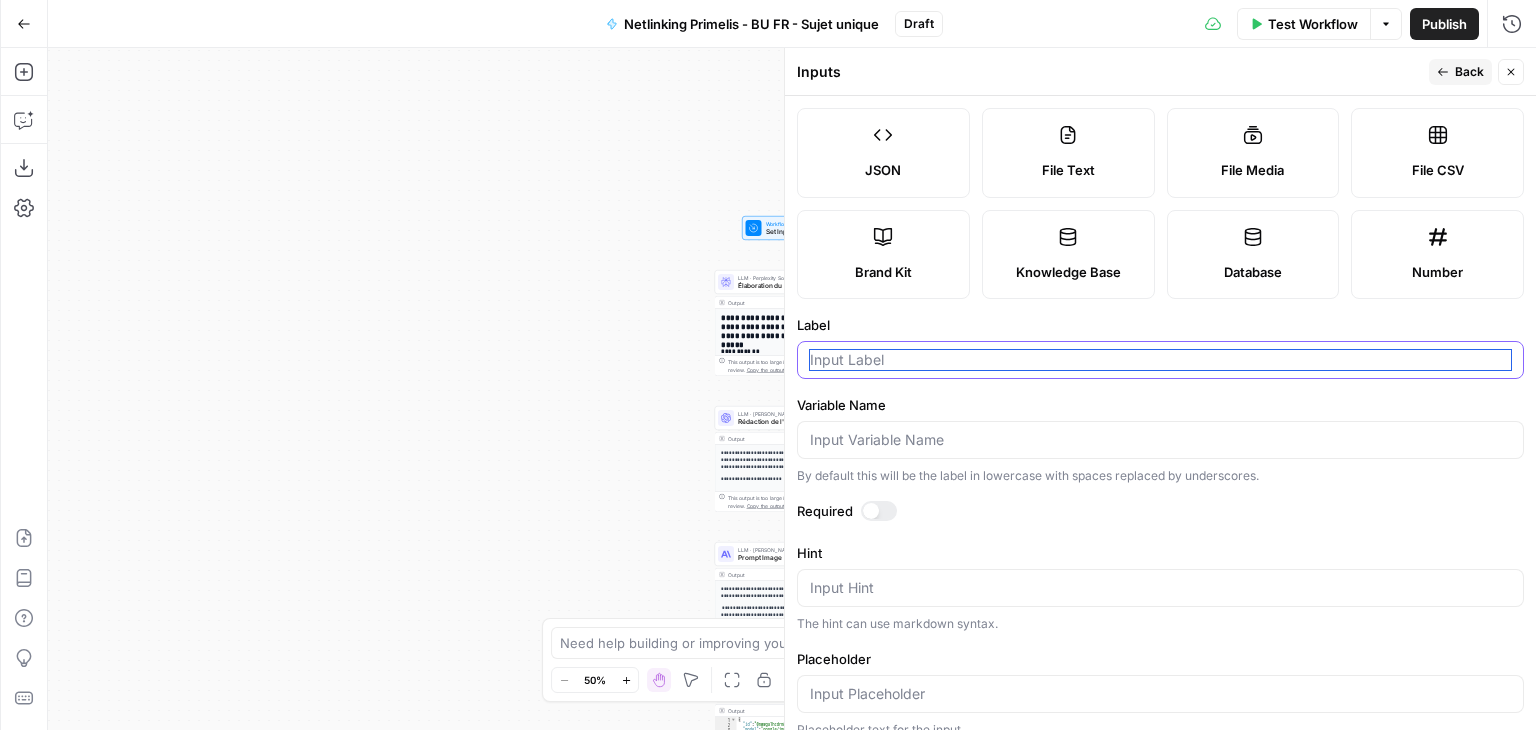 click on "Label" at bounding box center (1160, 360) 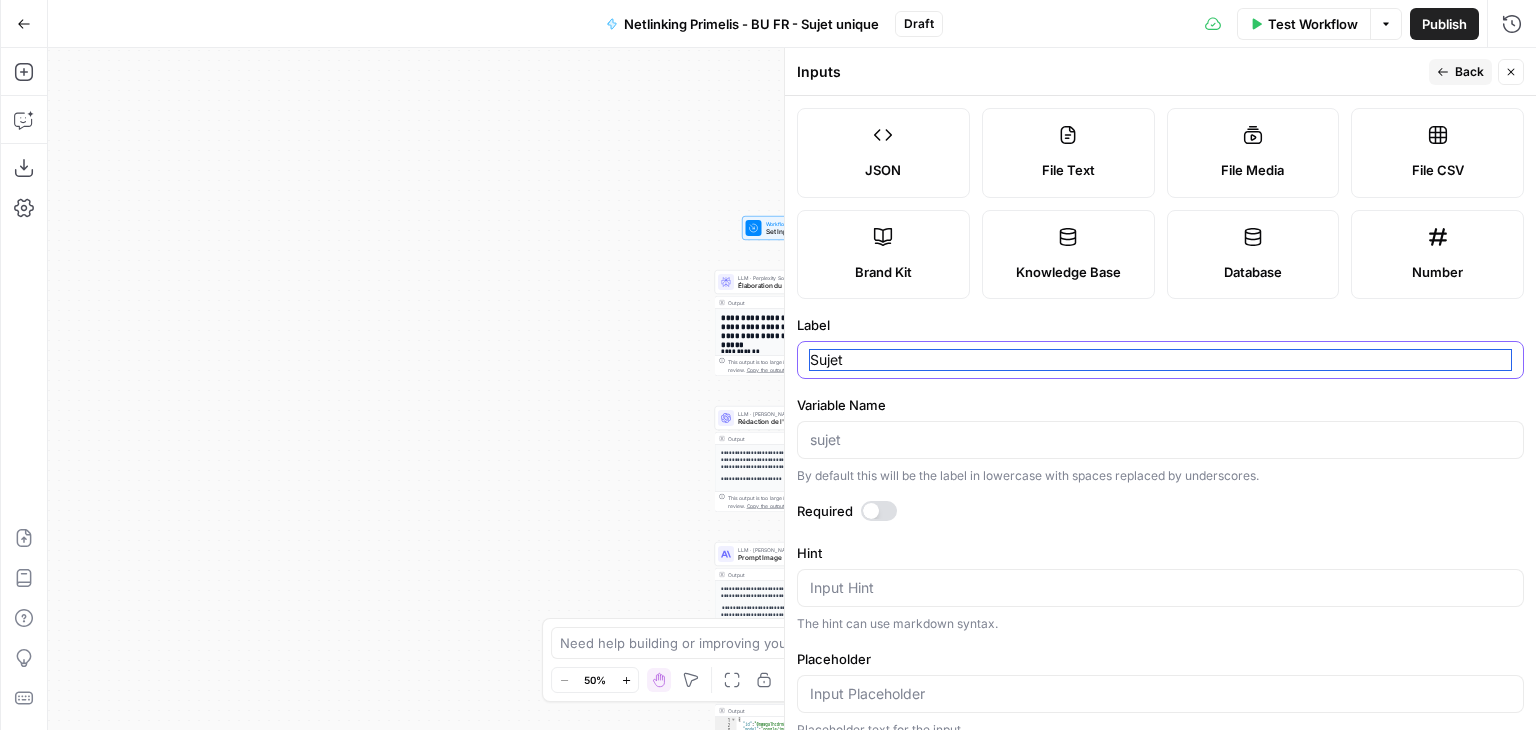 type on "Sujet" 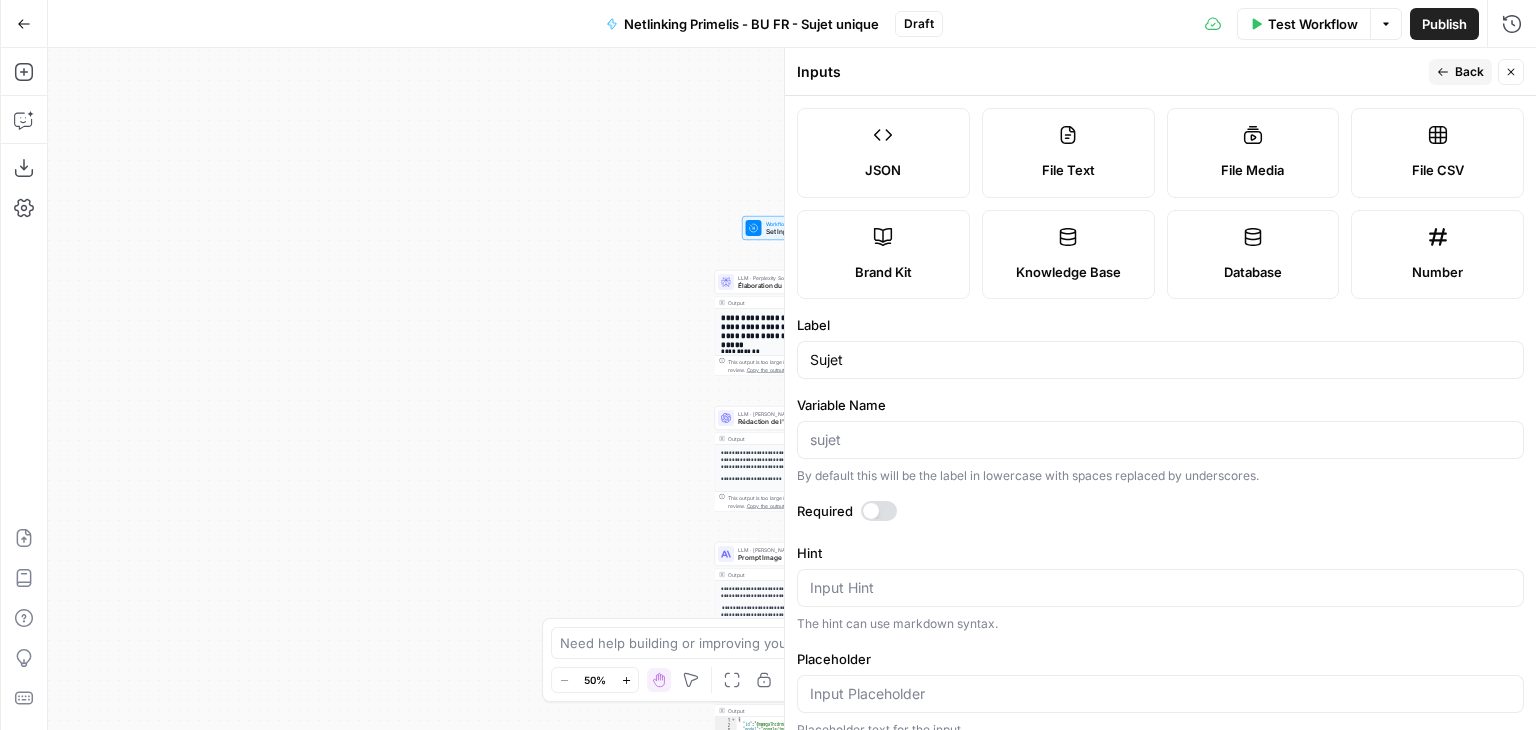 click at bounding box center (879, 511) 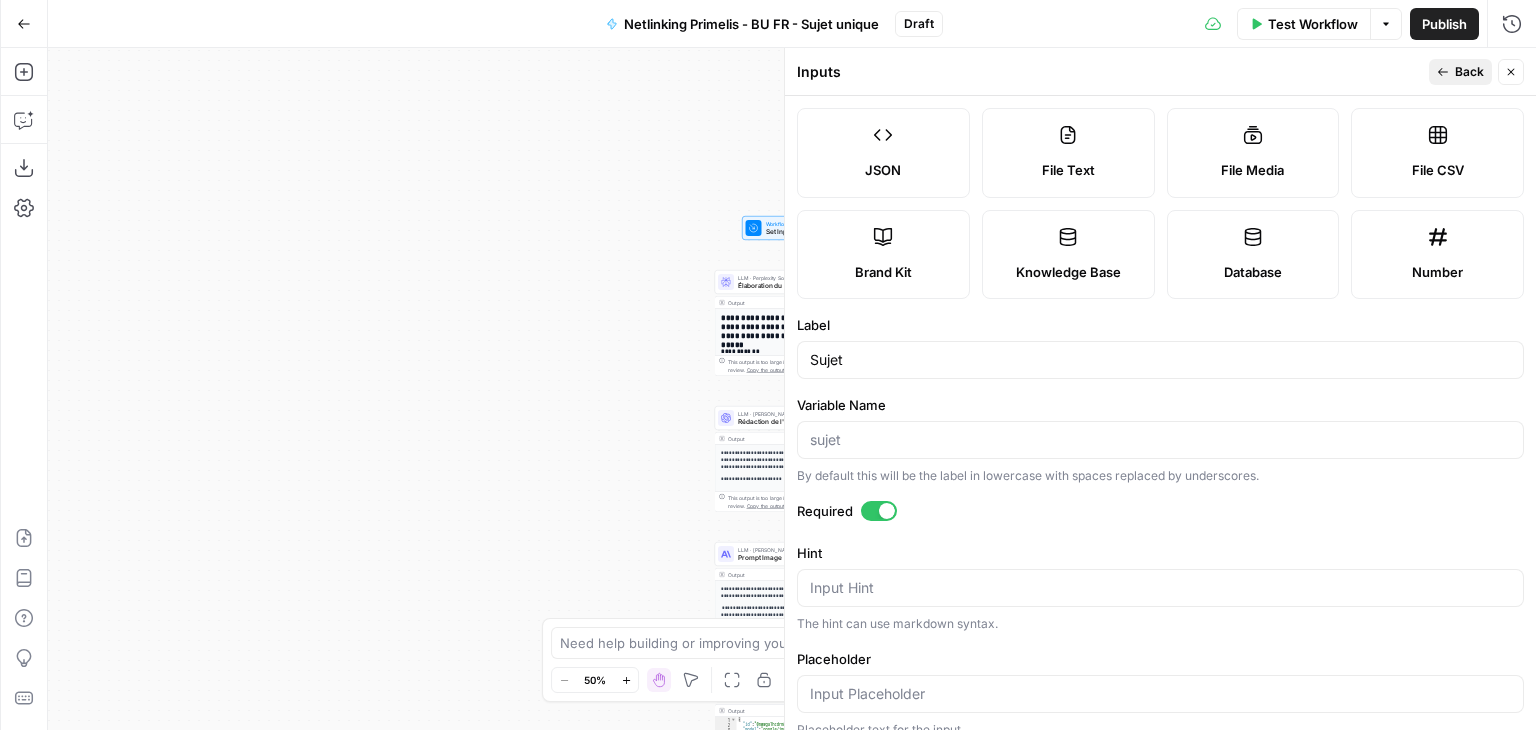 click on "Back" at bounding box center (1460, 72) 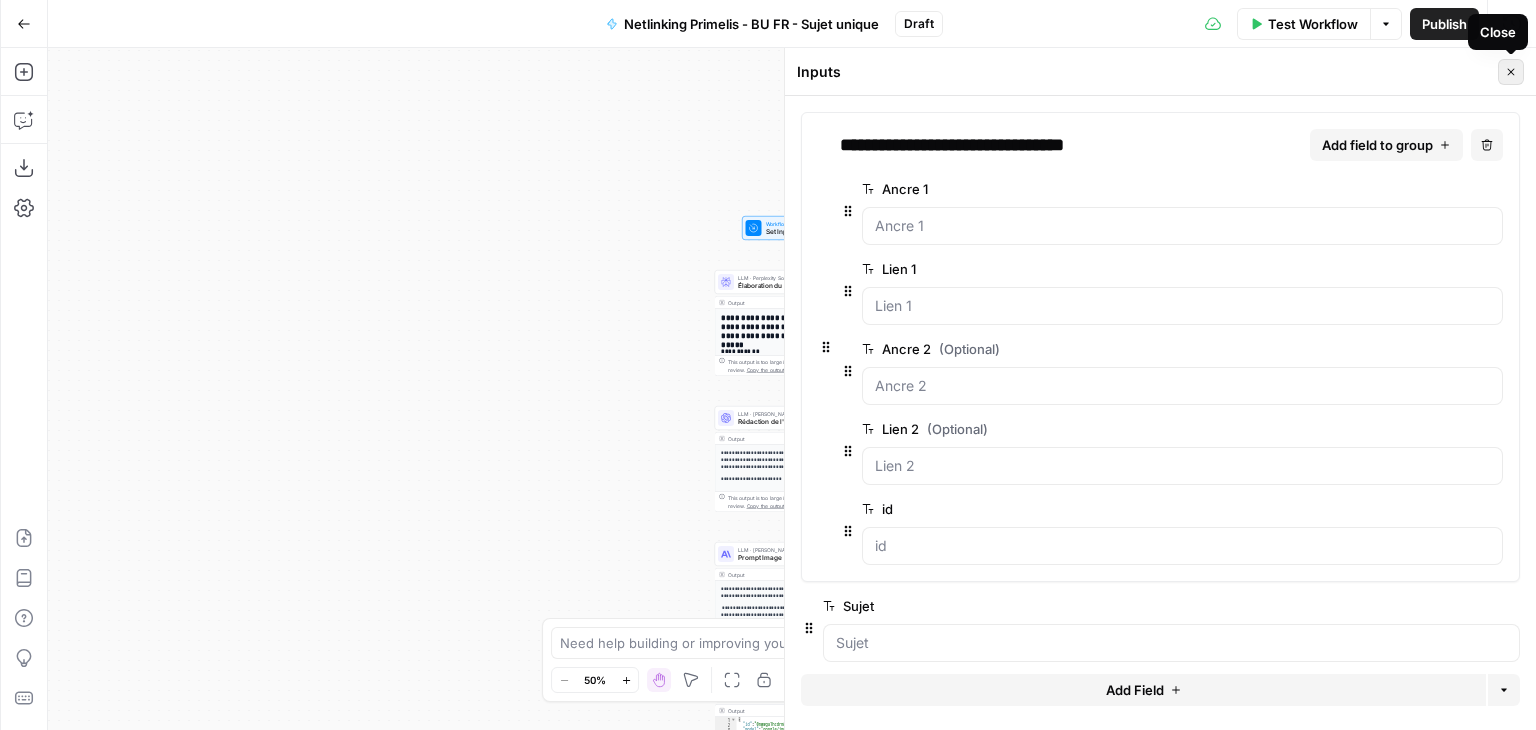 click 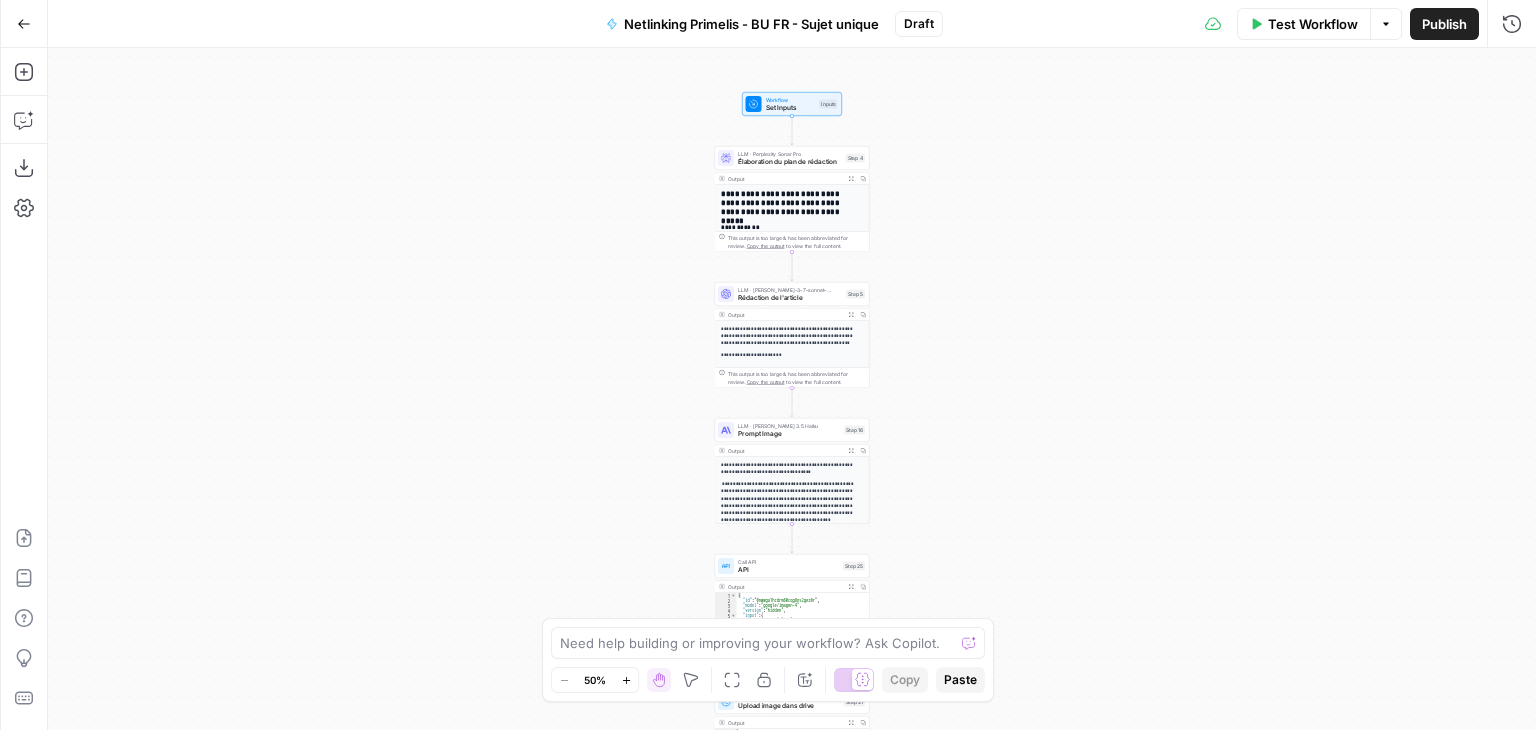 click on "**********" at bounding box center (792, 389) 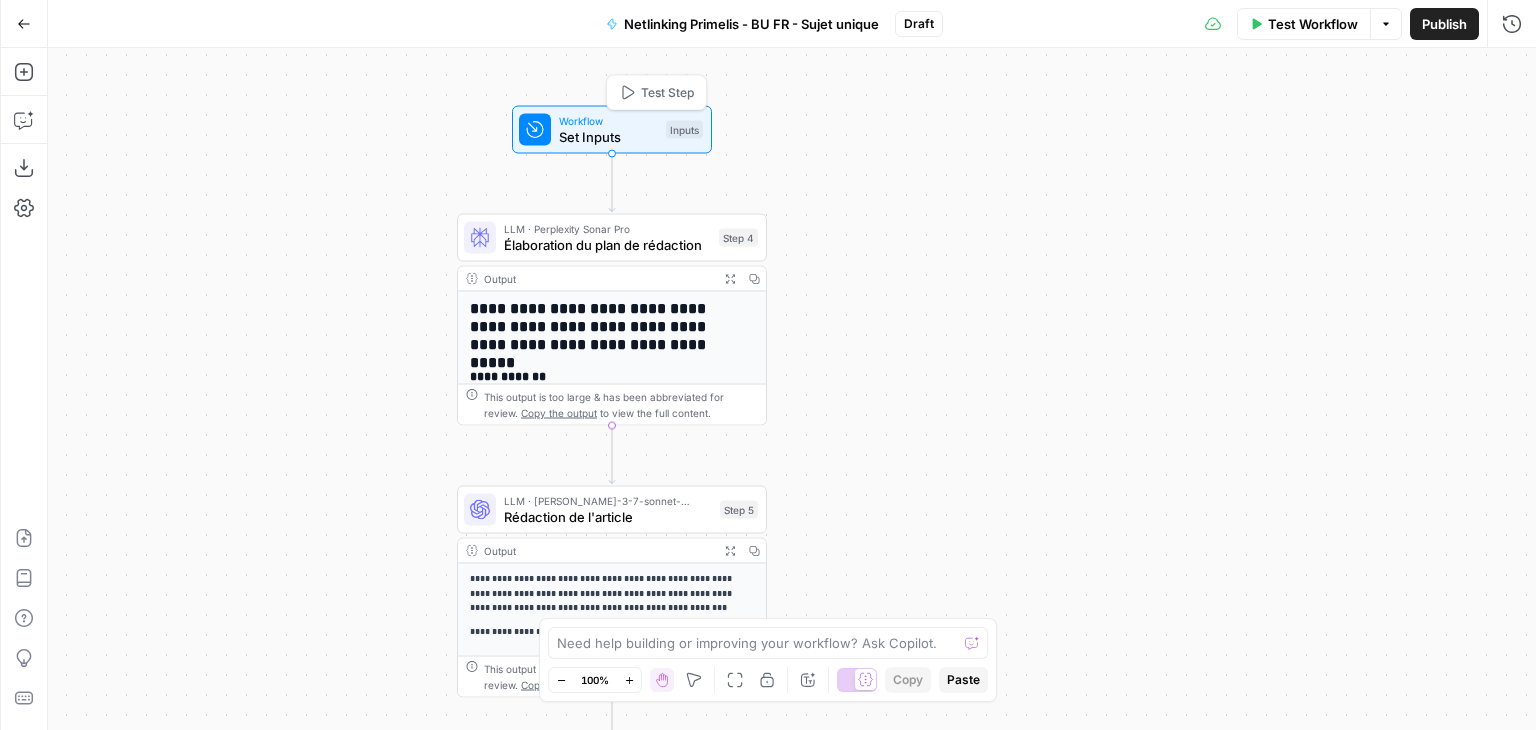 click on "Set Inputs" at bounding box center [608, 137] 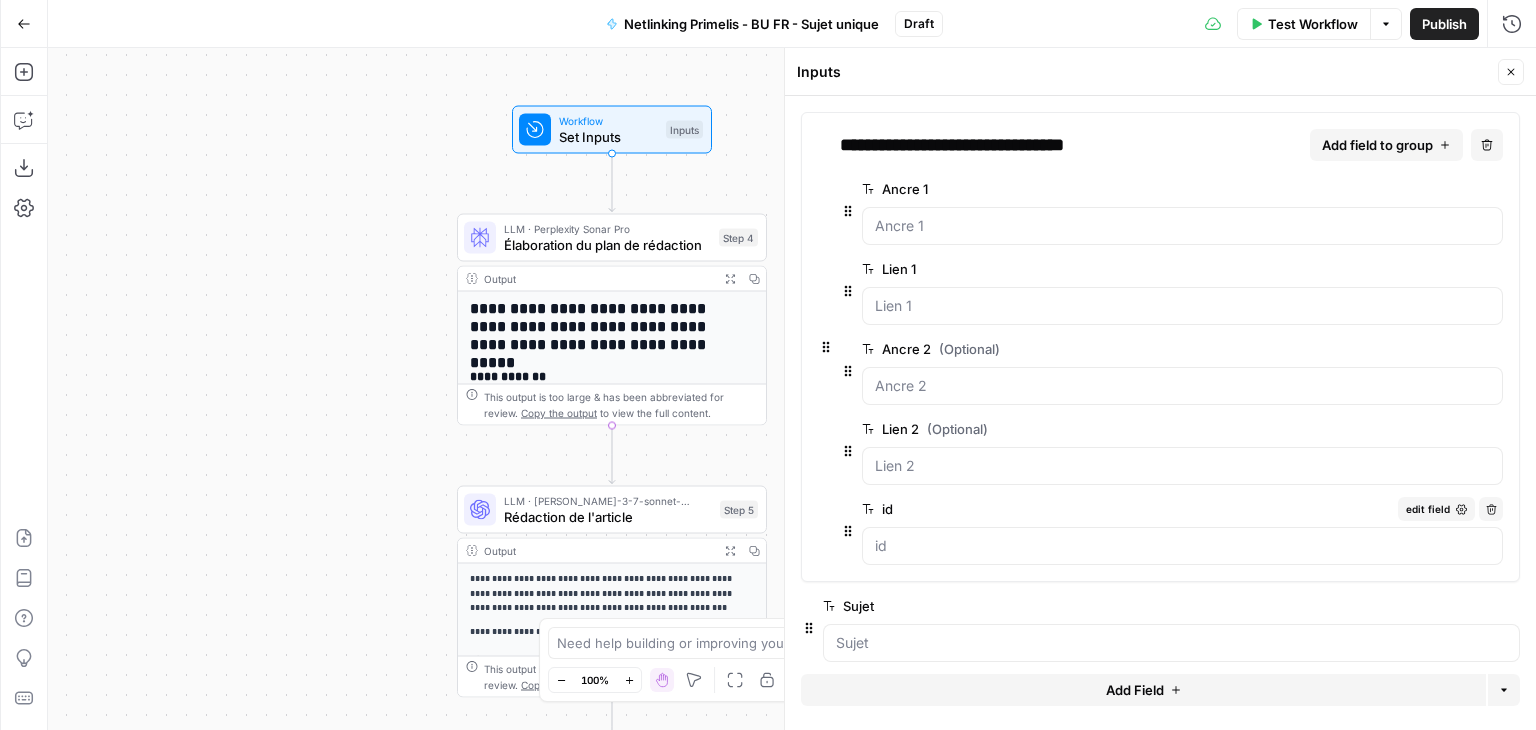 scroll, scrollTop: 13, scrollLeft: 0, axis: vertical 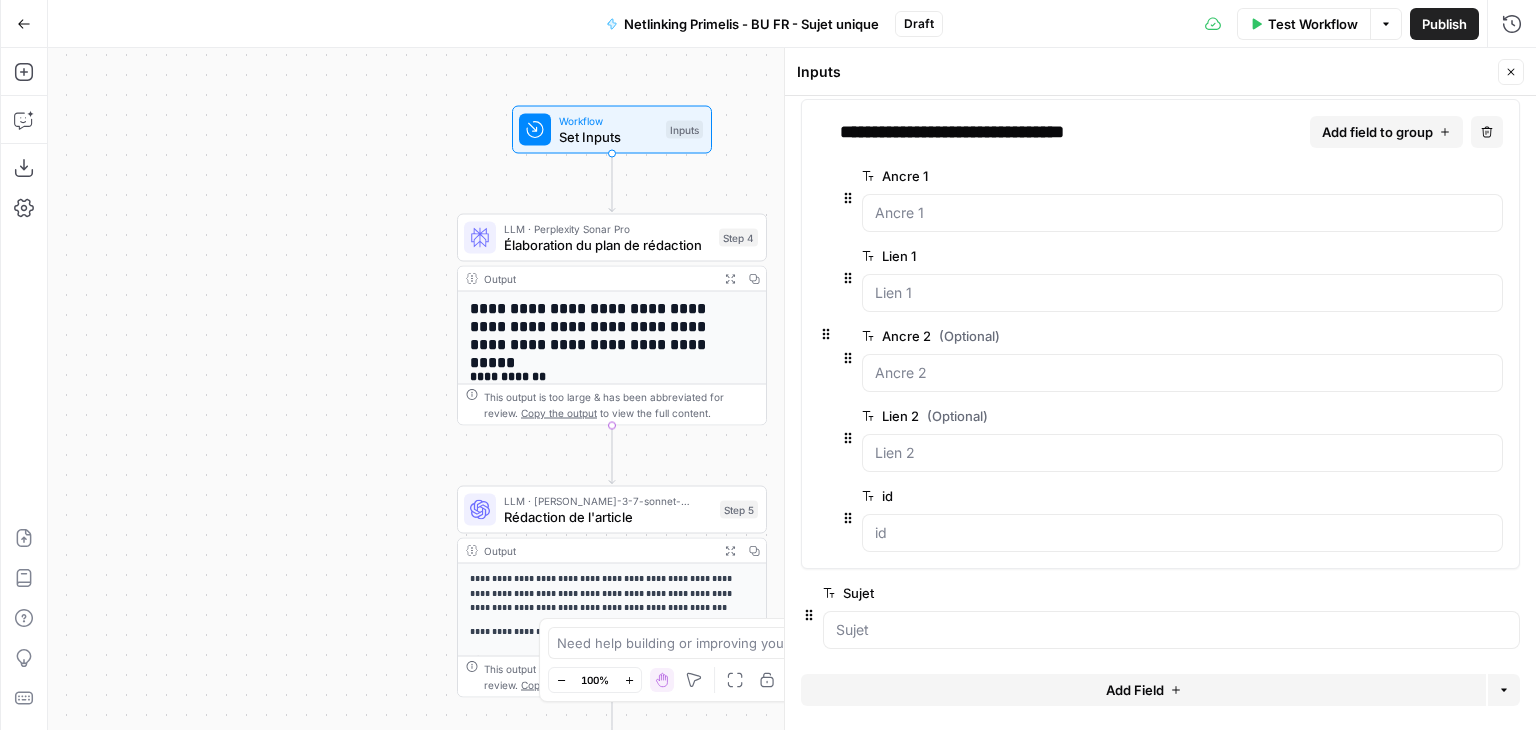 click on "**********" at bounding box center (1160, 334) 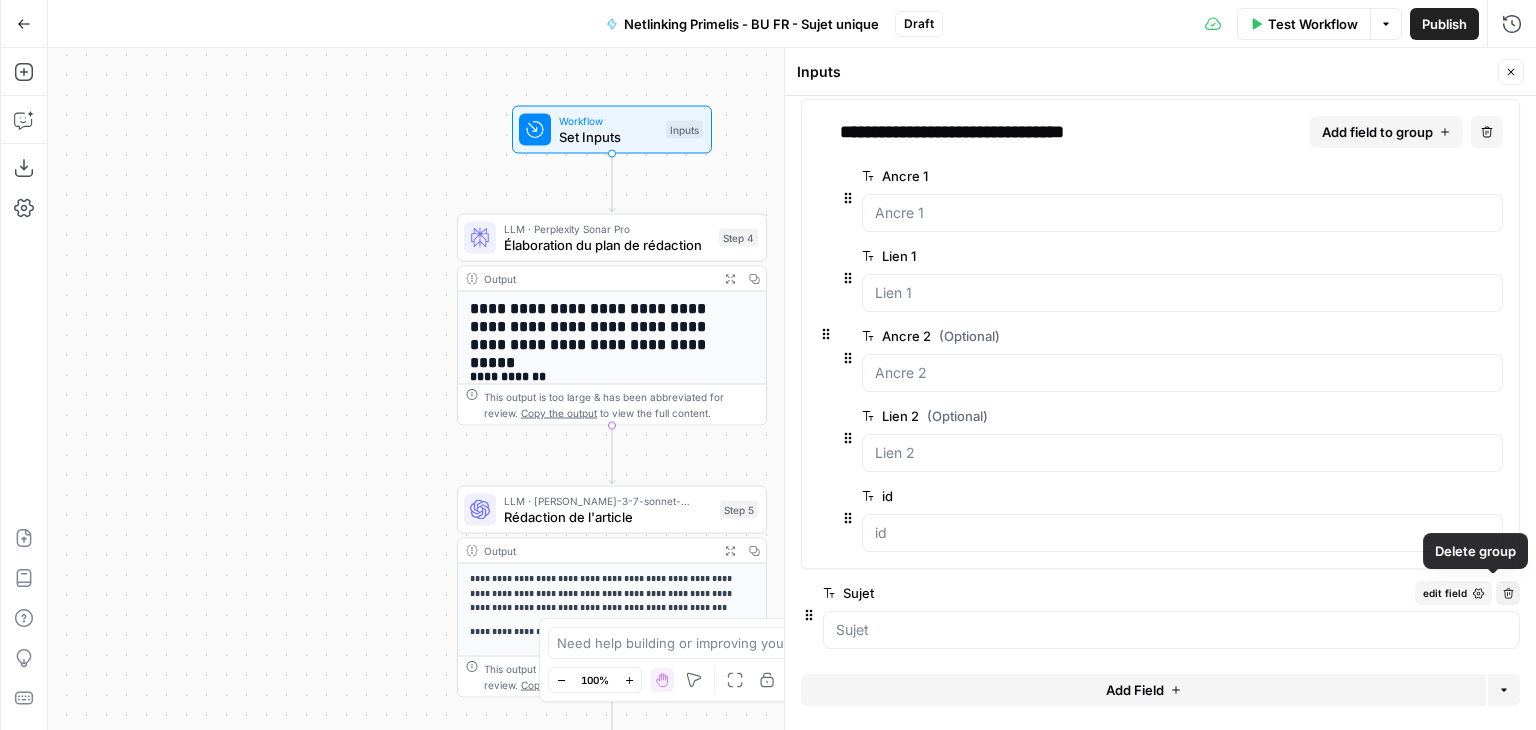 click 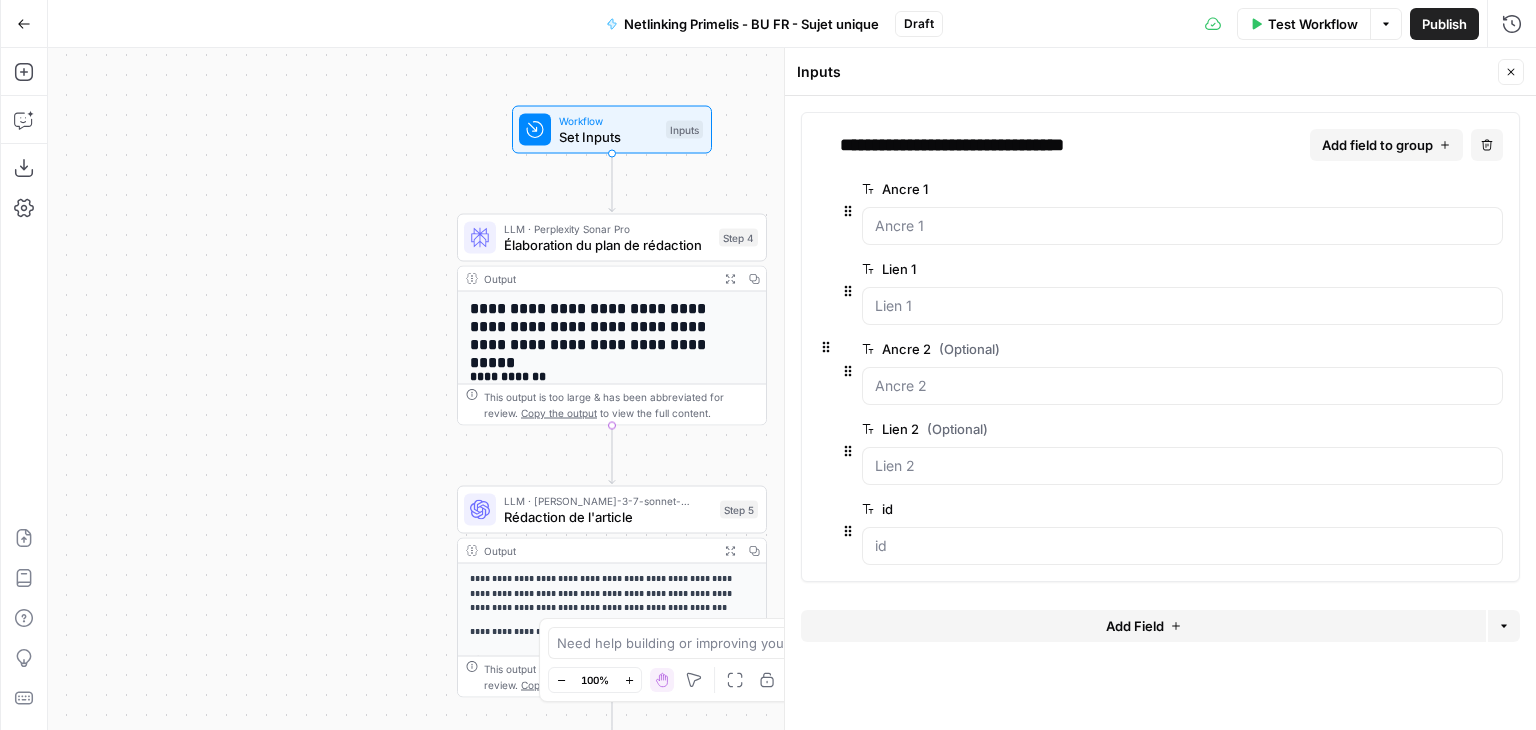 scroll, scrollTop: 0, scrollLeft: 0, axis: both 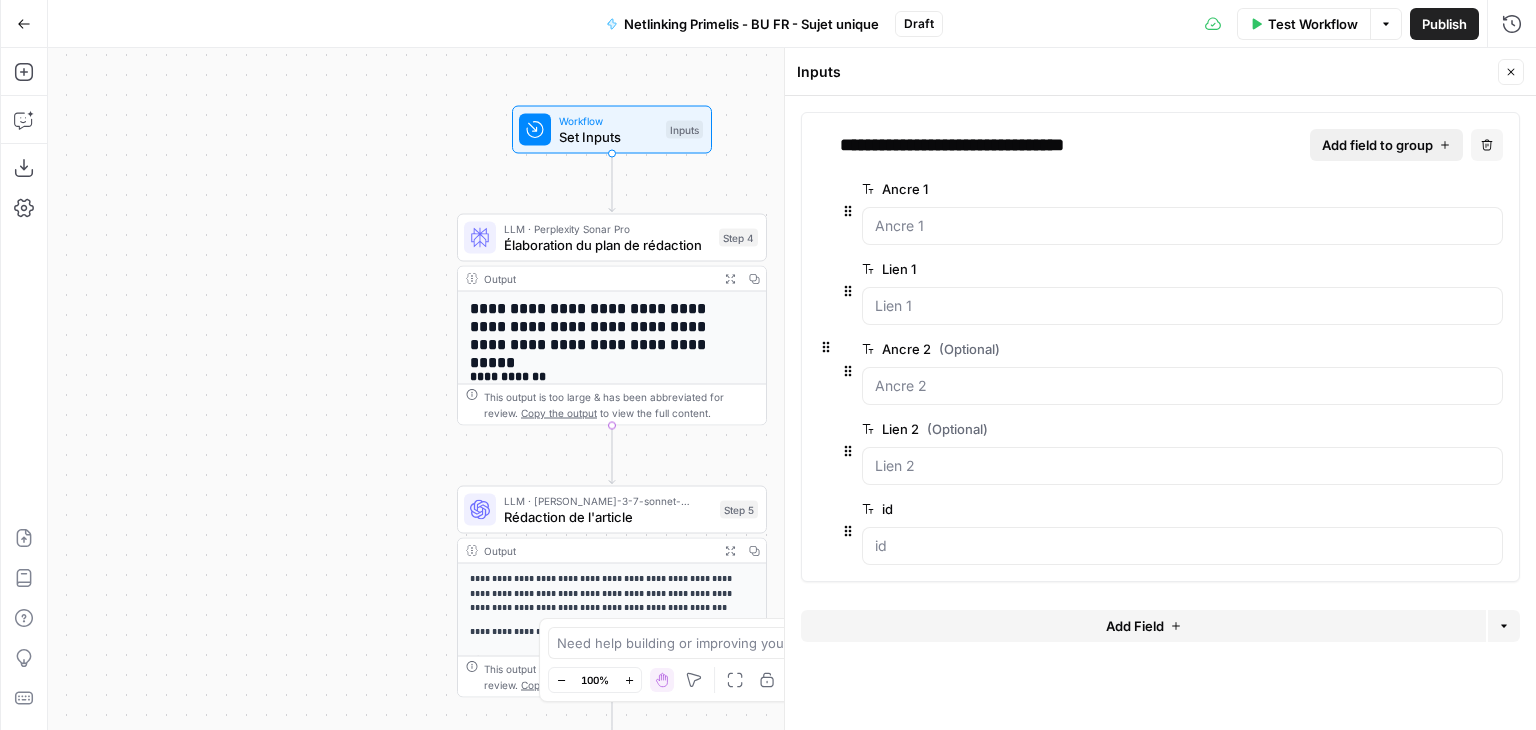 click on "Add field to group" at bounding box center (1377, 145) 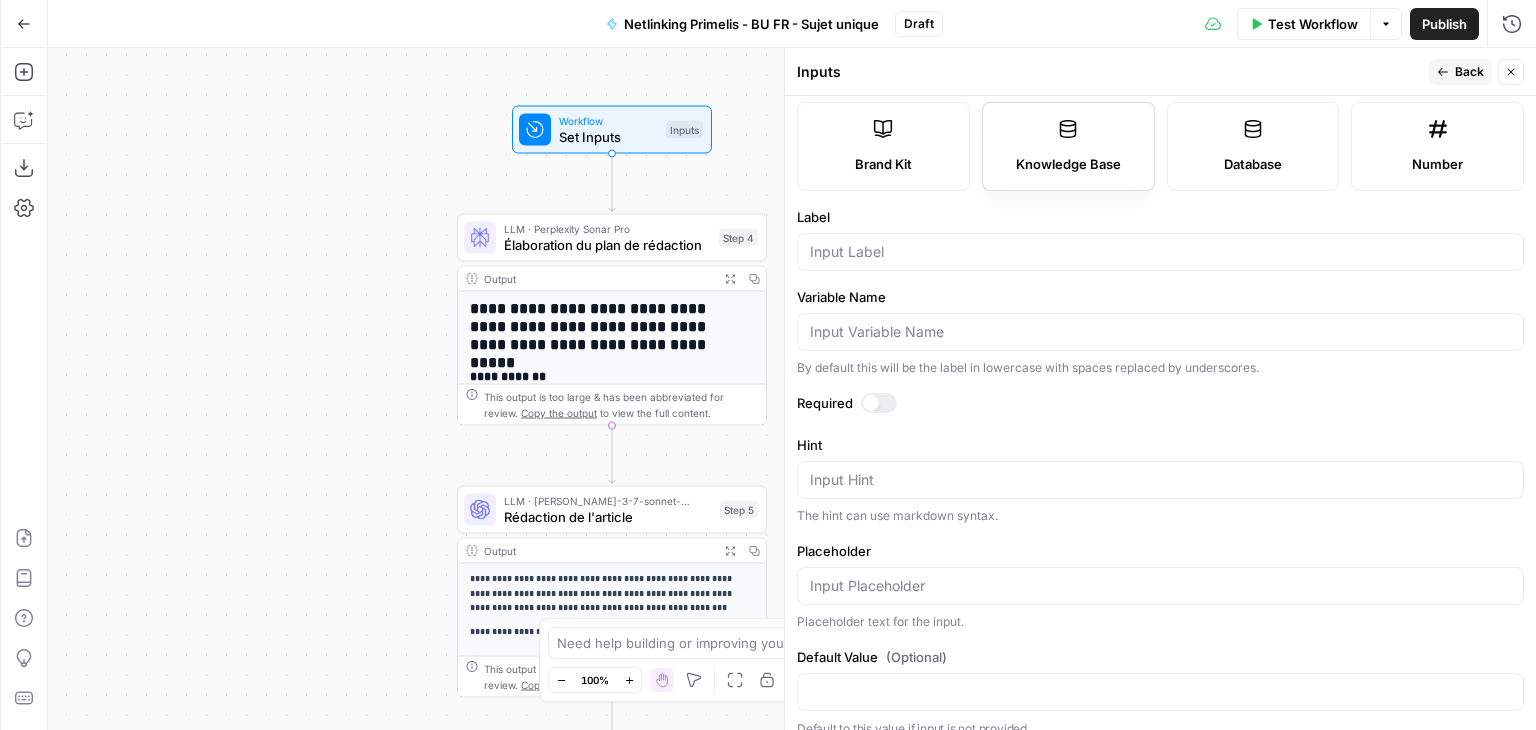scroll, scrollTop: 254, scrollLeft: 0, axis: vertical 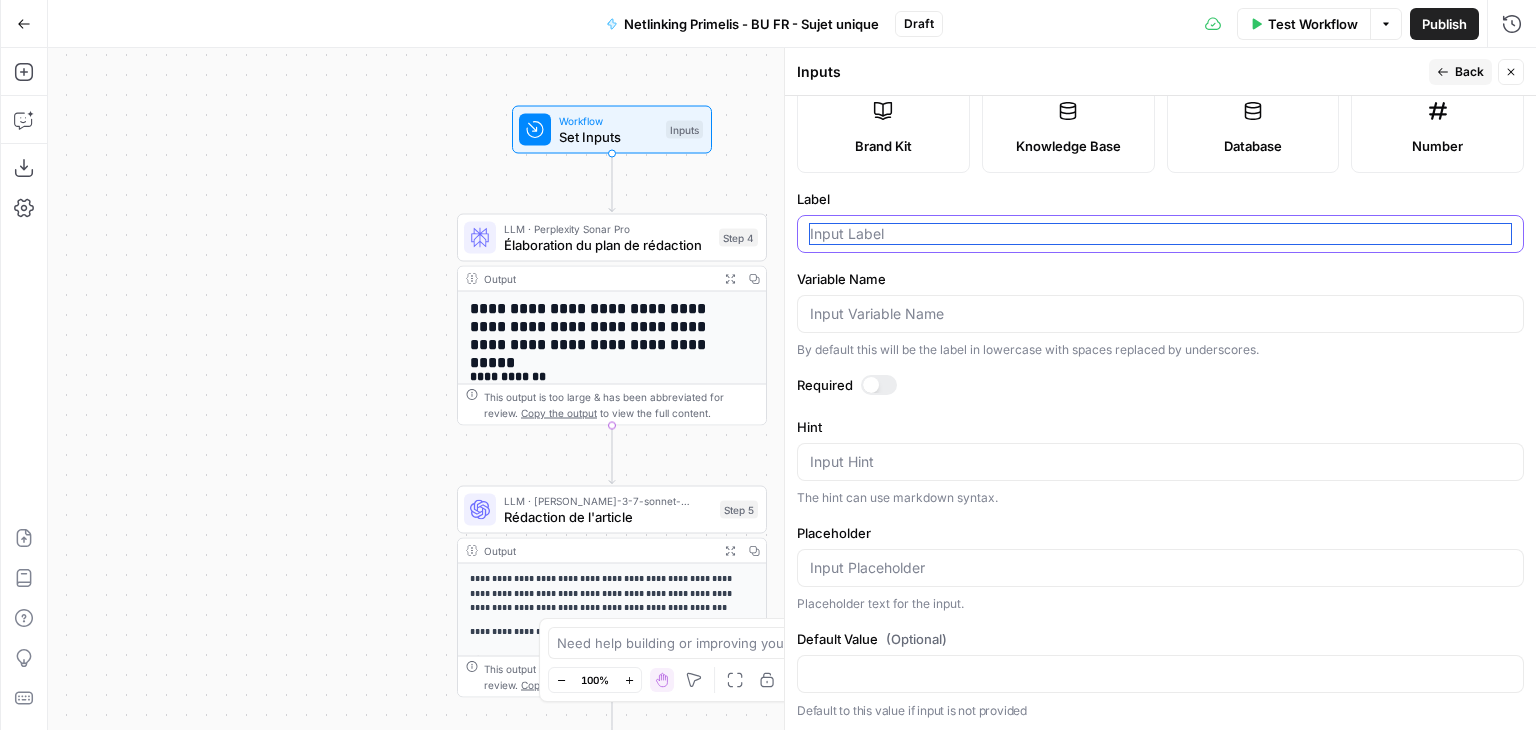 click on "Label" at bounding box center (1160, 234) 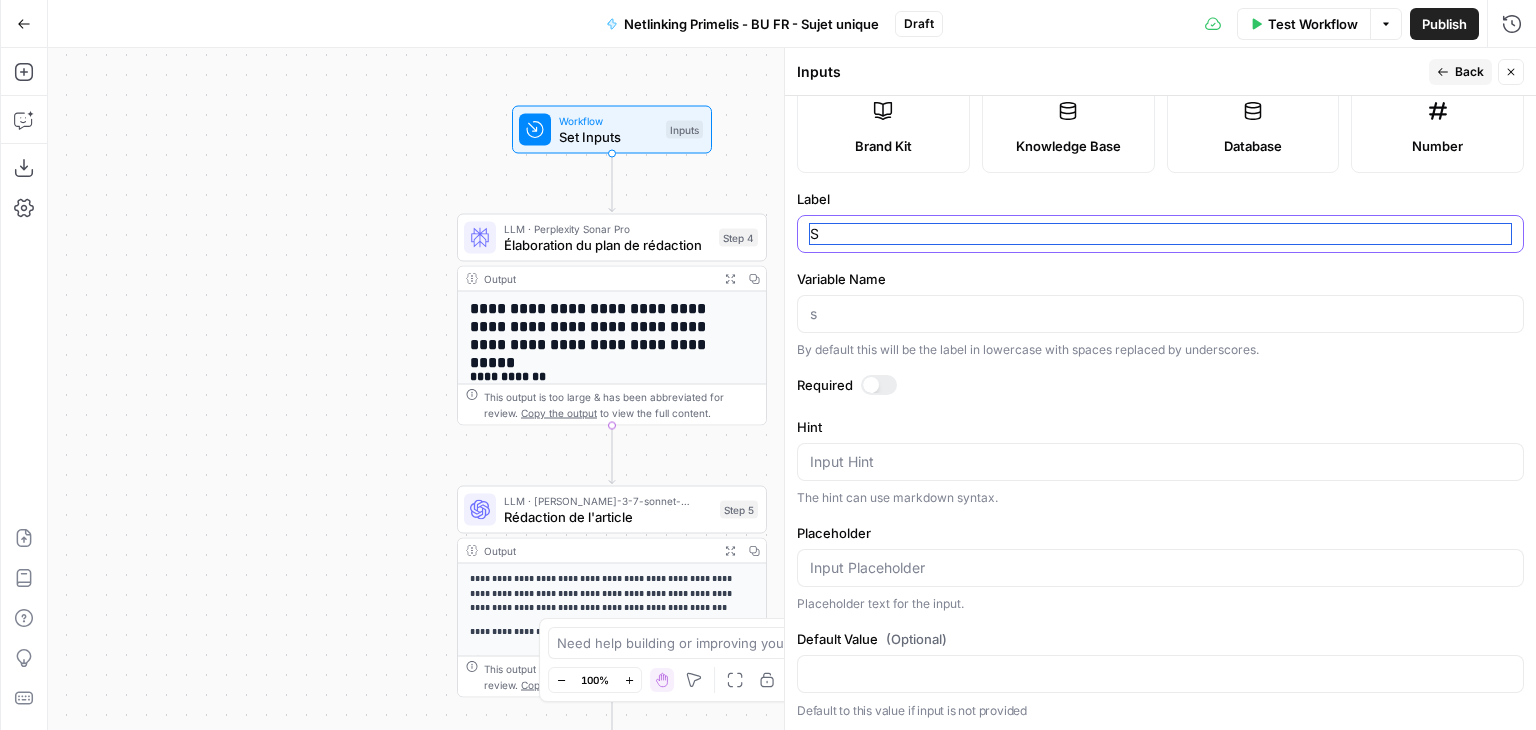 click on "S" at bounding box center (1160, 234) 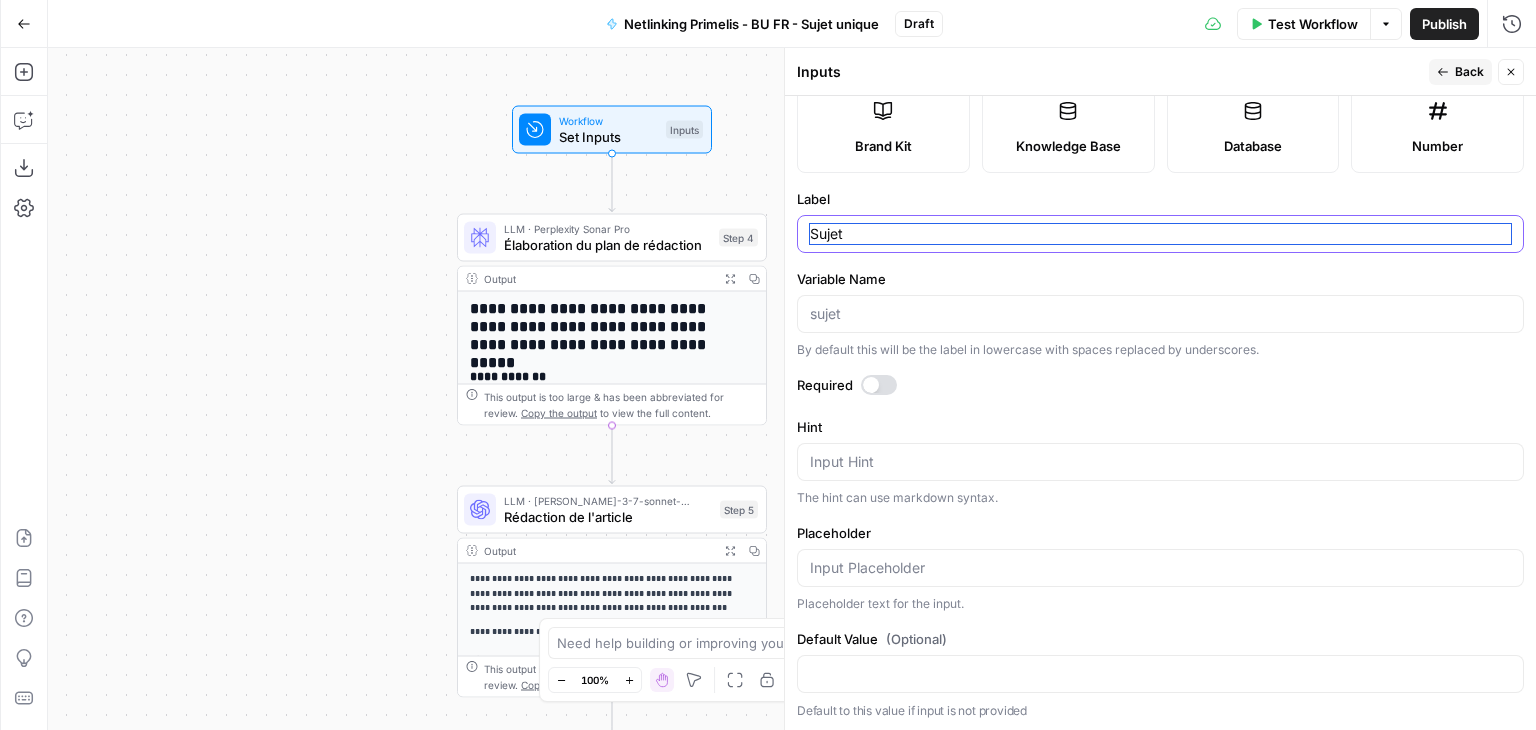 type on "Sujet" 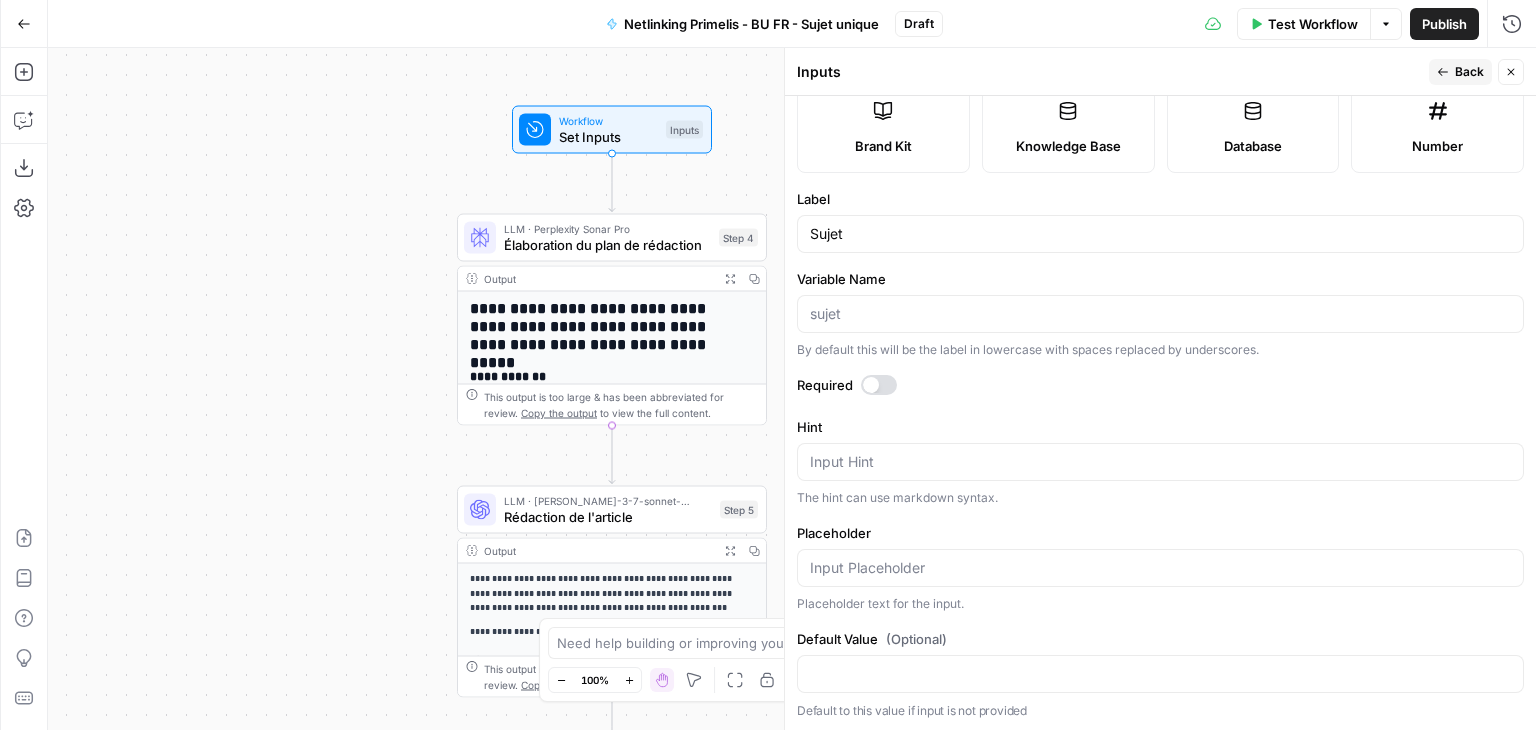 click at bounding box center [879, 385] 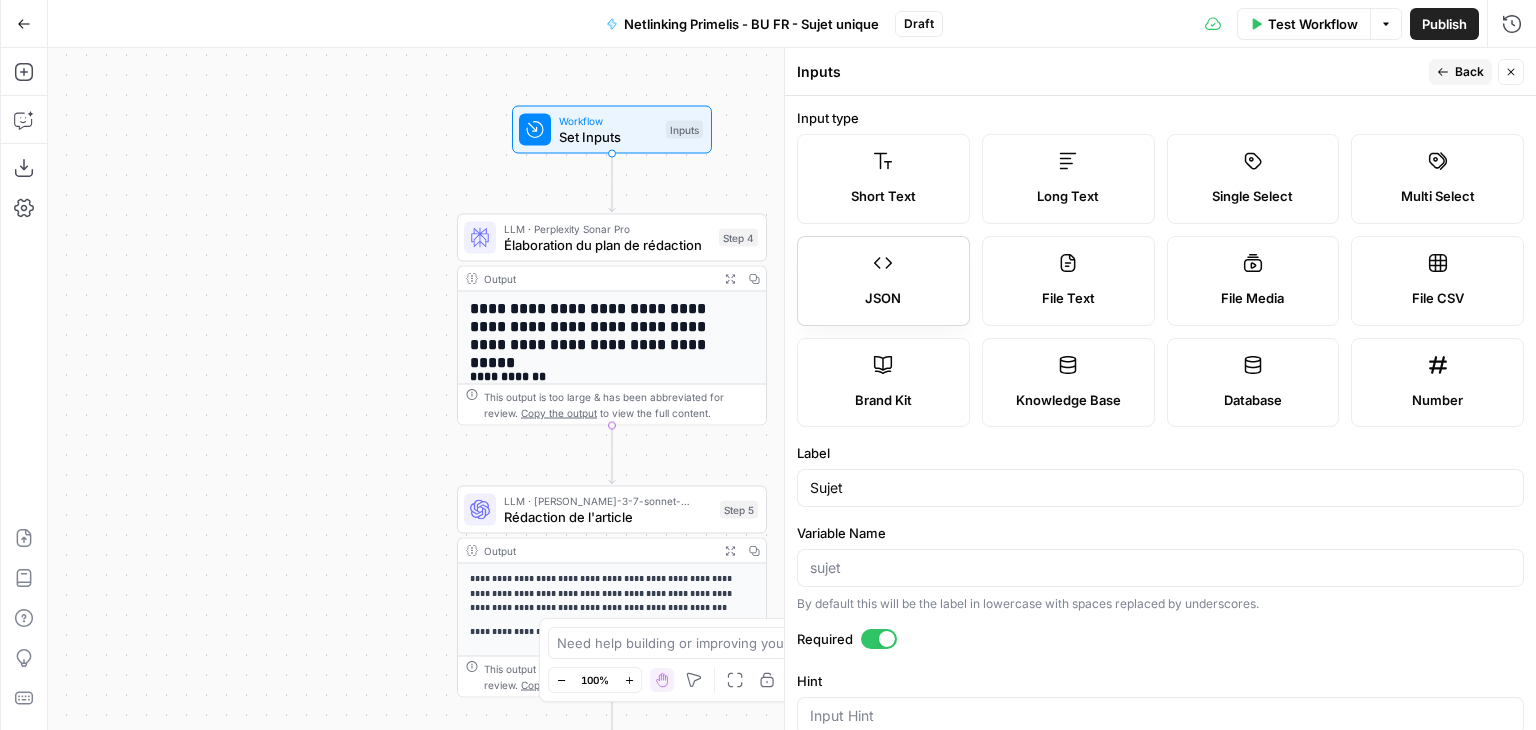 scroll, scrollTop: 0, scrollLeft: 0, axis: both 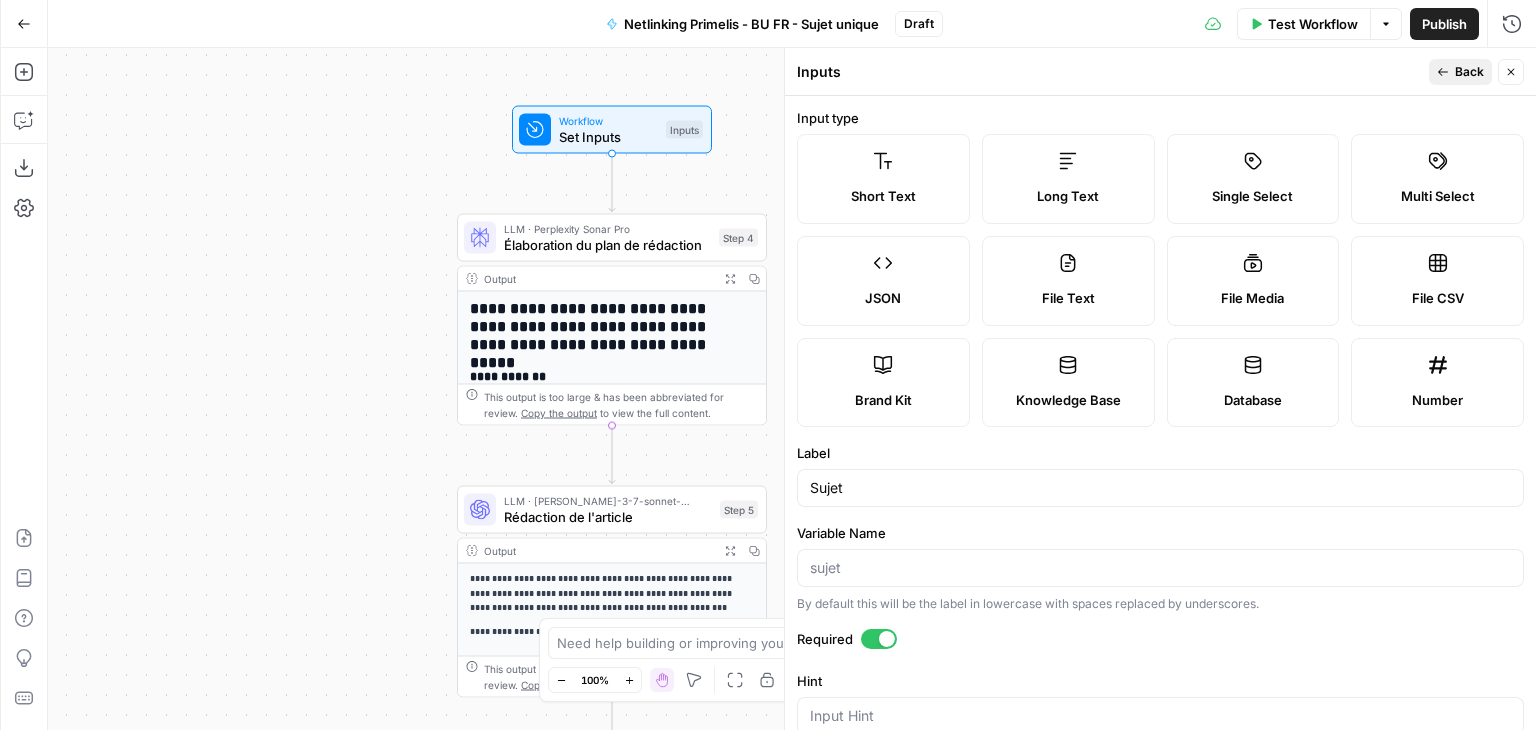 click 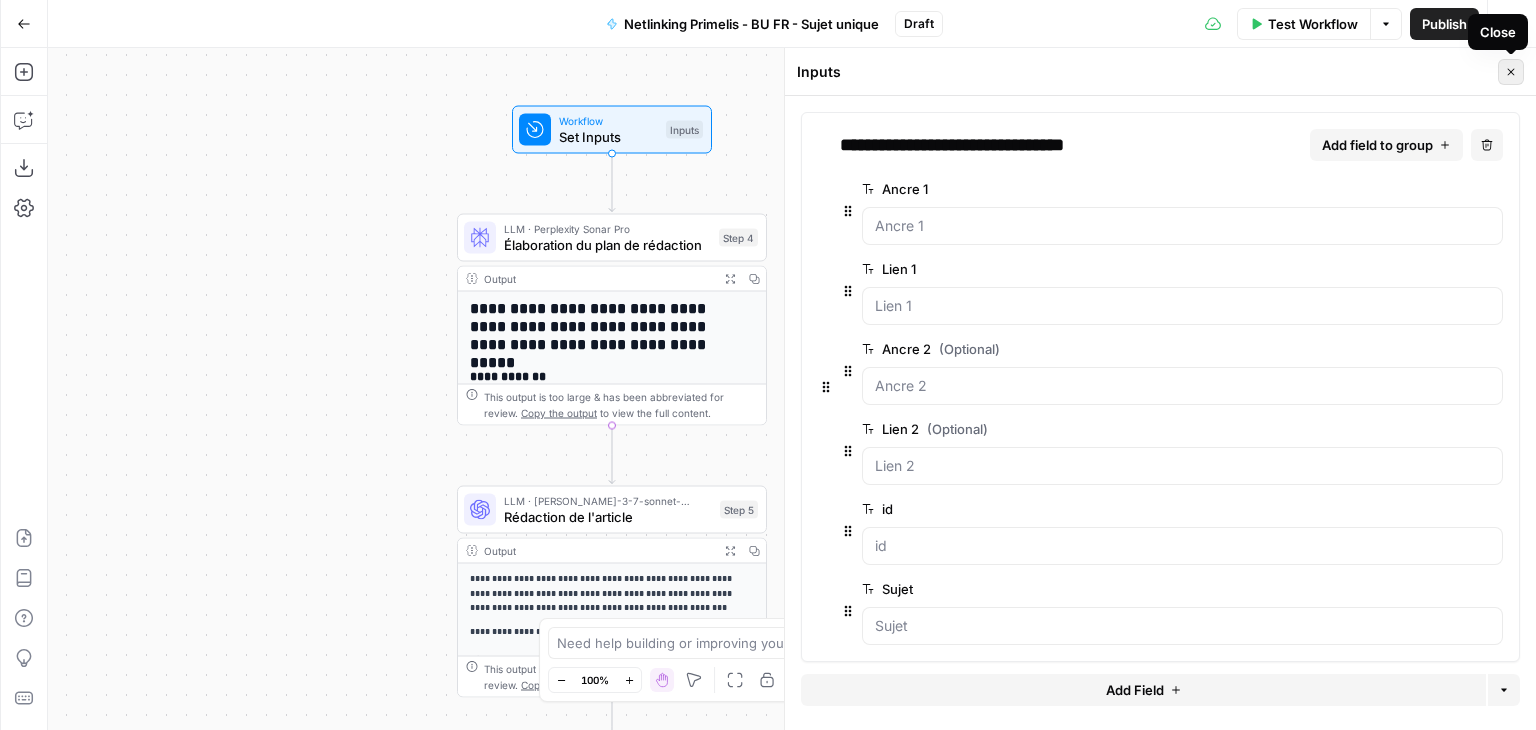 click 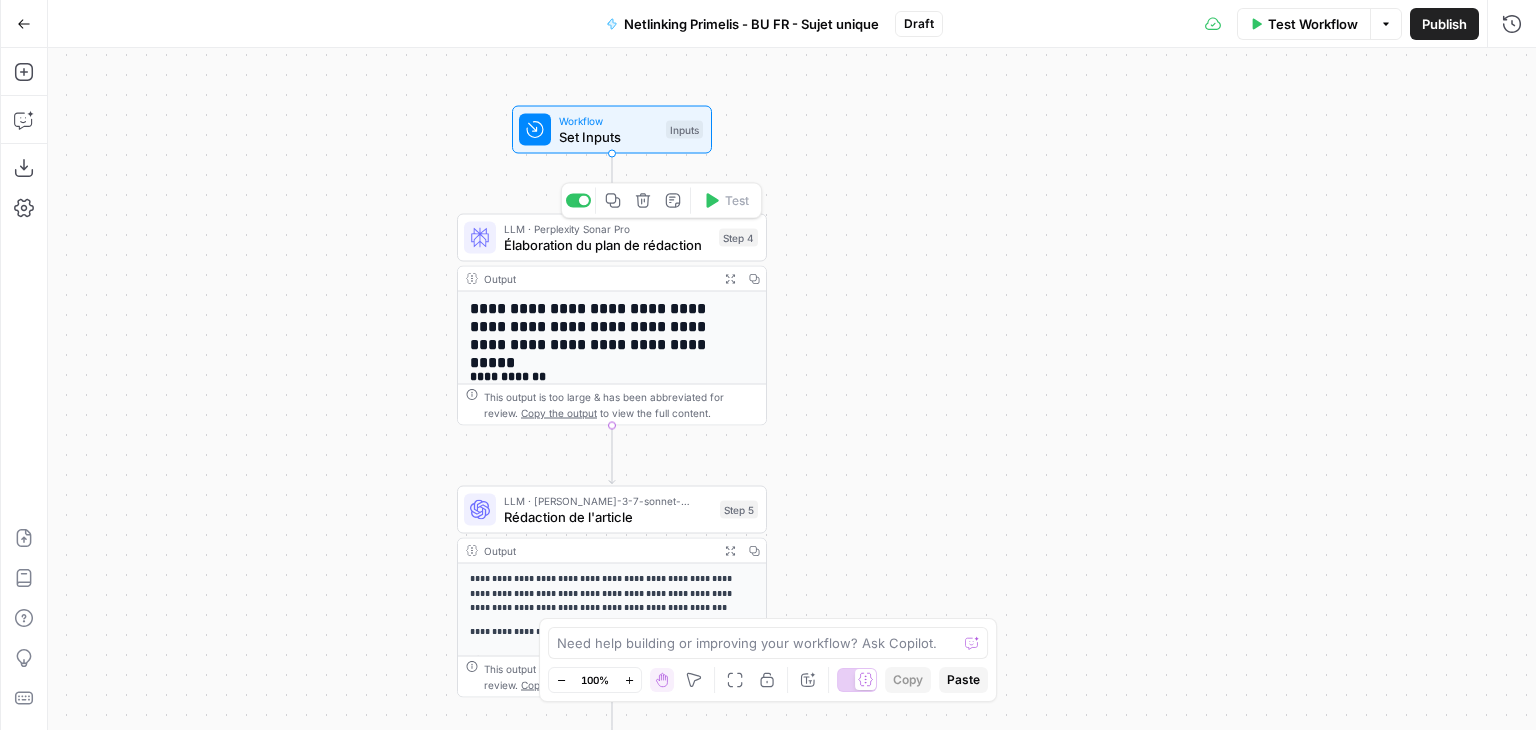 click on "Élaboration du plan de rédaction" at bounding box center [607, 245] 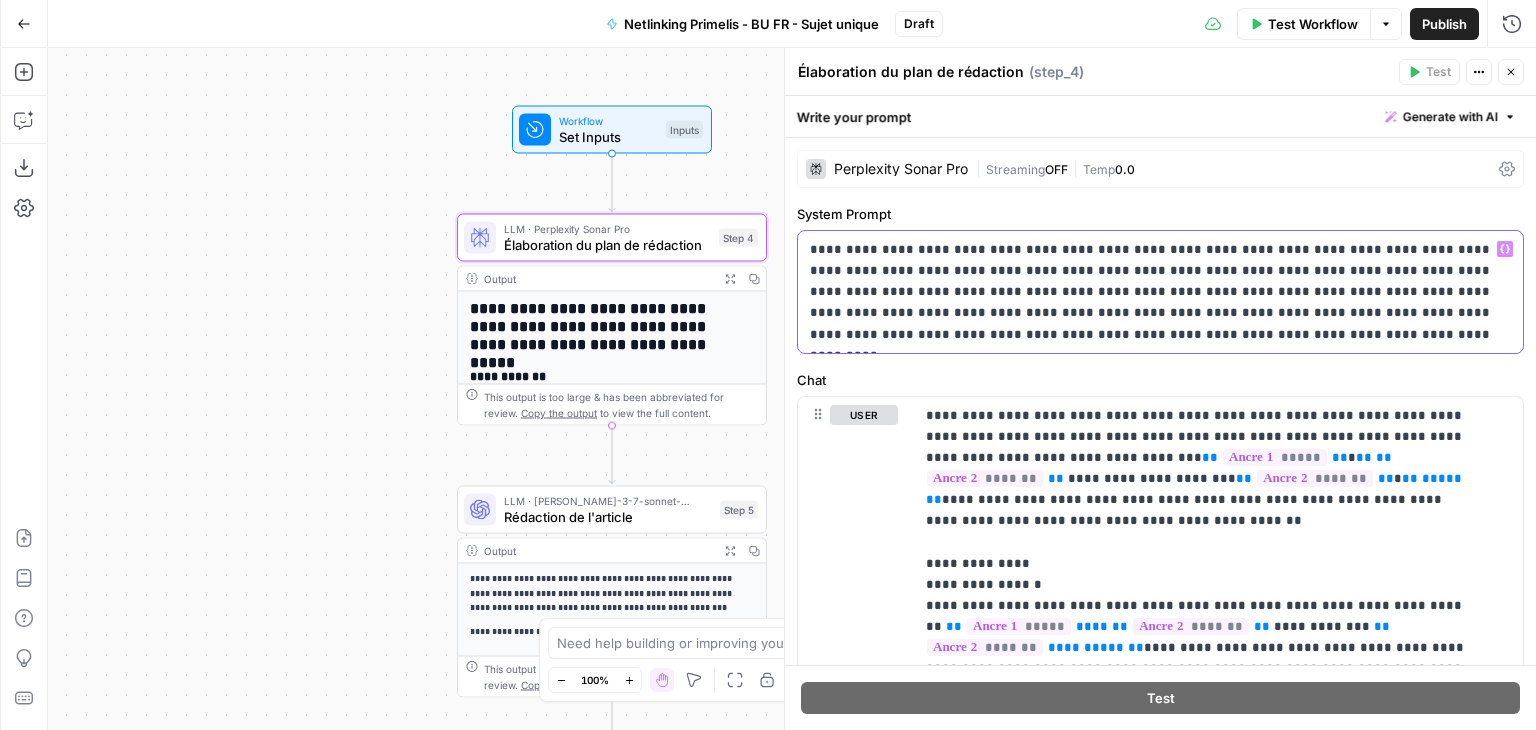 click on "**********" at bounding box center (1153, 292) 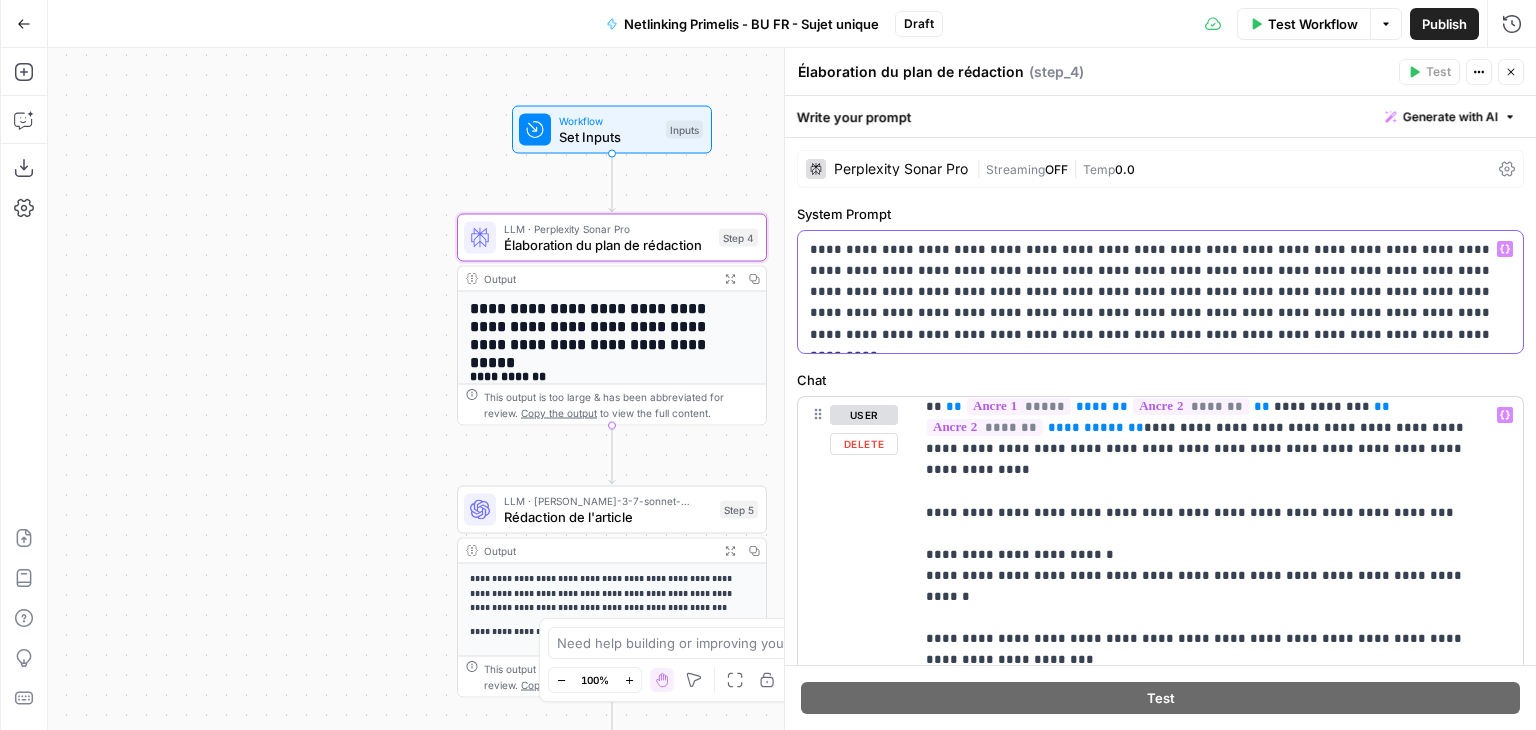 scroll, scrollTop: 637, scrollLeft: 0, axis: vertical 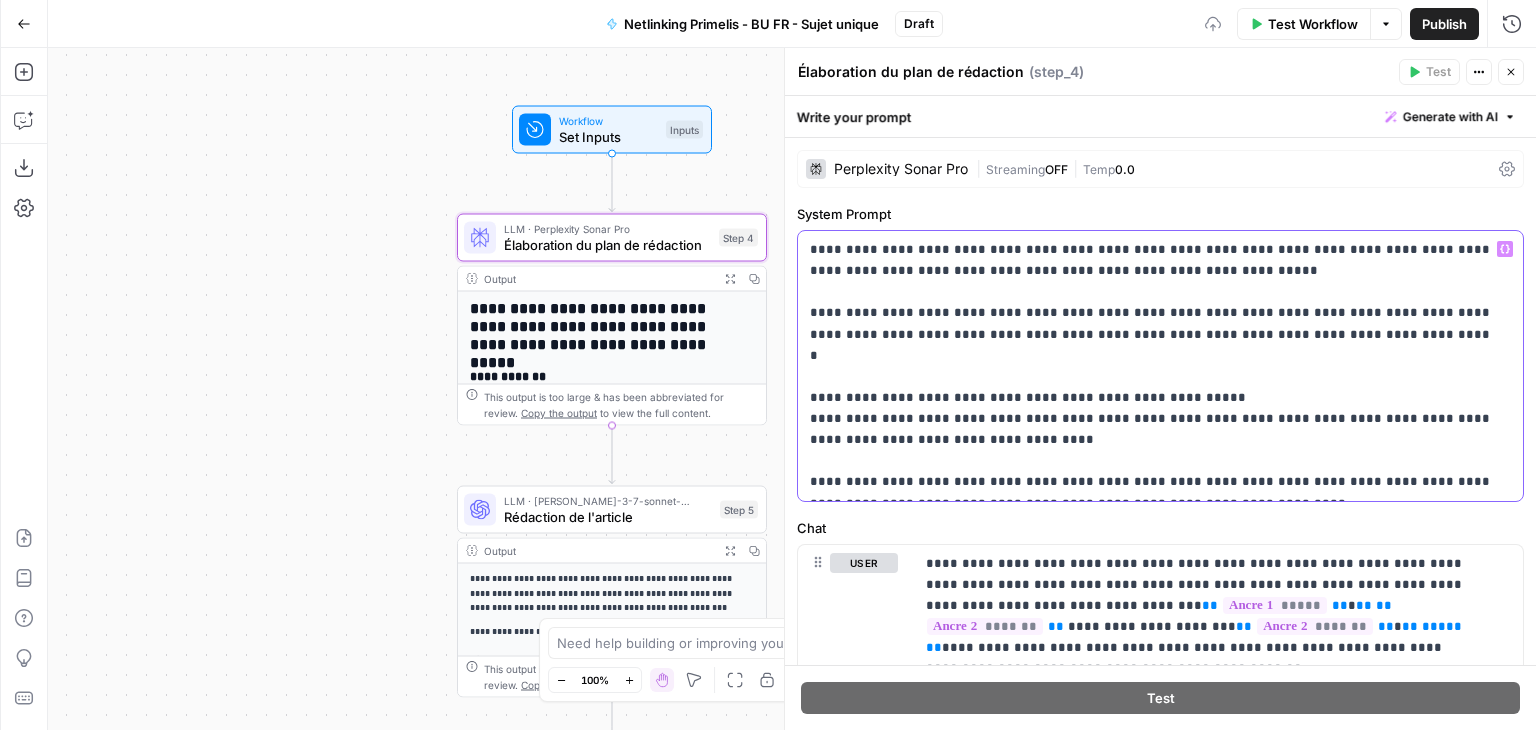 click on "**********" at bounding box center [1153, 366] 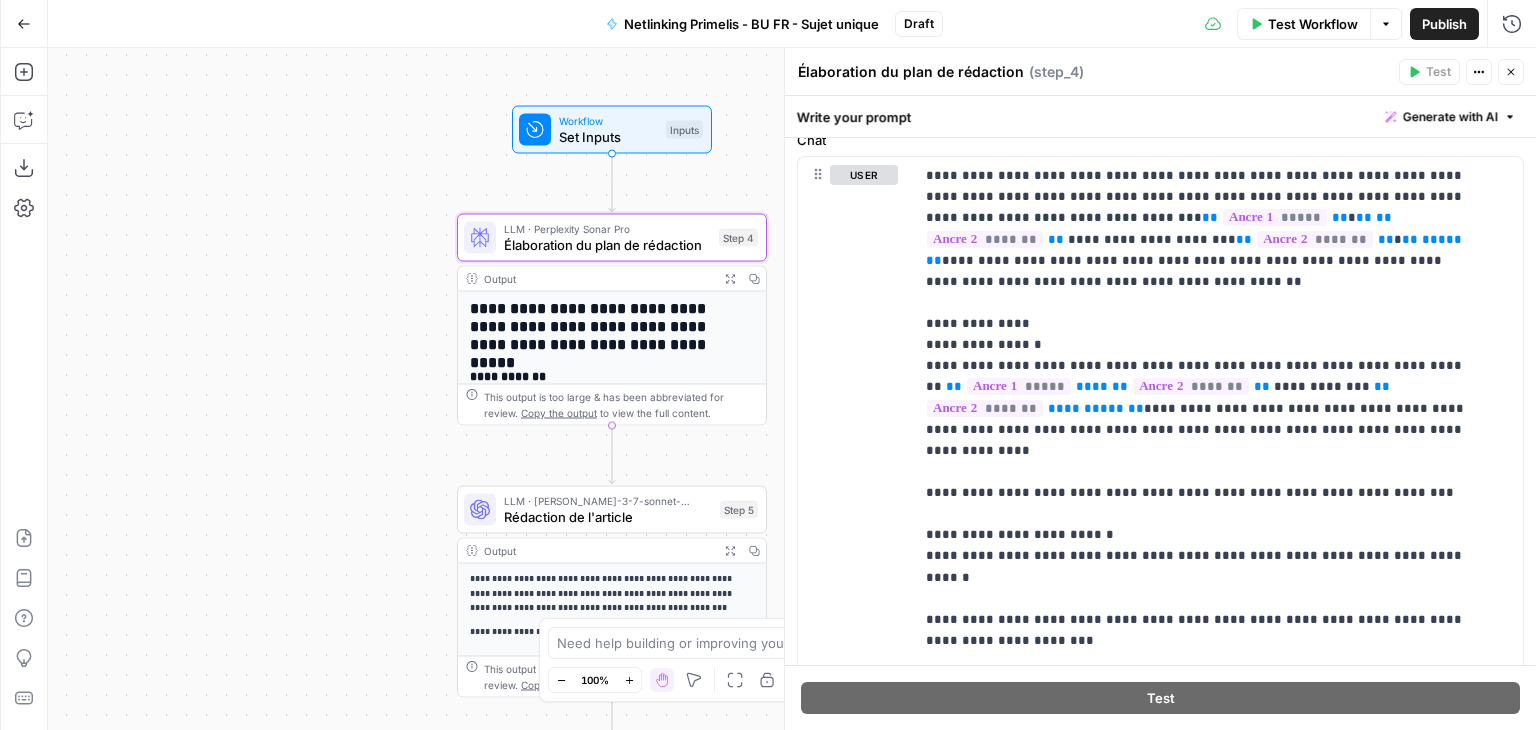 scroll, scrollTop: 326, scrollLeft: 0, axis: vertical 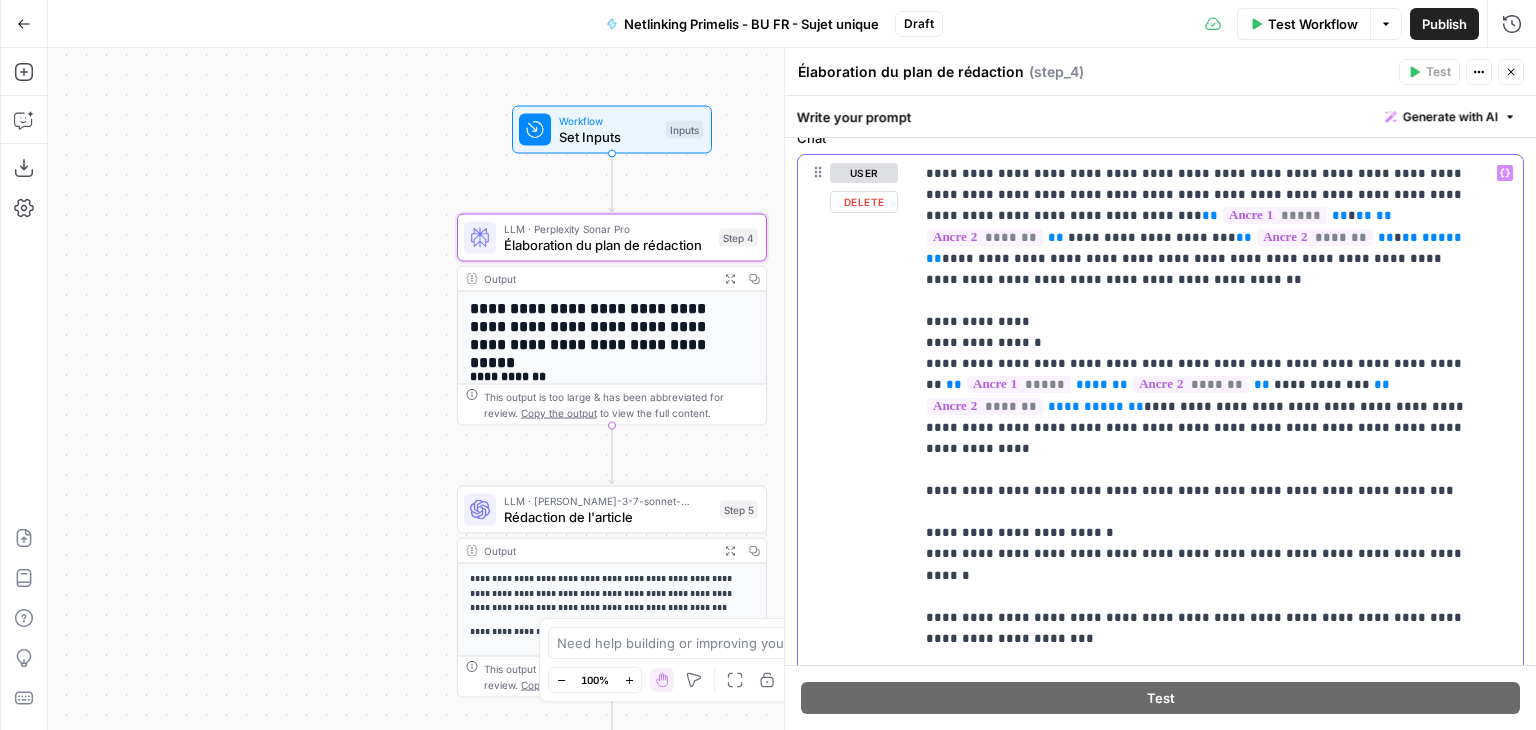 click on "**********" at bounding box center [1203, 881] 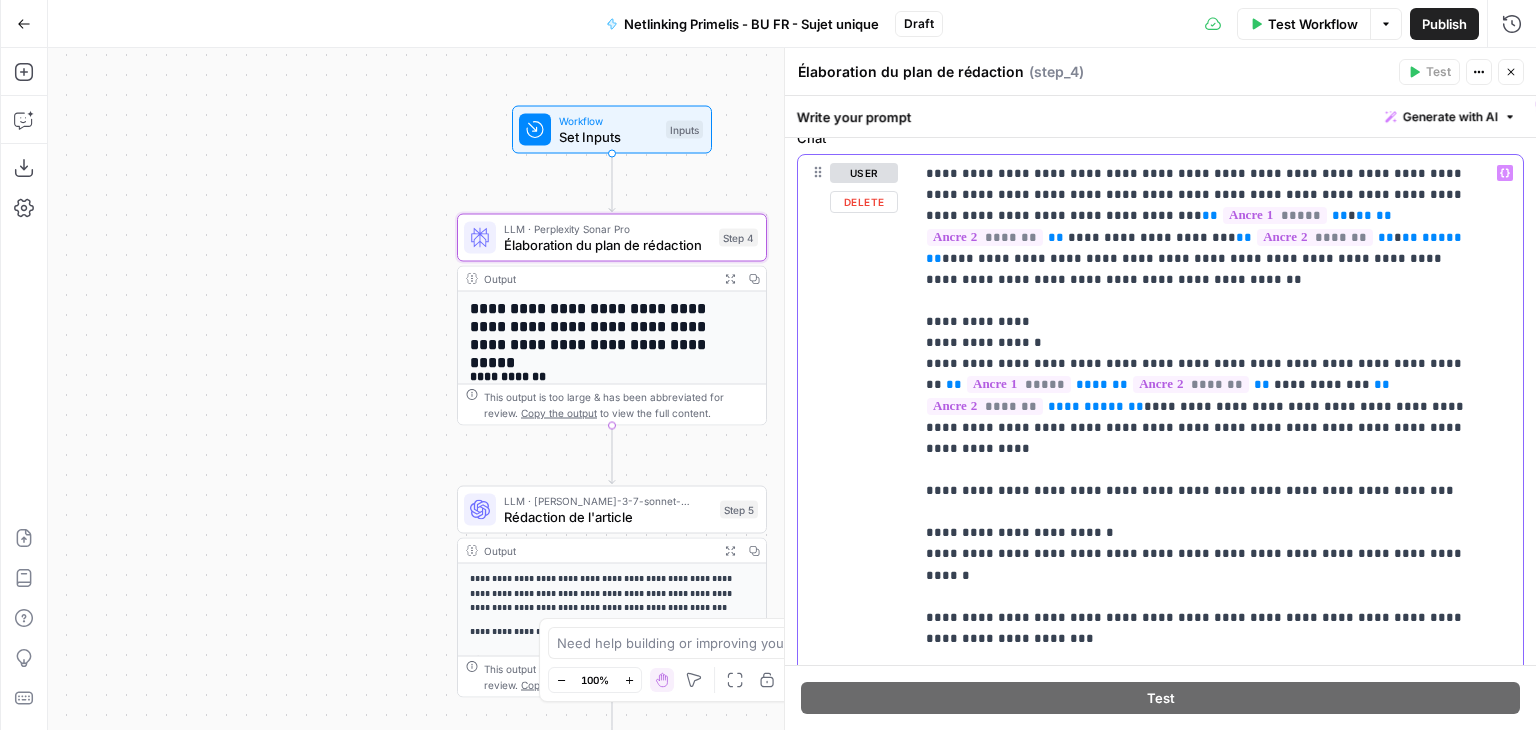 click on "**********" at bounding box center [1203, 881] 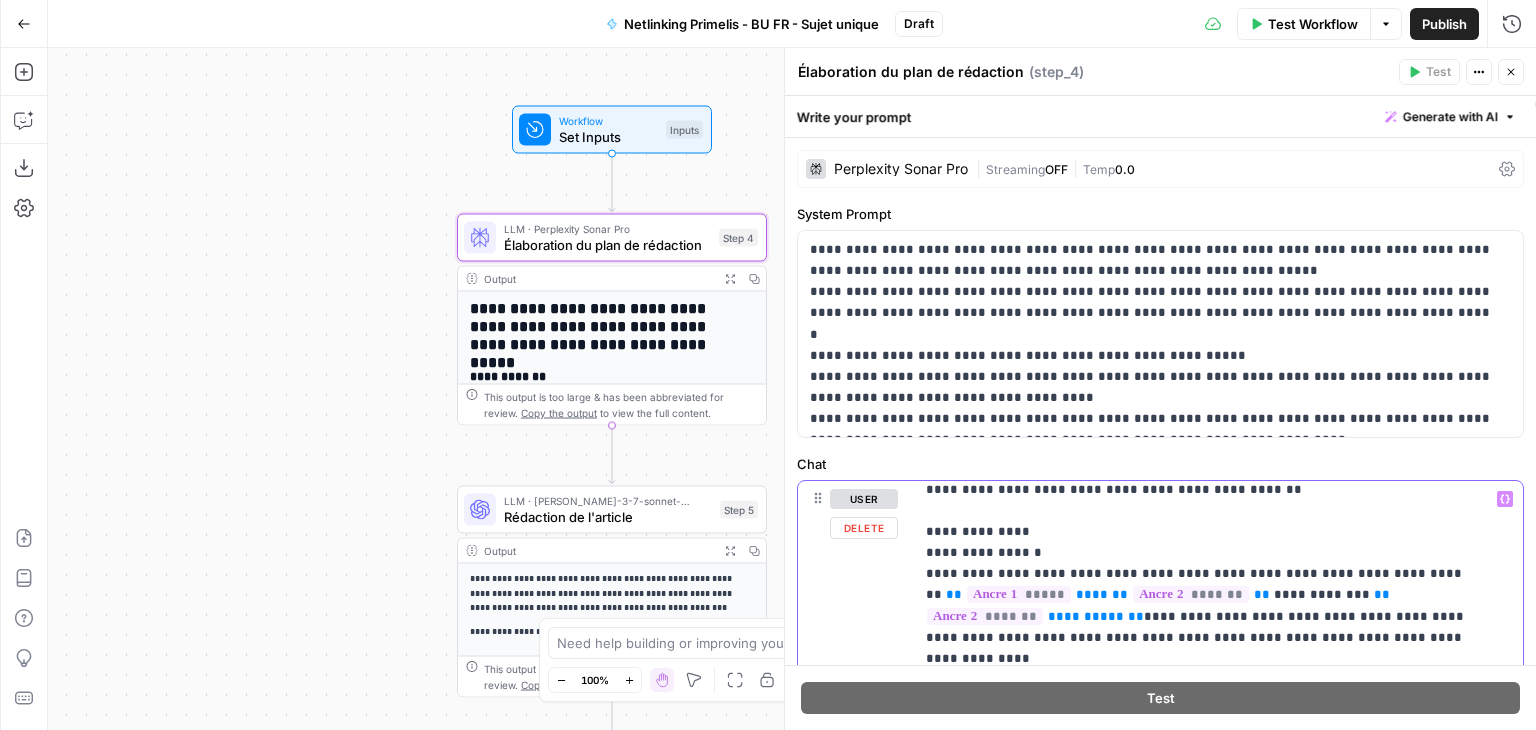 scroll, scrollTop: 0, scrollLeft: 0, axis: both 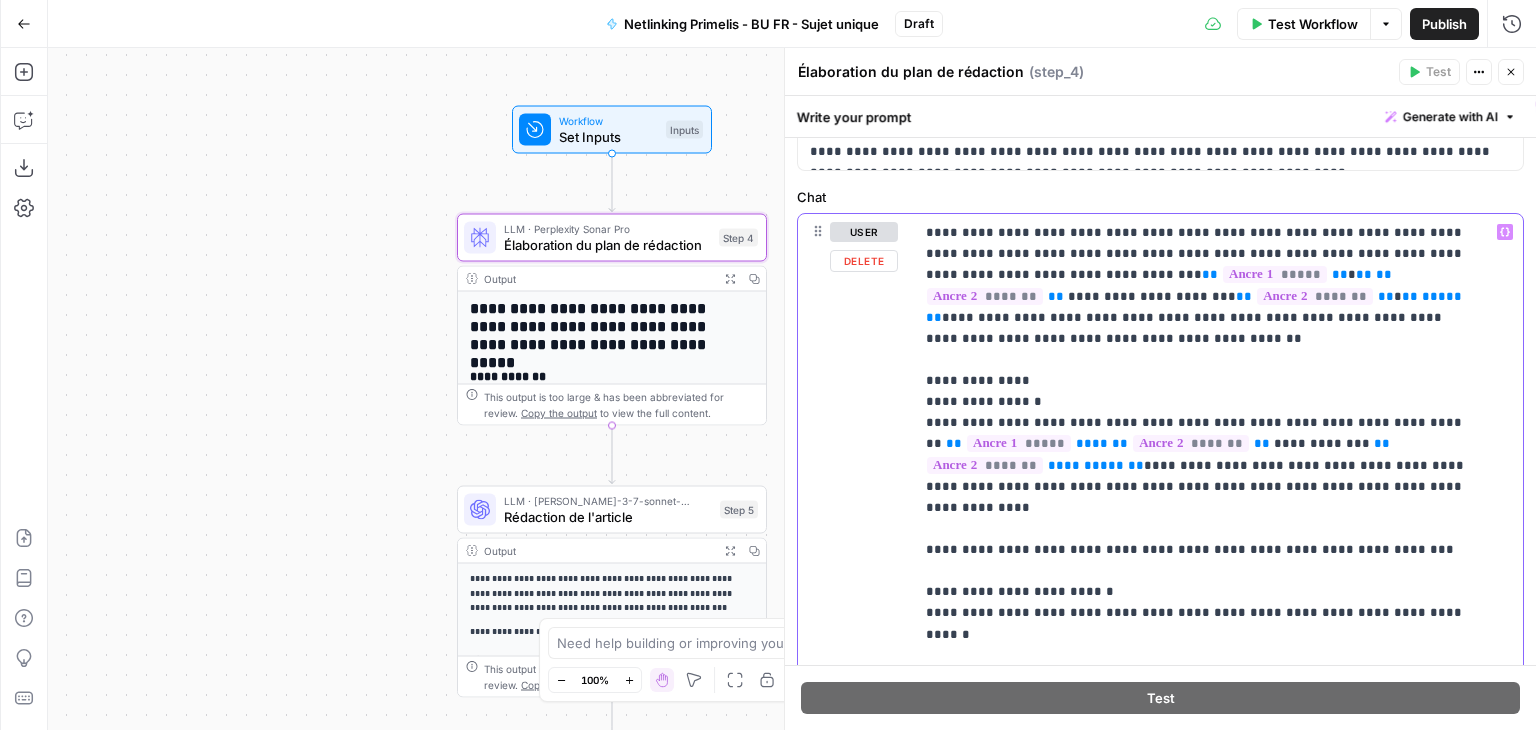click on "**********" at bounding box center [1203, 940] 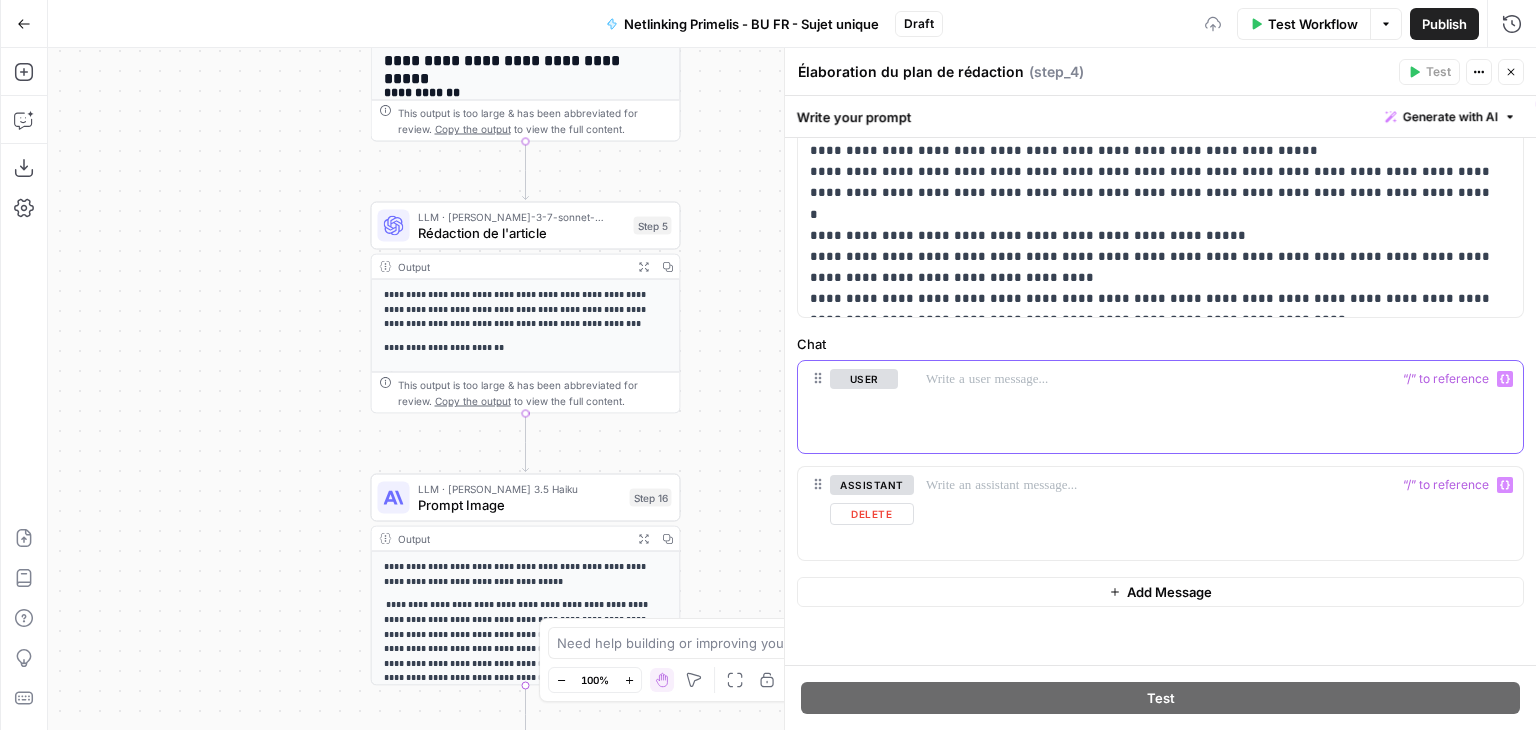 scroll, scrollTop: 267, scrollLeft: 0, axis: vertical 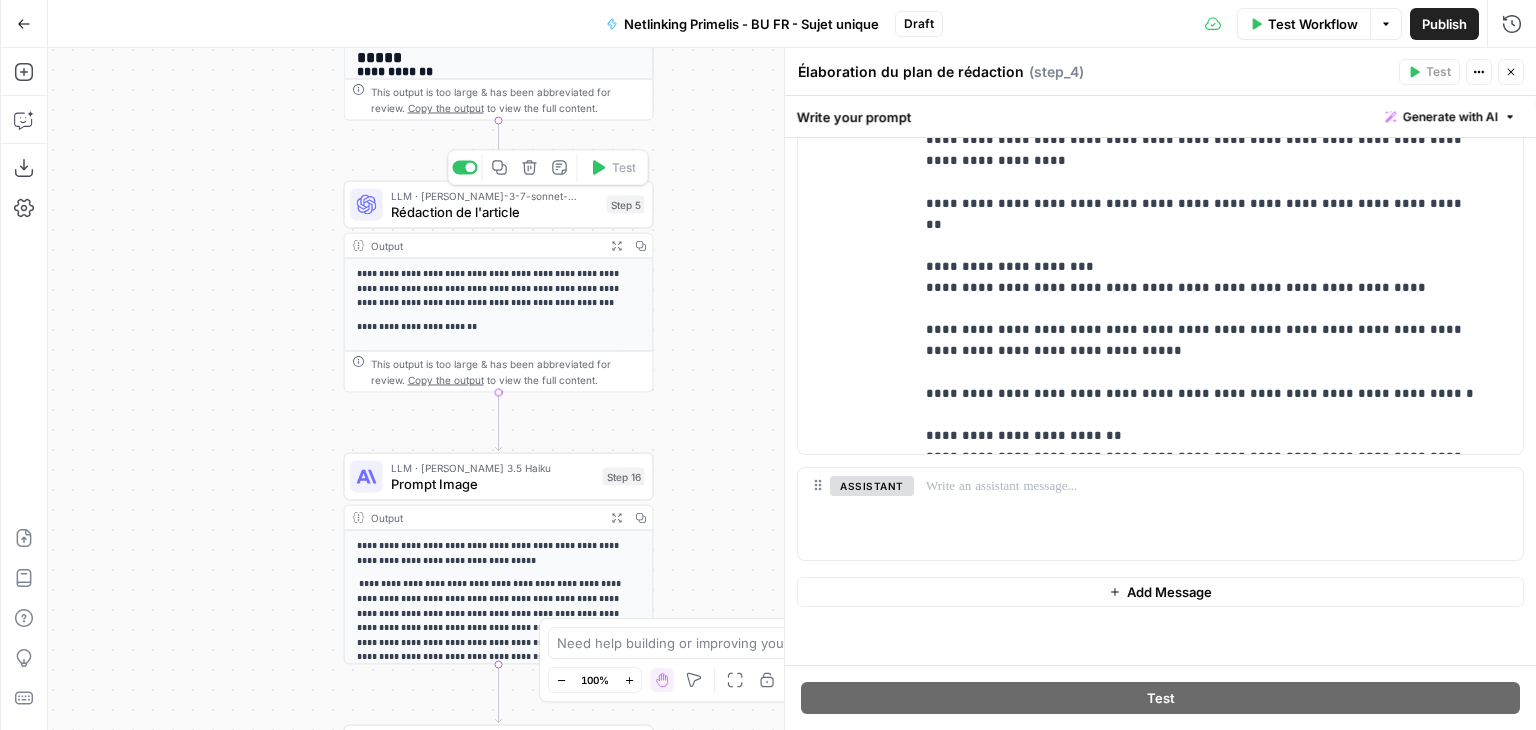 click on "Rédaction de l'article" at bounding box center [495, 212] 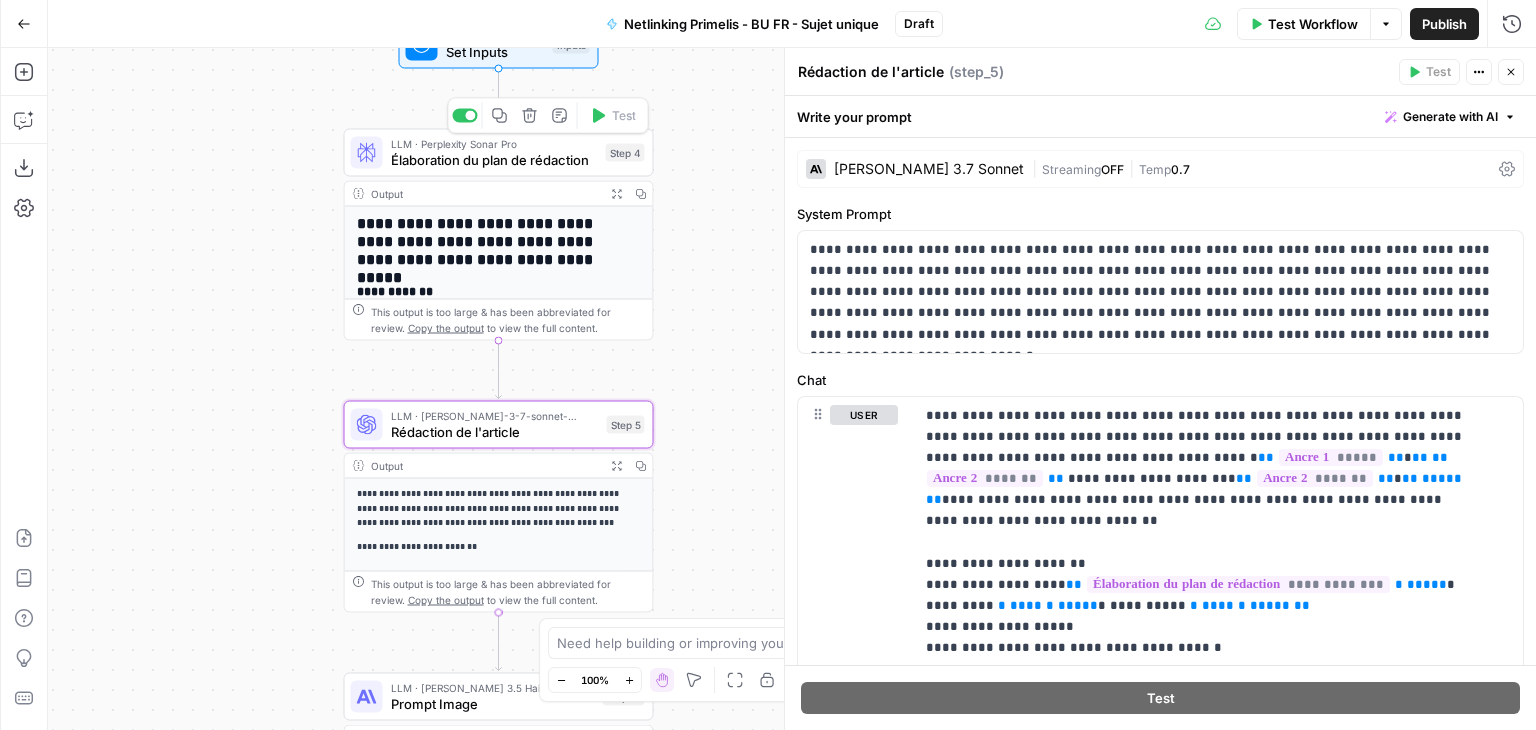 click on "Élaboration du plan de rédaction" at bounding box center [494, 160] 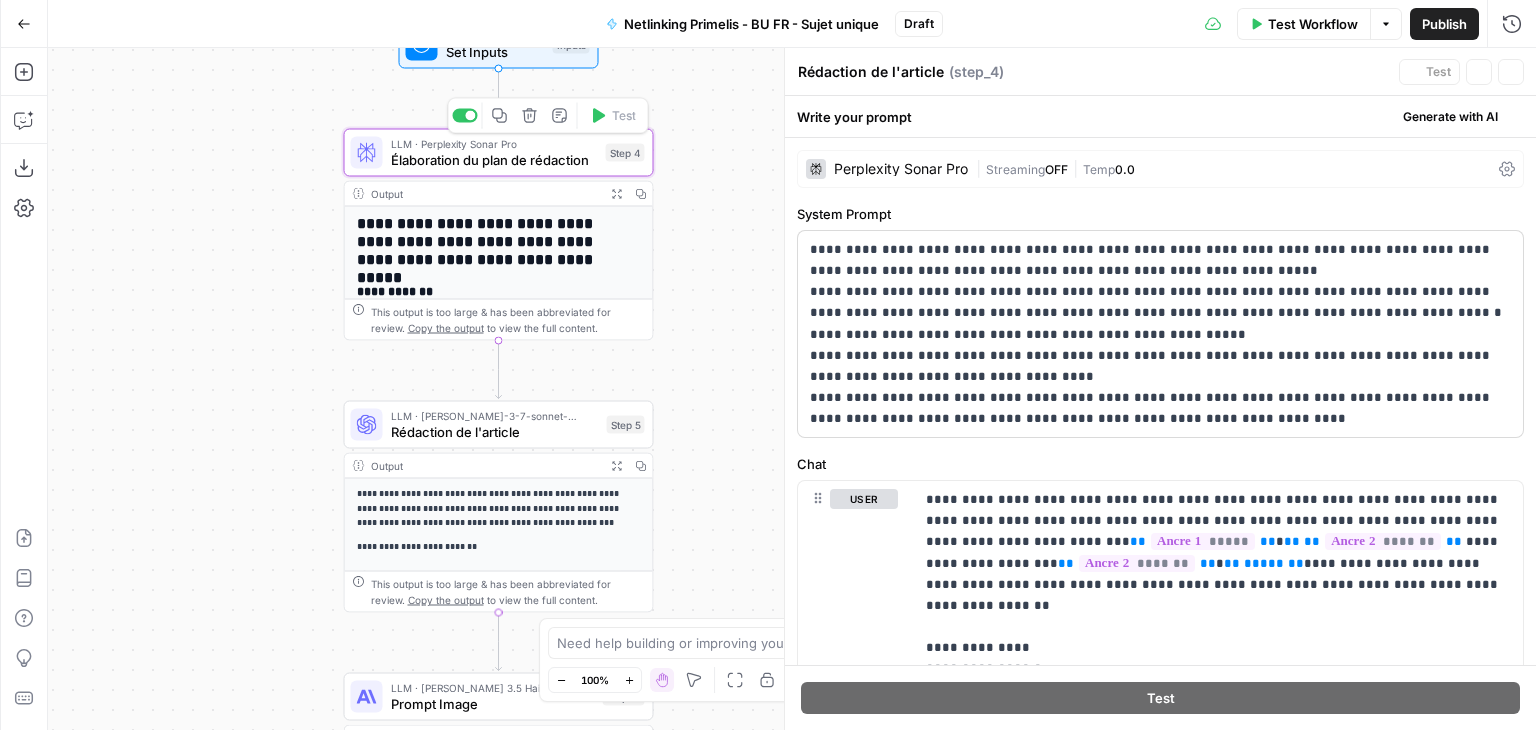 type on "Élaboration du plan de rédaction" 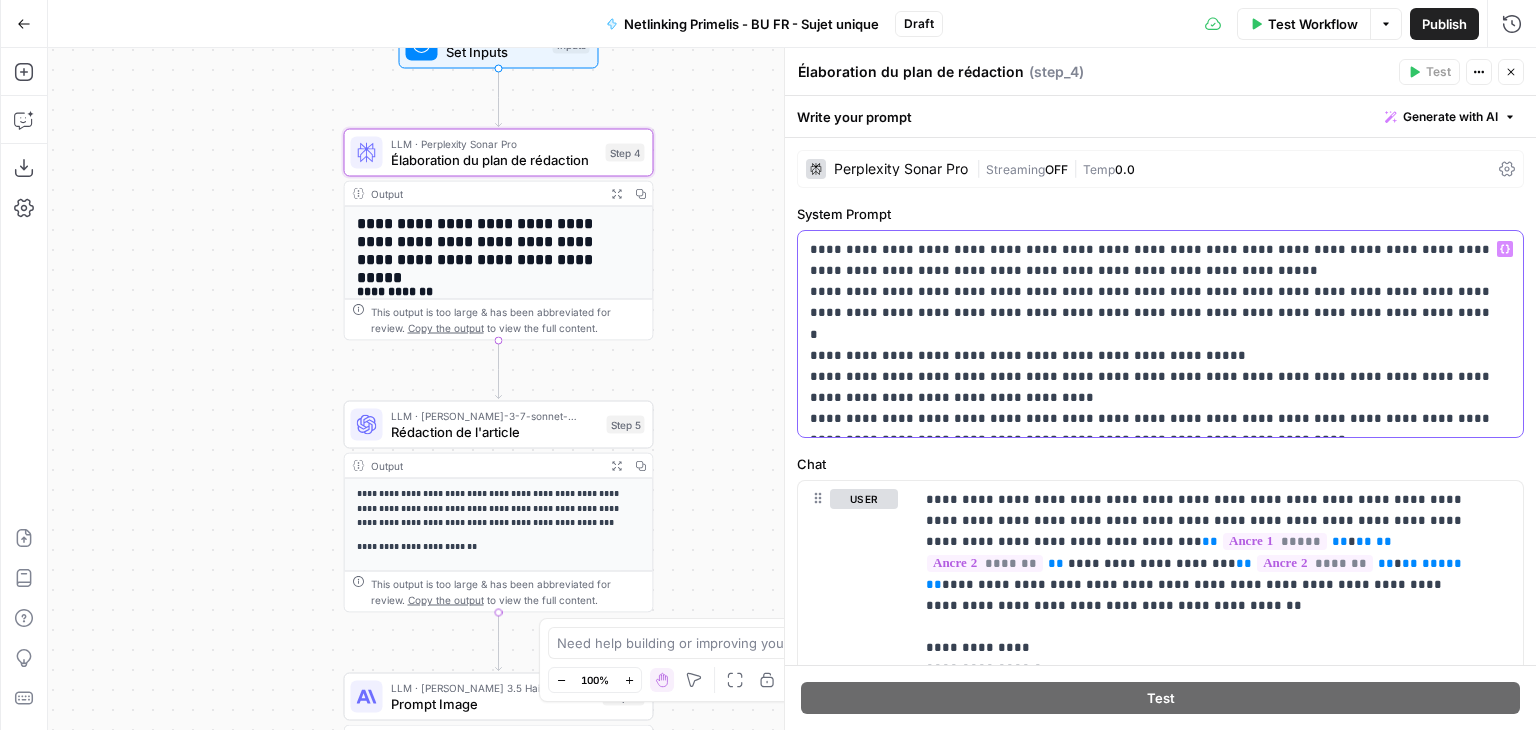 click on "**********" at bounding box center (1153, 334) 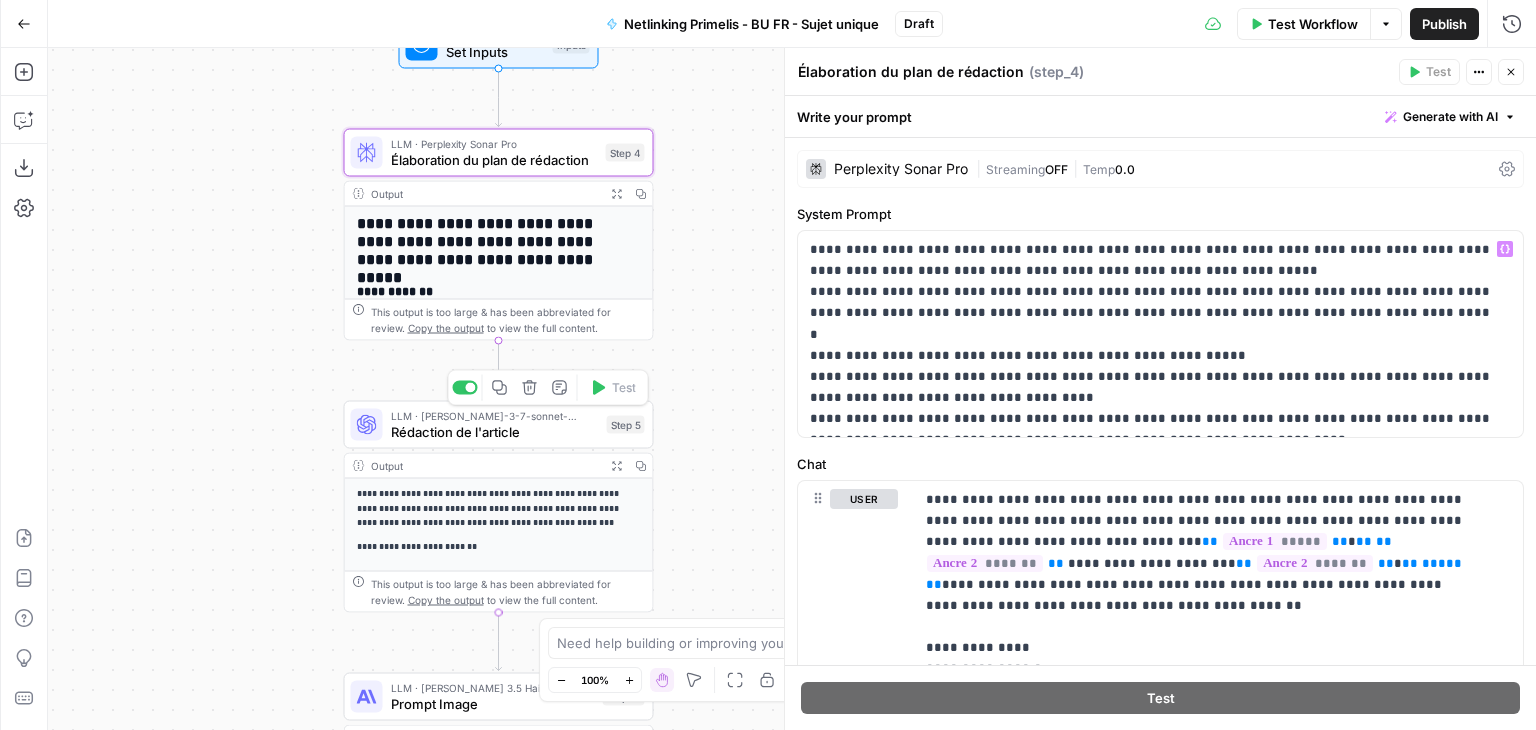 click on "LLM · claude-3-7-sonnet-20250219 Rédaction de l'article Step 5 Copy step Delete step Add Note Test" at bounding box center (499, 425) 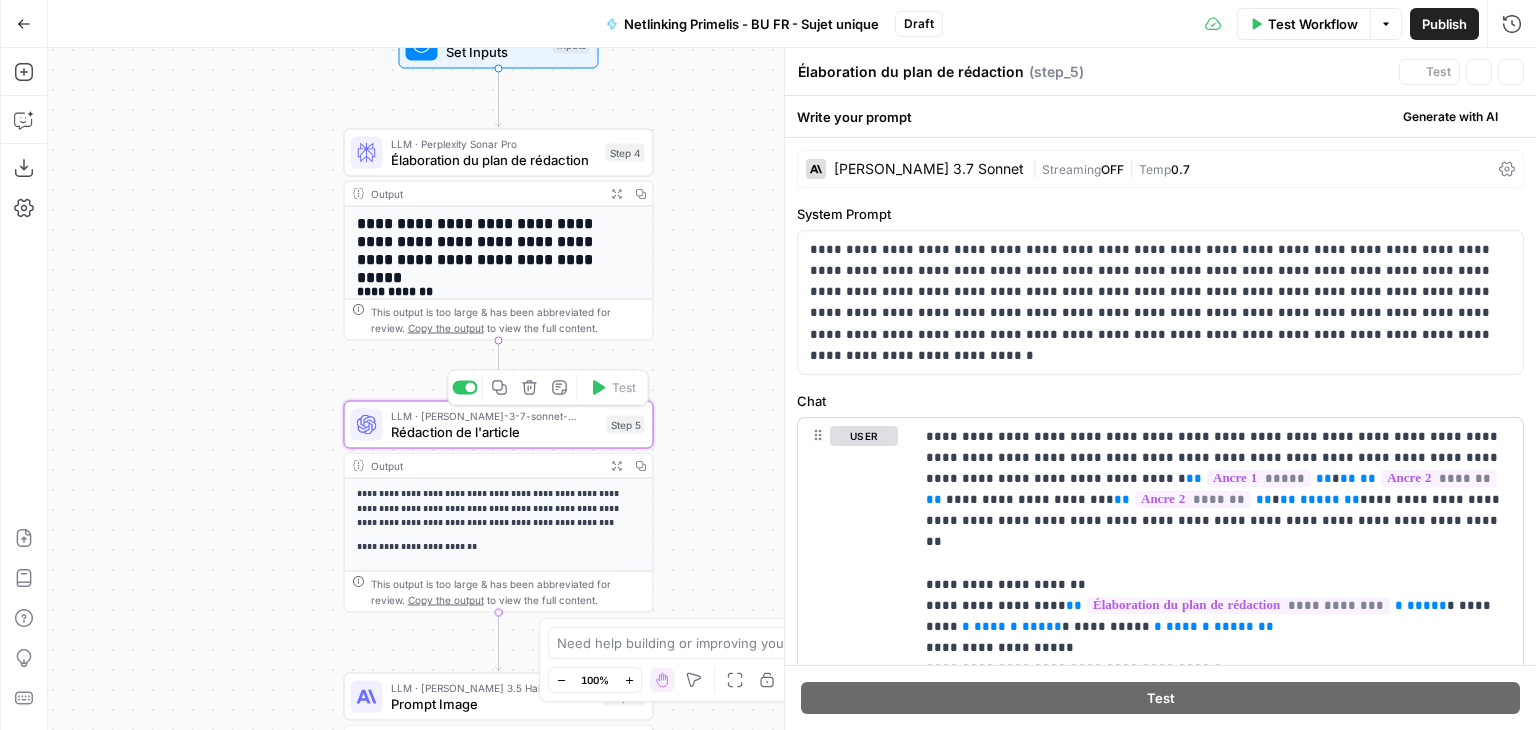 type on "Rédaction de l'article" 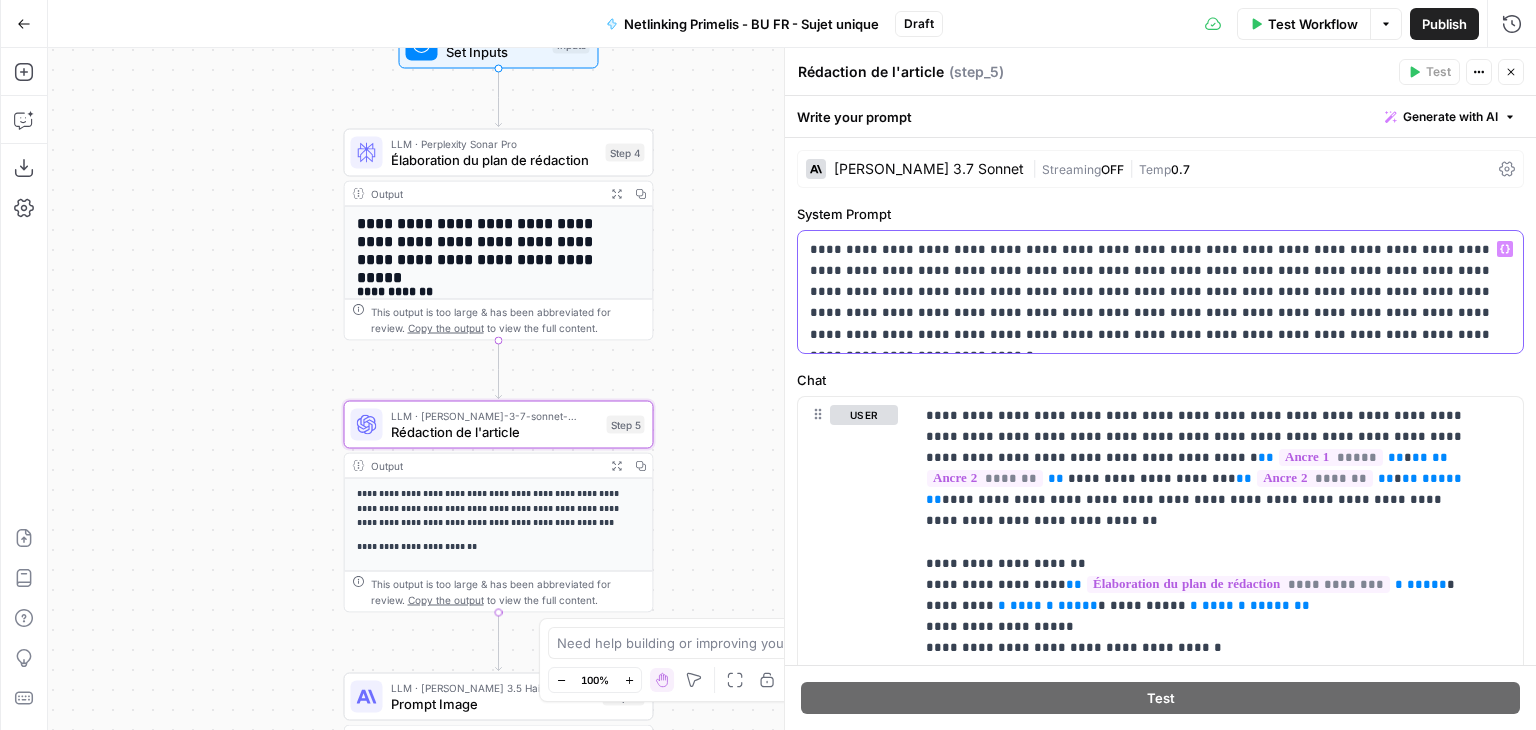 click on "**********" at bounding box center [1153, 292] 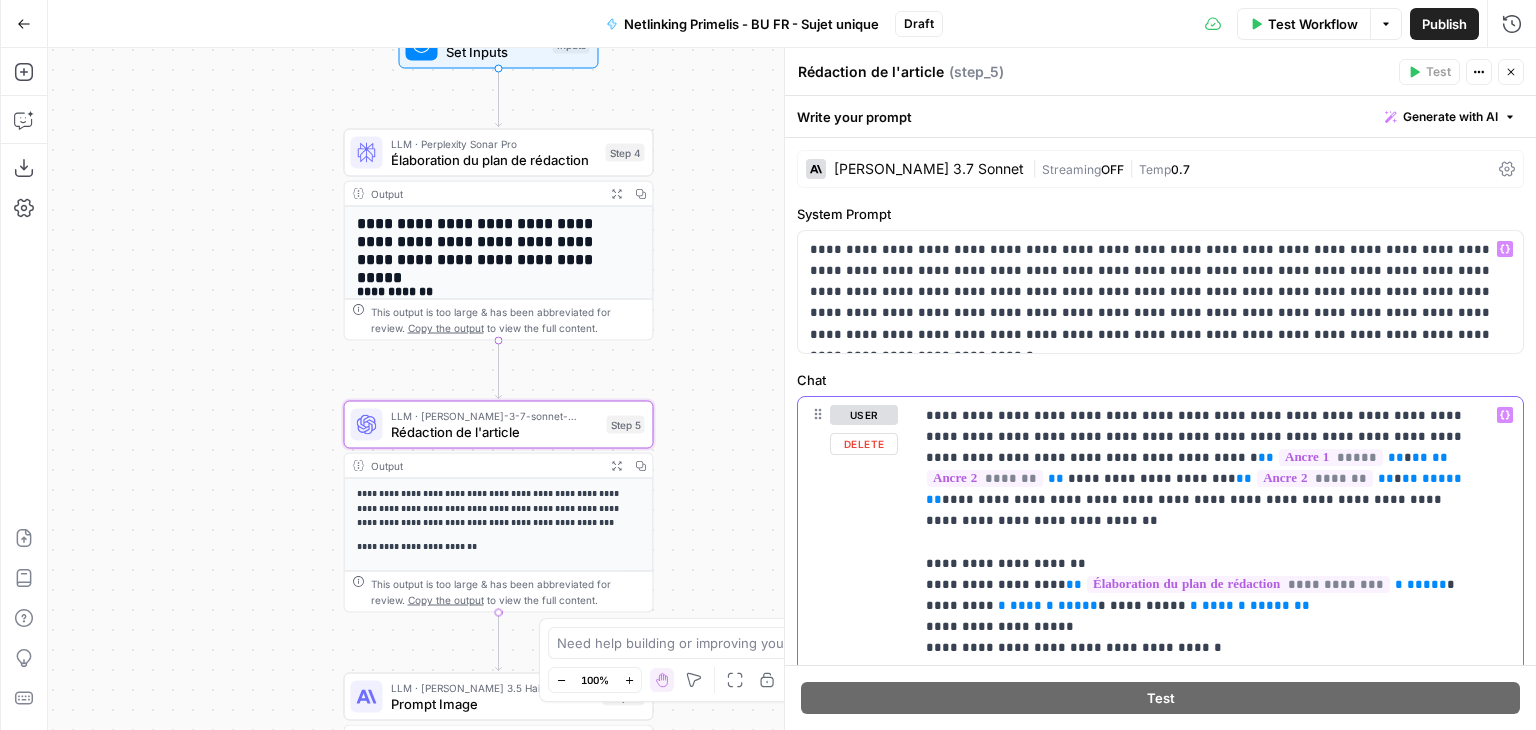 click on "**********" at bounding box center [1203, 933] 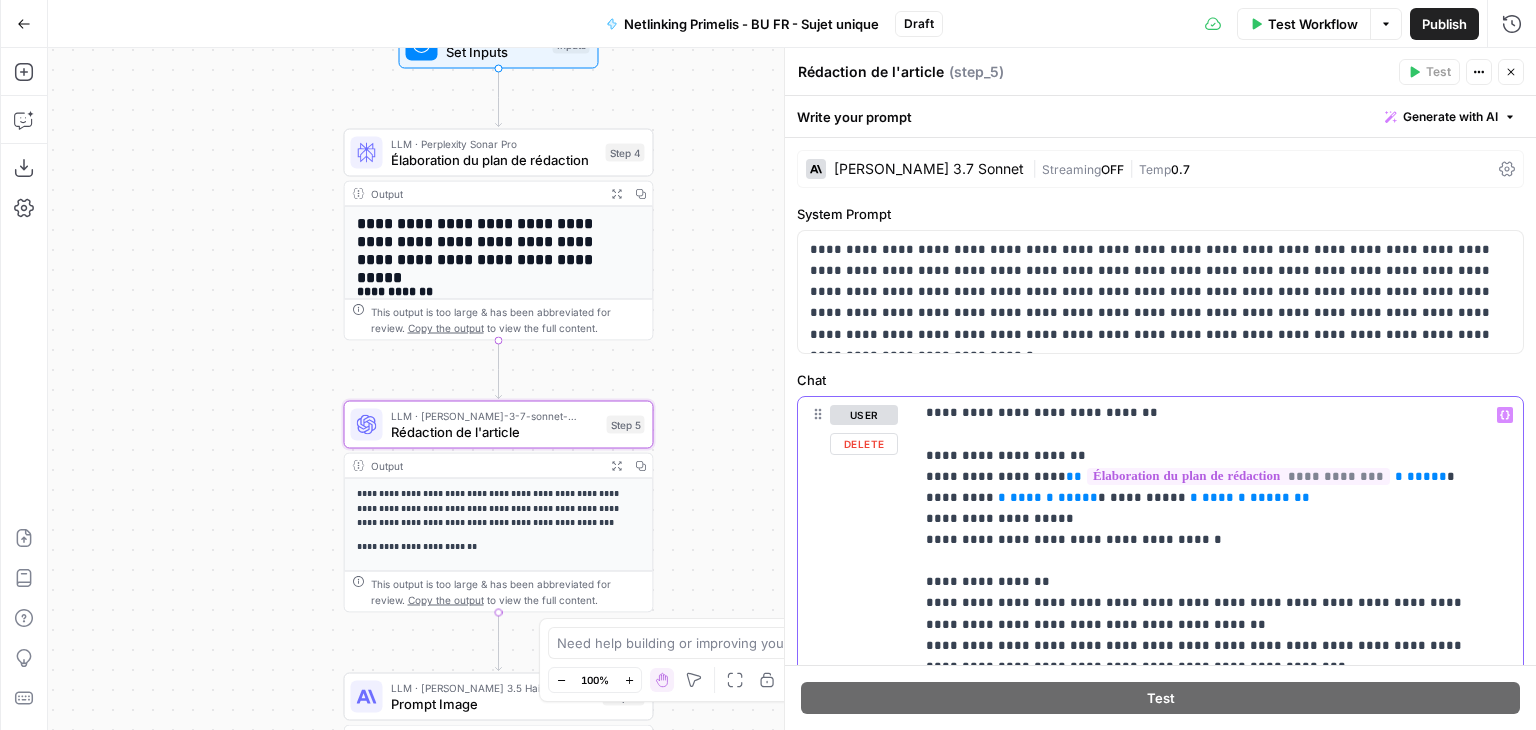 scroll, scrollTop: 110, scrollLeft: 0, axis: vertical 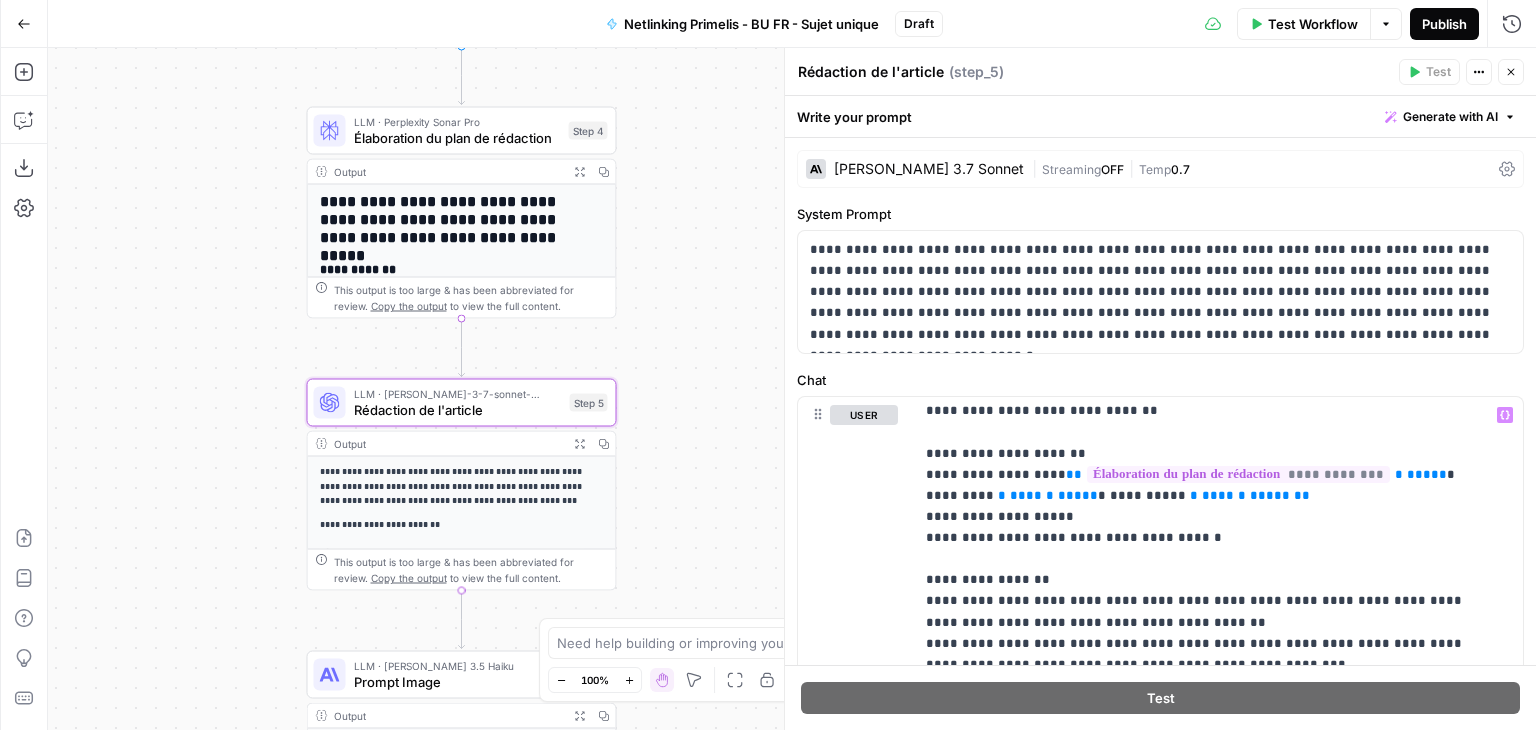 click on "Publish" at bounding box center (1444, 24) 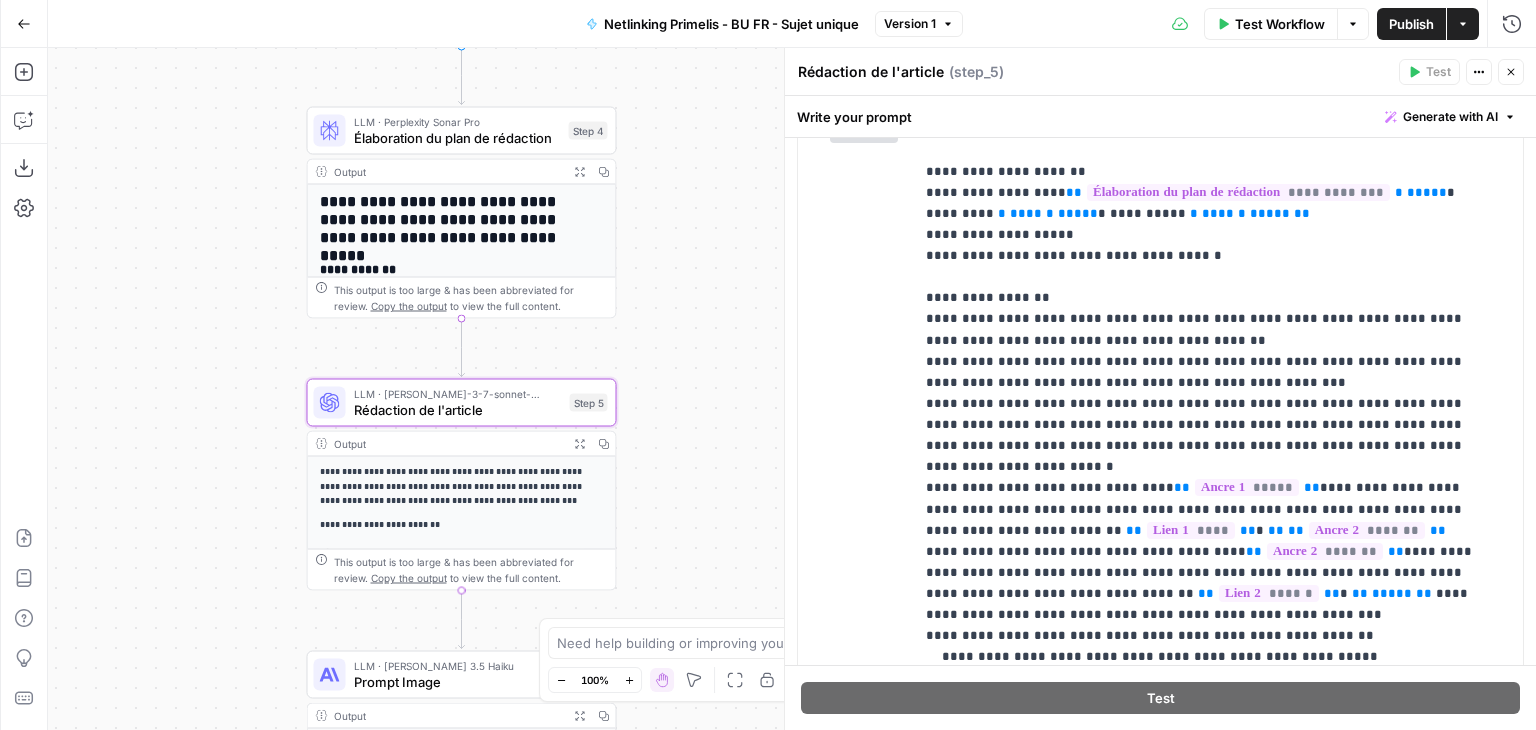 scroll, scrollTop: 243, scrollLeft: 0, axis: vertical 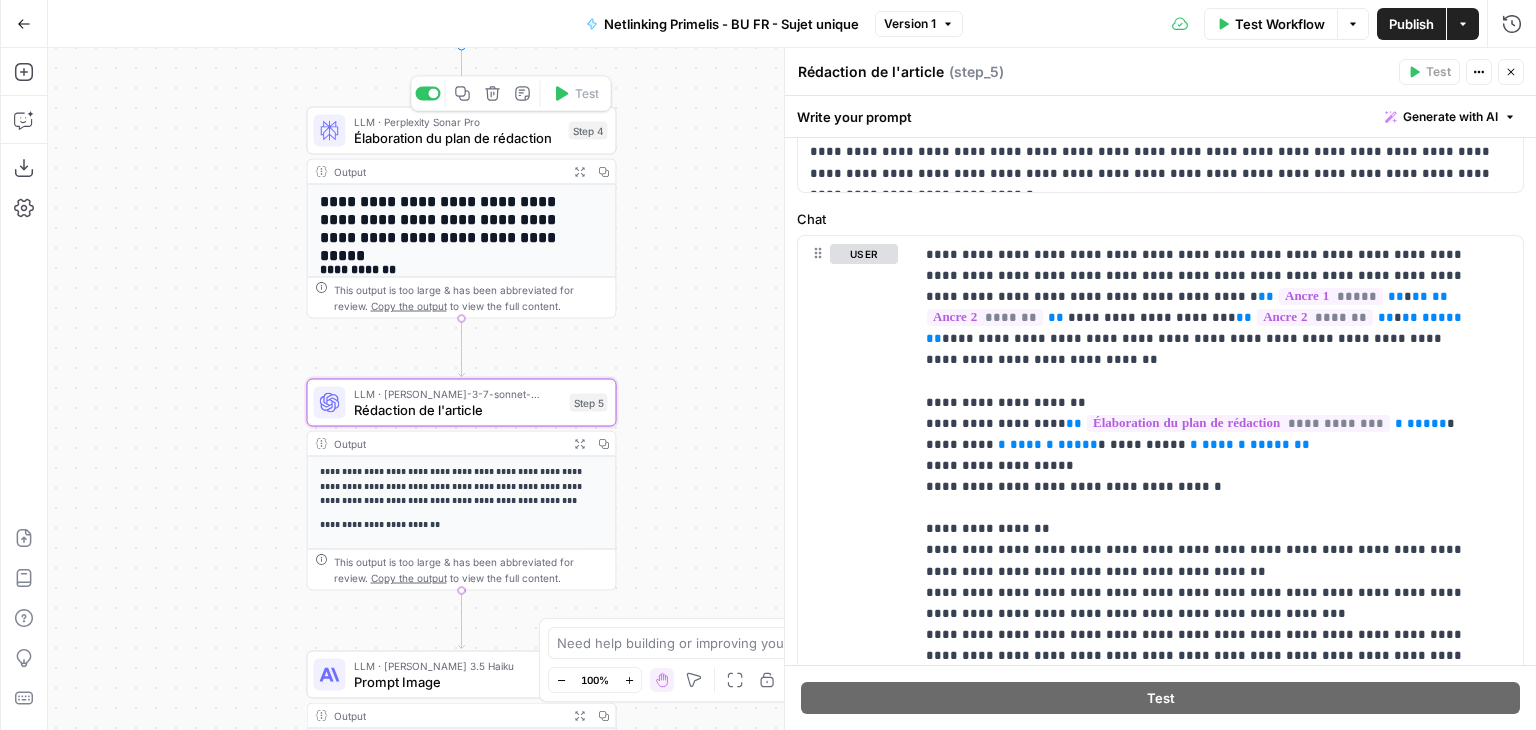 click on "Élaboration du plan de rédaction" at bounding box center (457, 138) 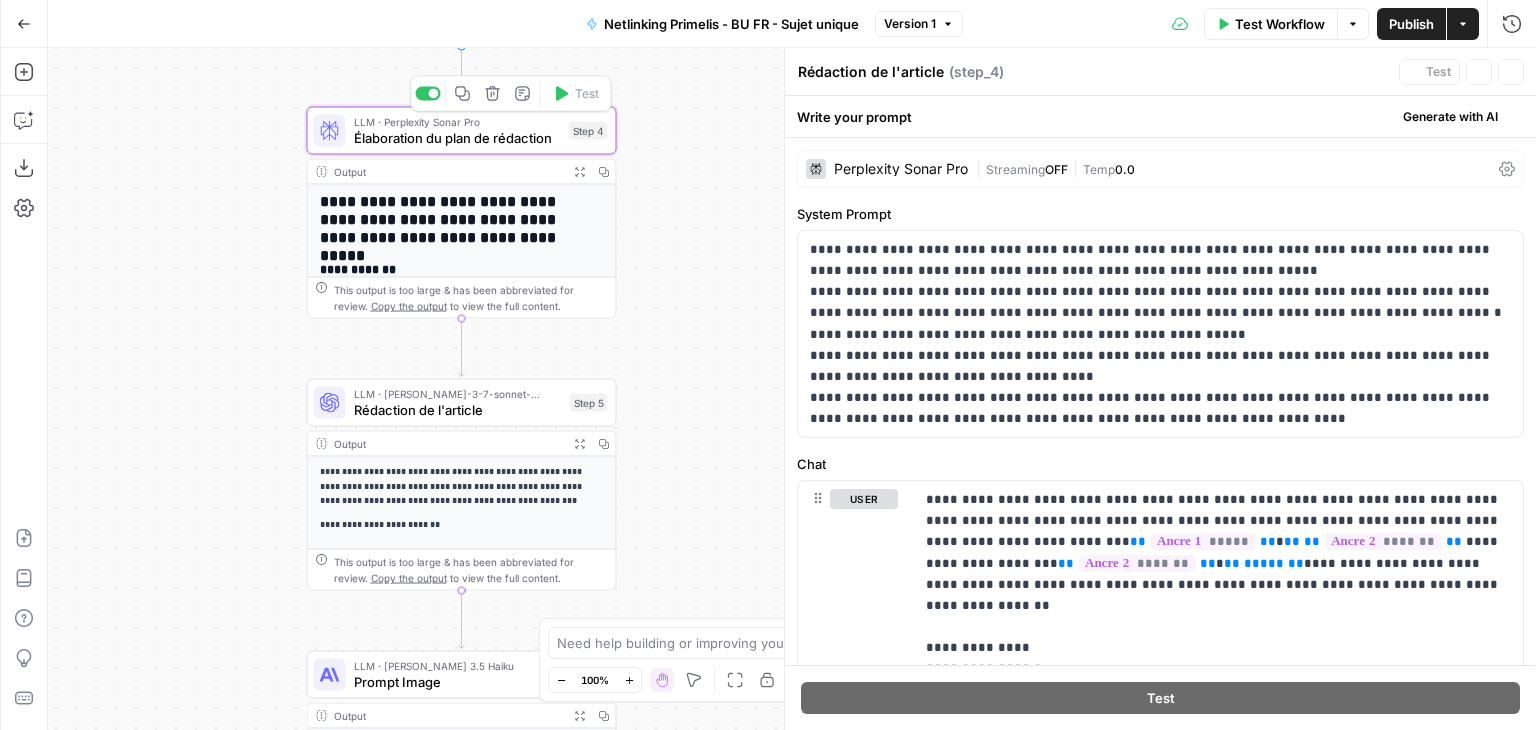type on "Élaboration du plan de rédaction" 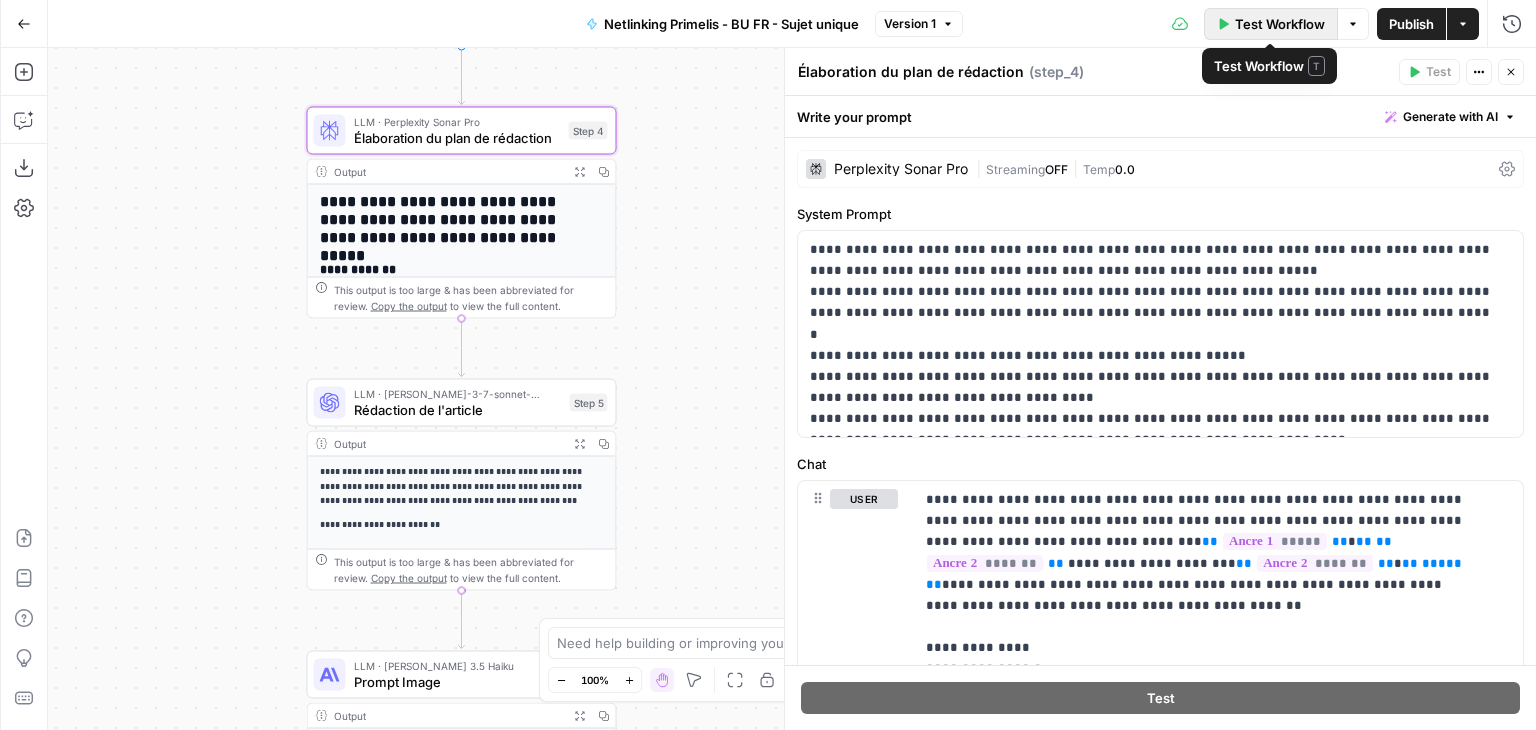 click on "Test Workflow" at bounding box center (1280, 24) 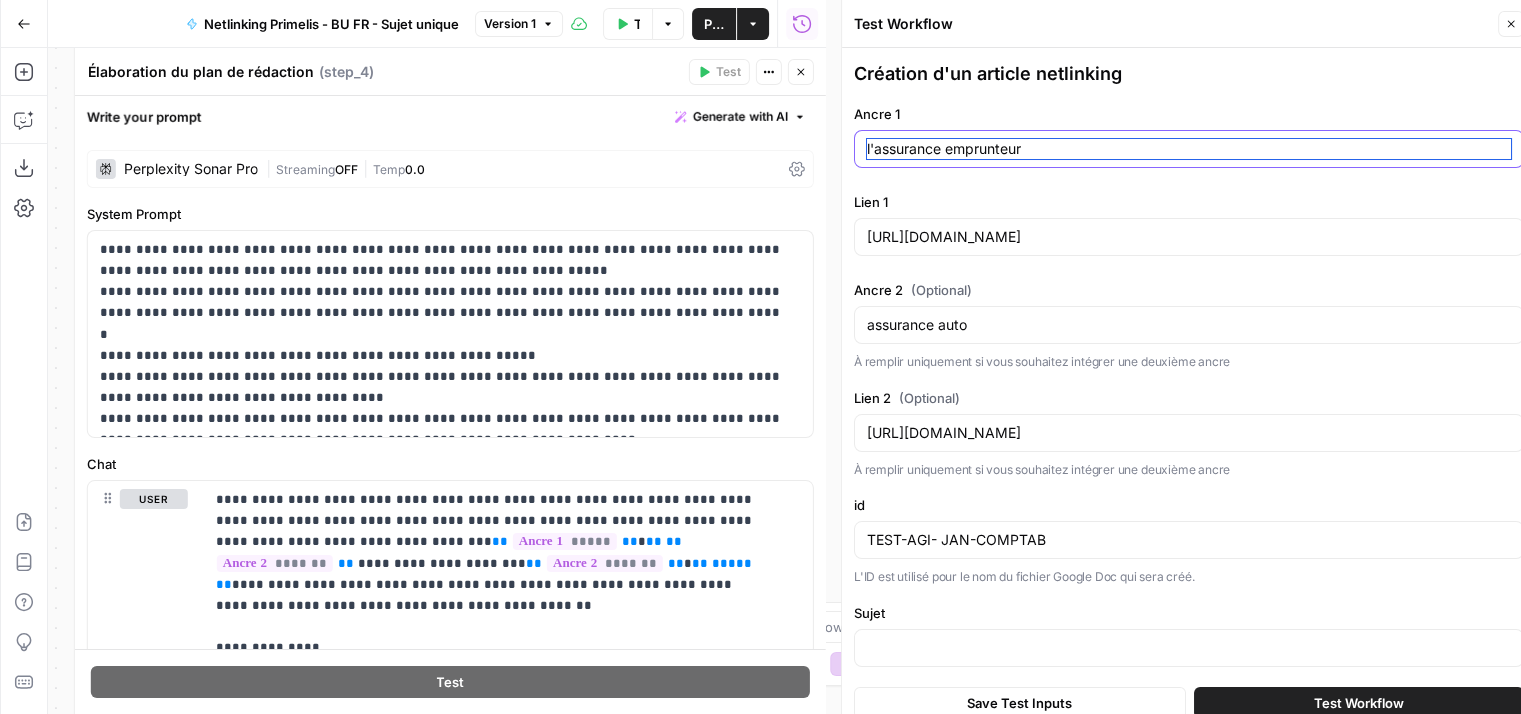 click on "l'assurance emprunteur" at bounding box center [1189, 149] 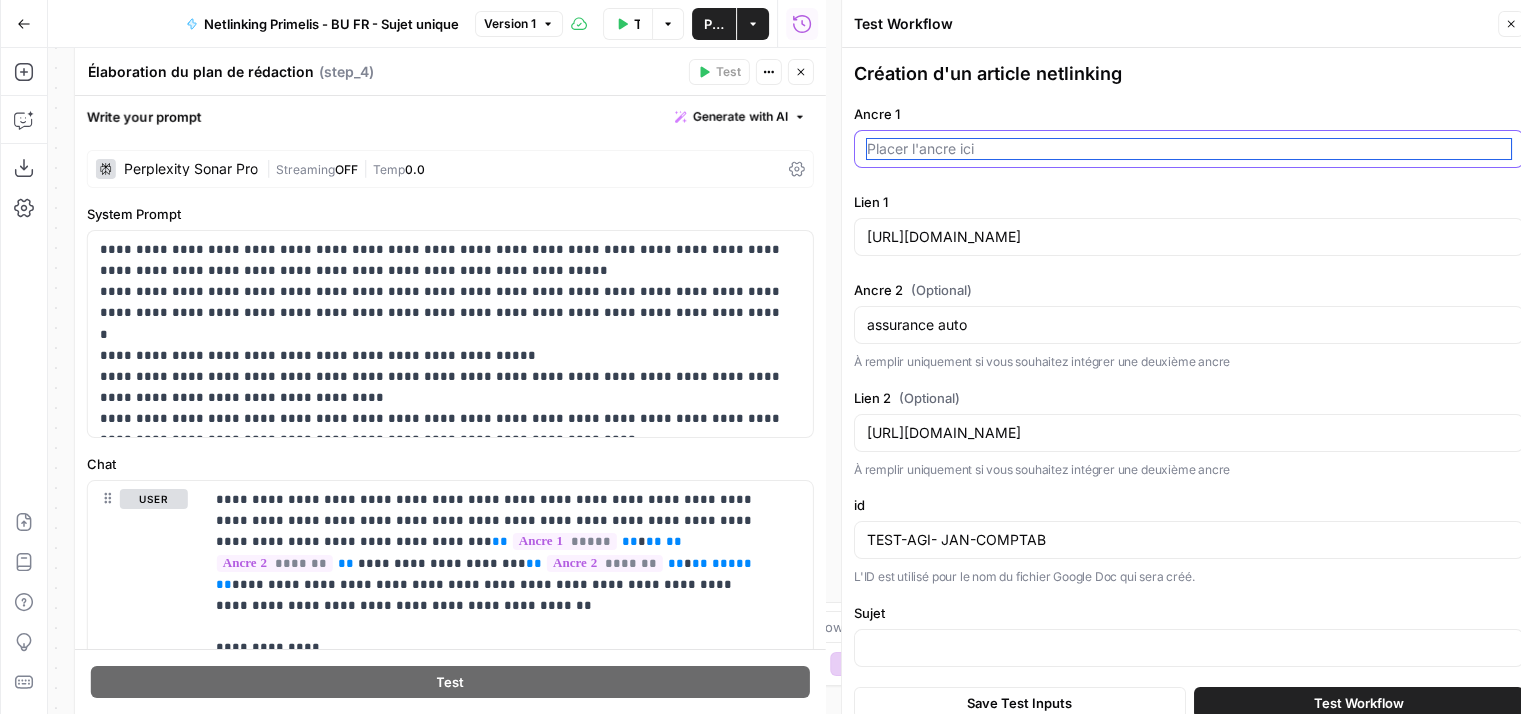 paste on "SEVETY-JUIN-LEPETITJOU" 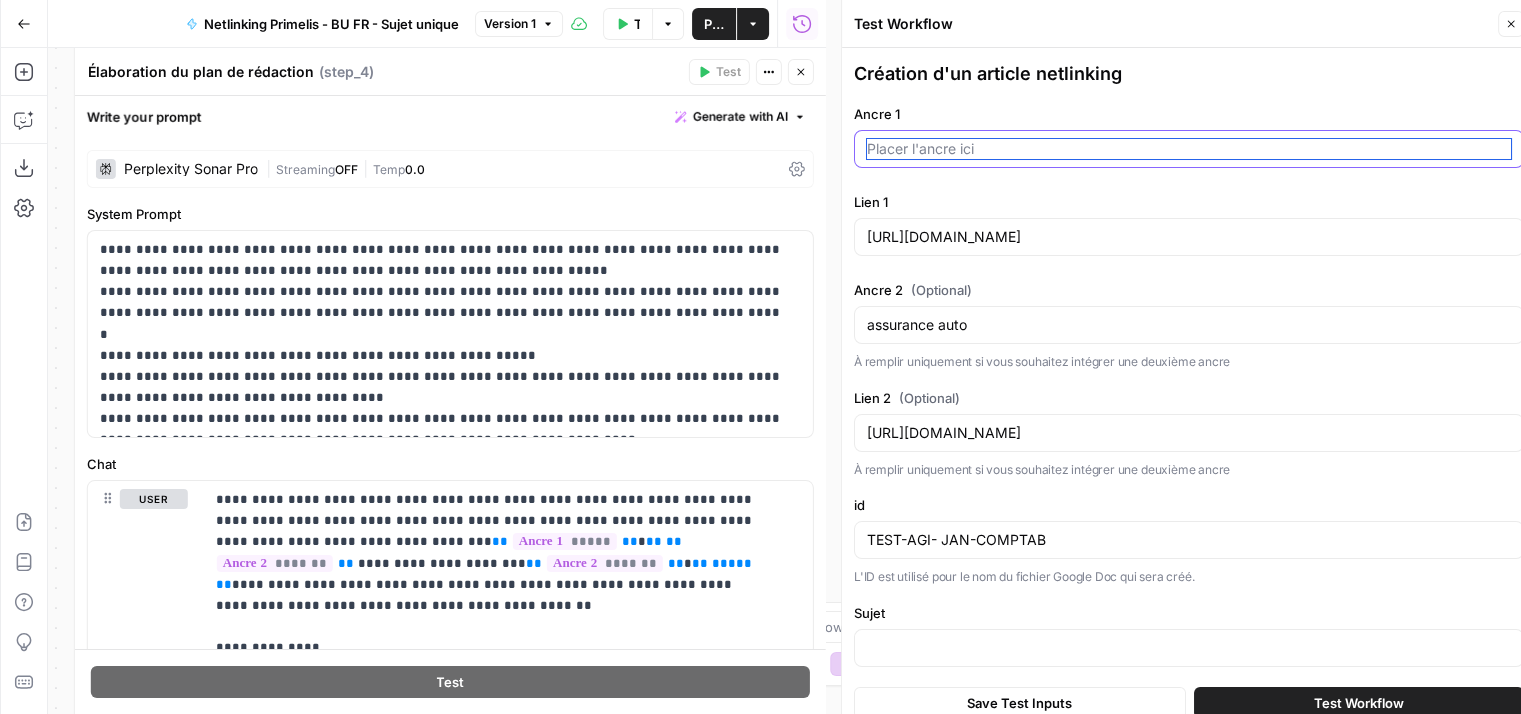 type on "SEVETY-JUIN-LEPETITJOU" 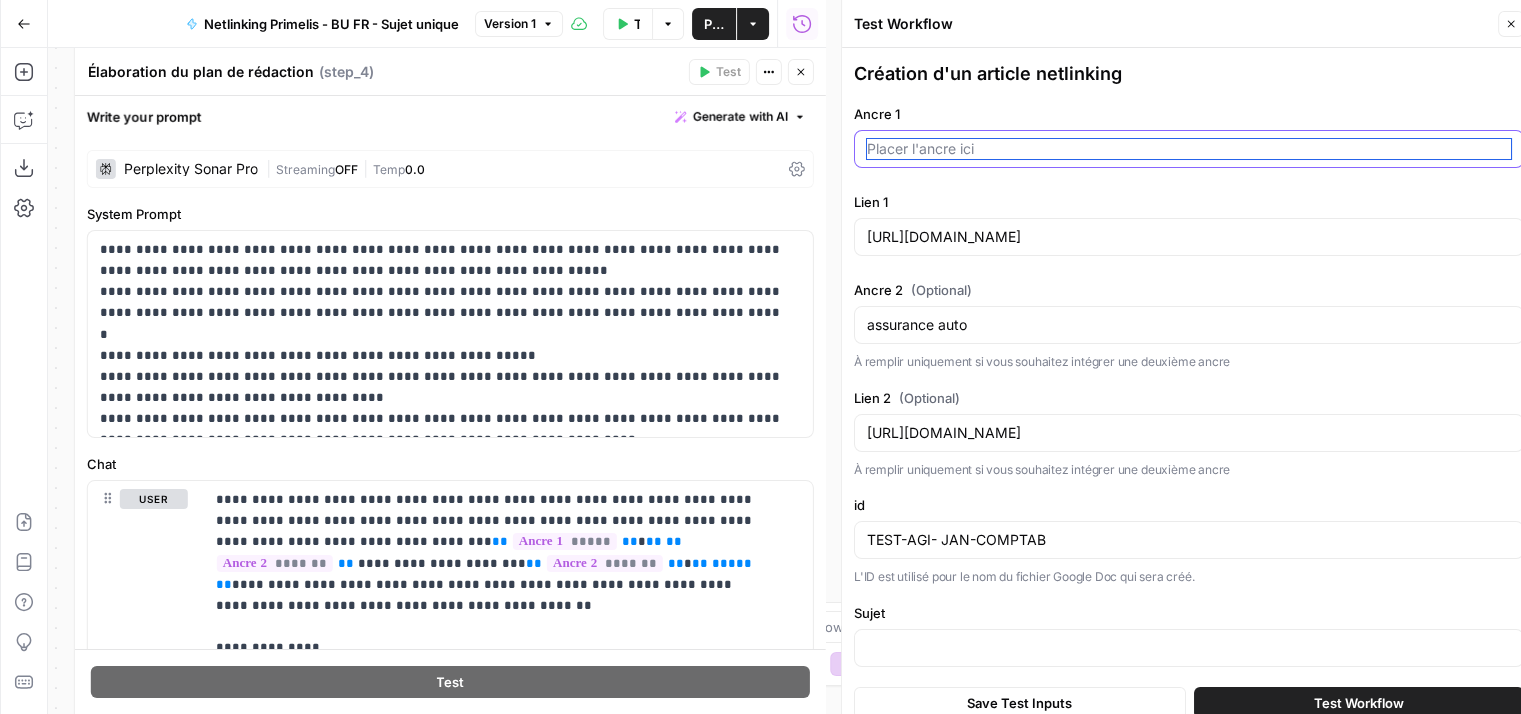 type on "l'assurance emprunteur" 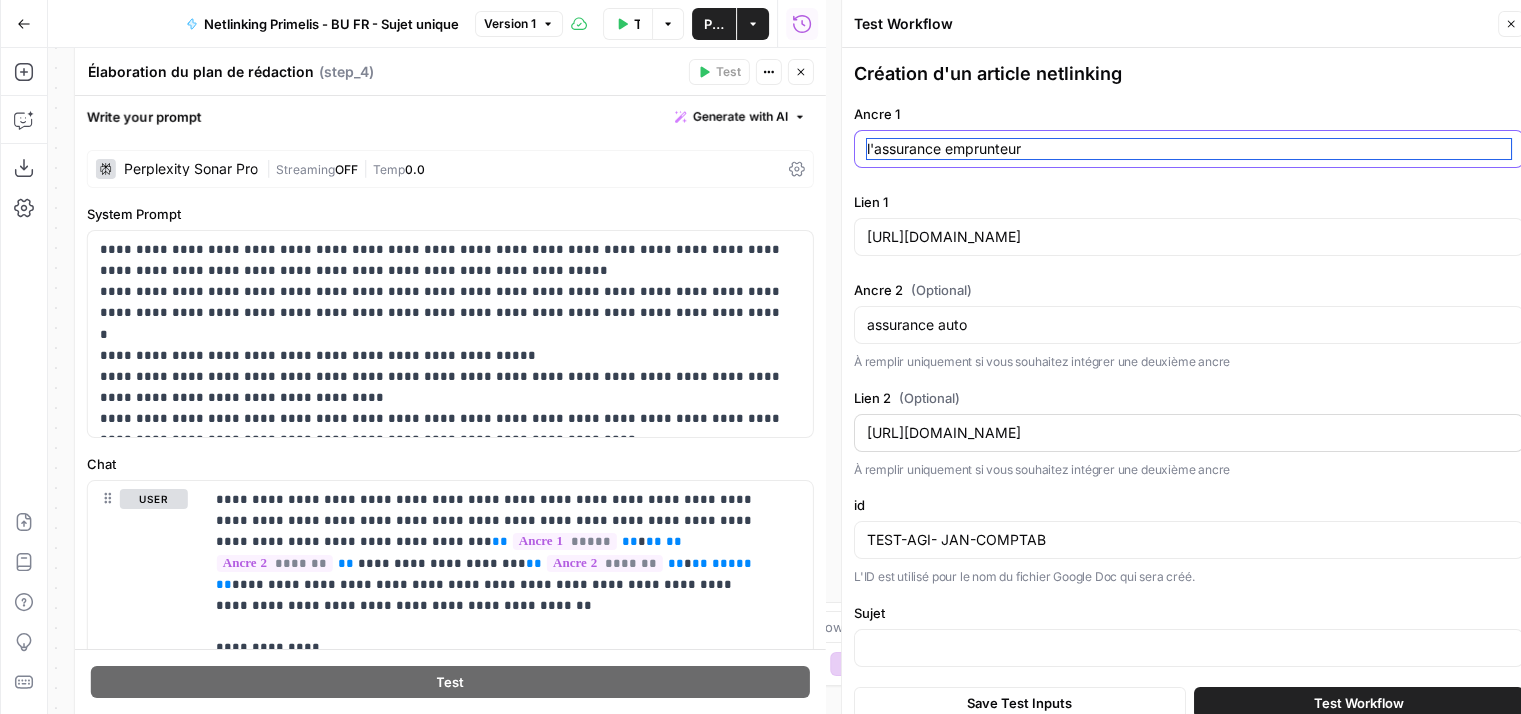 scroll, scrollTop: 9, scrollLeft: 0, axis: vertical 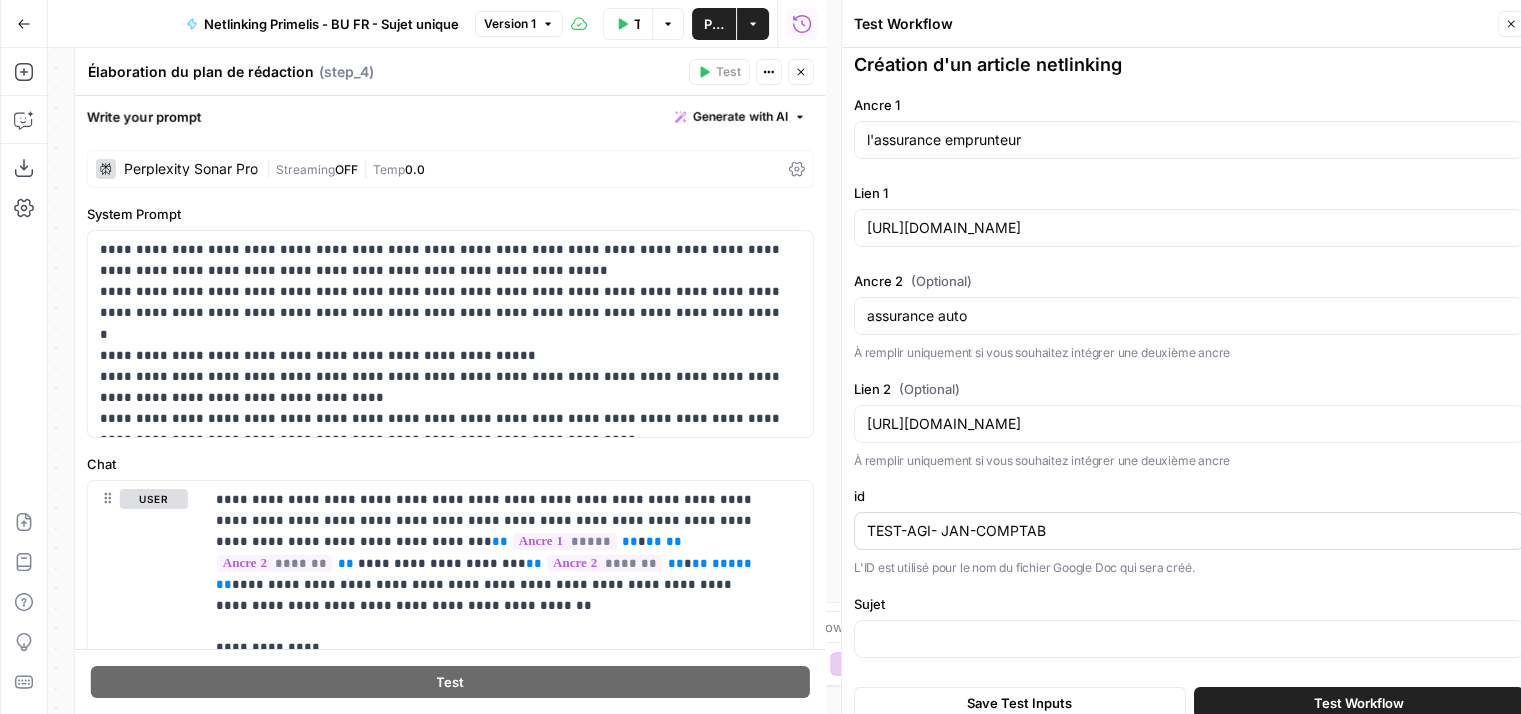 click on "TEST-AGI- JAN-COMPTAB" at bounding box center (1189, 531) 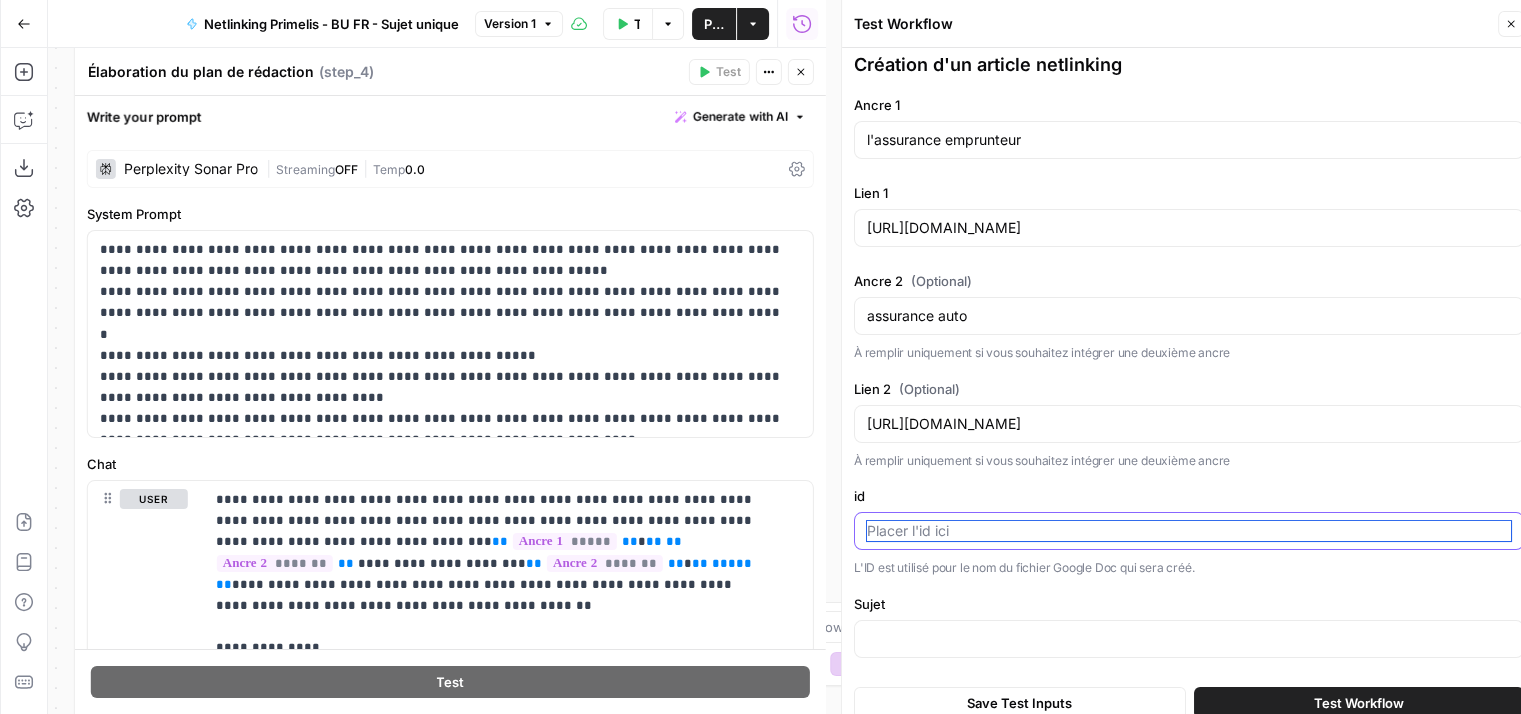 paste on "SEVETY-JUIN-LEPETITJOU" 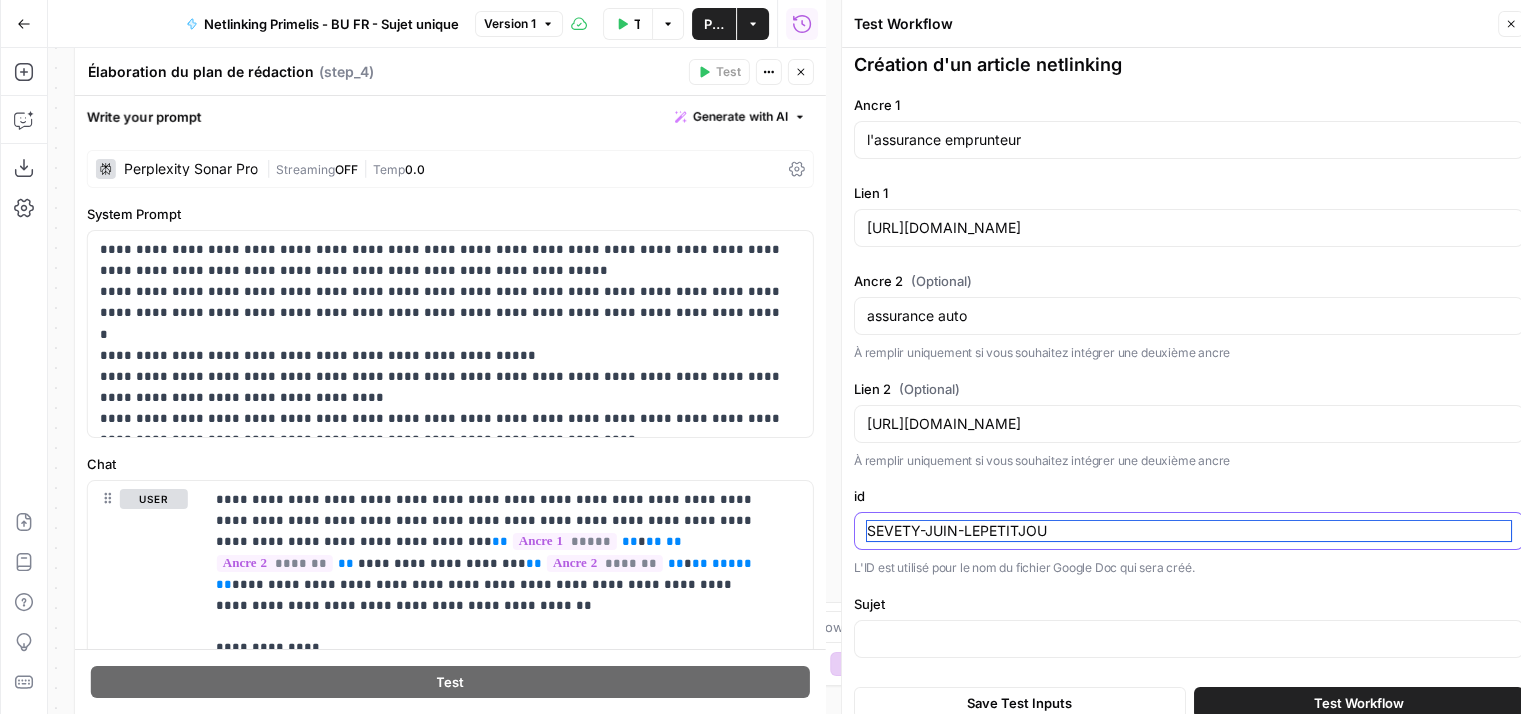 type on "SEVETY-JUIN-LEPETITJOU" 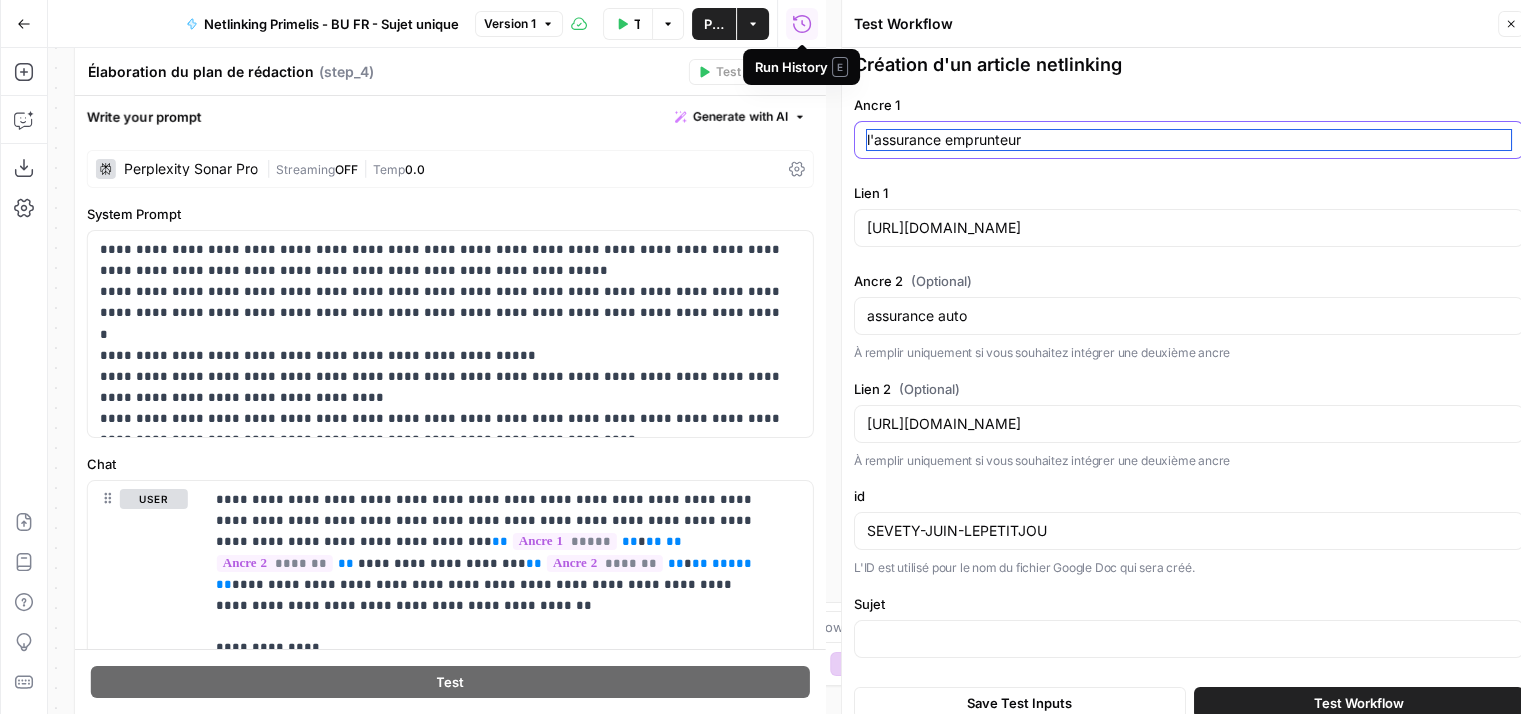 click on "l'assurance emprunteur" at bounding box center (1189, 140) 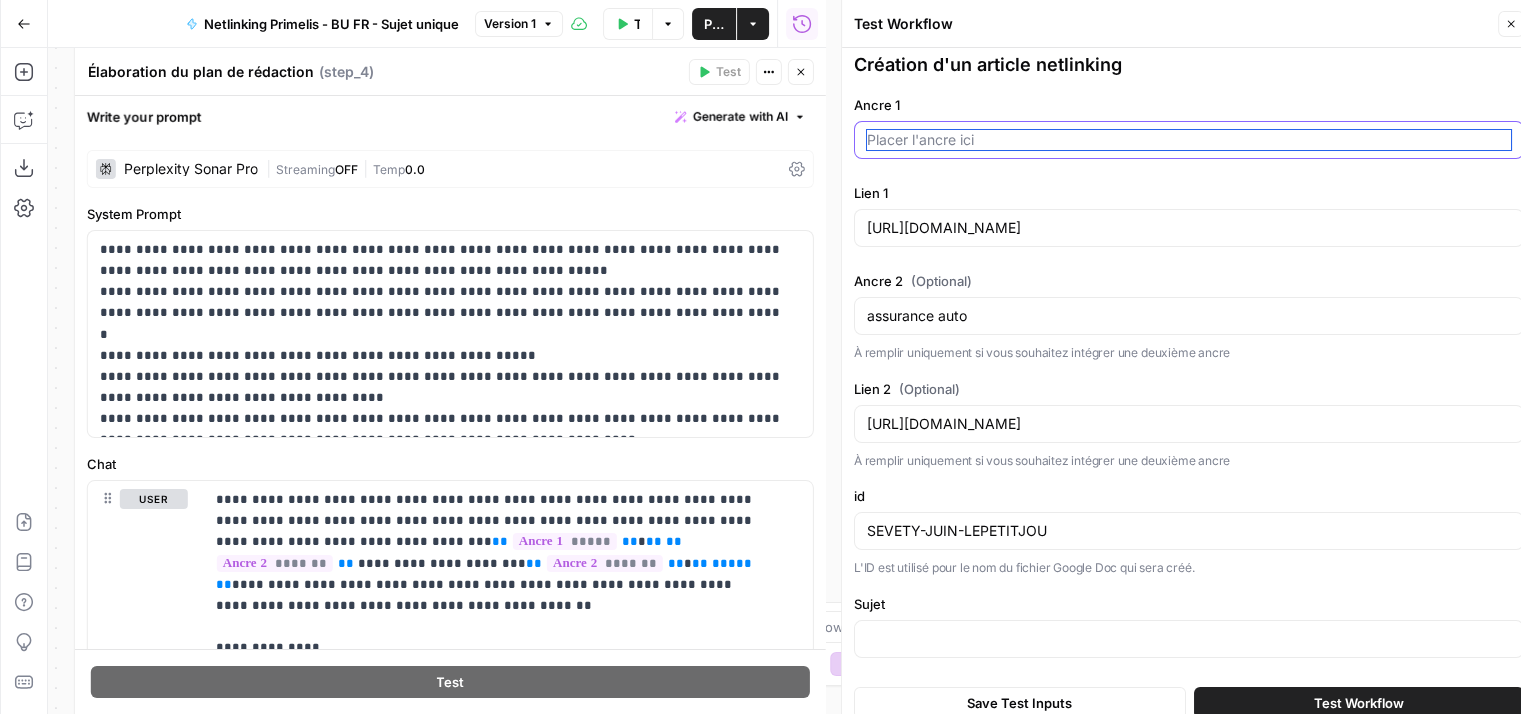 paste on "identification pour chat" 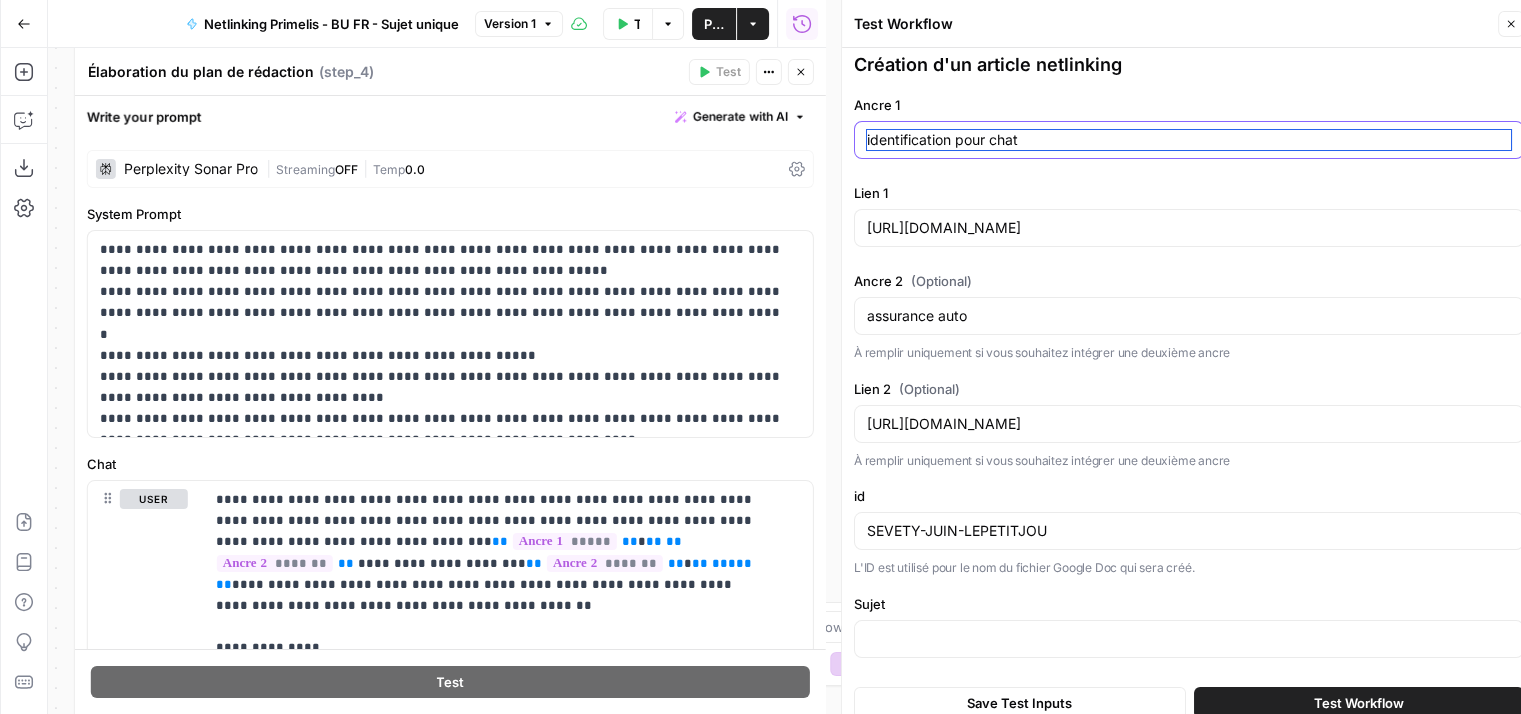 type on "identification pour chat" 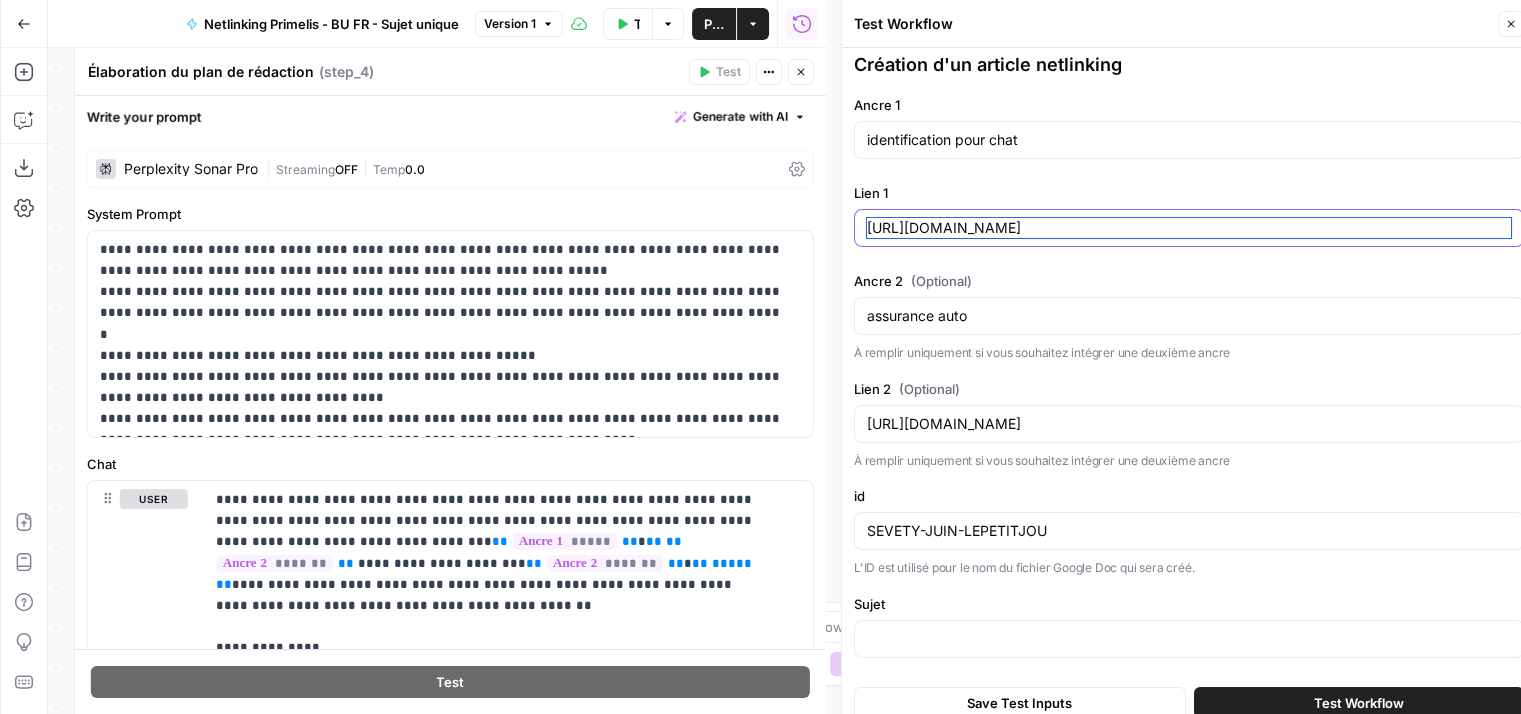 click on "https://www.agipi.com/offre/assurance-emprunteur/" at bounding box center (1189, 228) 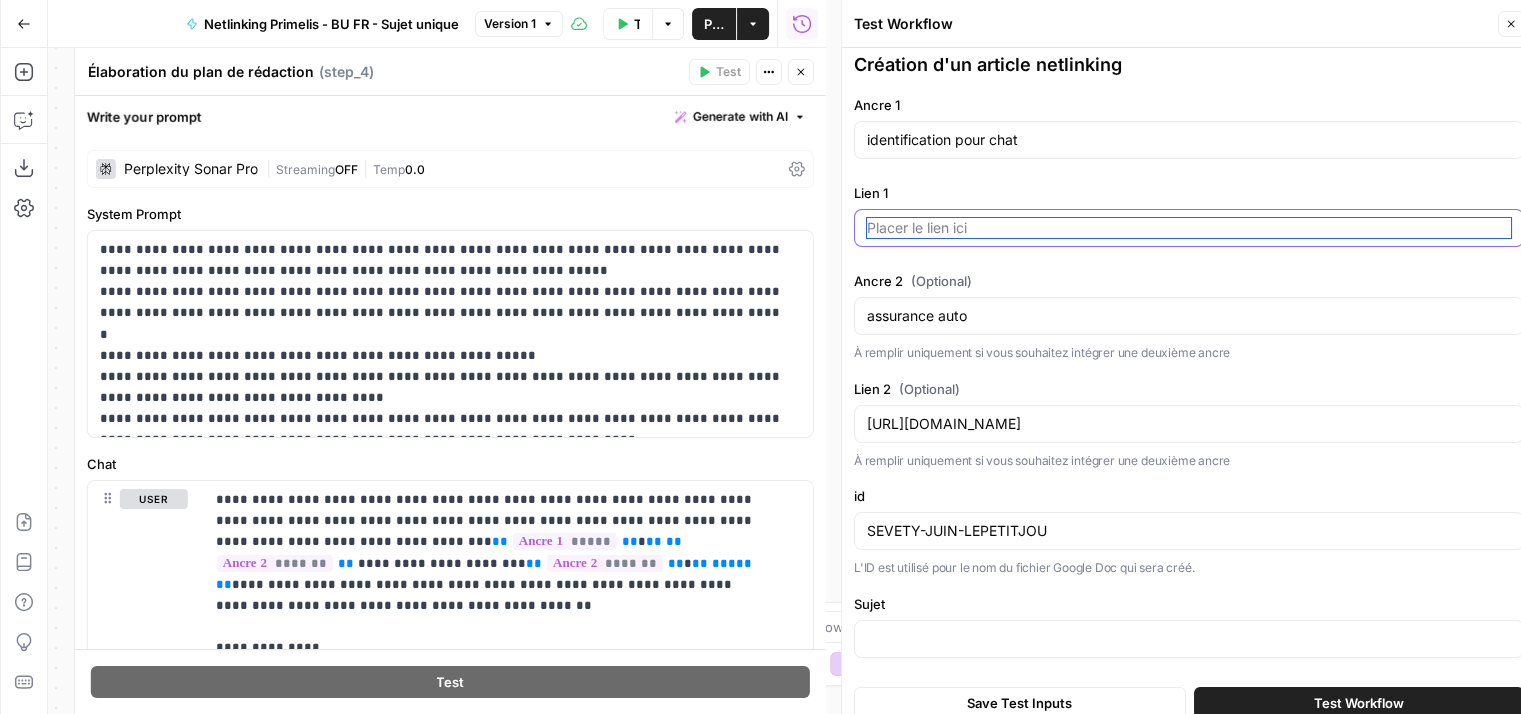 paste on "https://sevetys.fr/soins-veterinaires/medecine-preventive/identification/" 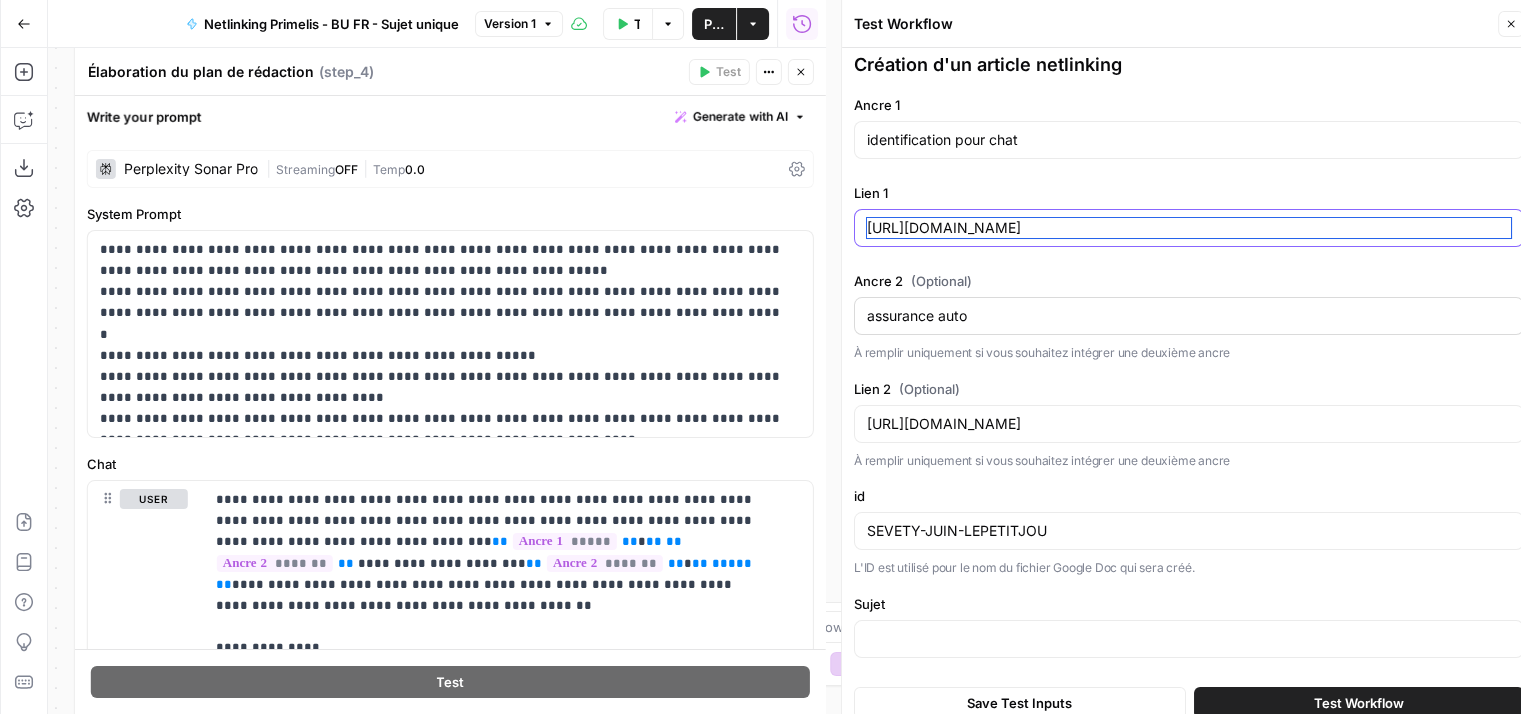 type on "https://sevetys.fr/soins-veterinaires/medecine-preventive/identification/" 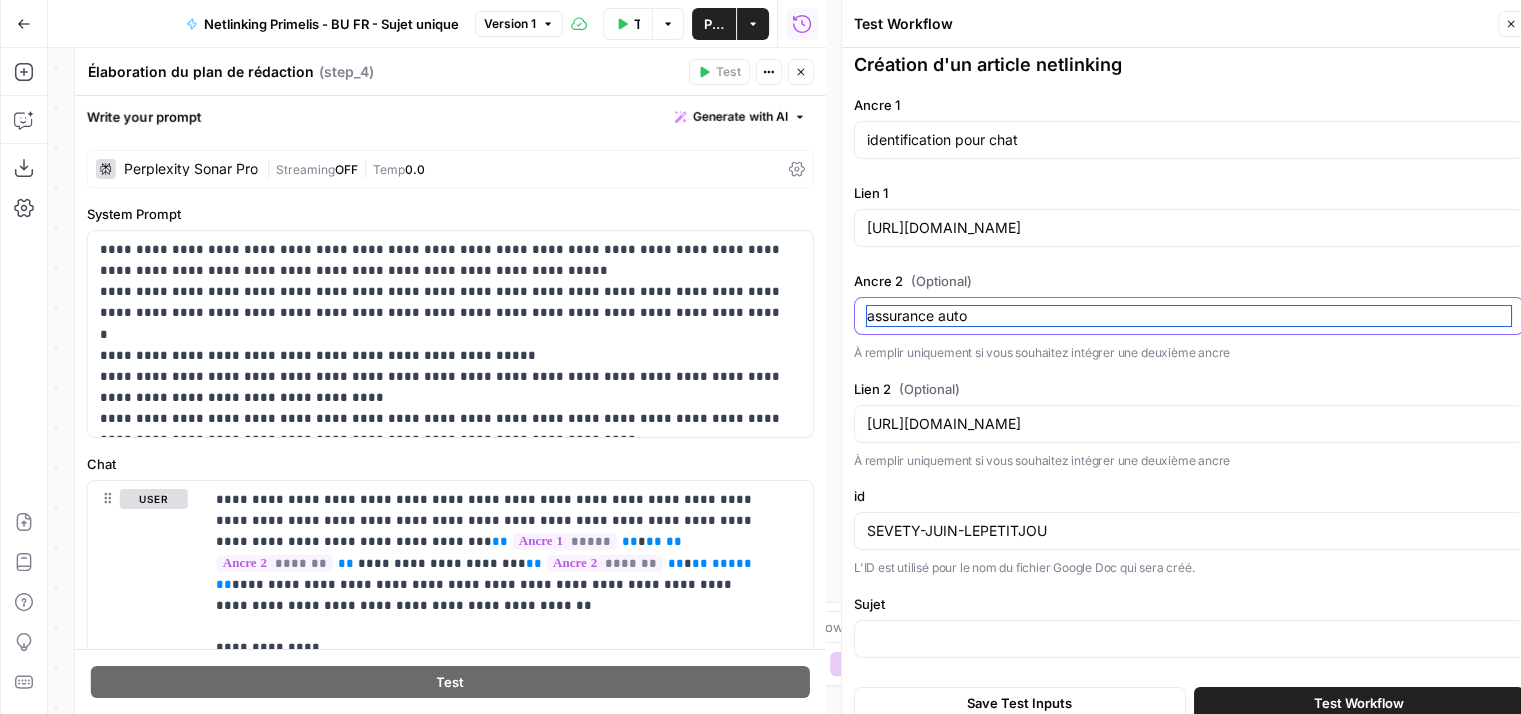 click on "assurance auto" at bounding box center [1189, 316] 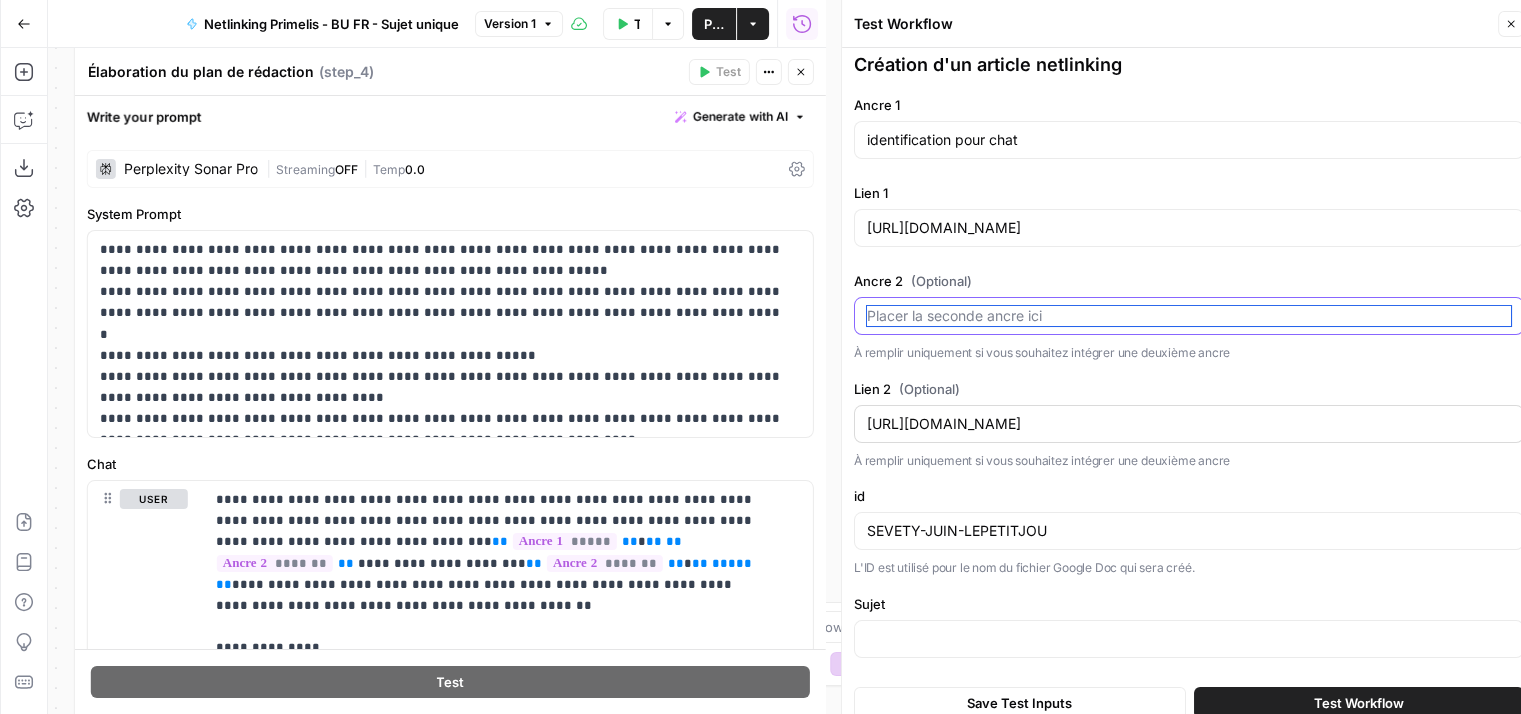 type 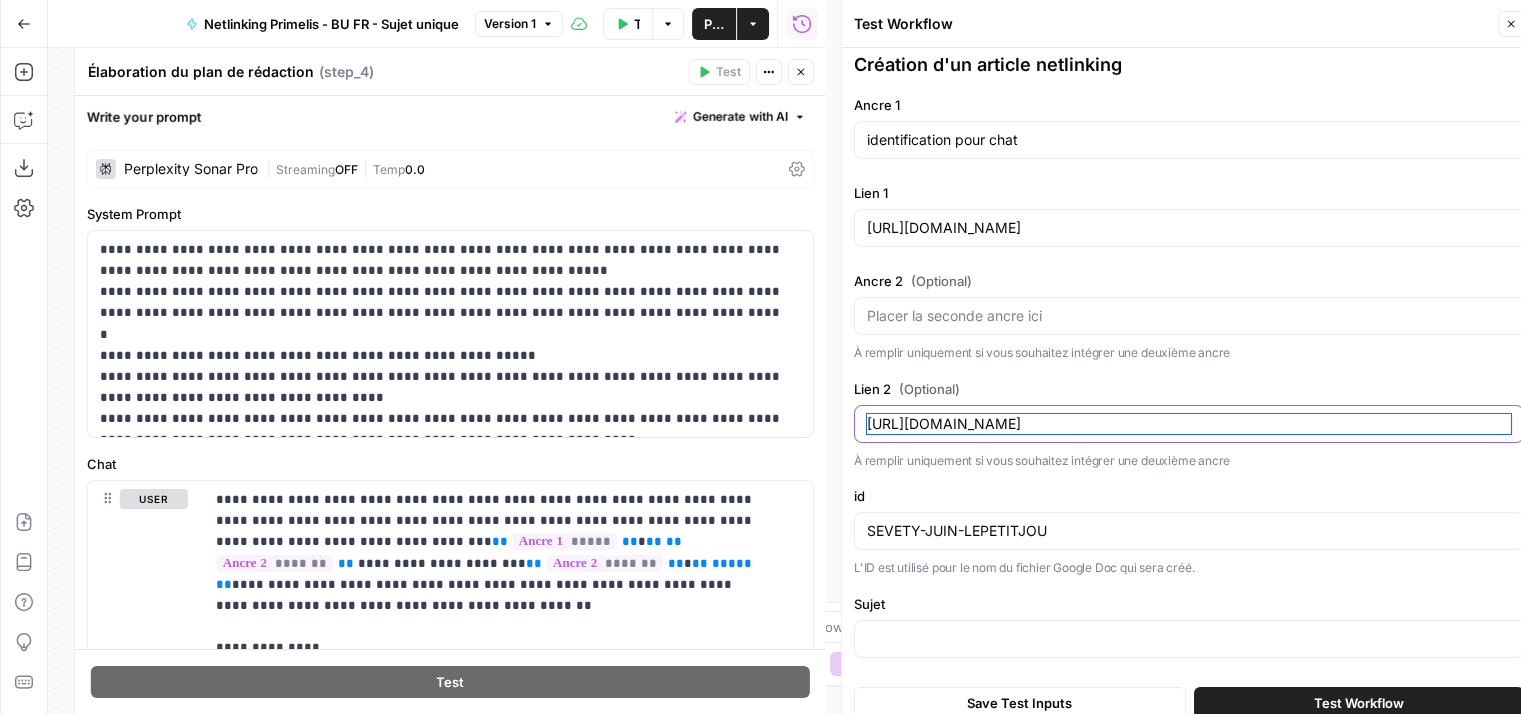 click on "https://www.agipi.com/offre/assurance-auto/" at bounding box center [1189, 424] 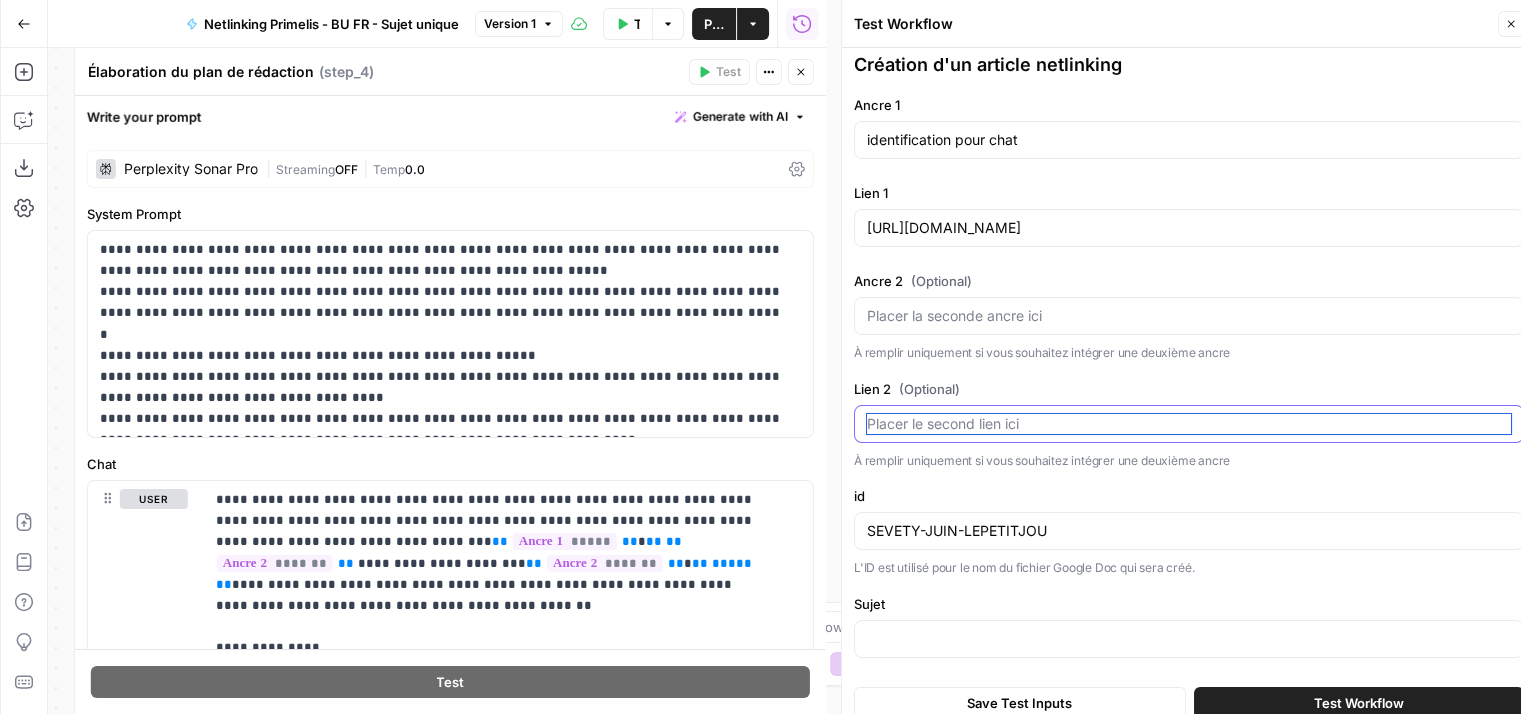 scroll, scrollTop: 16, scrollLeft: 0, axis: vertical 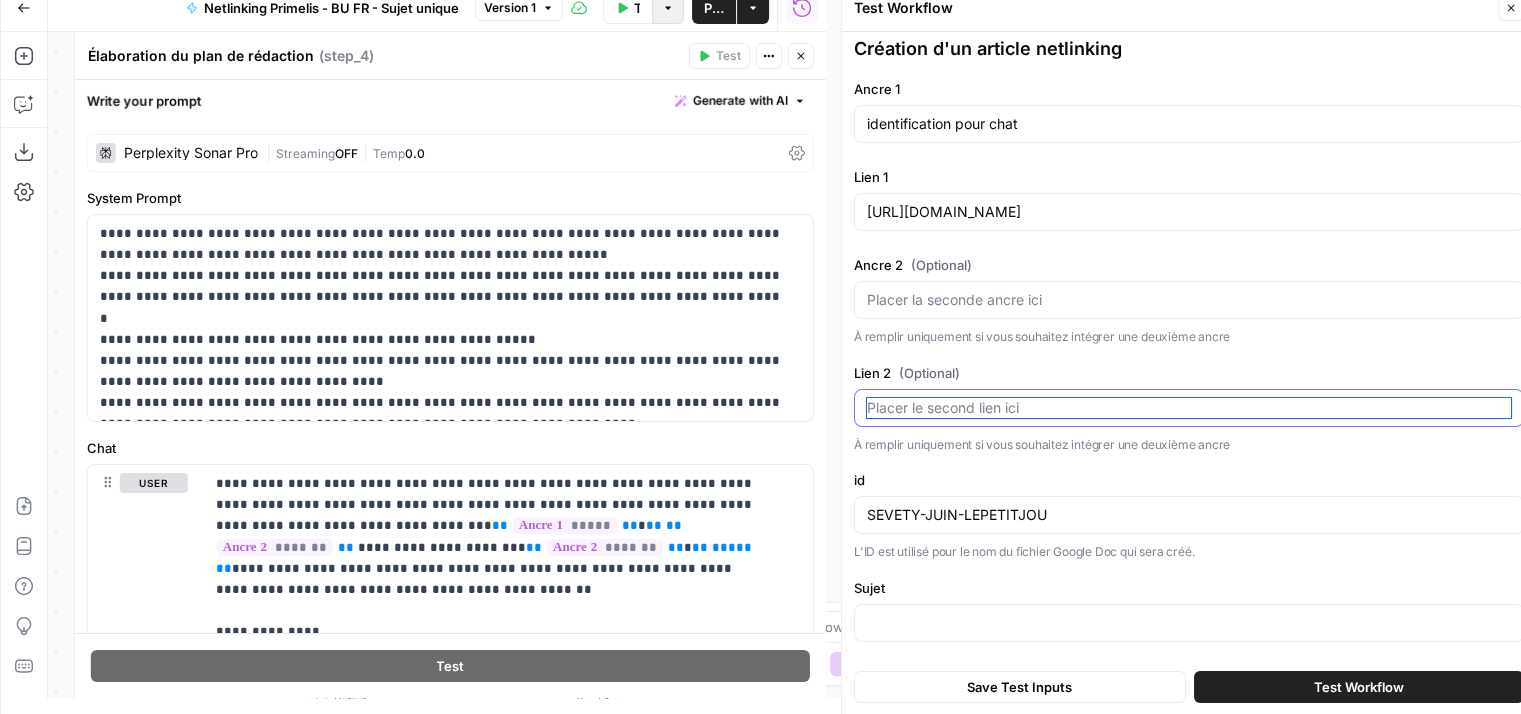 type 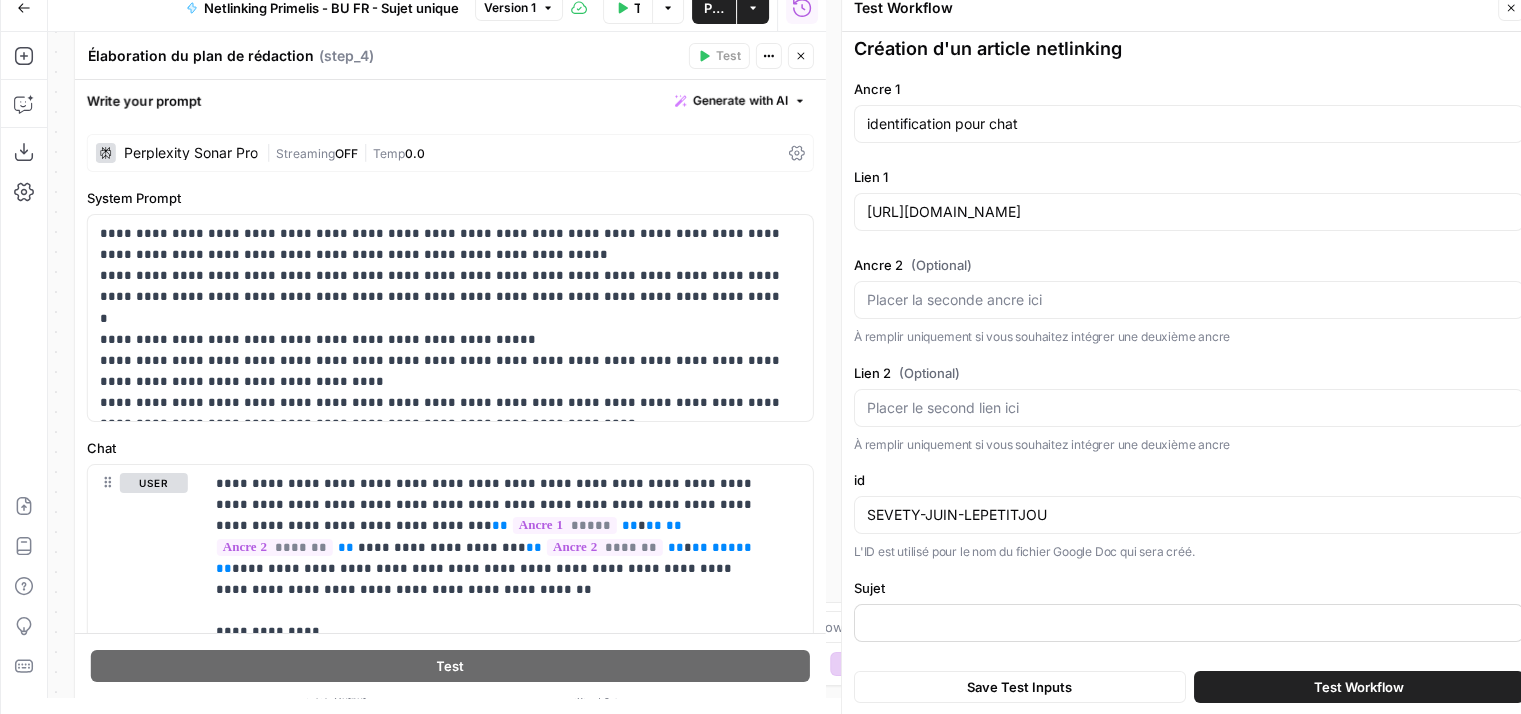 click at bounding box center (1189, 623) 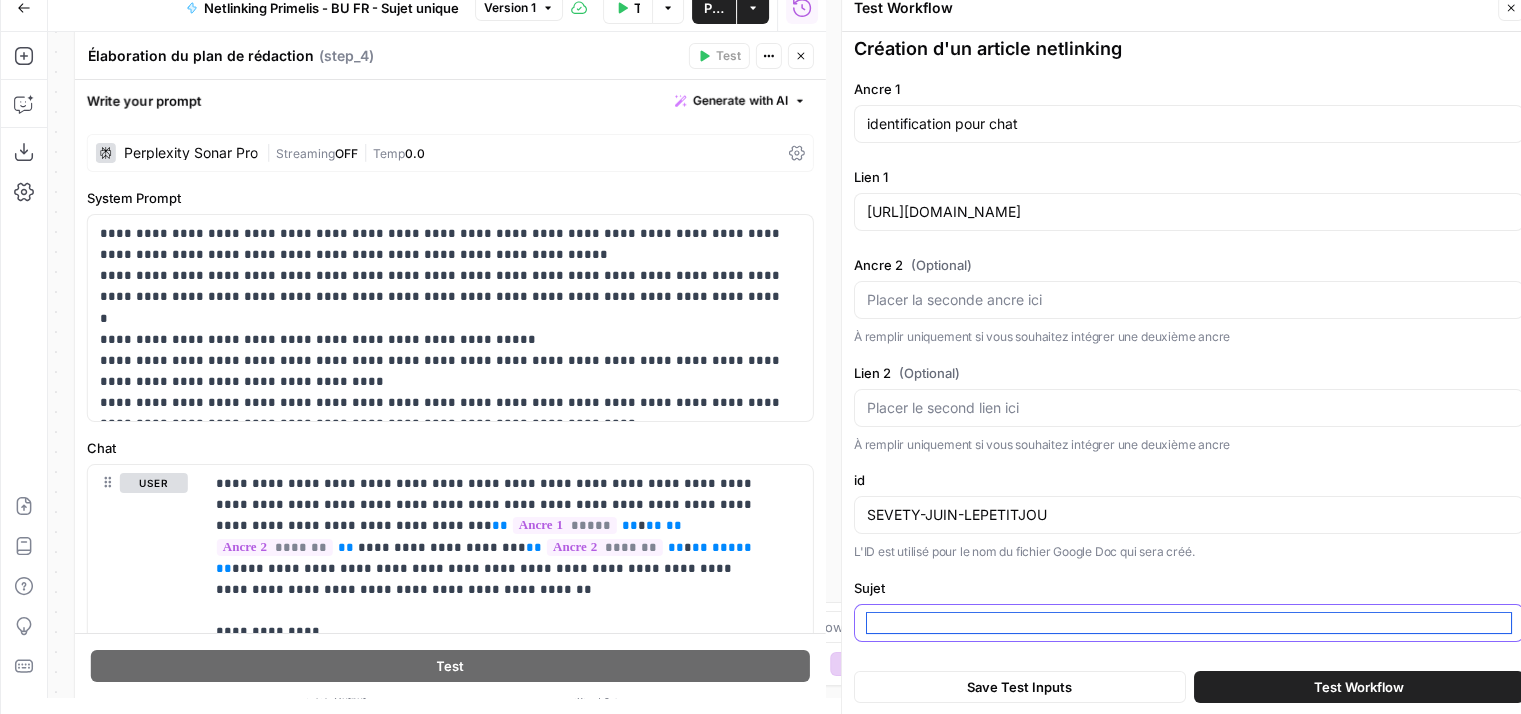 paste on "S’expatrier avec son animal : formalités et précautions essentielles" 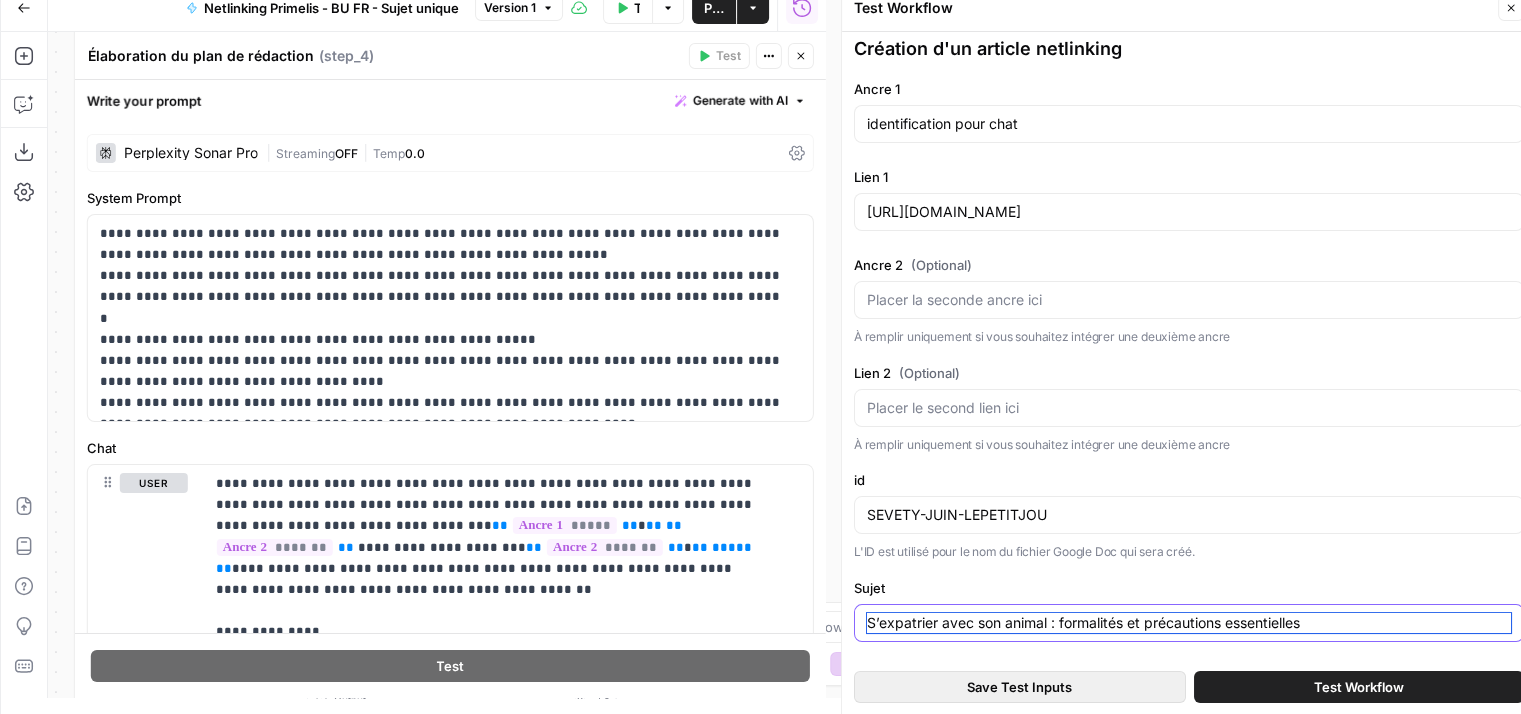 type on "S’expatrier avec son animal : formalités et précautions essentielles" 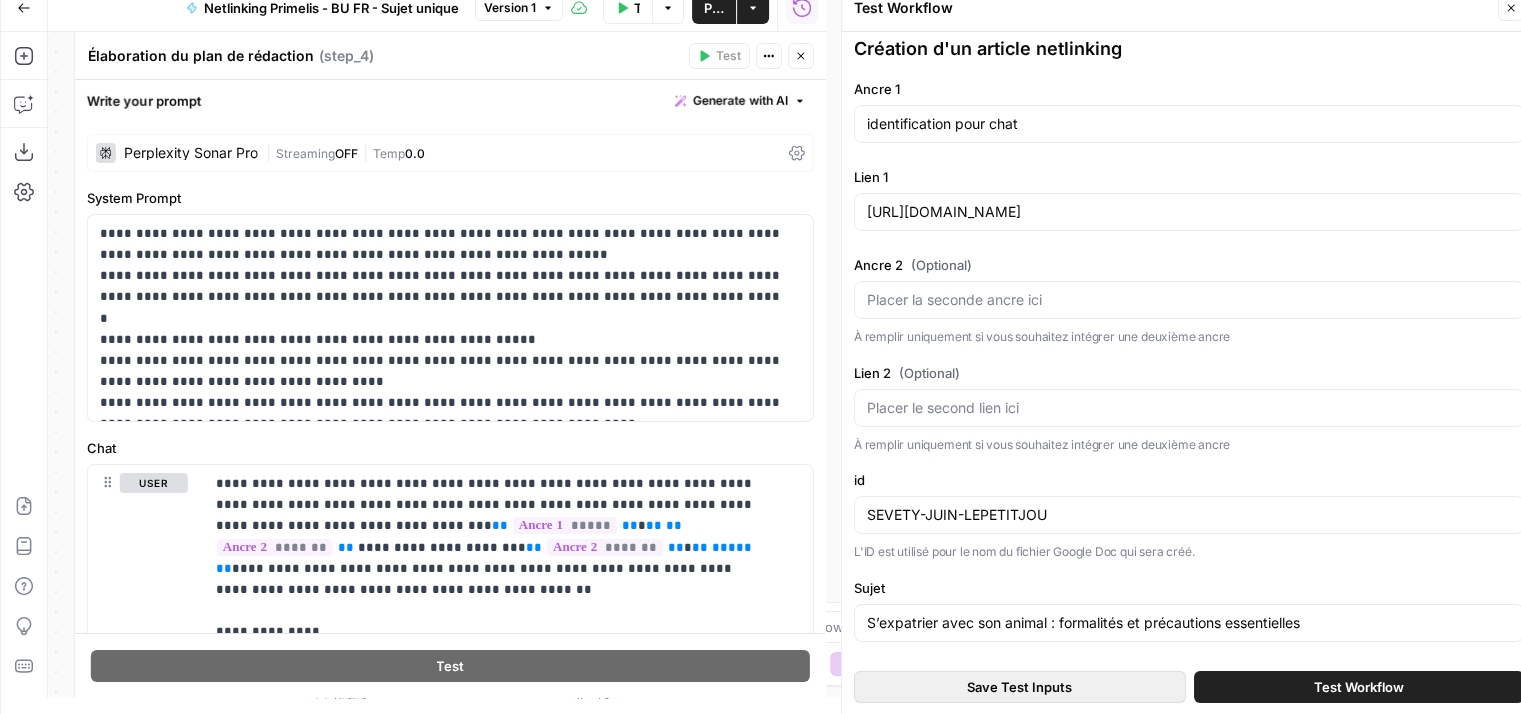 click on "Save Test Inputs" at bounding box center (1019, 686) 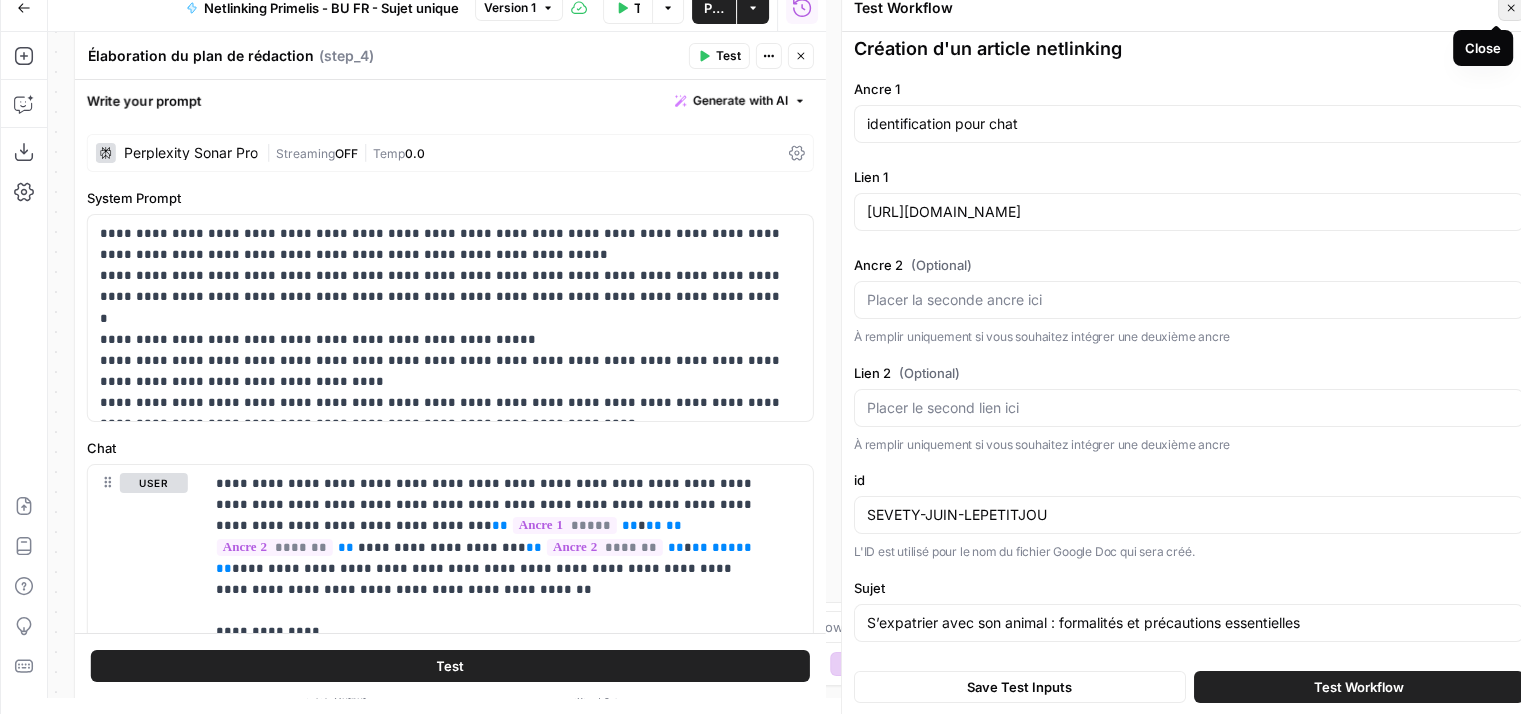 click on "Close" at bounding box center (1511, 8) 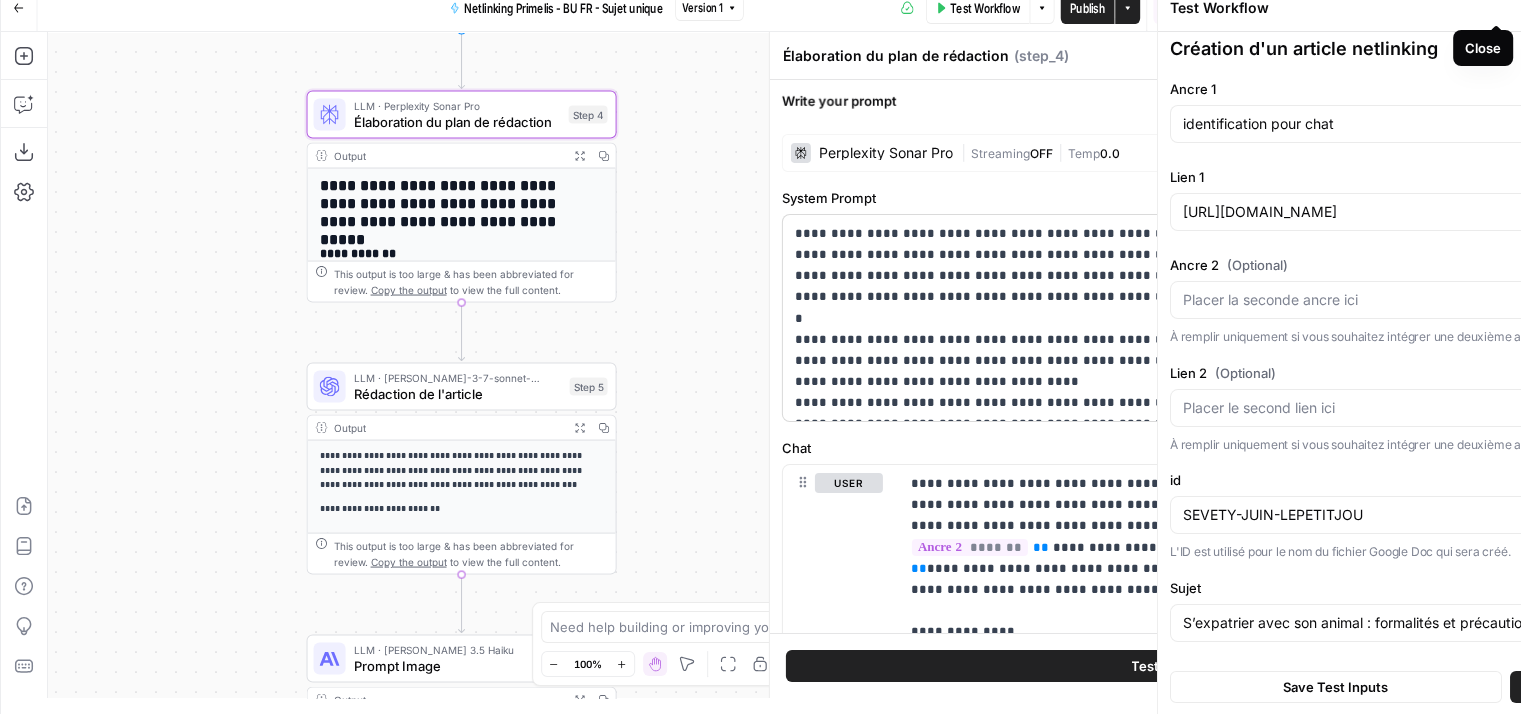 scroll, scrollTop: 0, scrollLeft: 0, axis: both 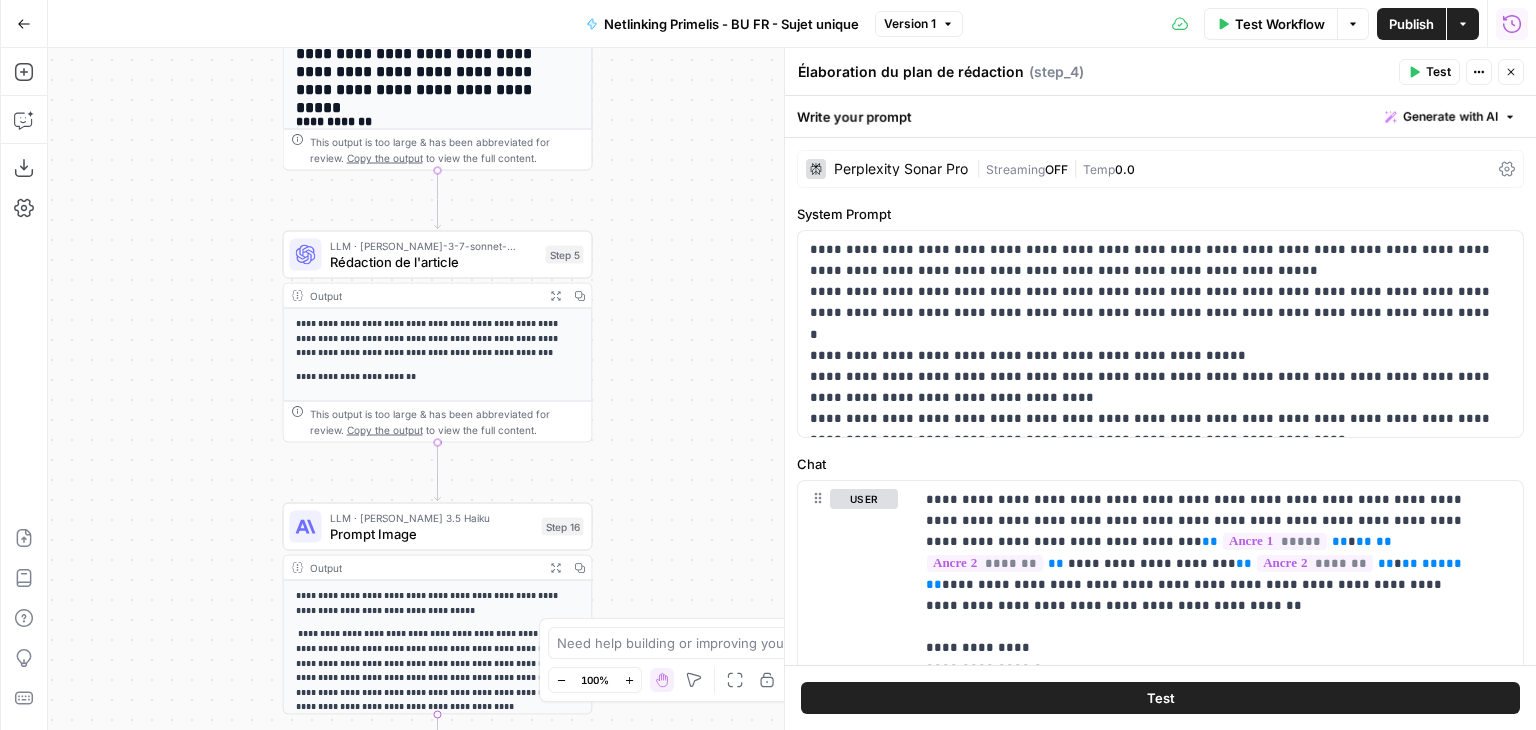 drag, startPoint x: 684, startPoint y: 429, endPoint x: 660, endPoint y: 281, distance: 149.93332 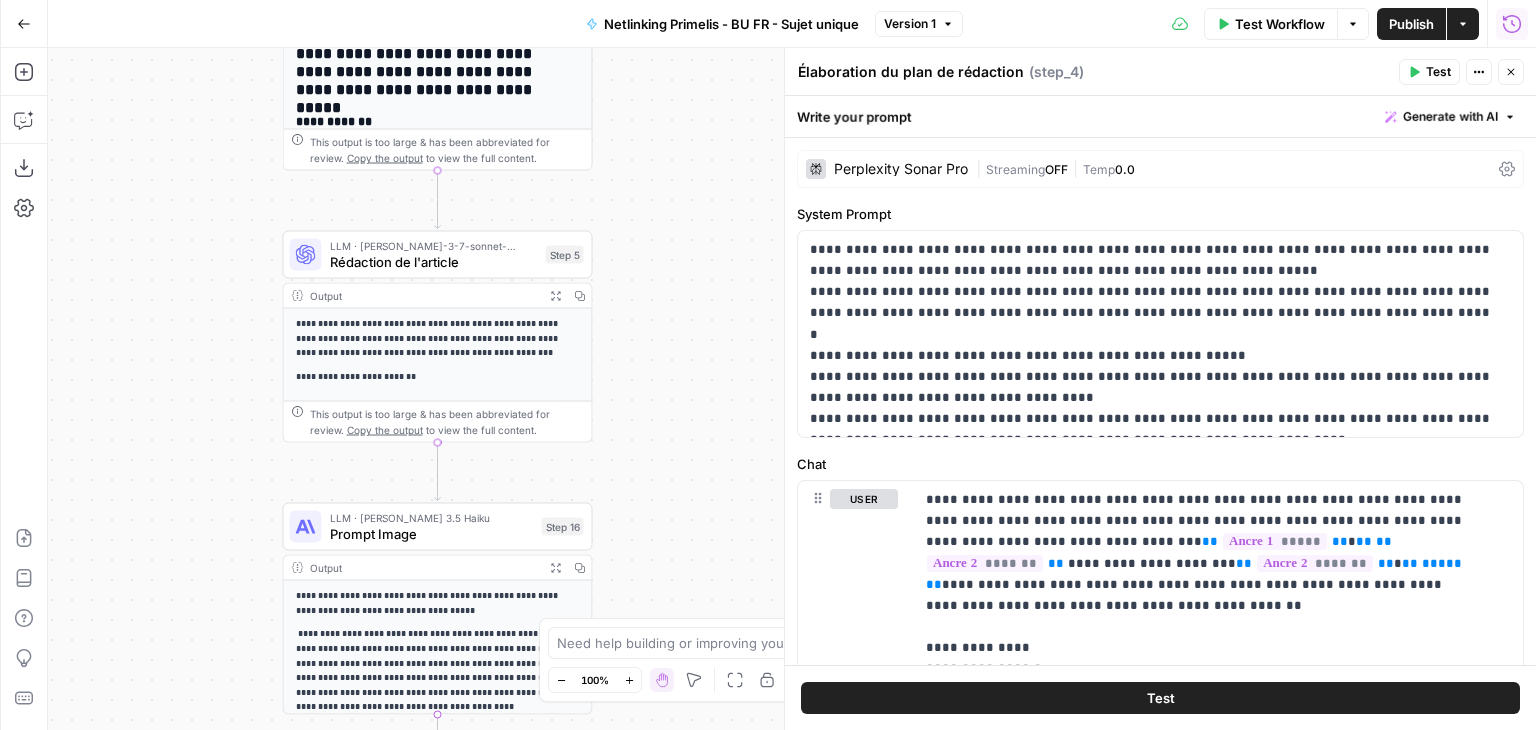 click on "**********" at bounding box center (792, 389) 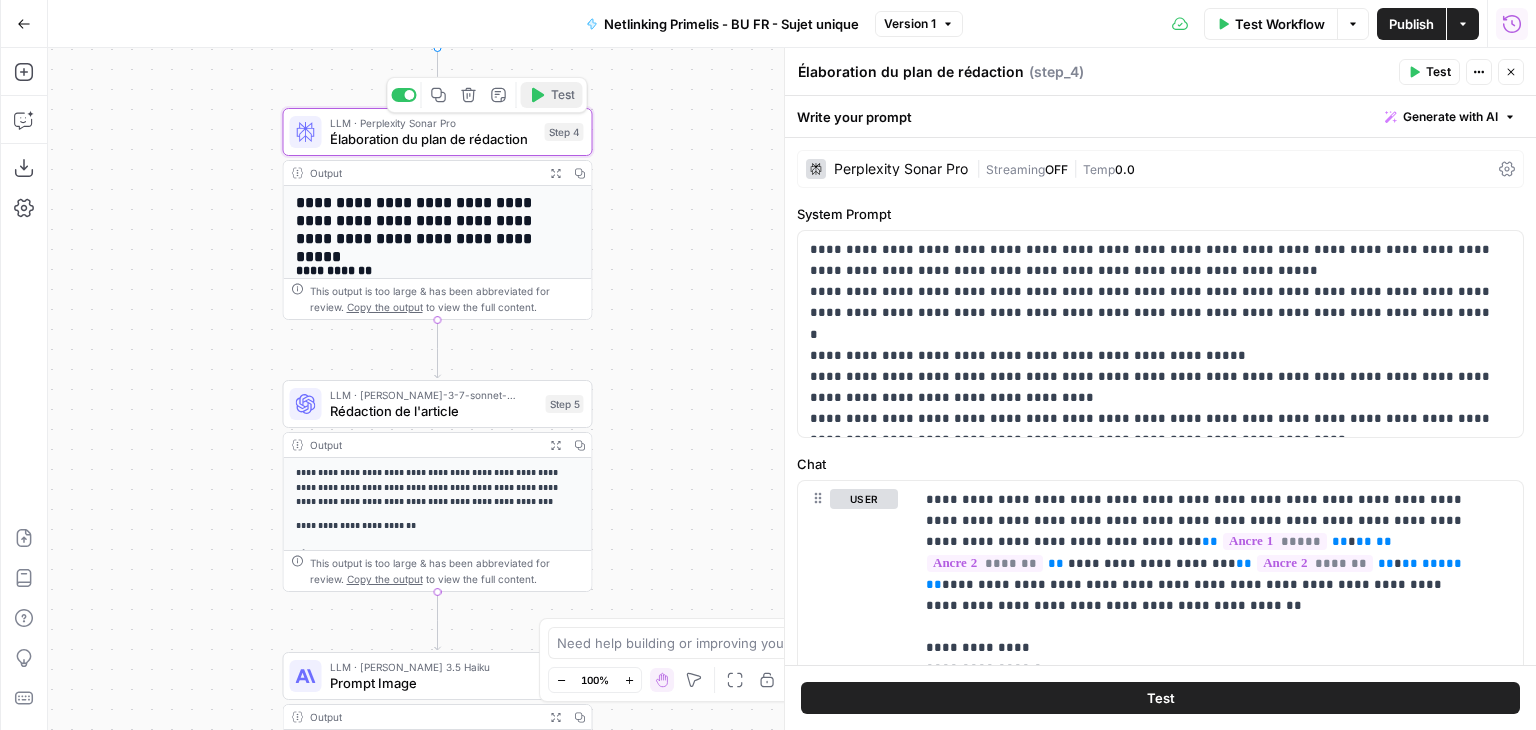 click 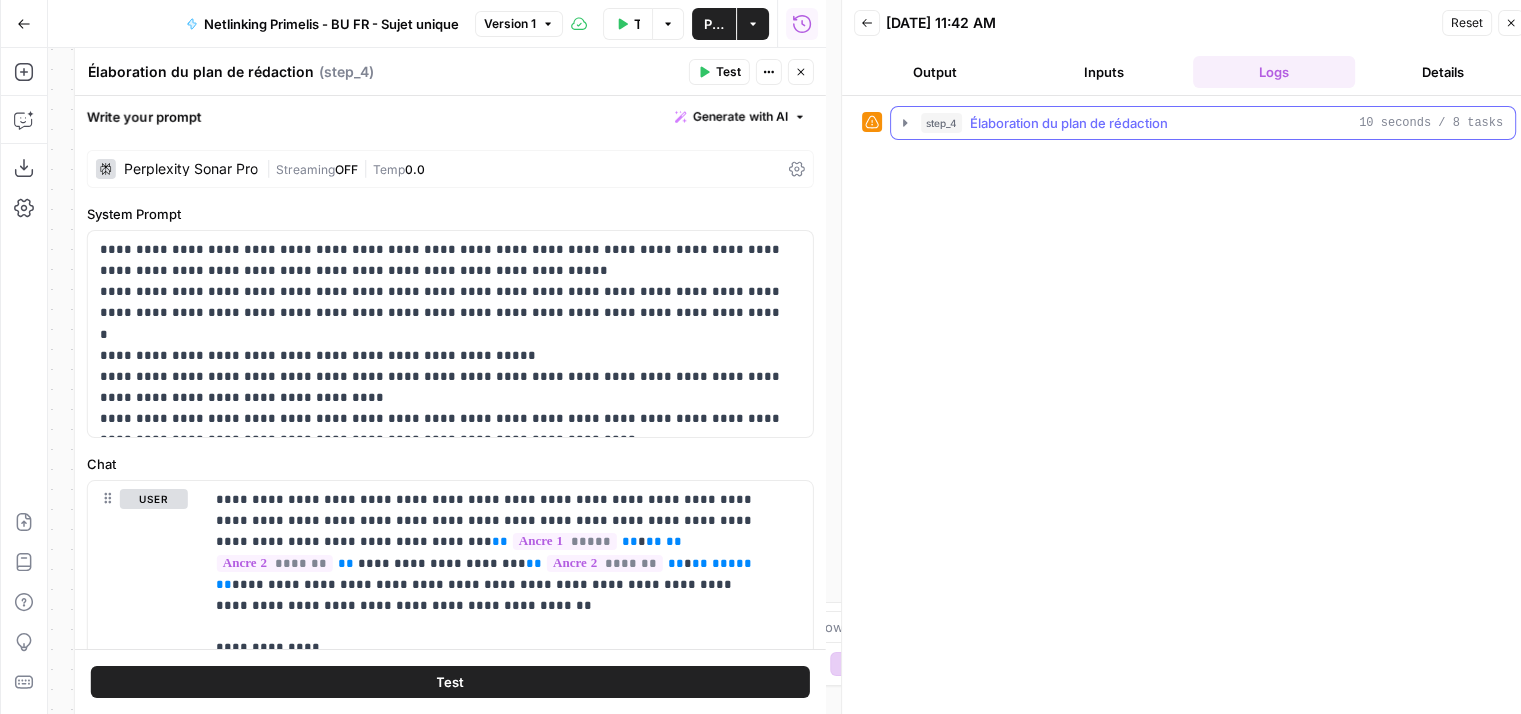 click 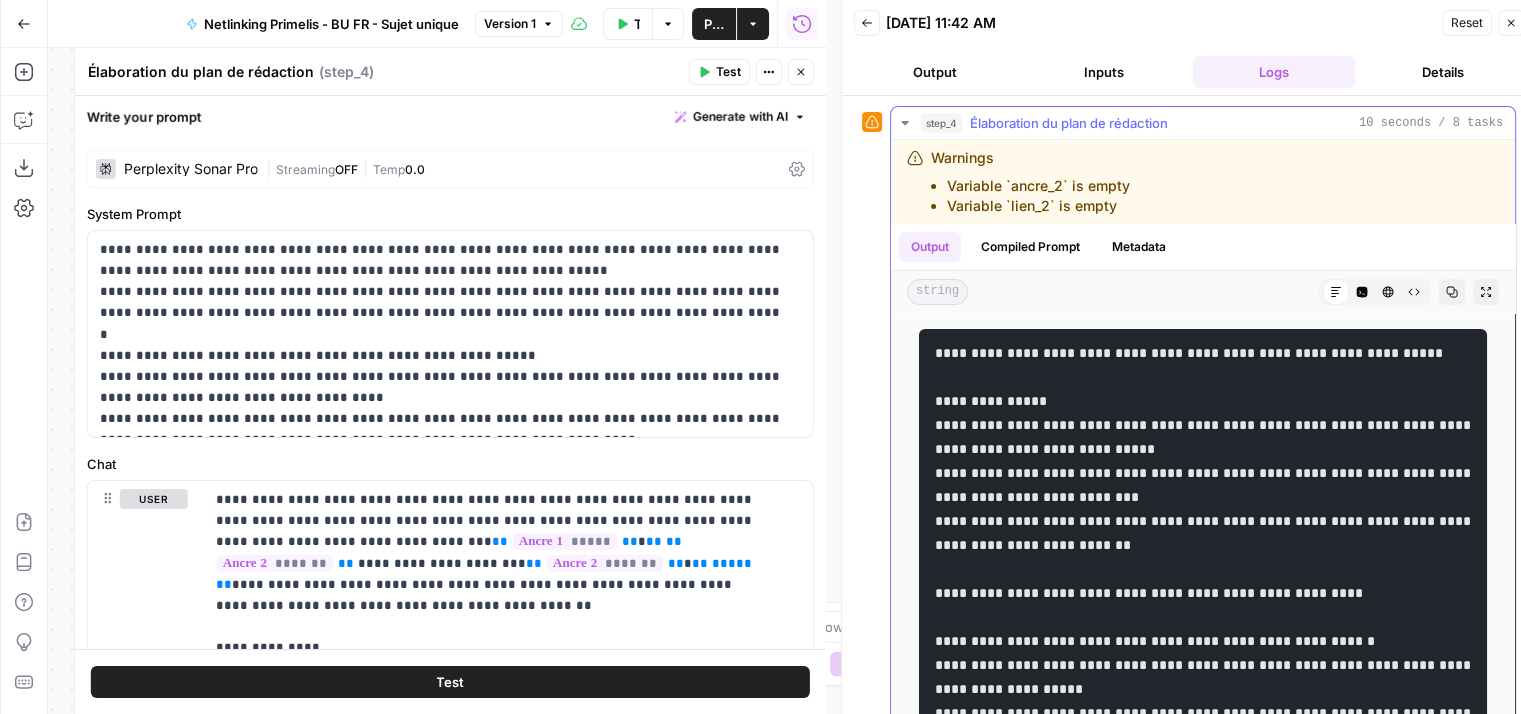click 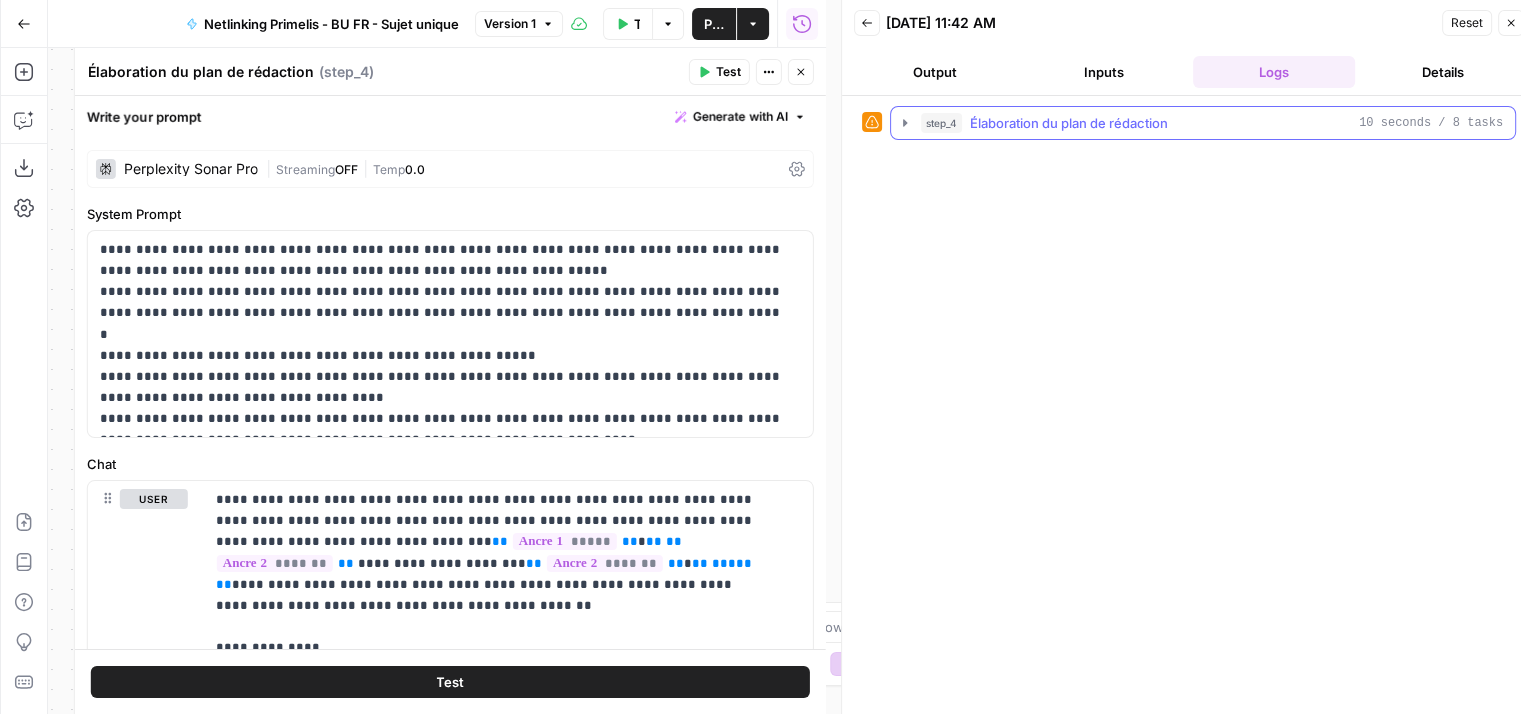 click 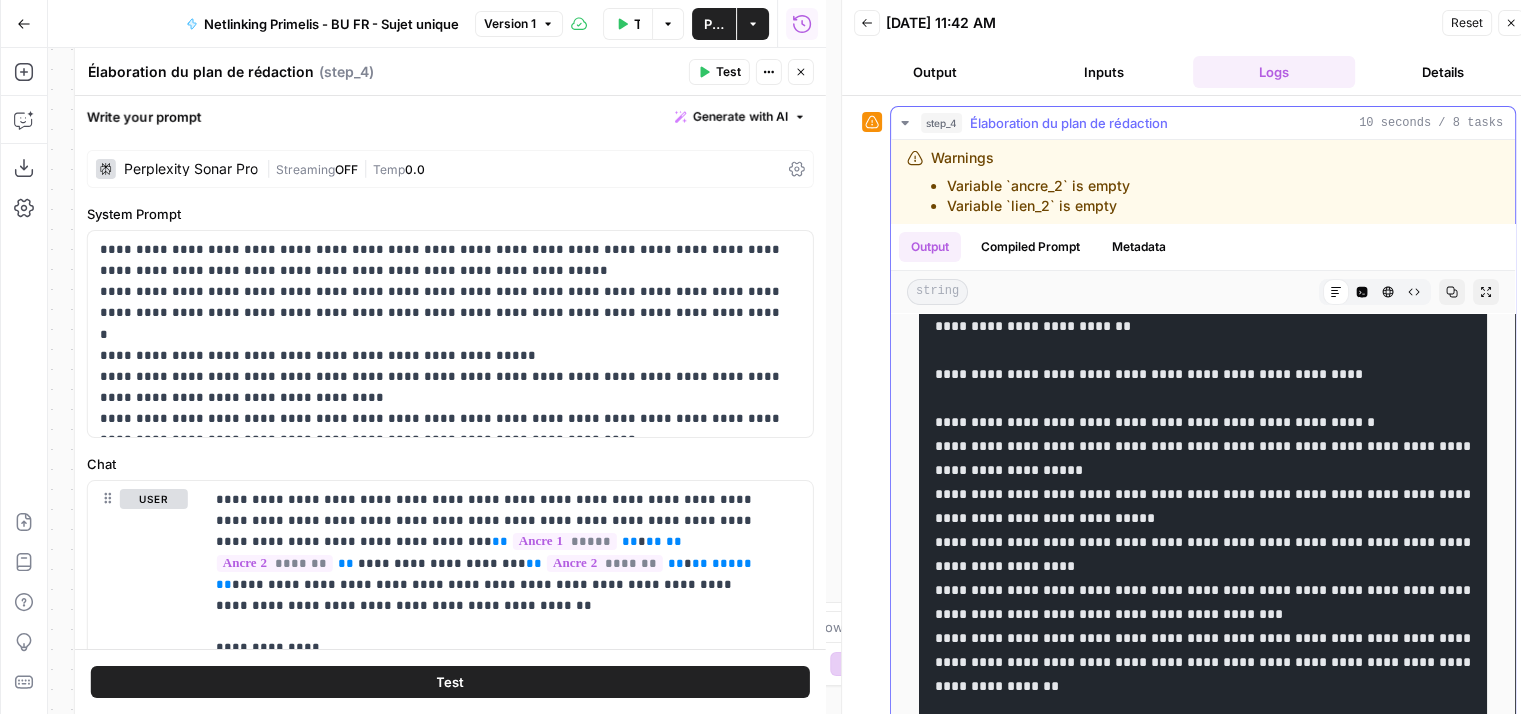 scroll, scrollTop: 222, scrollLeft: 0, axis: vertical 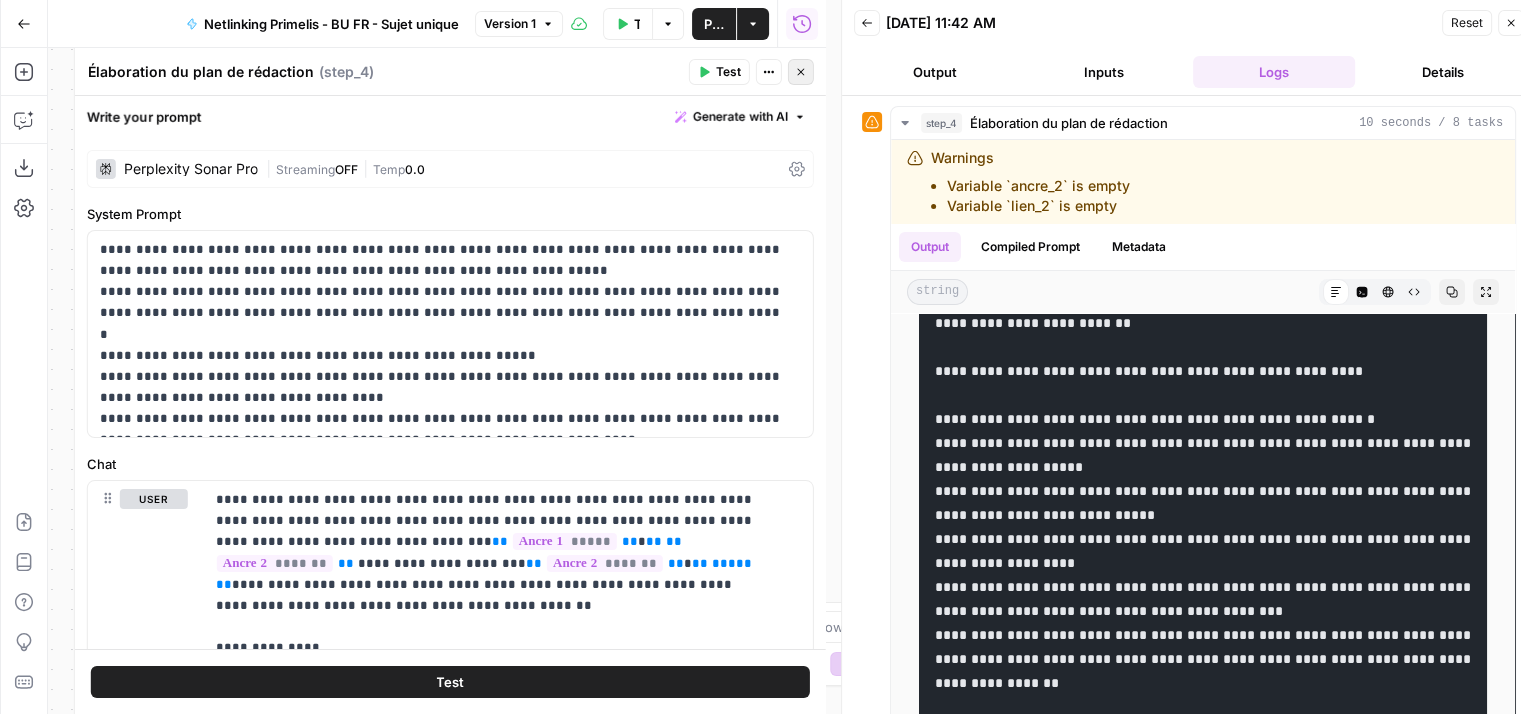 click on "Close" at bounding box center (801, 72) 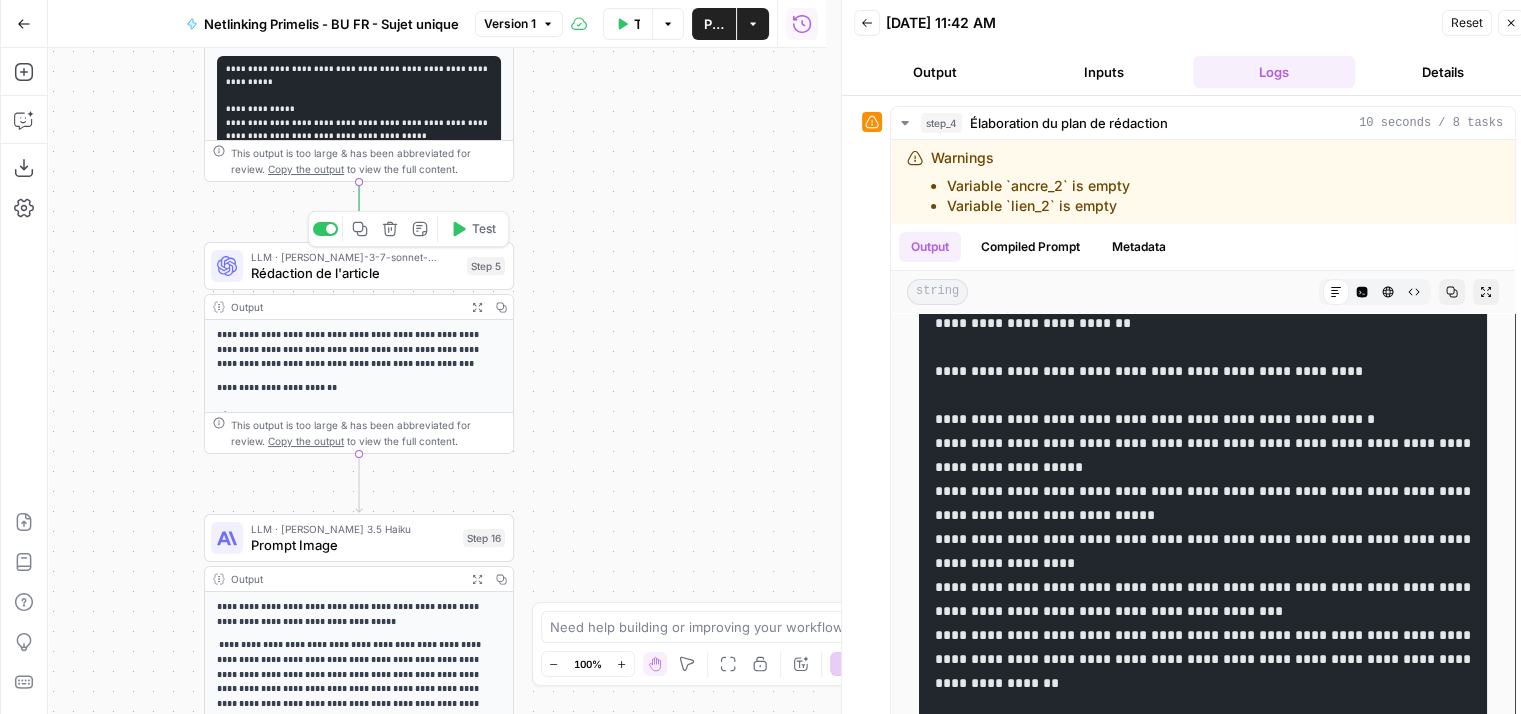 click on "Rédaction de l'article" at bounding box center (355, 273) 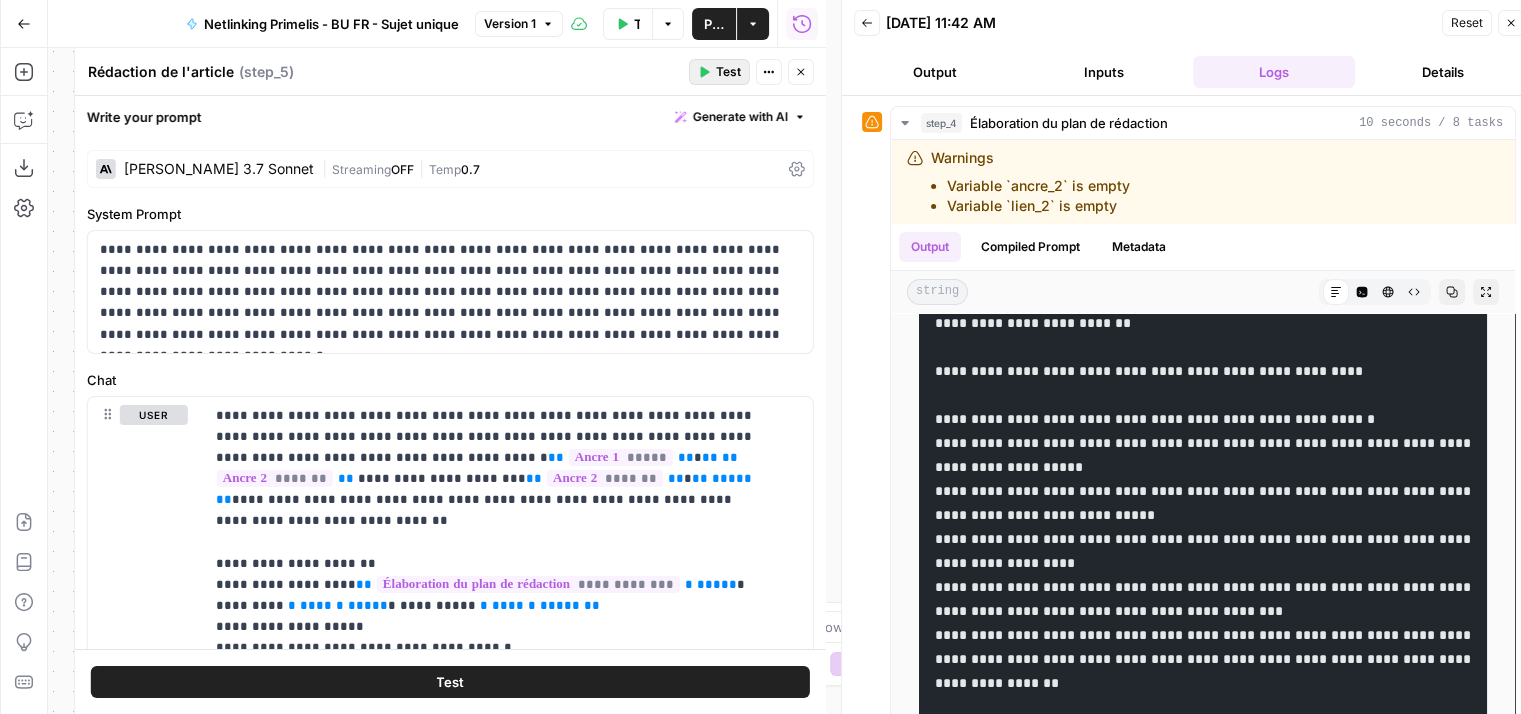 click on "Test" at bounding box center (719, 72) 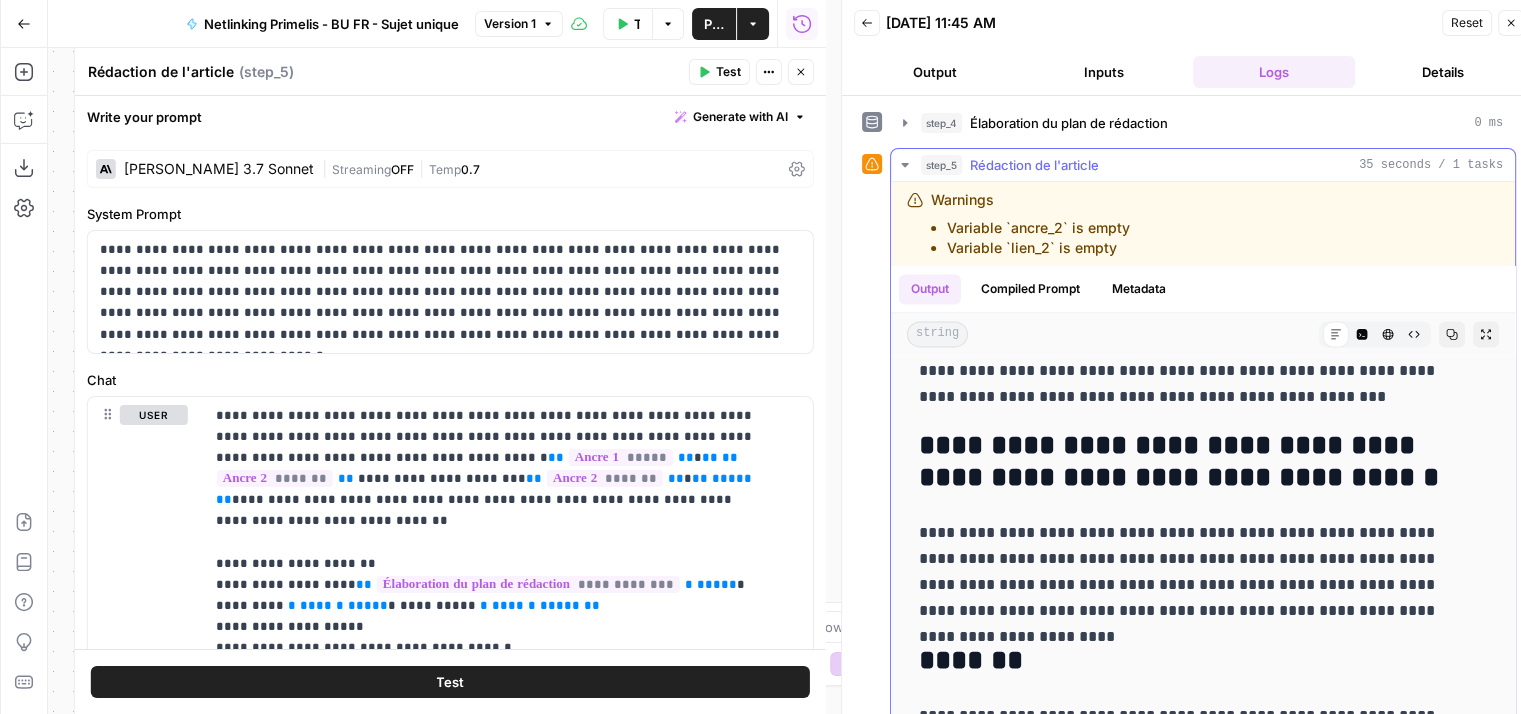 scroll, scrollTop: 3092, scrollLeft: 0, axis: vertical 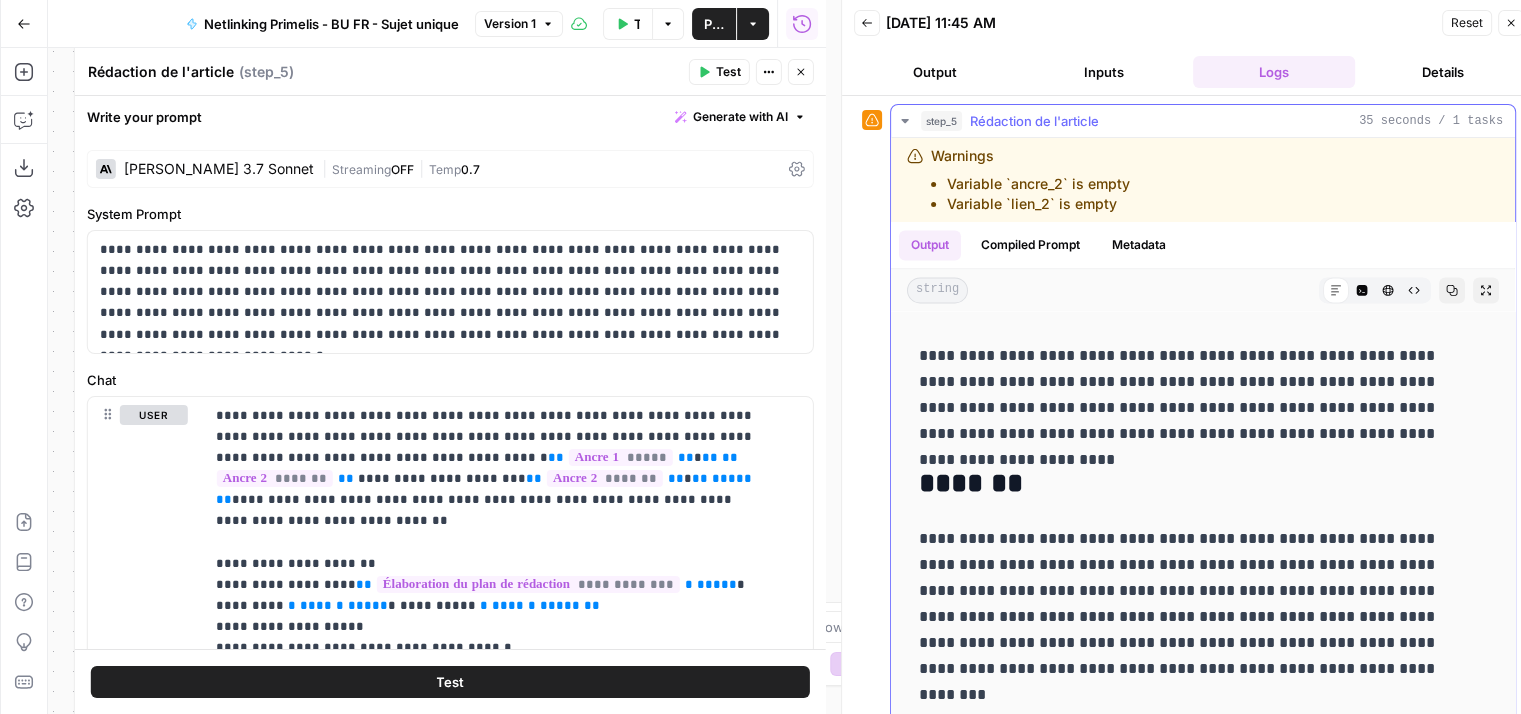 click 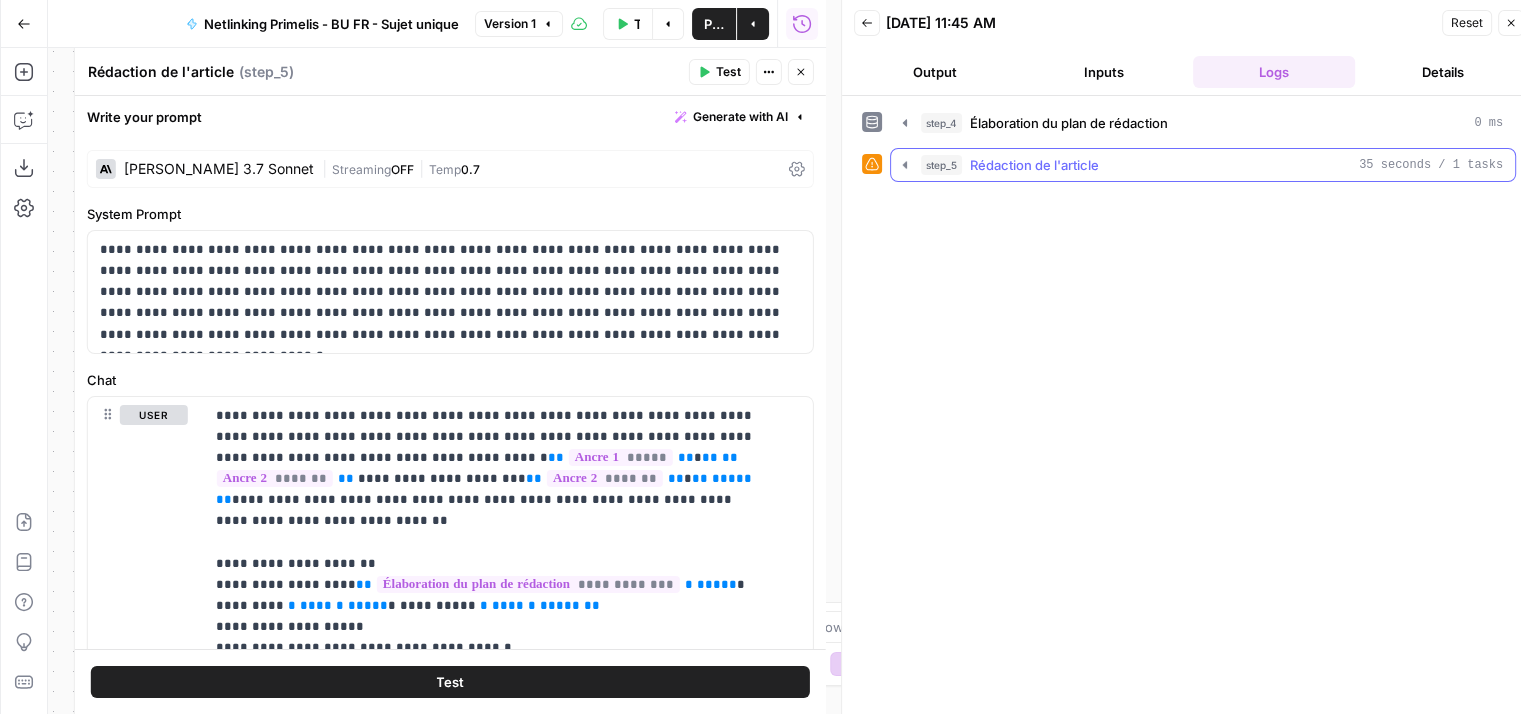 scroll, scrollTop: 0, scrollLeft: 0, axis: both 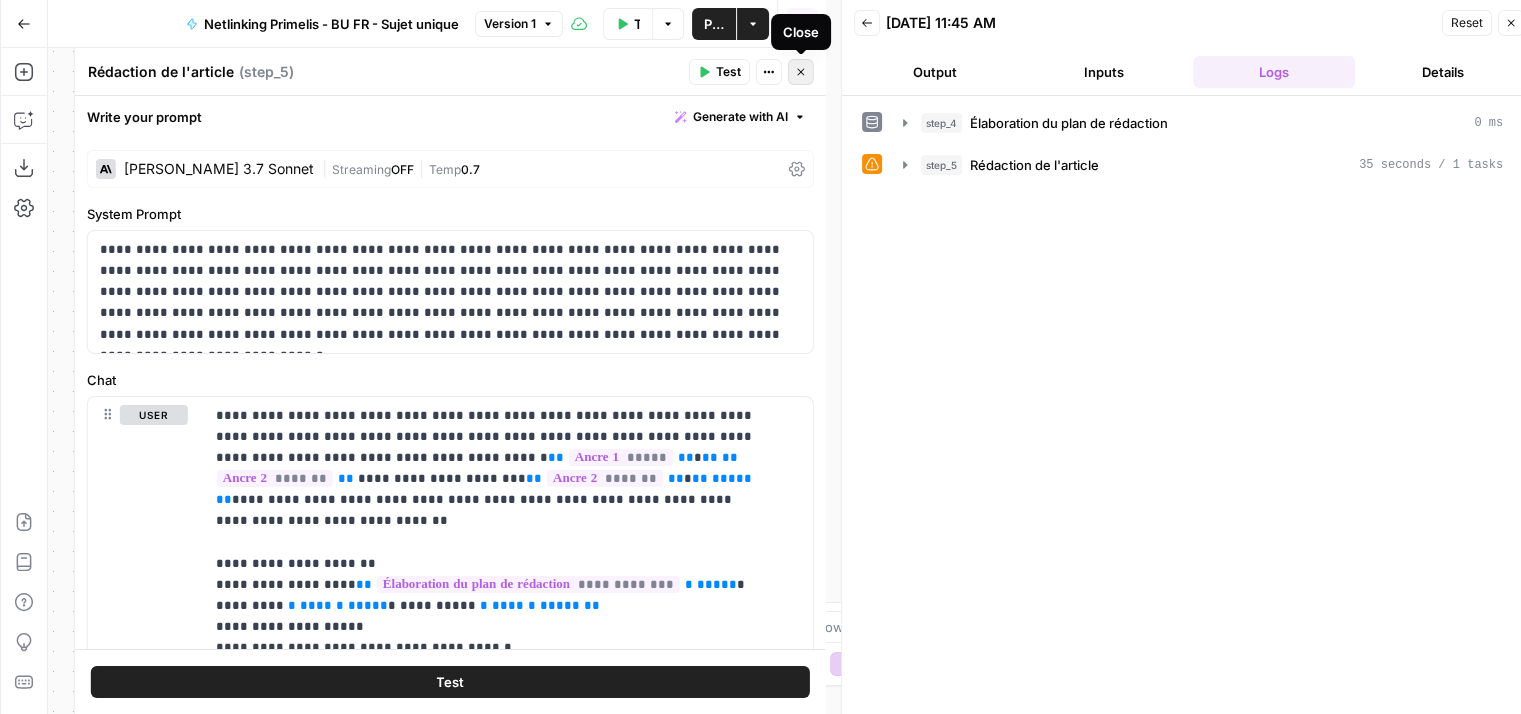 click 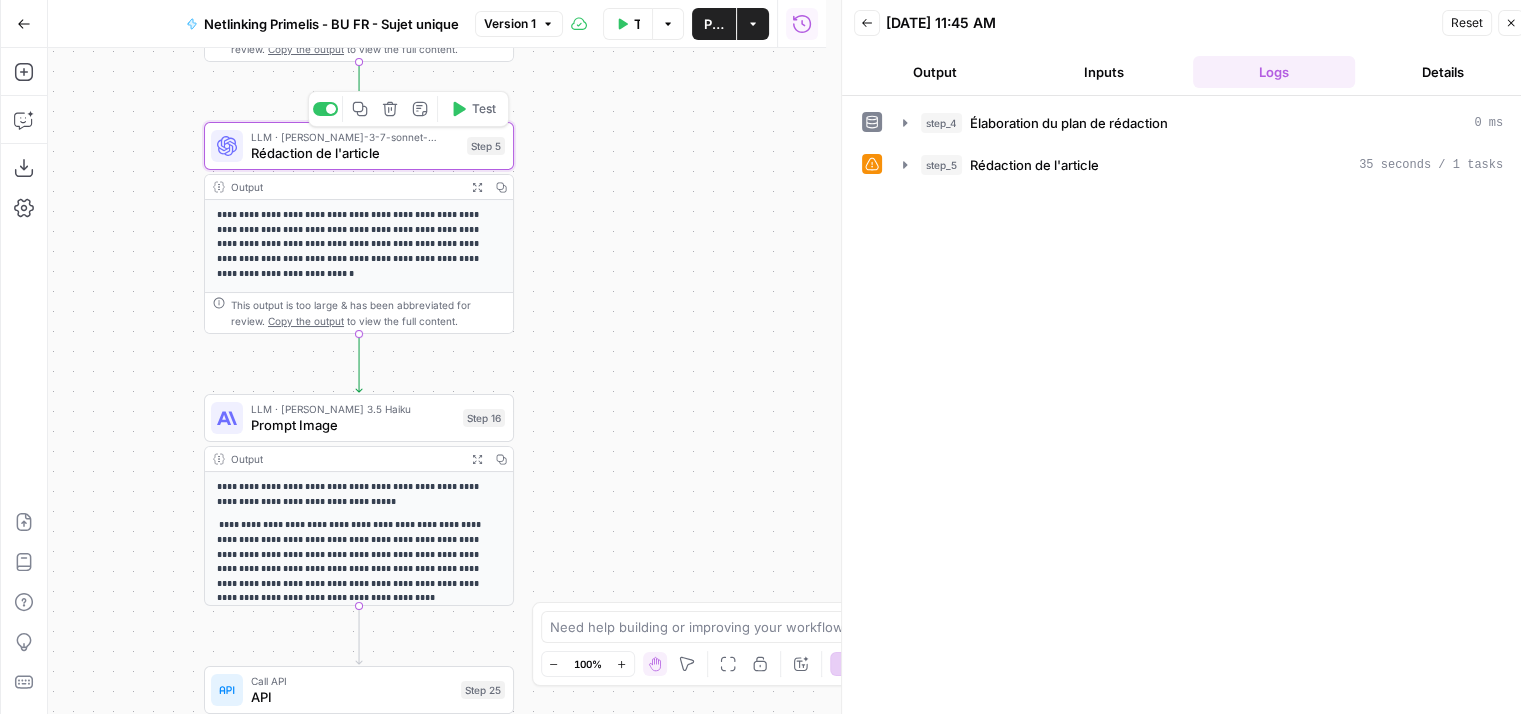 click on "Rédaction de l'article" at bounding box center [355, 153] 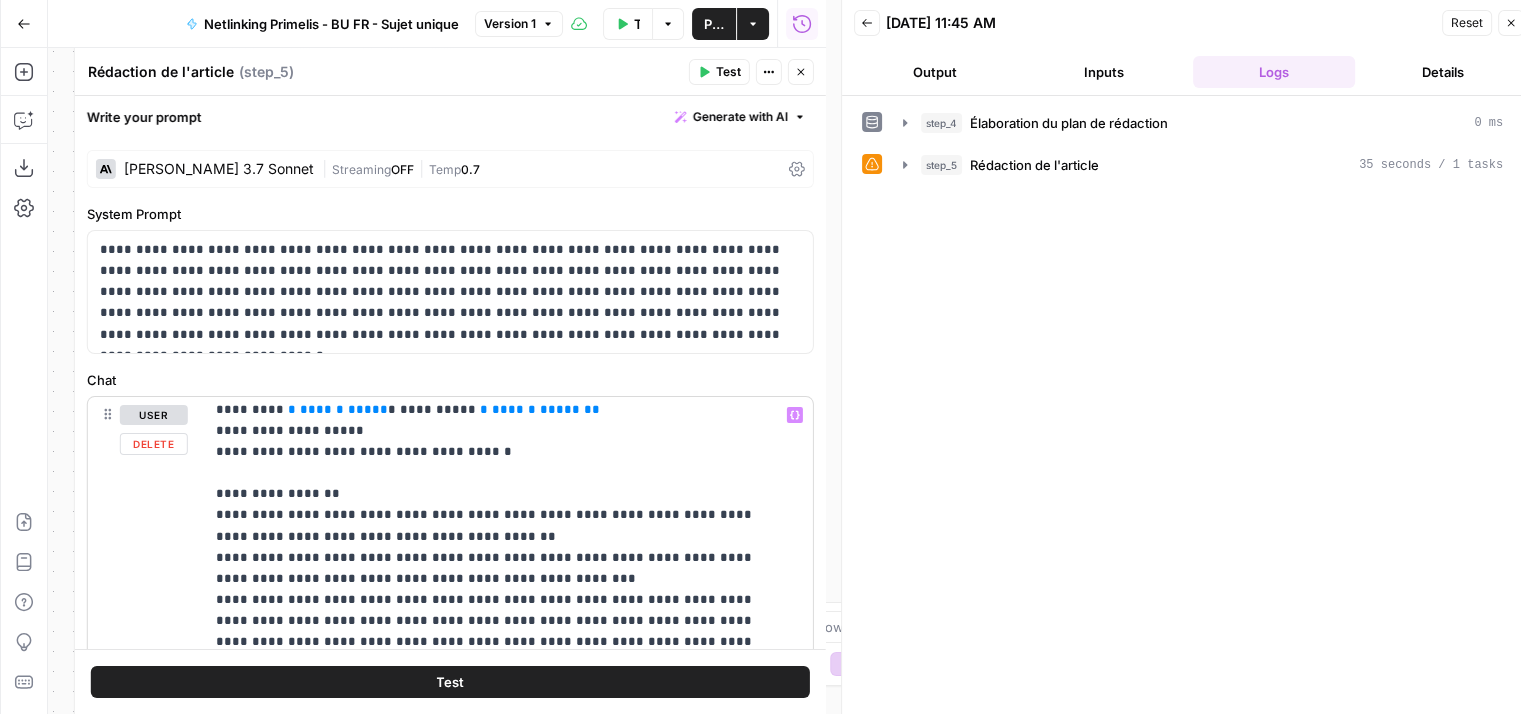 scroll, scrollTop: 257, scrollLeft: 0, axis: vertical 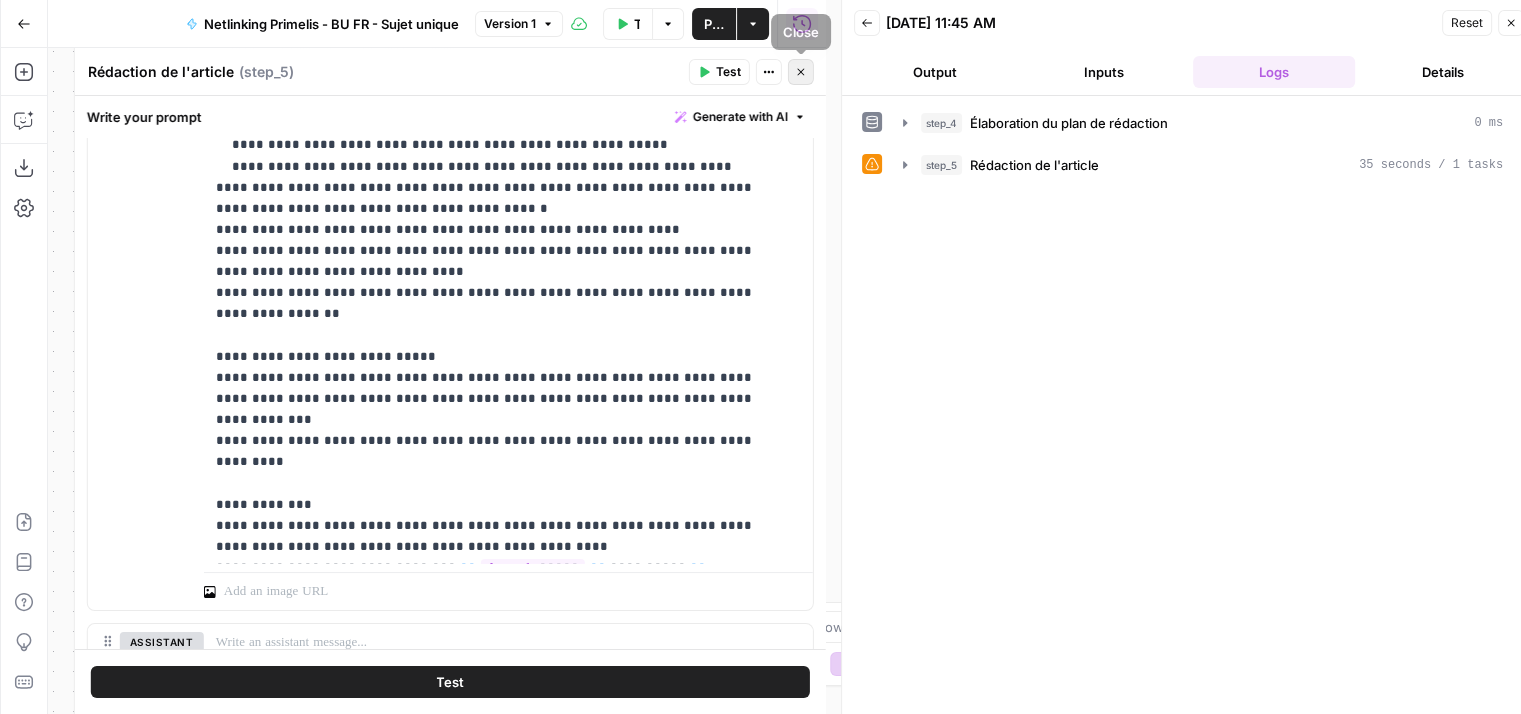 click 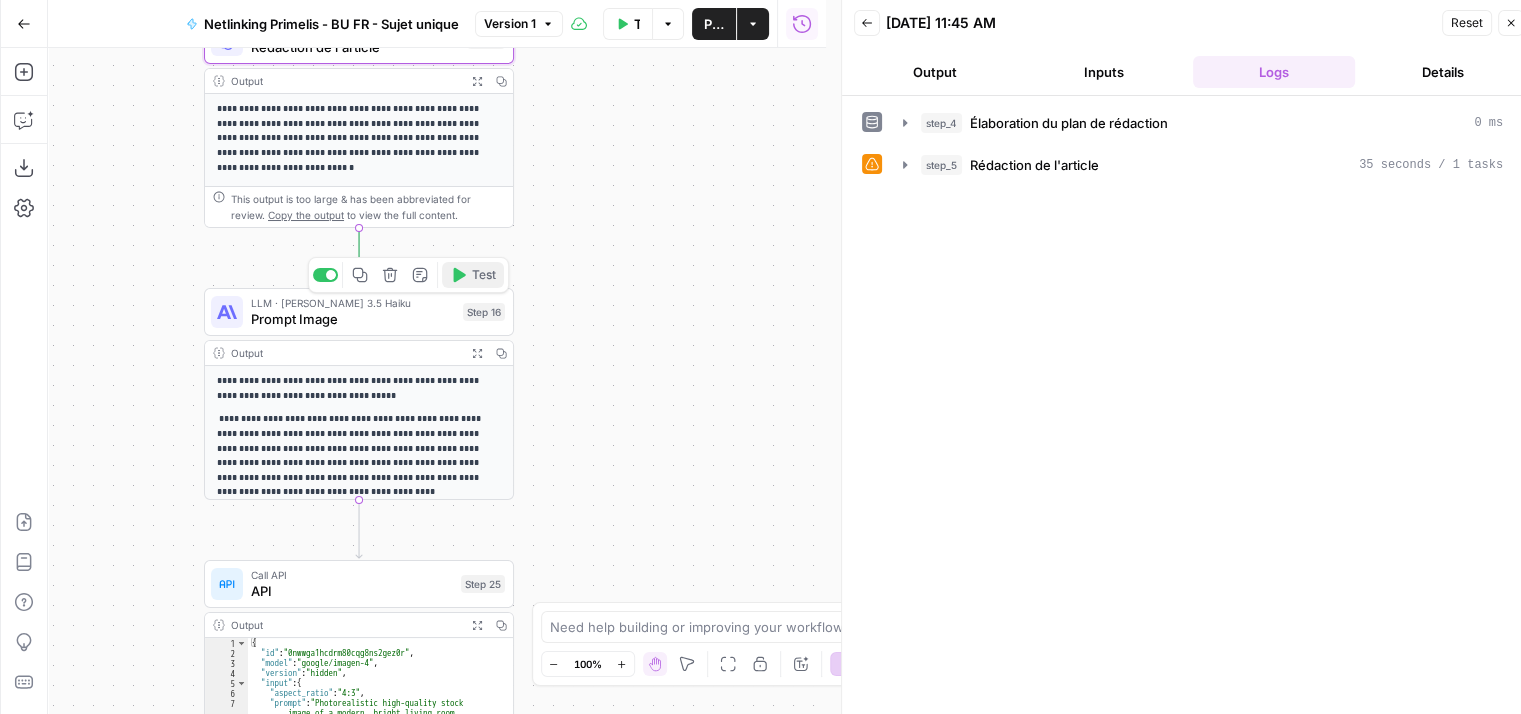 click on "Test" at bounding box center [473, 275] 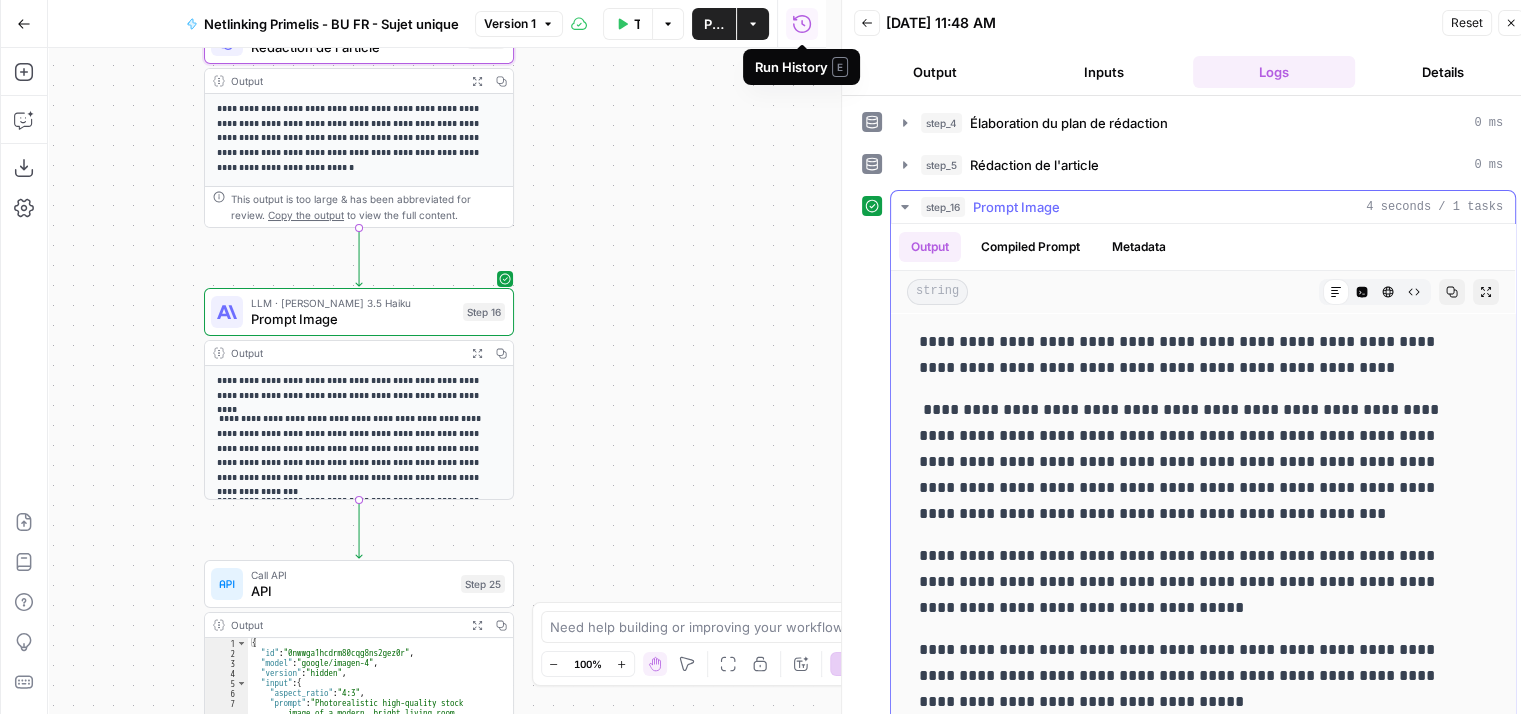 scroll, scrollTop: 6, scrollLeft: 0, axis: vertical 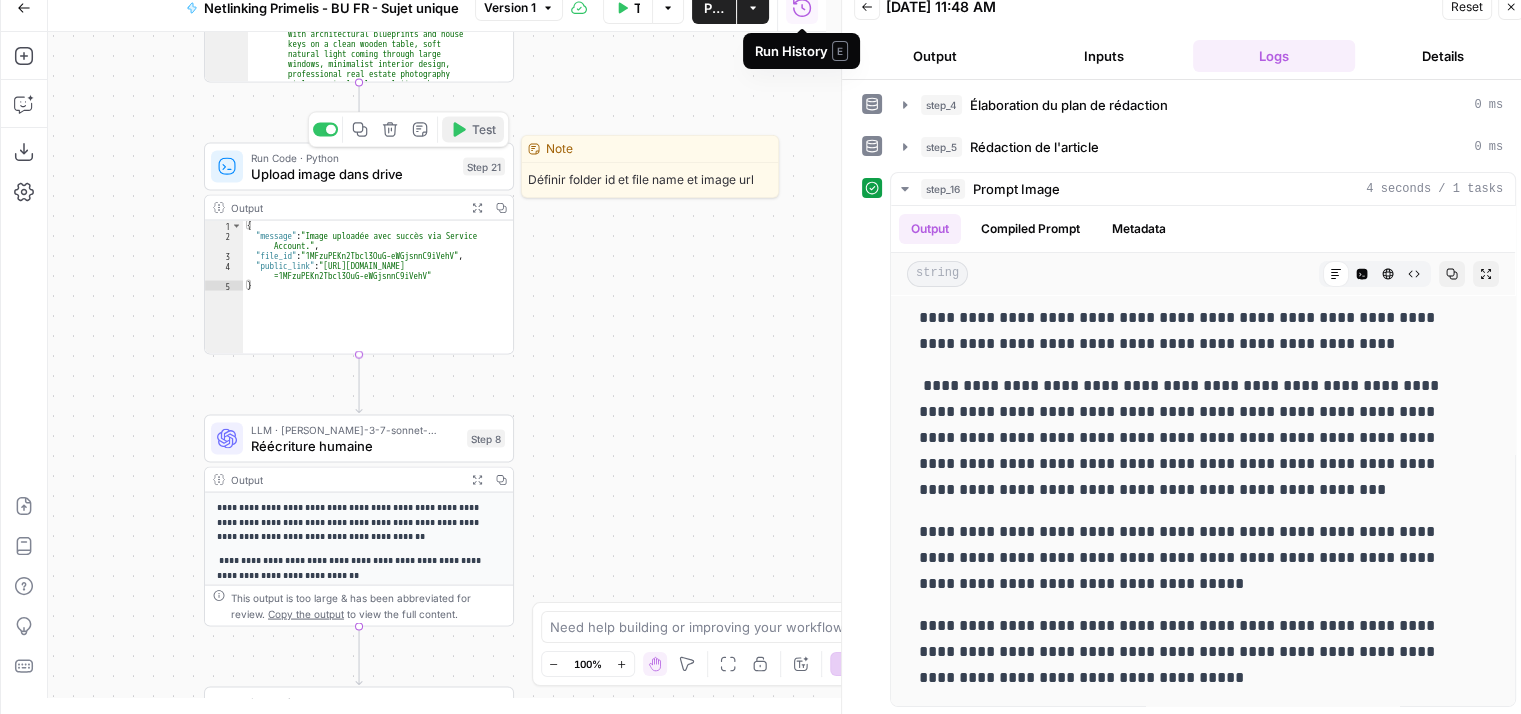 click 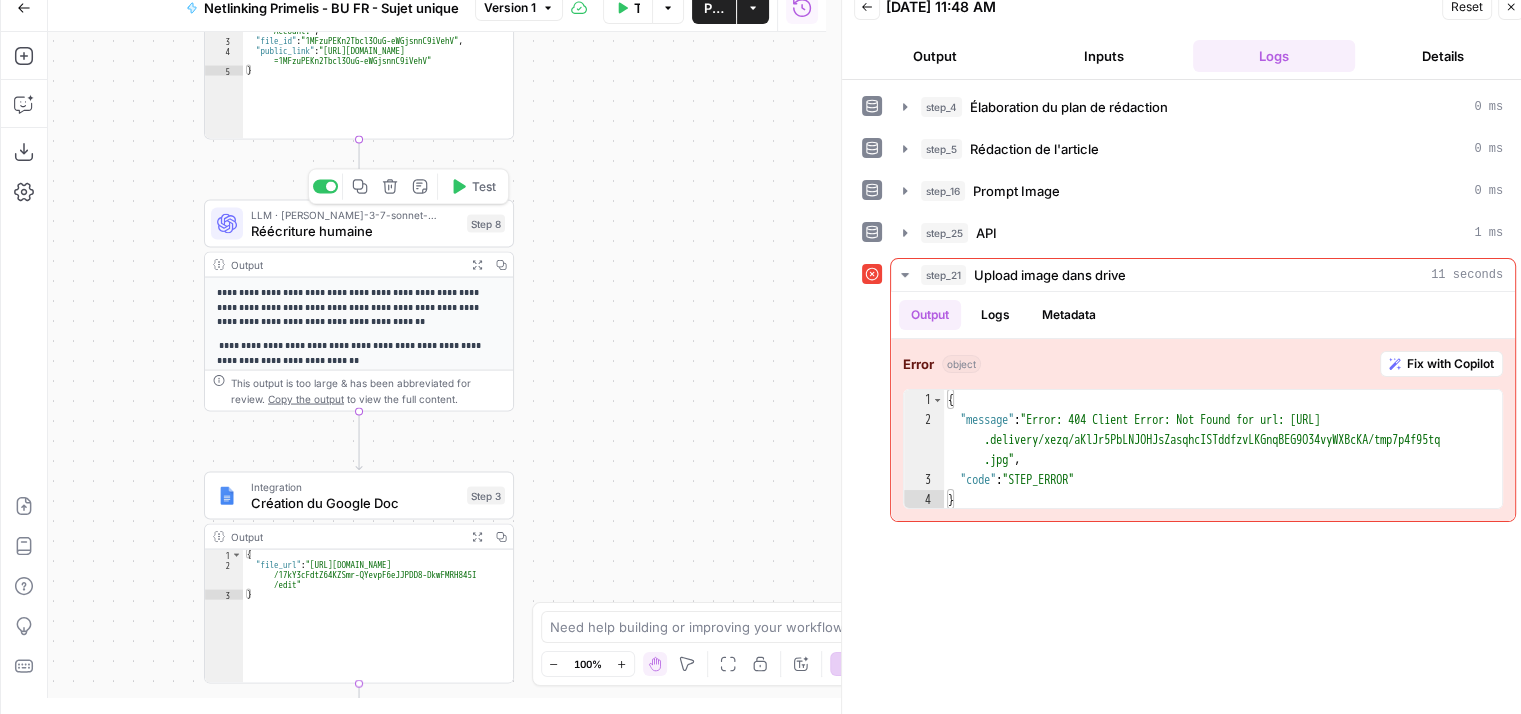 click on "Réécriture humaine" at bounding box center (355, 231) 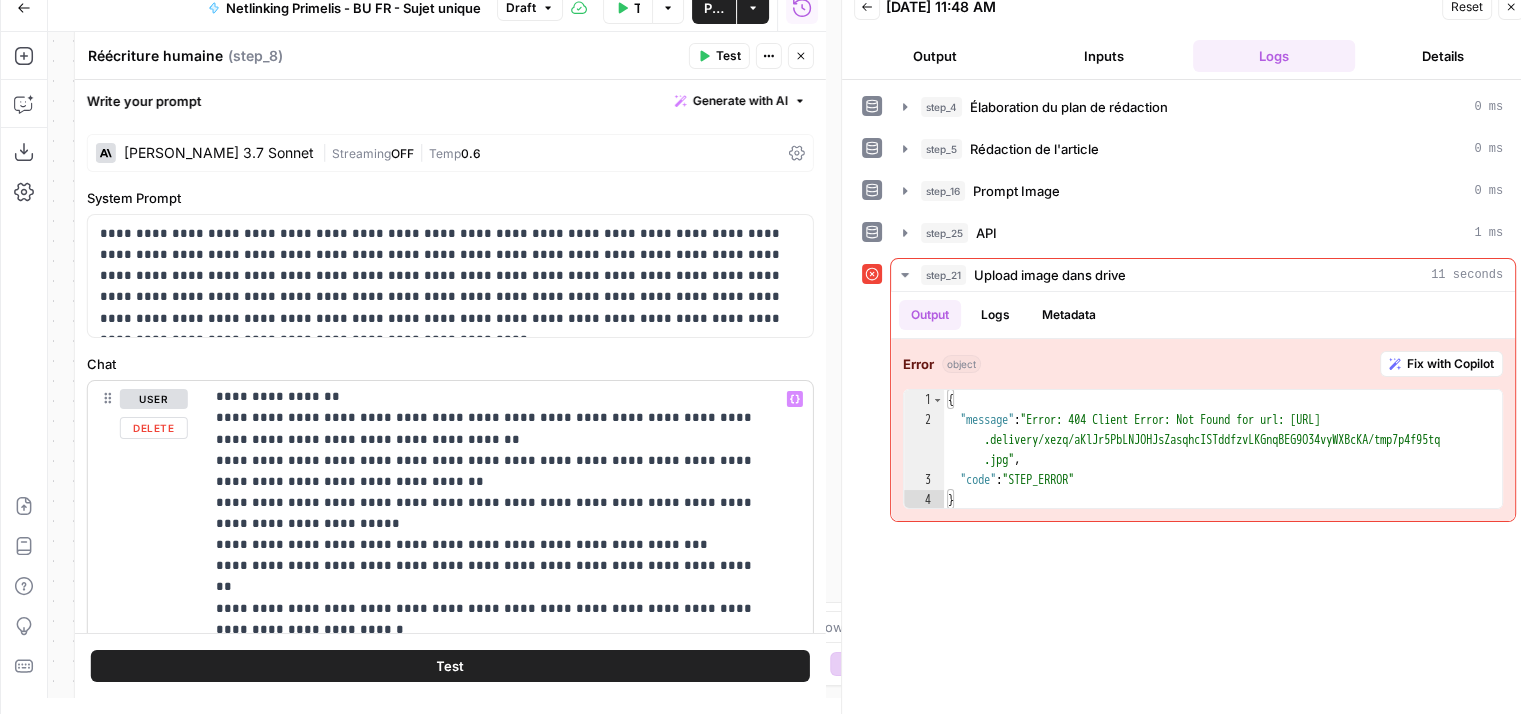 scroll, scrollTop: 0, scrollLeft: 0, axis: both 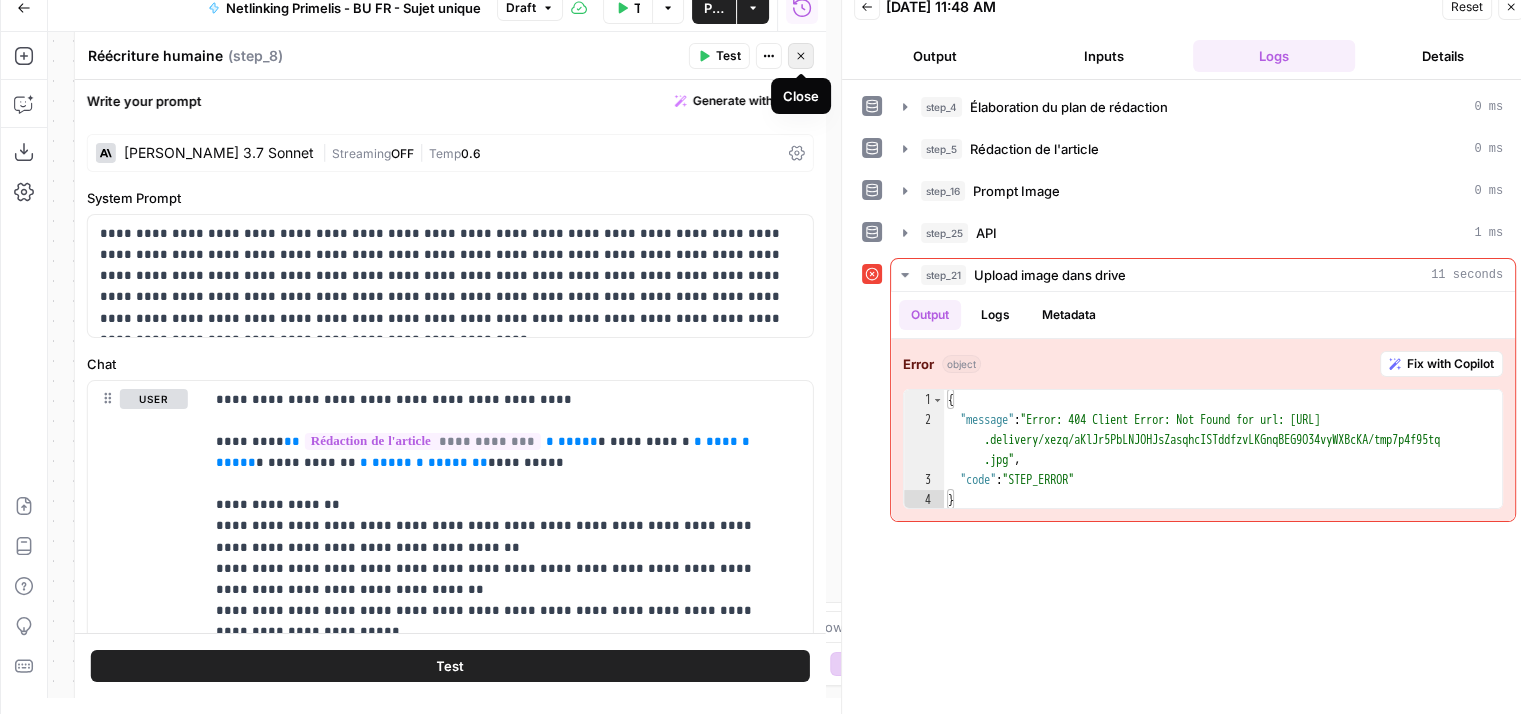 click 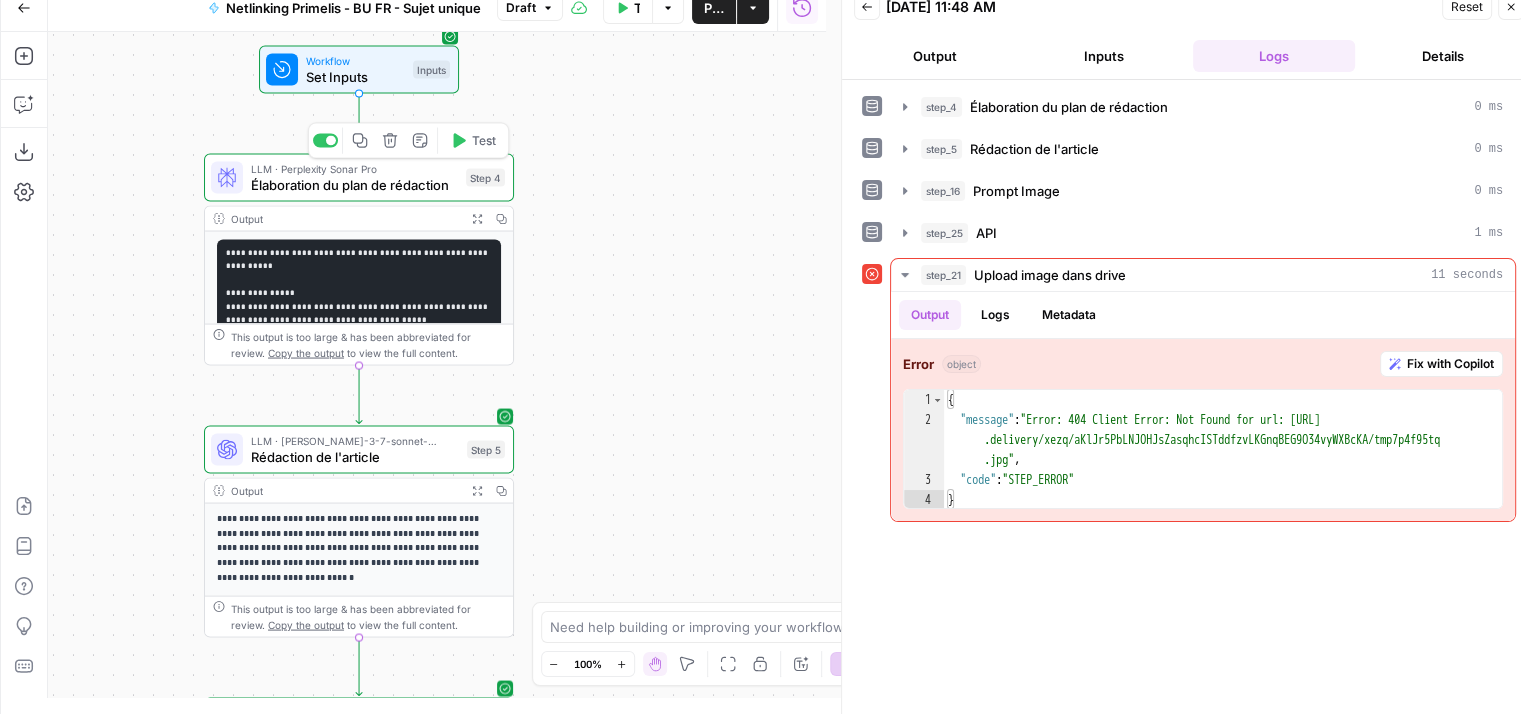 click on "Élaboration du plan de rédaction" at bounding box center (354, 185) 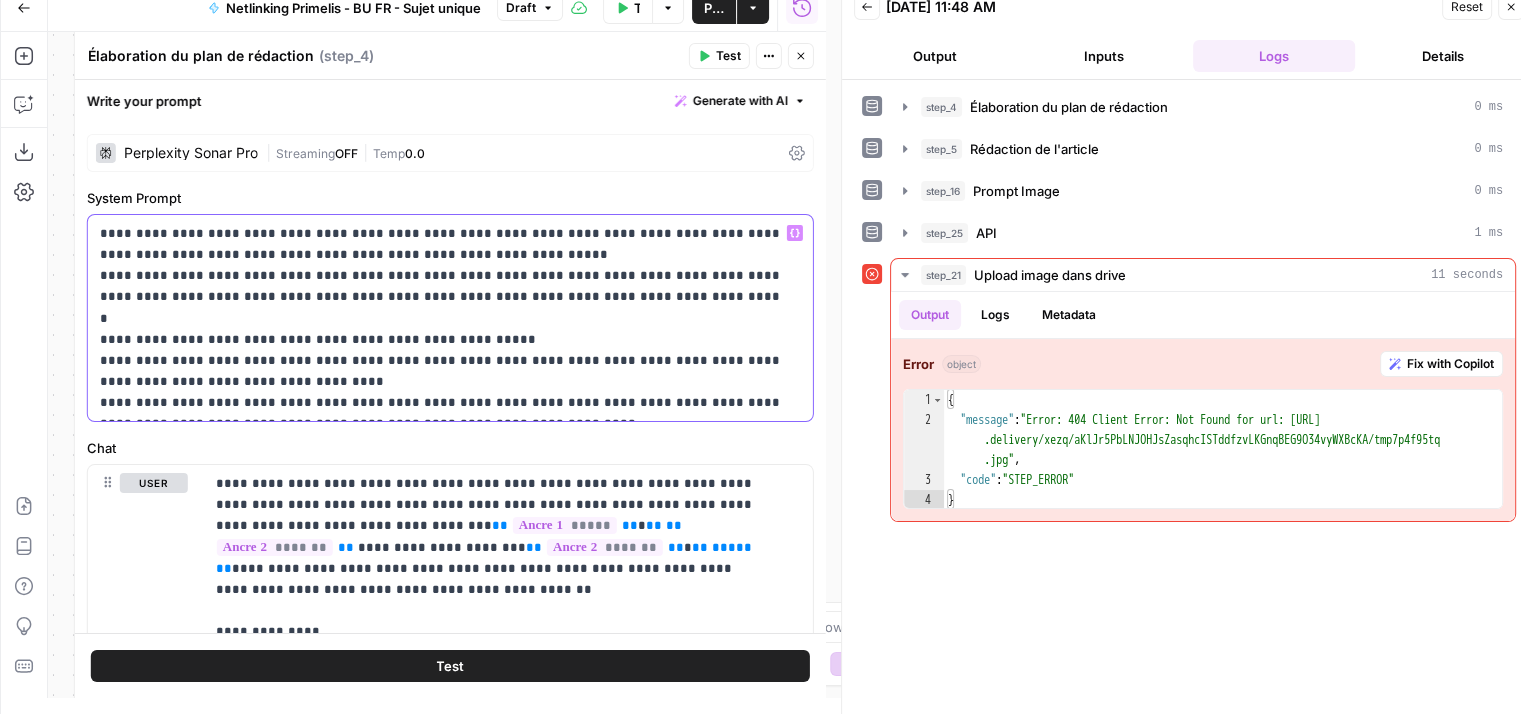 click on "**********" at bounding box center (443, 318) 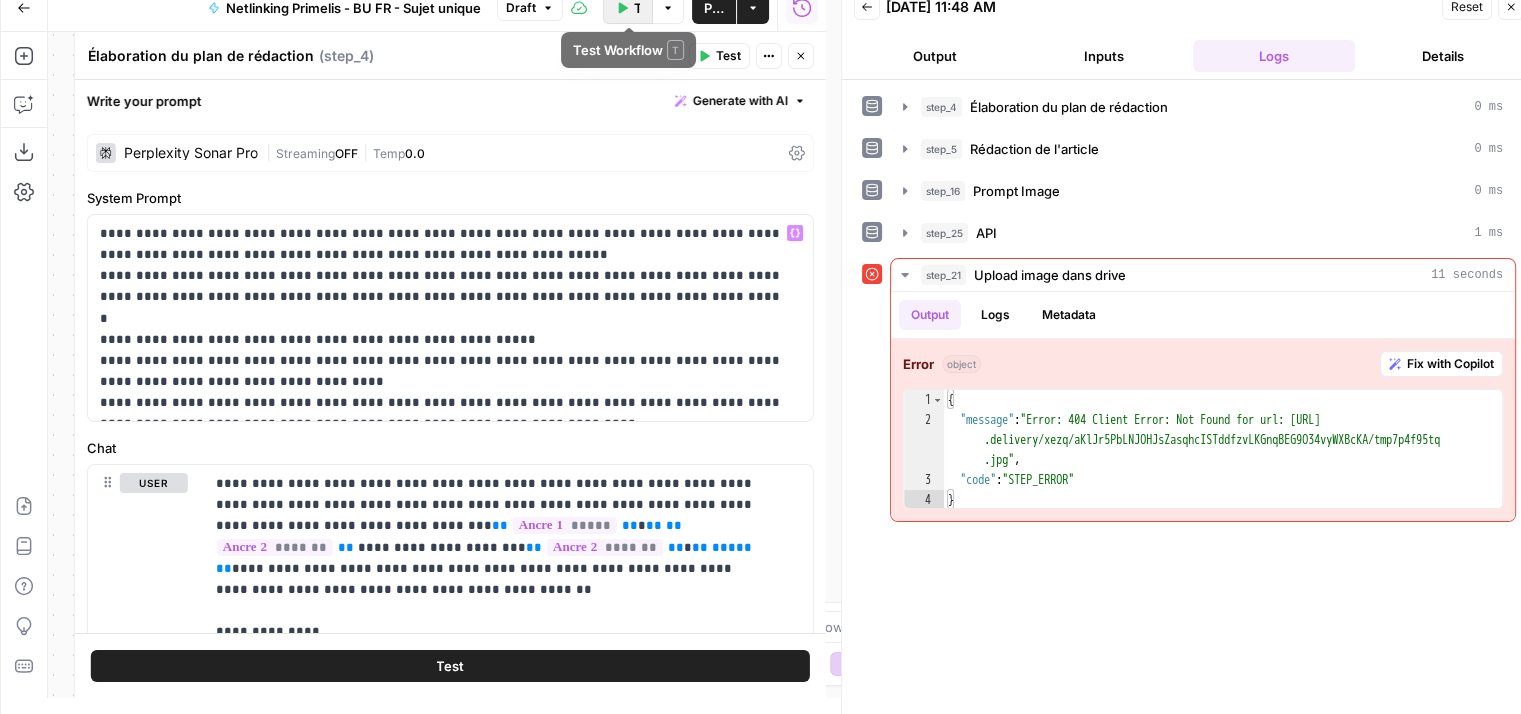 click on "Test Workflow" at bounding box center (628, 8) 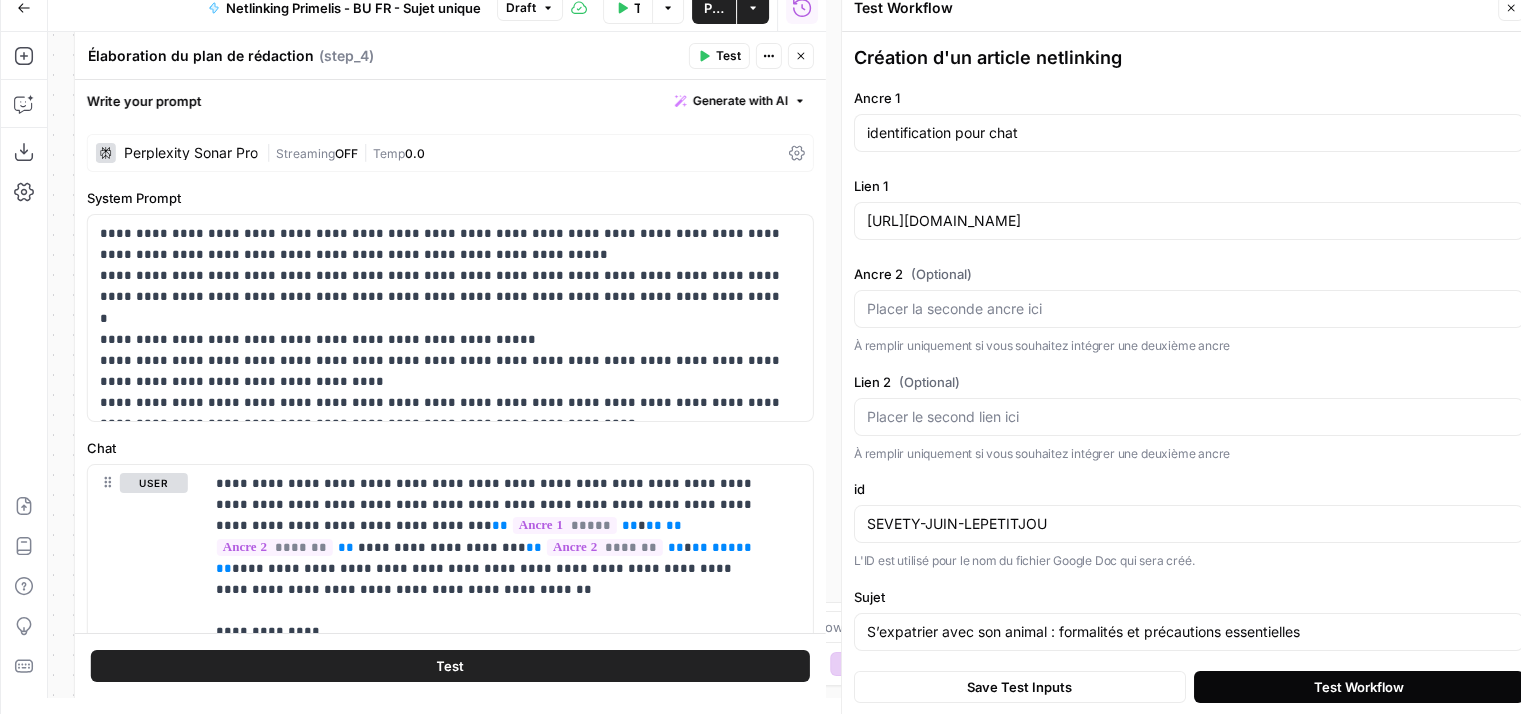 click on "Test Workflow" at bounding box center [1359, 686] 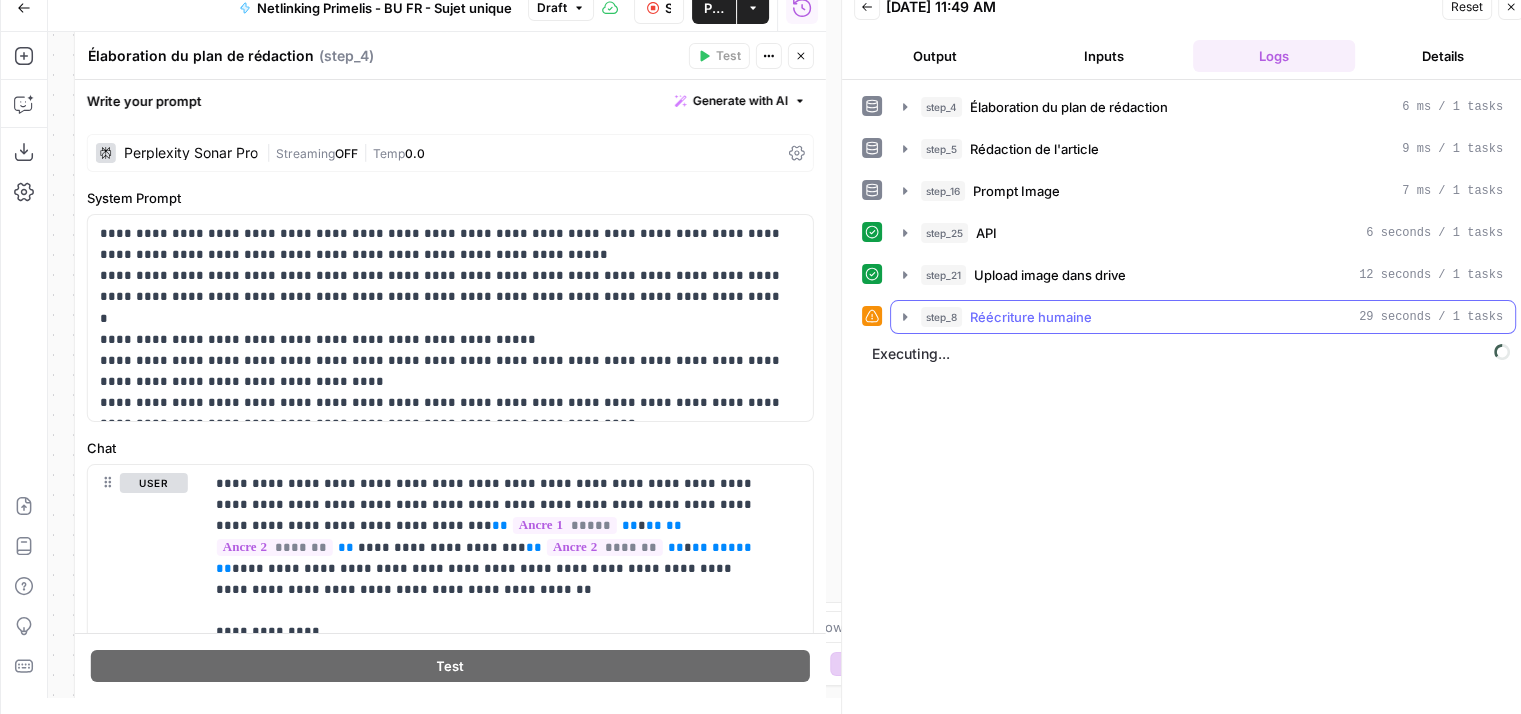 click 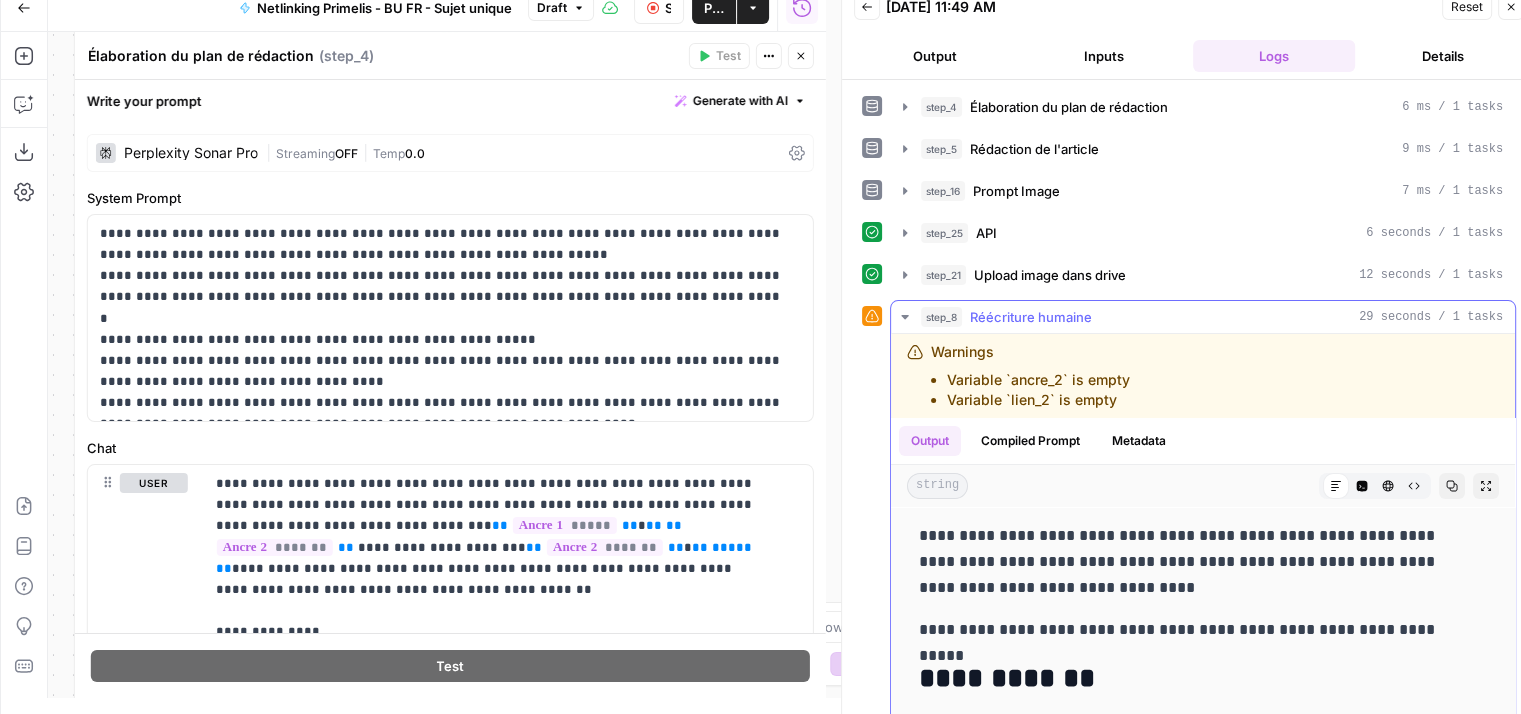 click 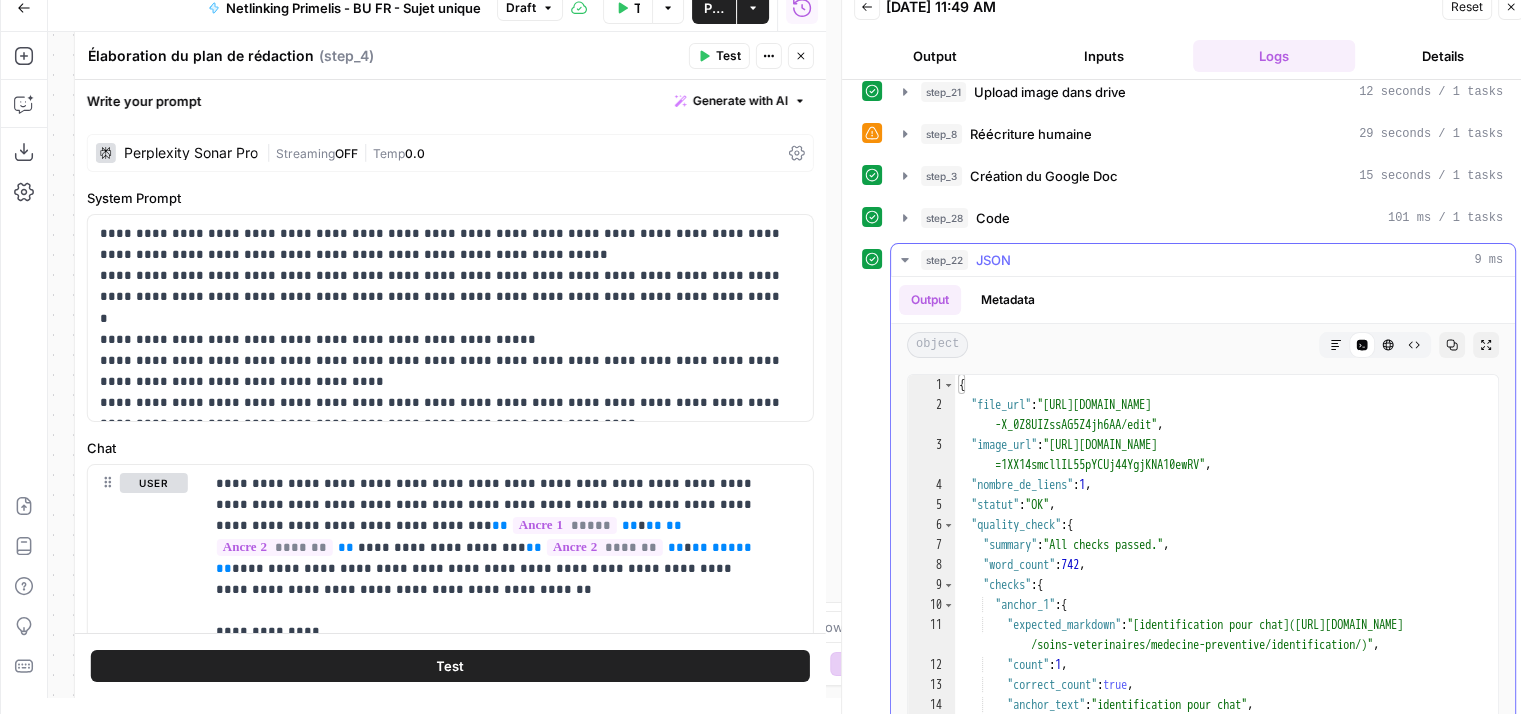 scroll, scrollTop: 186, scrollLeft: 0, axis: vertical 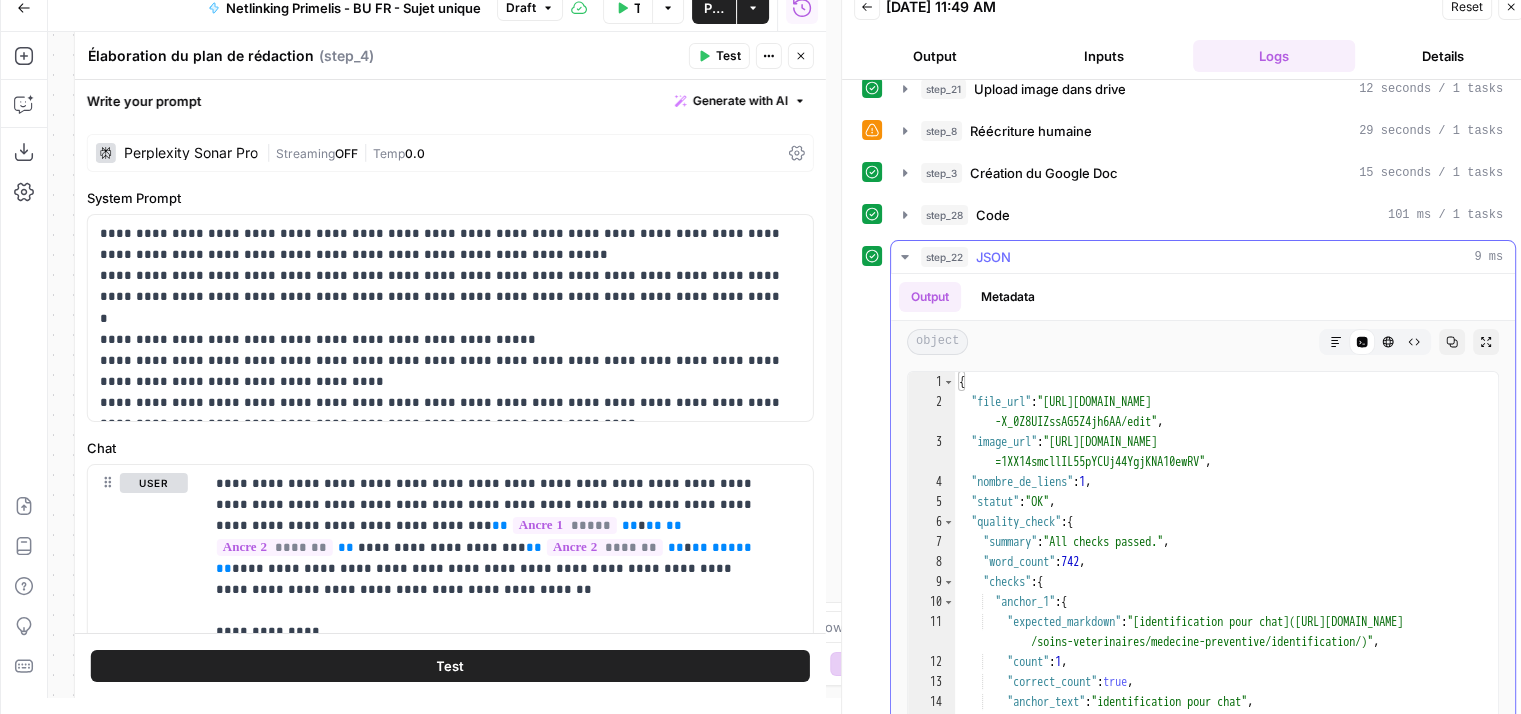type on "**********" 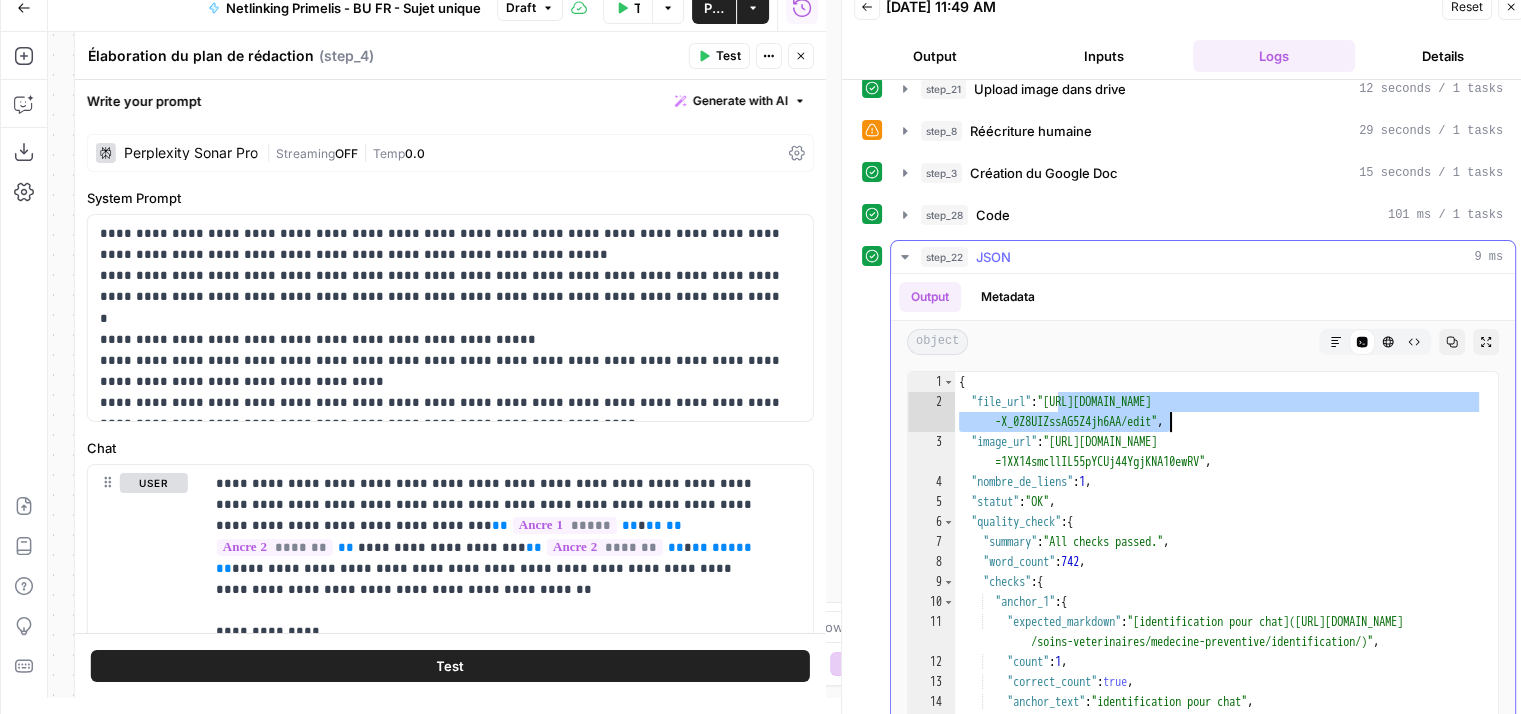 drag, startPoint x: 1059, startPoint y: 396, endPoint x: 1168, endPoint y: 418, distance: 111.19802 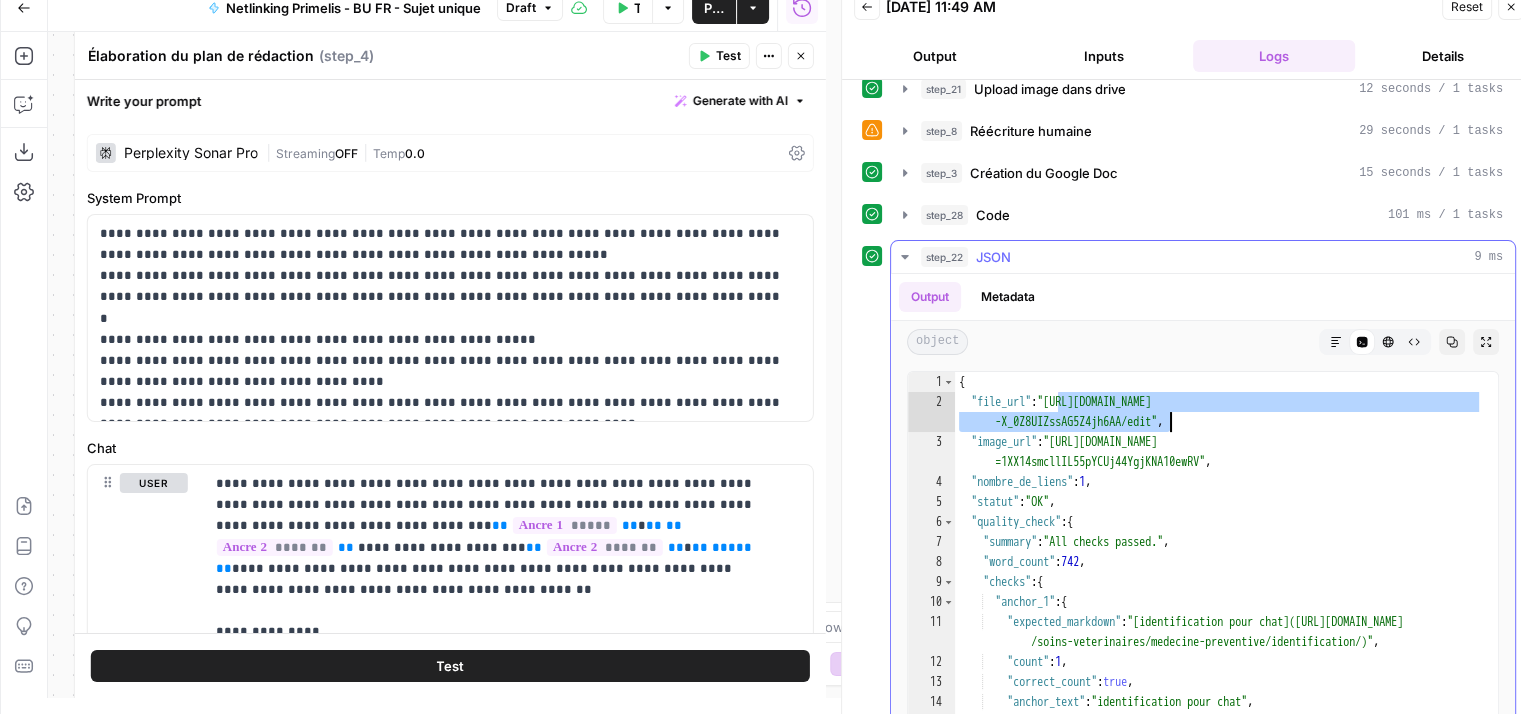 click on "{    "file_url" :  "https://docs.google.com/document/d/1VWa-RPBP6E50bettuRttld        -X_0Z8UIZssAG5Z4jh6AA/edit" ,    "image_url" :  "https://drive.google.com/uc?id        =1XX14smcllIL55pYCUj44YgjKNA10ewRV" ,    "nombre_de_liens" :  1 ,    "statut" :  "OK" ,    "quality_check" :  {      "summary" :  "All checks passed." ,      "word_count" :  742 ,      "checks" :  {         "anchor_1" :  {           "expected_markdown" :  "[identification pour chat](https://sevetys.fr              /soins-veterinaires/medecine-preventive/identification/)" ,           "count" :  1 ,           "correct_count" :  true ,           "anchor_text" :  "identification pour chat" ,           "link_url" :  "https://sevetys.fr/soins-veterinaires/medecine              -preventive/identification/"         } ,         "anchor_2" :  {" at bounding box center (1219, 589) 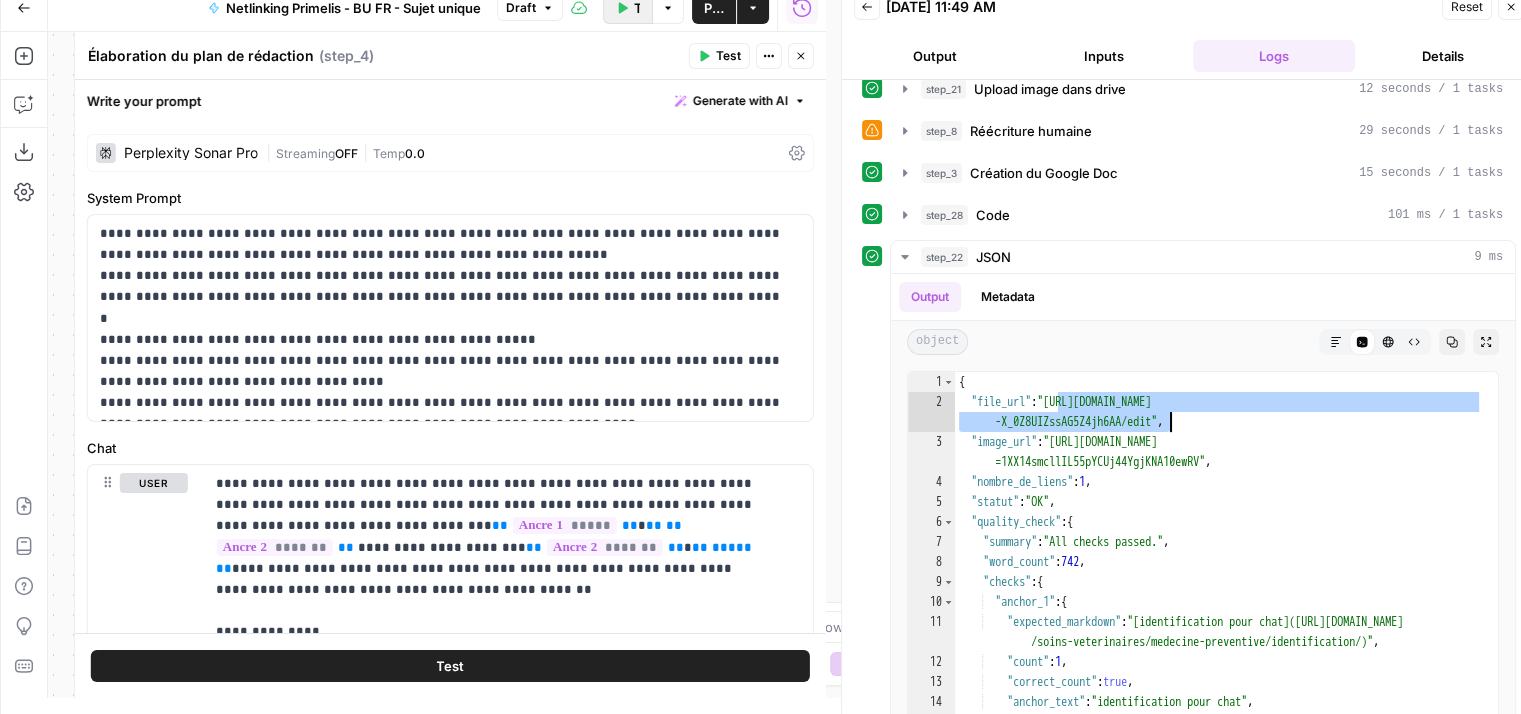 click on "Test Workflow" at bounding box center (628, 8) 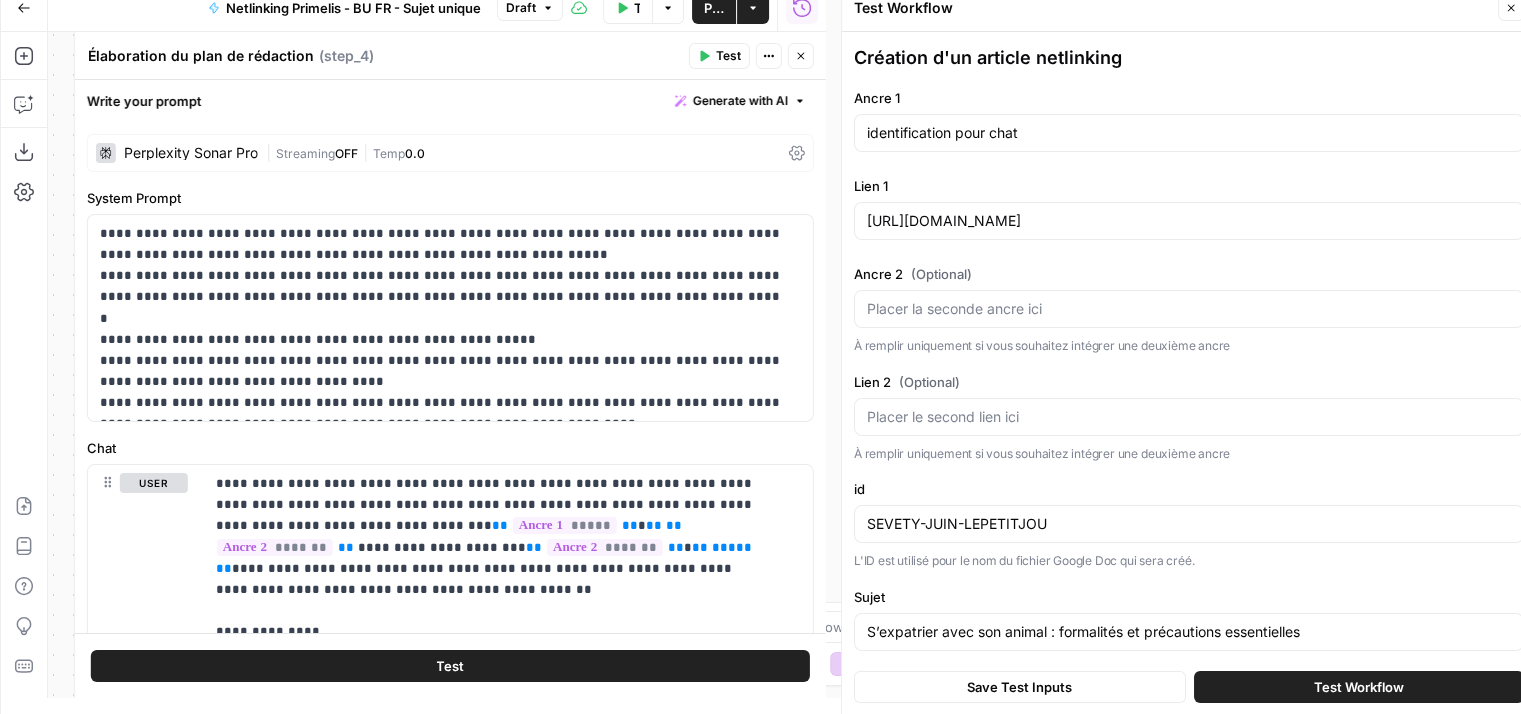 scroll, scrollTop: 9, scrollLeft: 0, axis: vertical 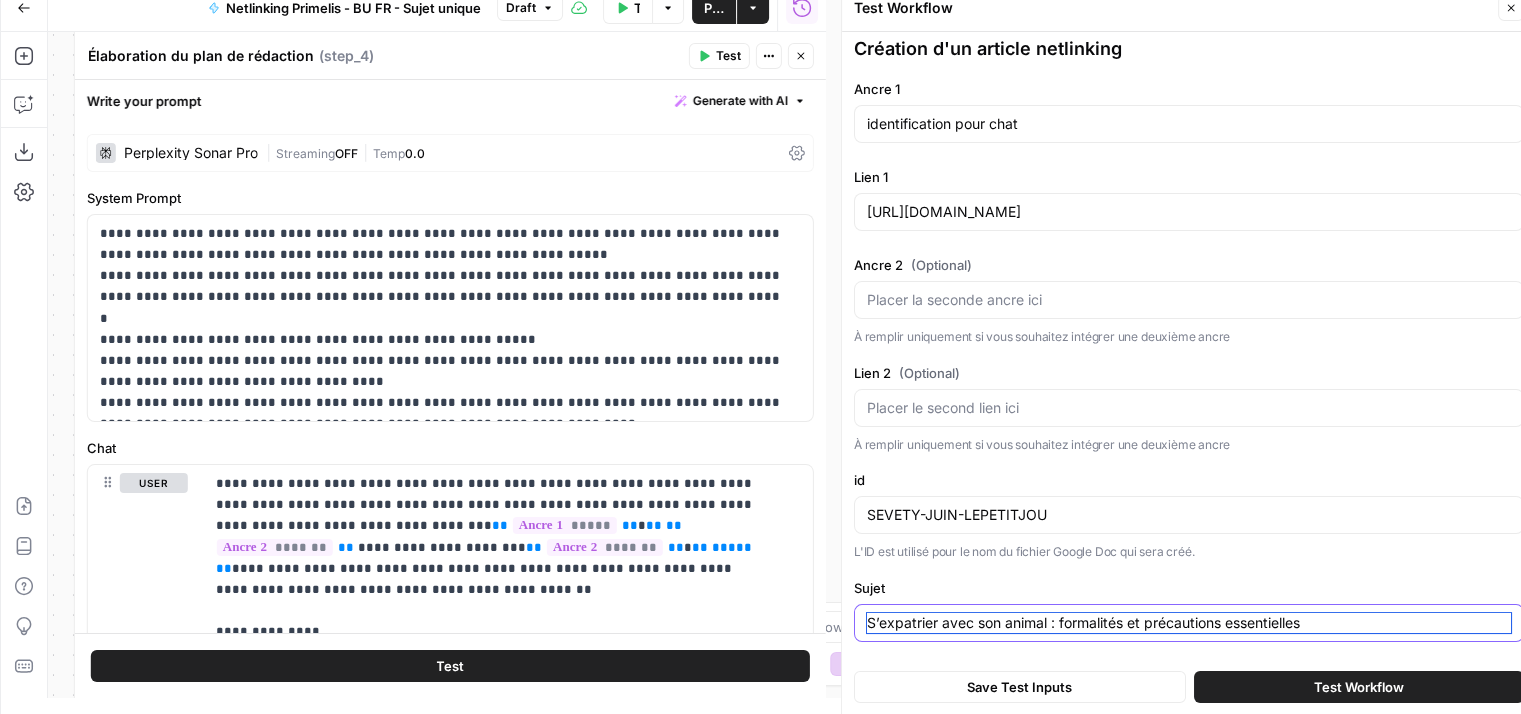 click on "S’expatrier avec son animal : formalités et précautions essentielles" at bounding box center [1189, 623] 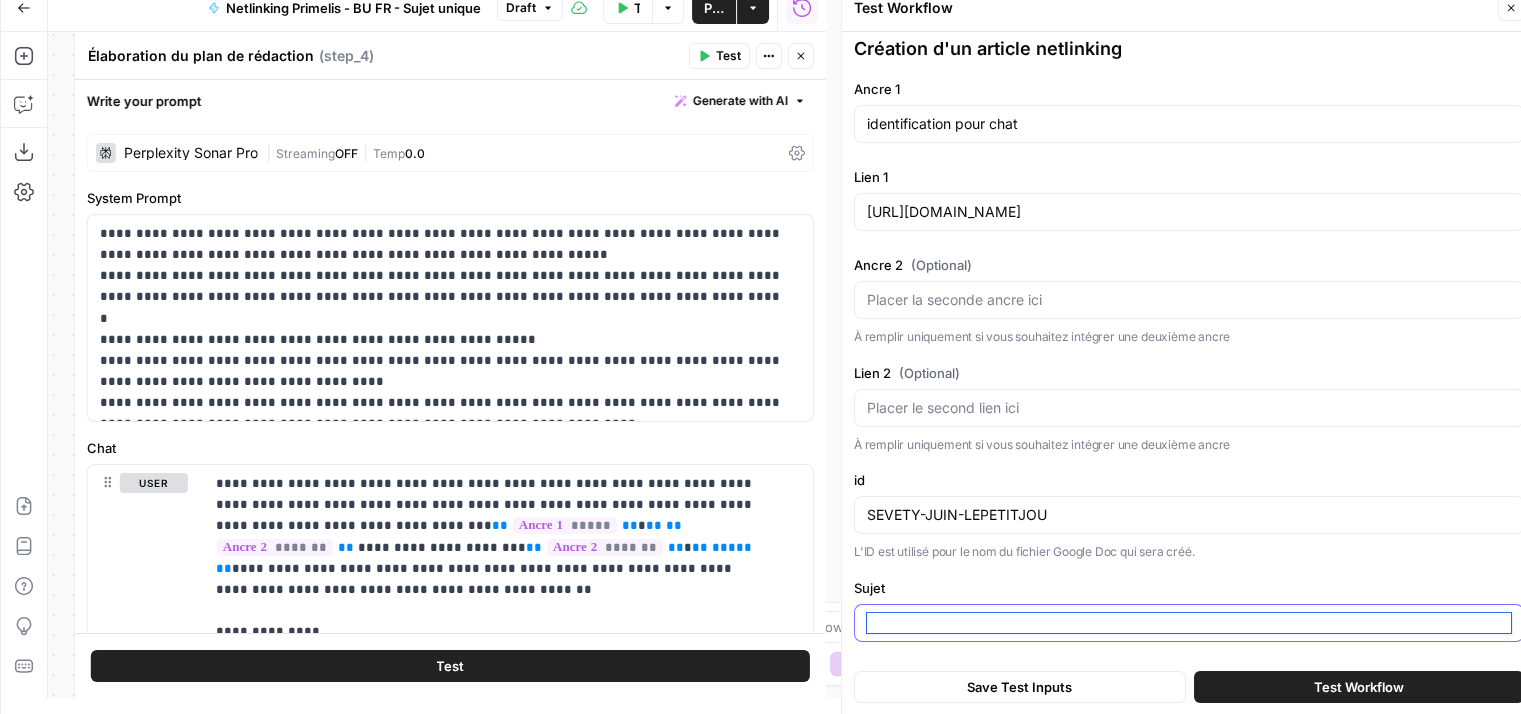 paste on "Santé animale : ces signes à ne jamais négliger chez votre compagnon" 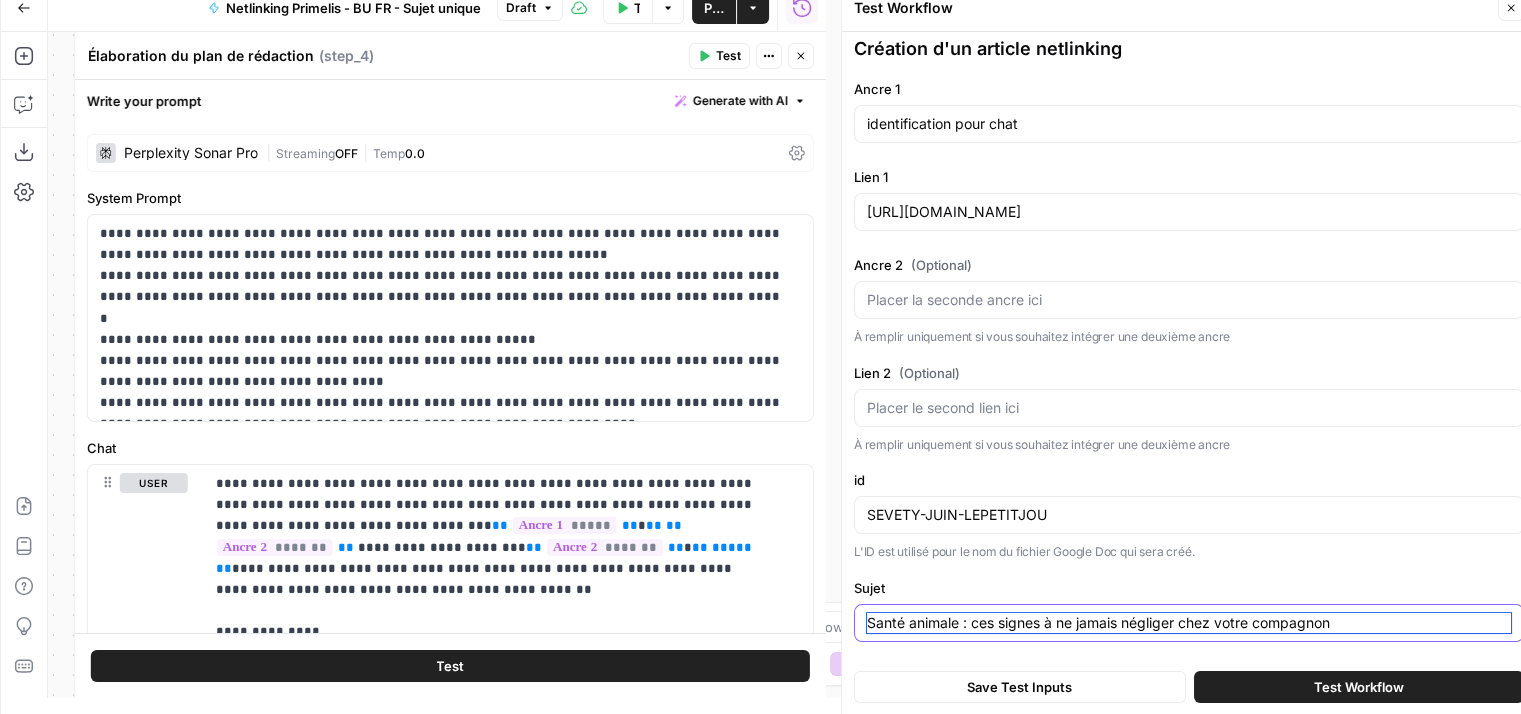 type on "Santé animale : ces signes à ne jamais négliger chez votre compagnon" 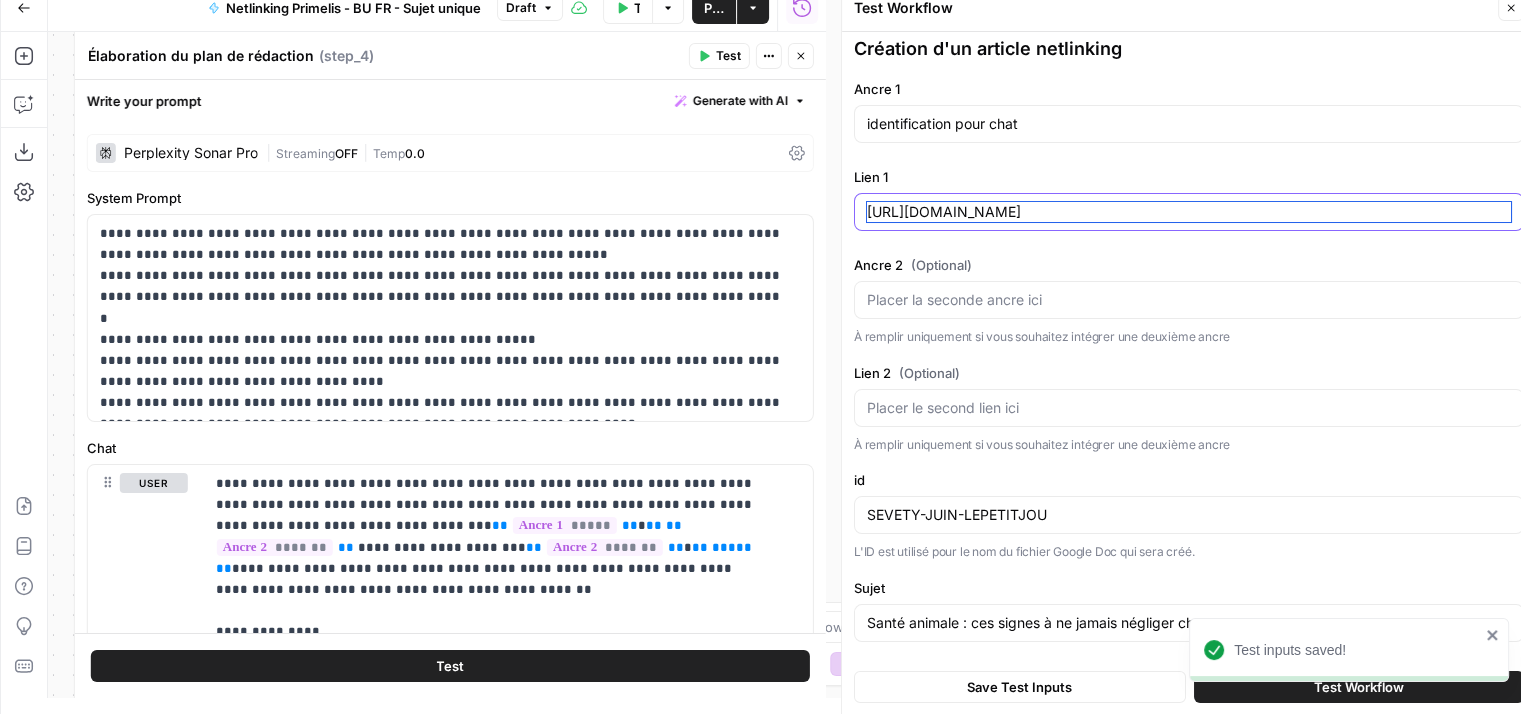 click on "https://sevetys.fr/soins-veterinaires/medecine-preventive/identification/" at bounding box center (1189, 212) 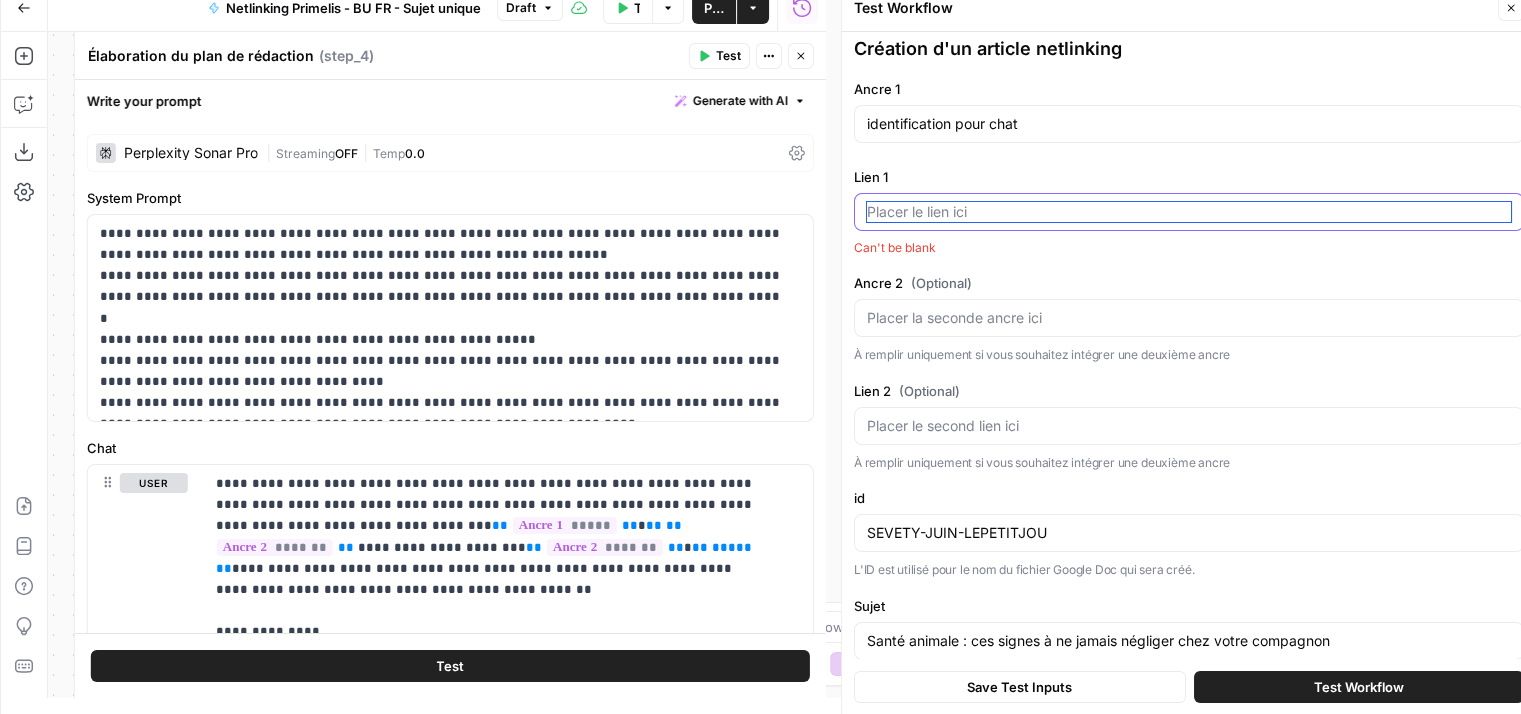 paste on "[URL][DOMAIN_NAME]" 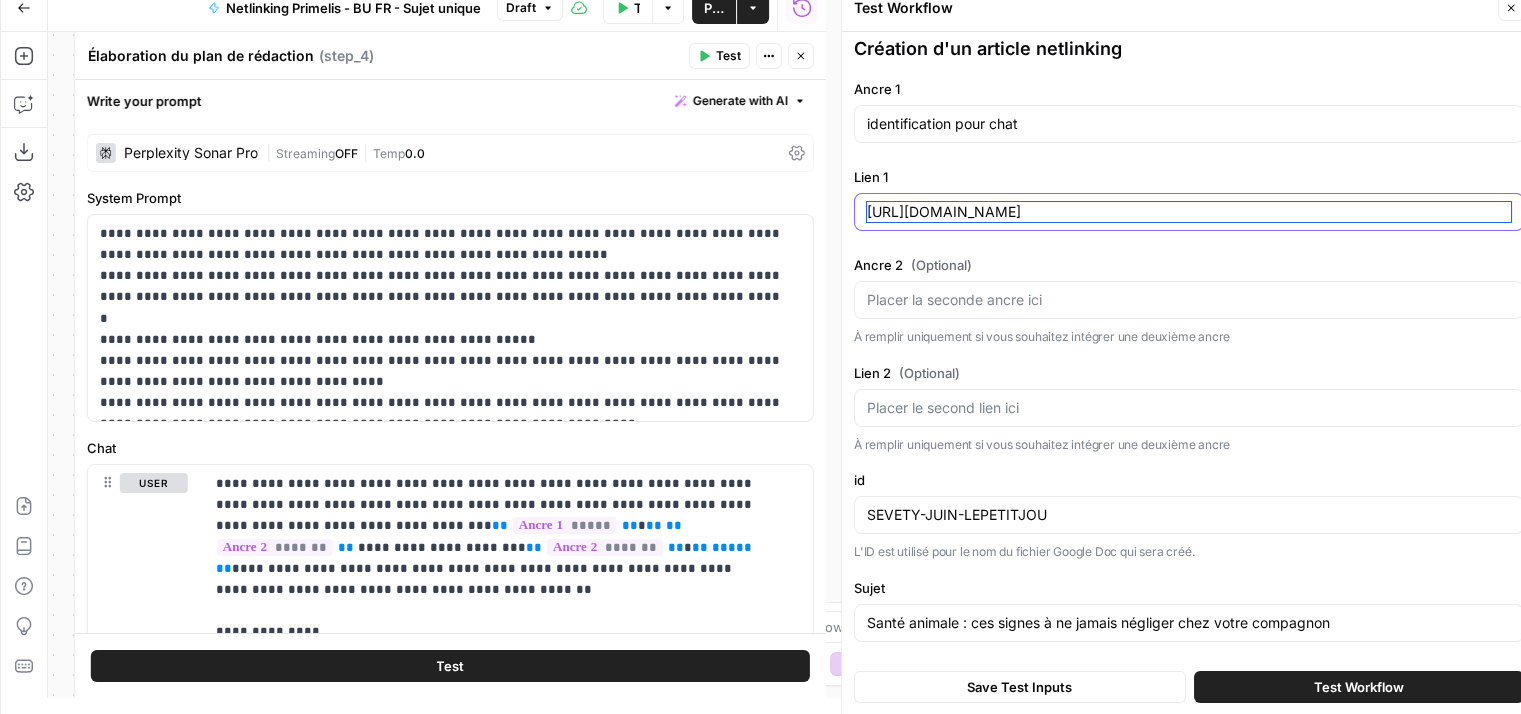 type on "[URL][DOMAIN_NAME]" 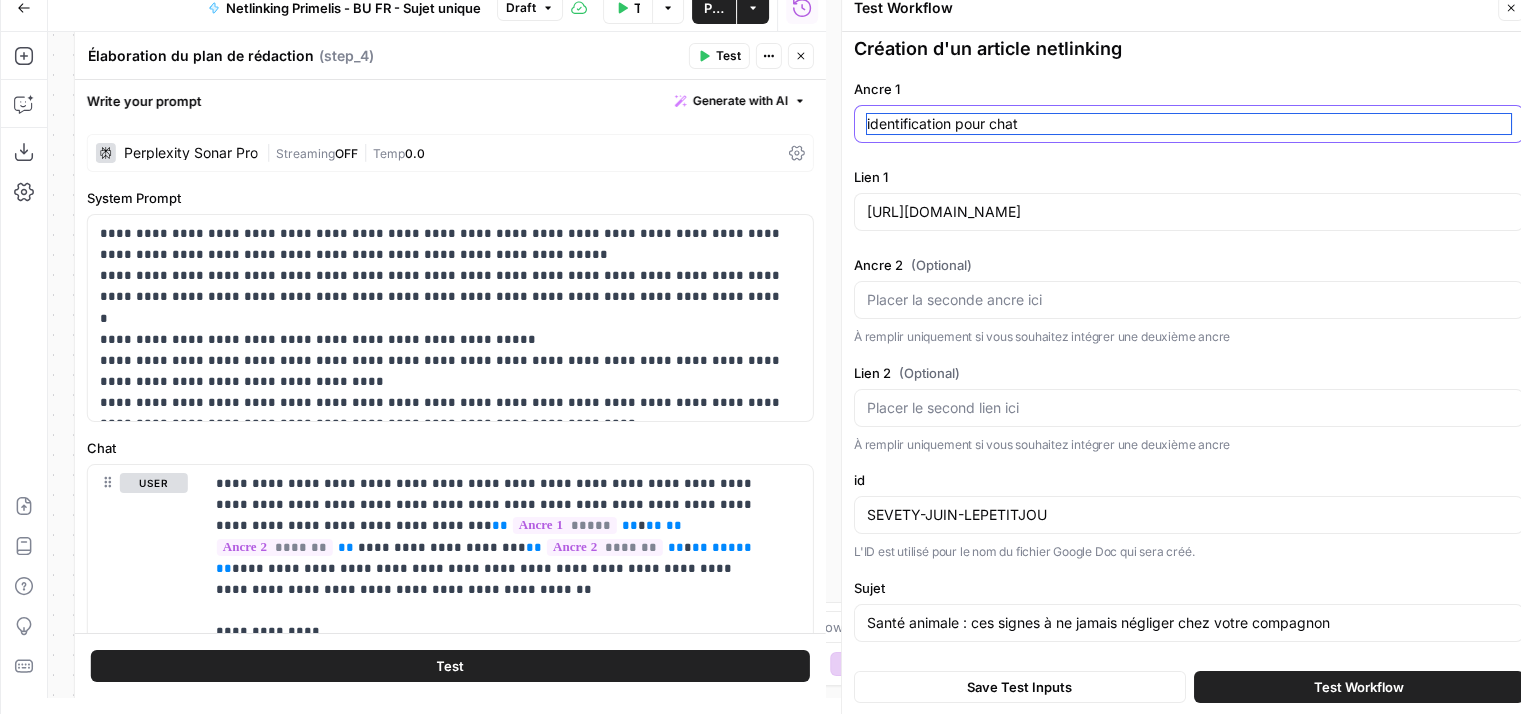 click on "identification pour chat" at bounding box center [1189, 124] 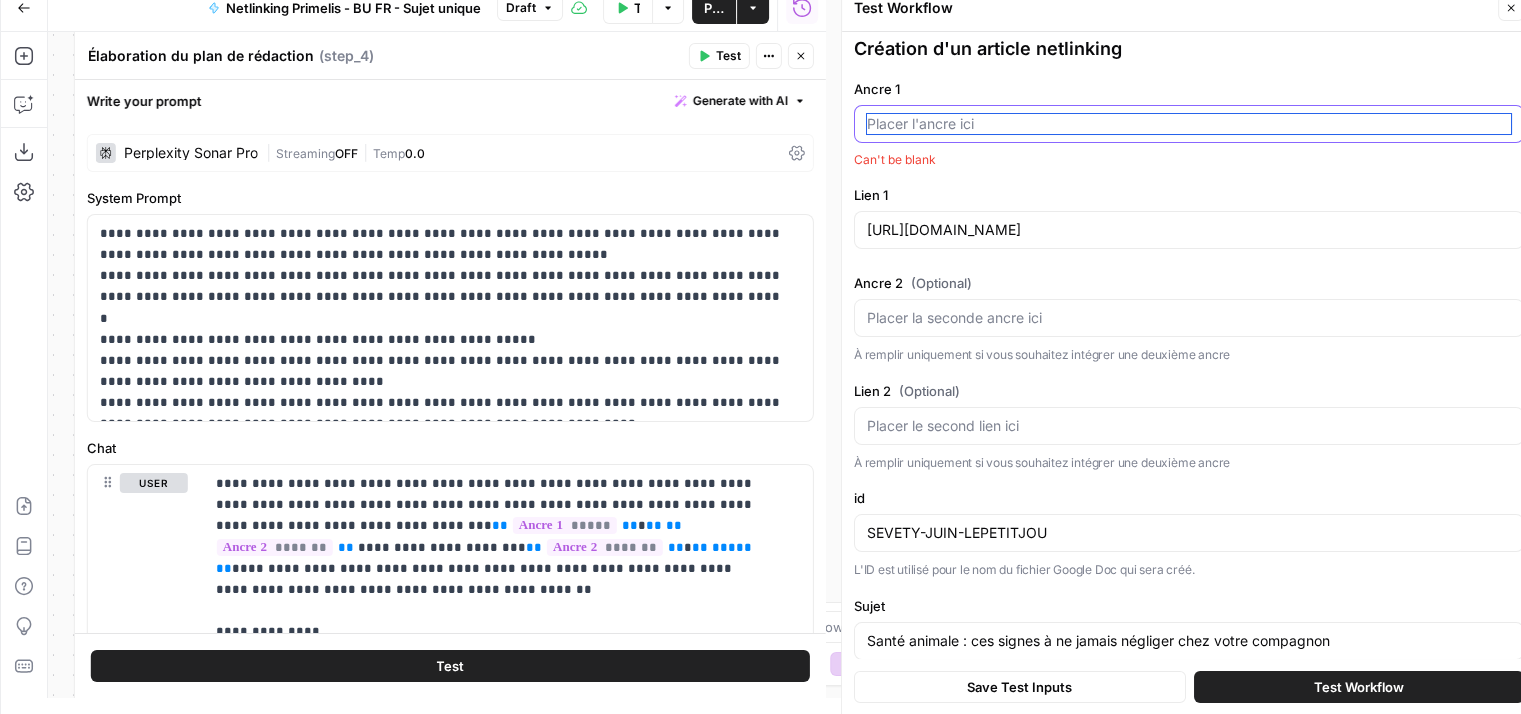 paste on "infection urinaire chez le chat" 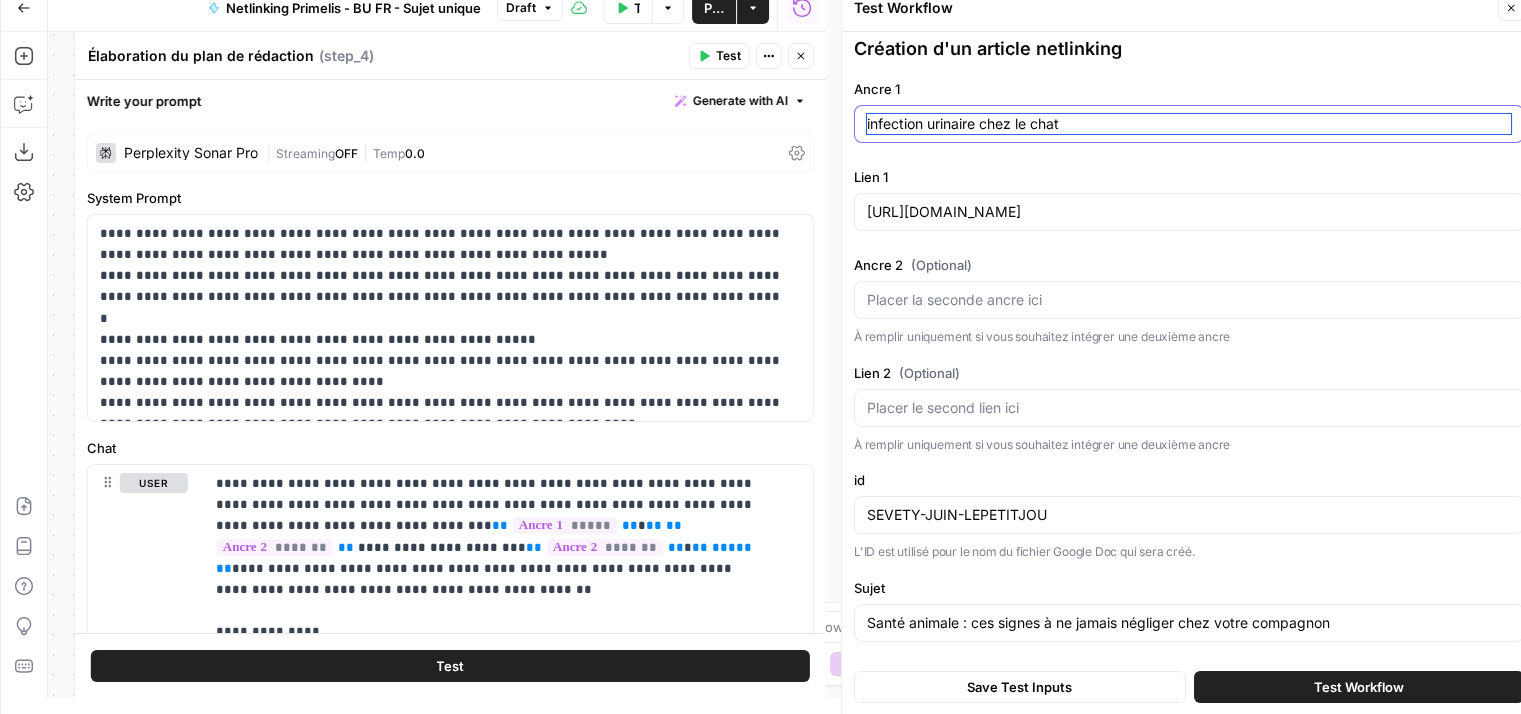 type on "infection urinaire chez le chat" 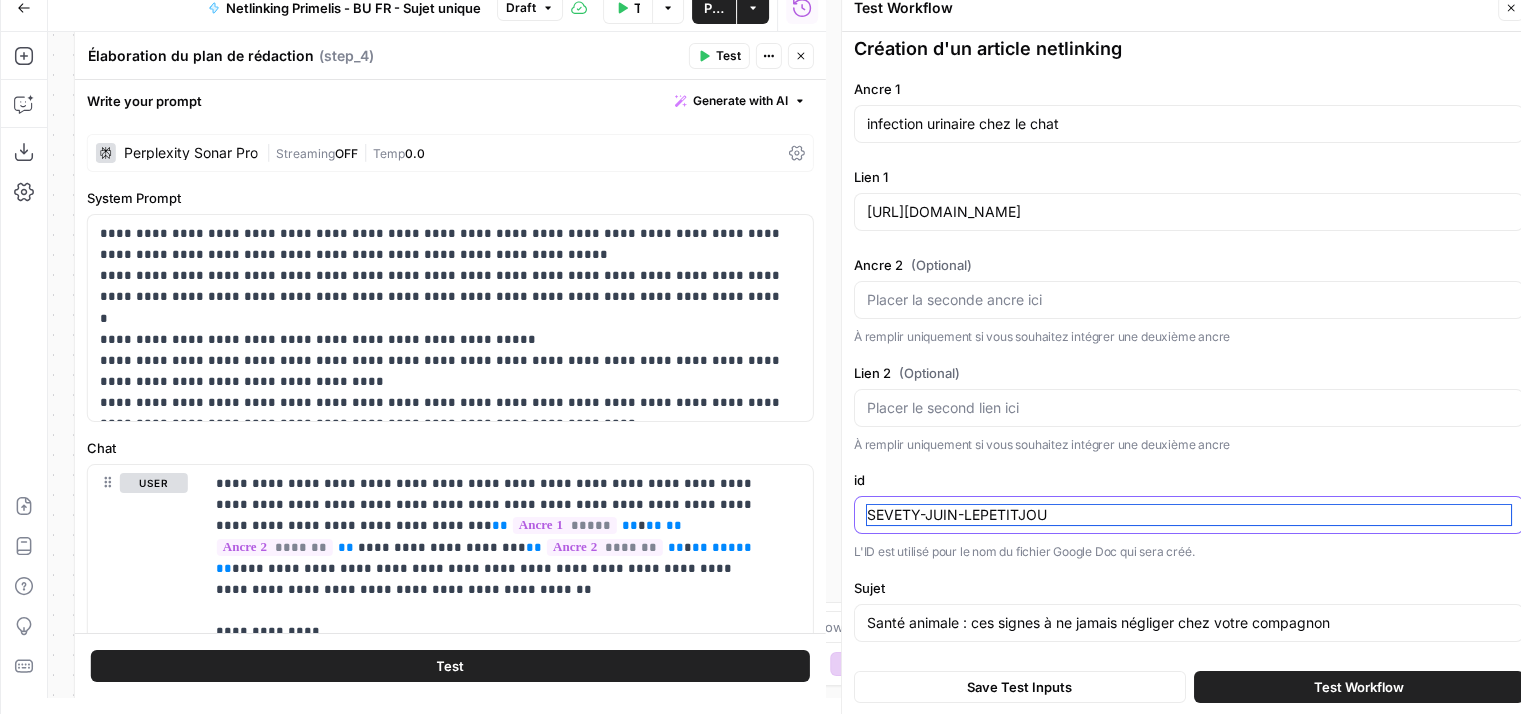 click on "SEVETY-JUIN-LEPETITJOU" at bounding box center (1189, 515) 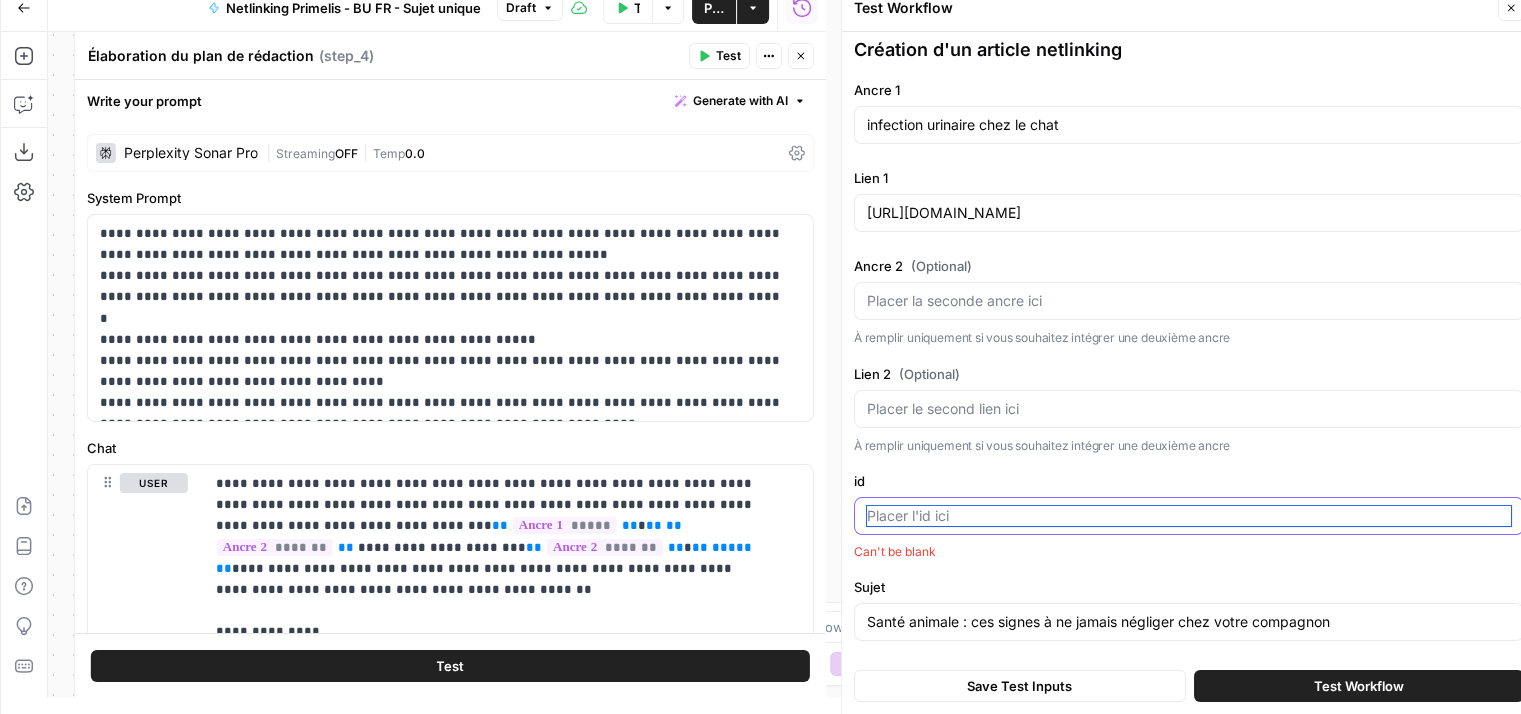 paste on "SEVETY-JUIN-LANOUVELLE" 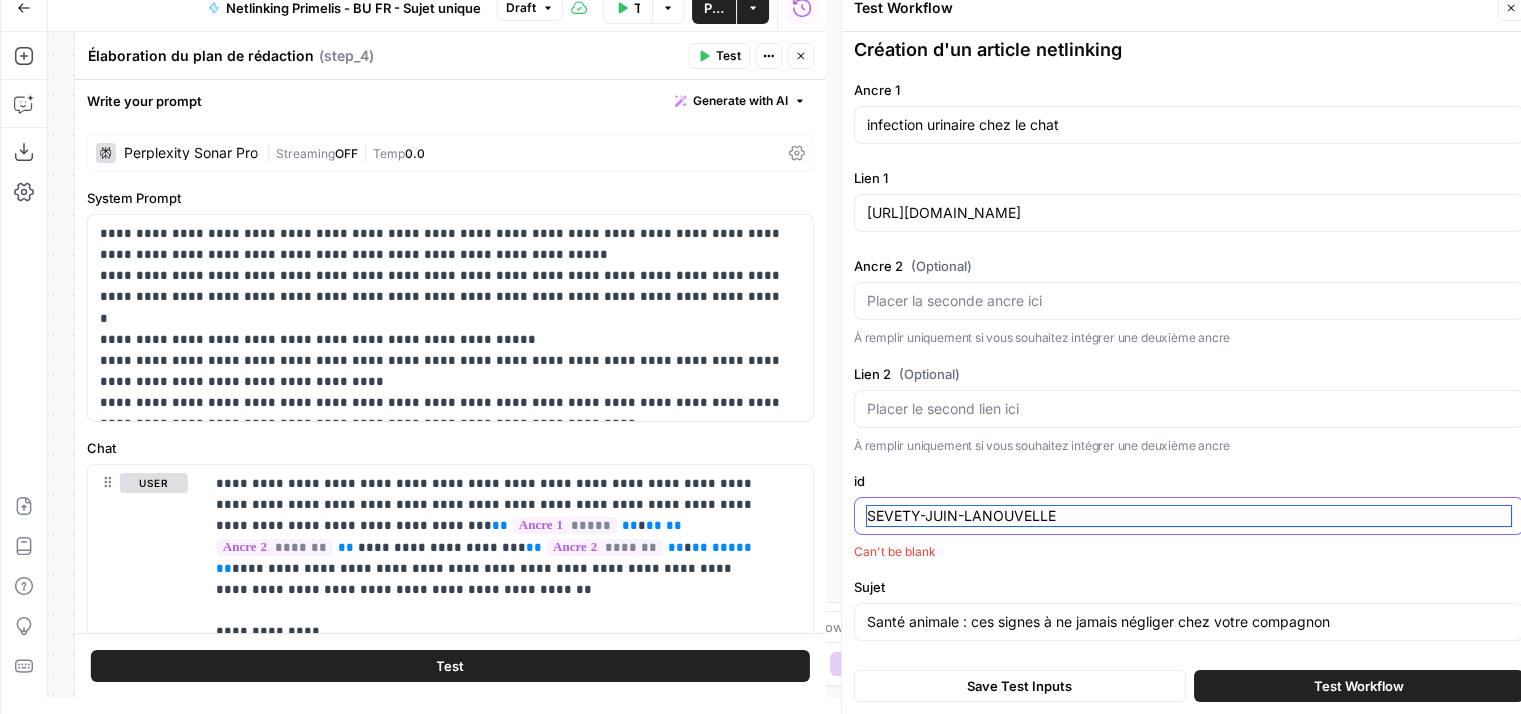 scroll, scrollTop: 9, scrollLeft: 0, axis: vertical 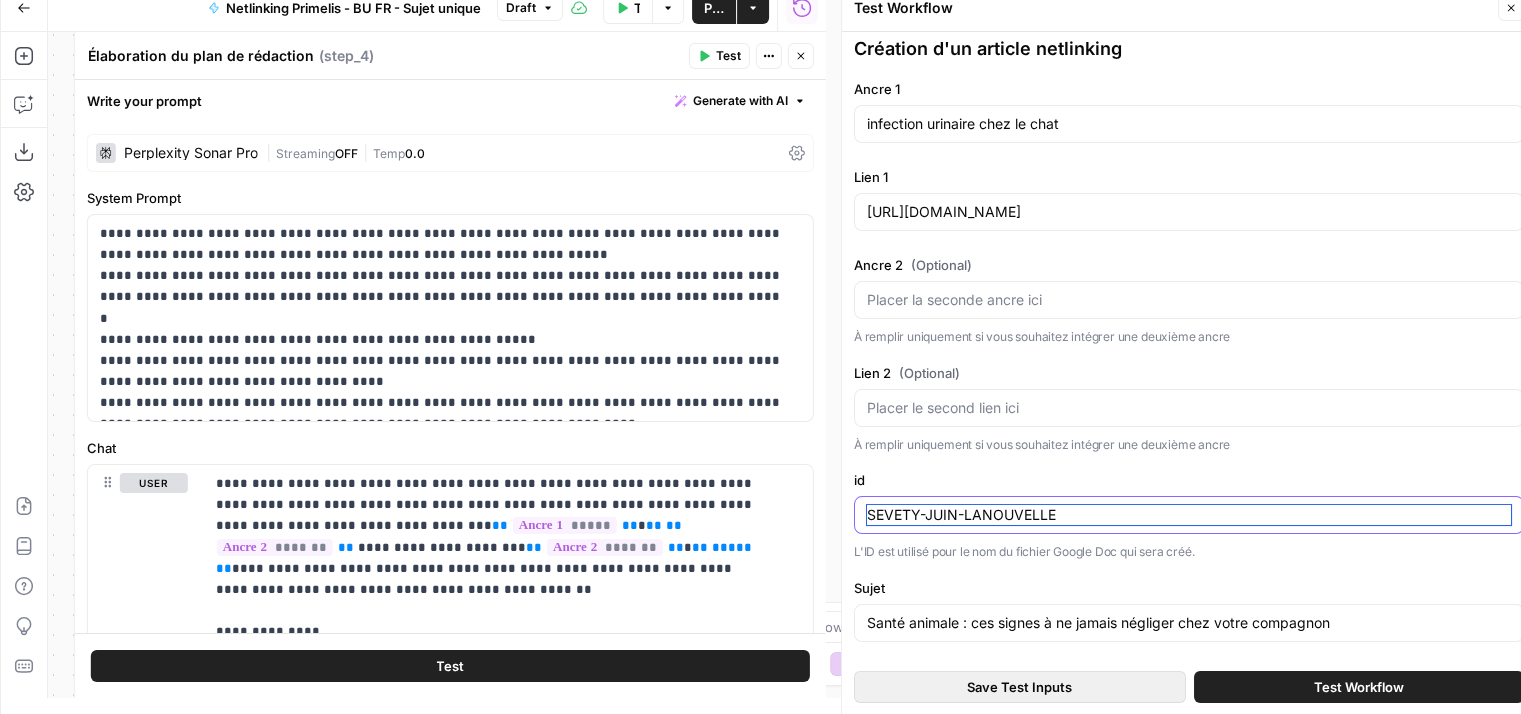 type on "SEVETY-JUIN-LANOUVELLE" 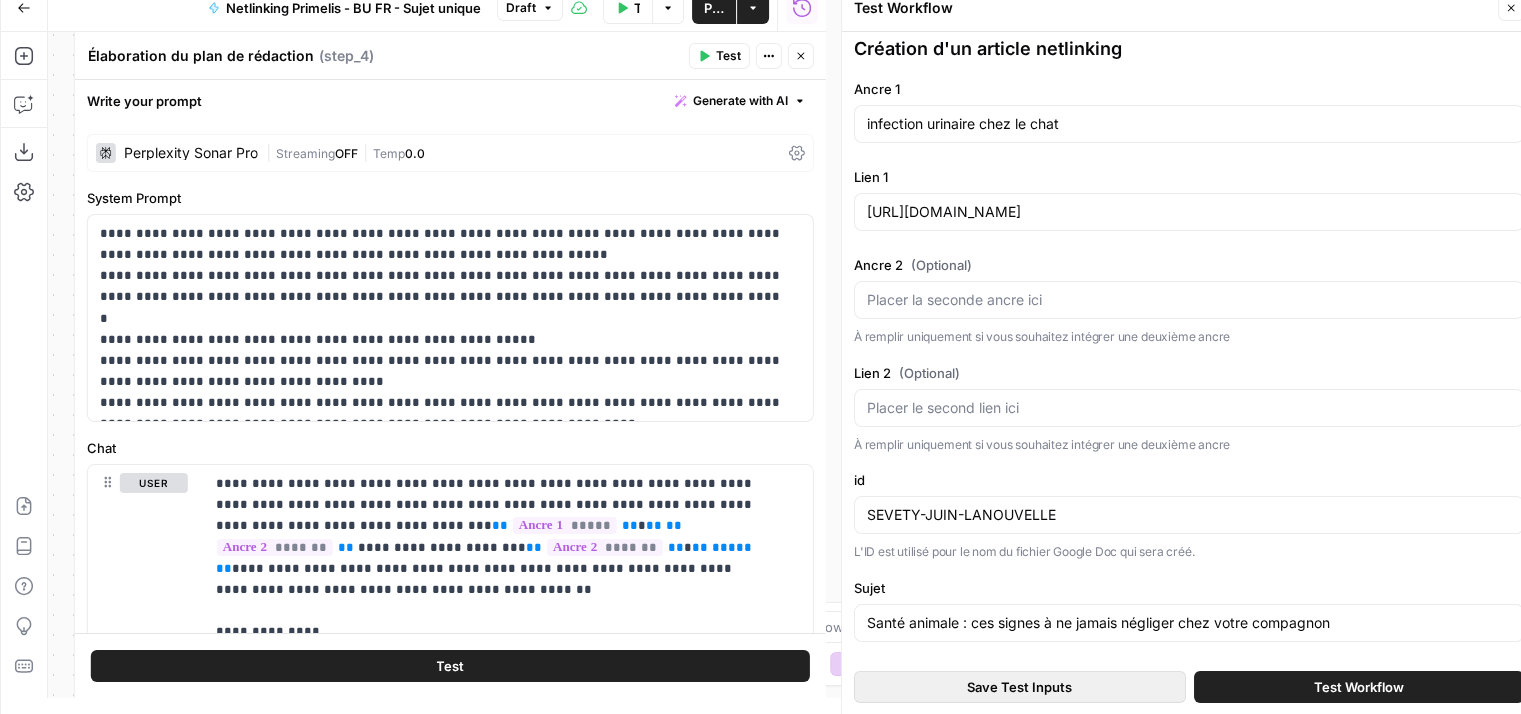 click on "Save Test Inputs" at bounding box center (1019, 686) 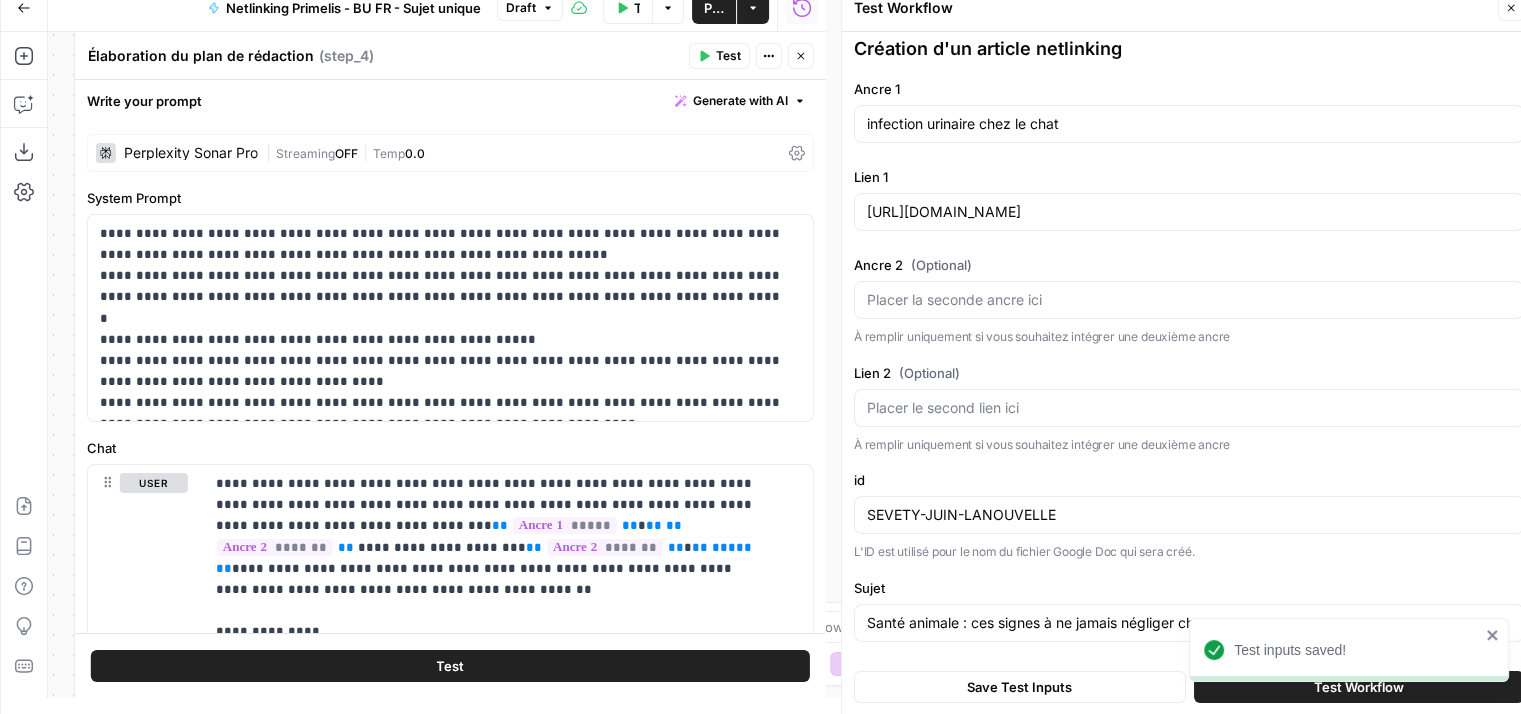 click on "Test inputs saved!" at bounding box center [1345, 694] 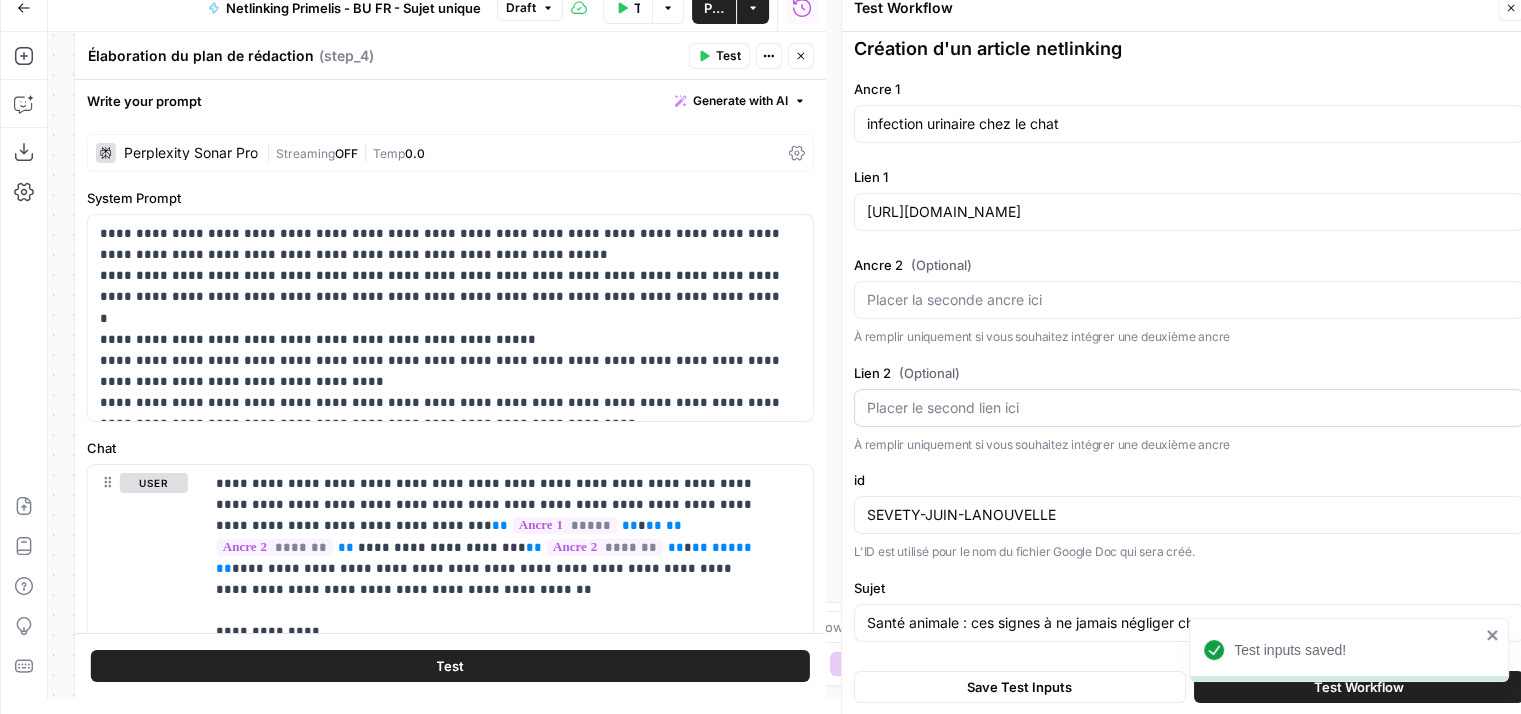 click at bounding box center (1189, 408) 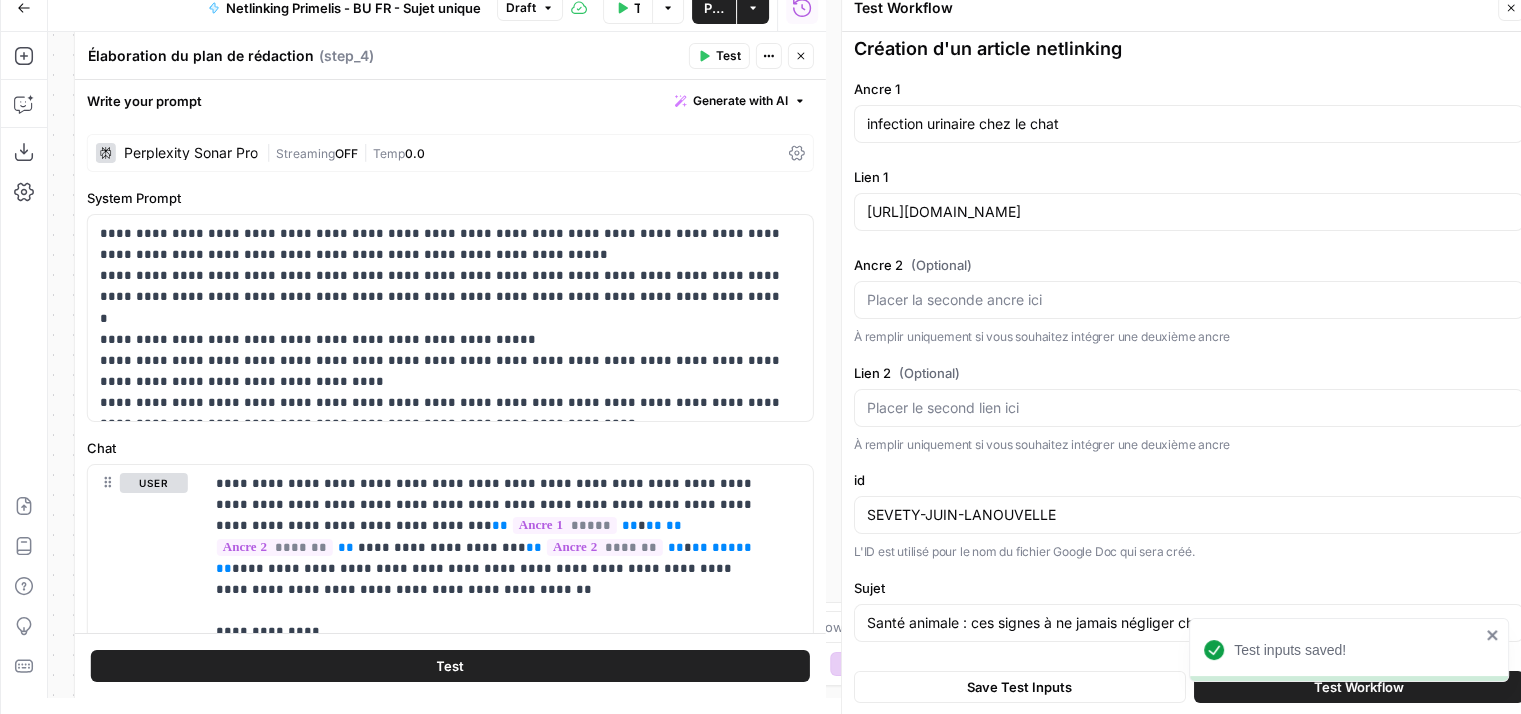 click on "Test inputs saved!" at bounding box center [1349, 650] 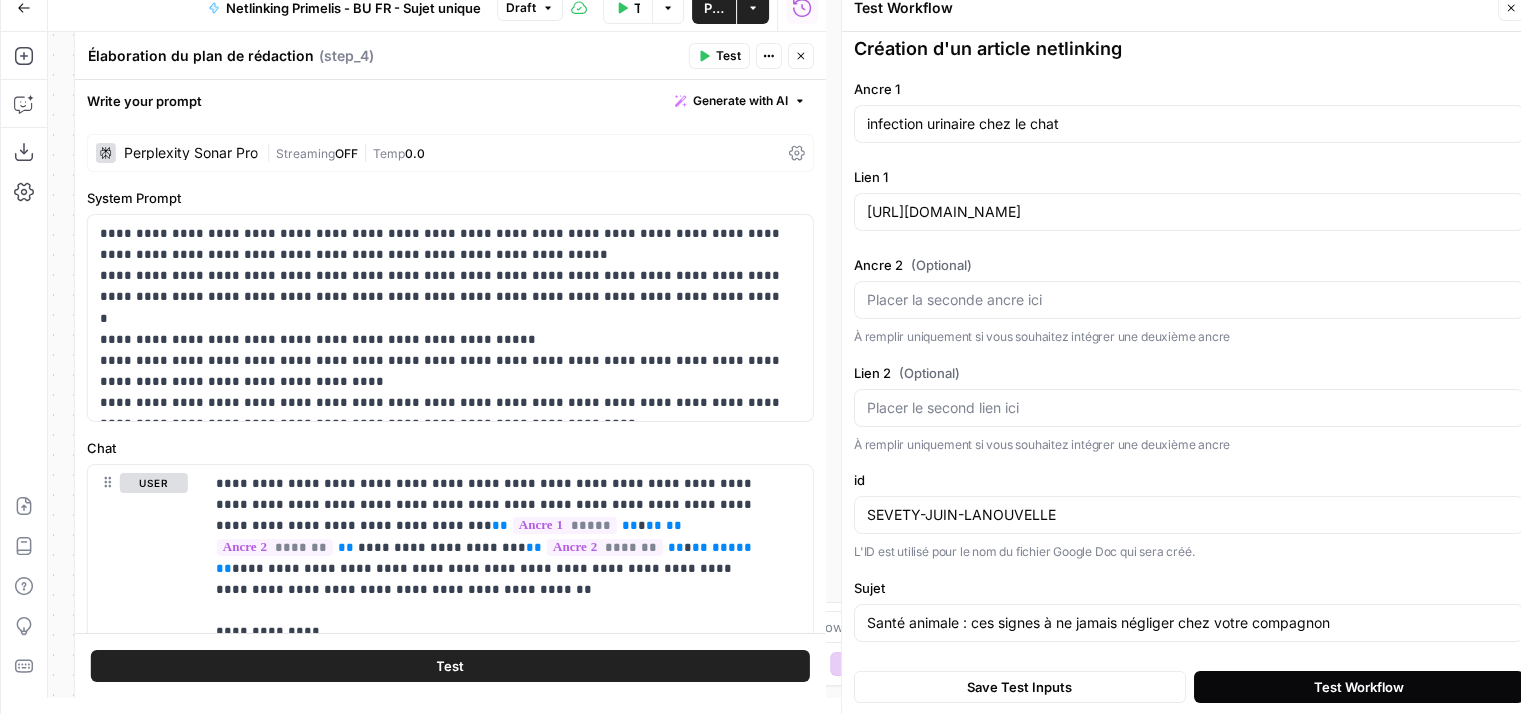 click on "Test Workflow" at bounding box center (1359, 686) 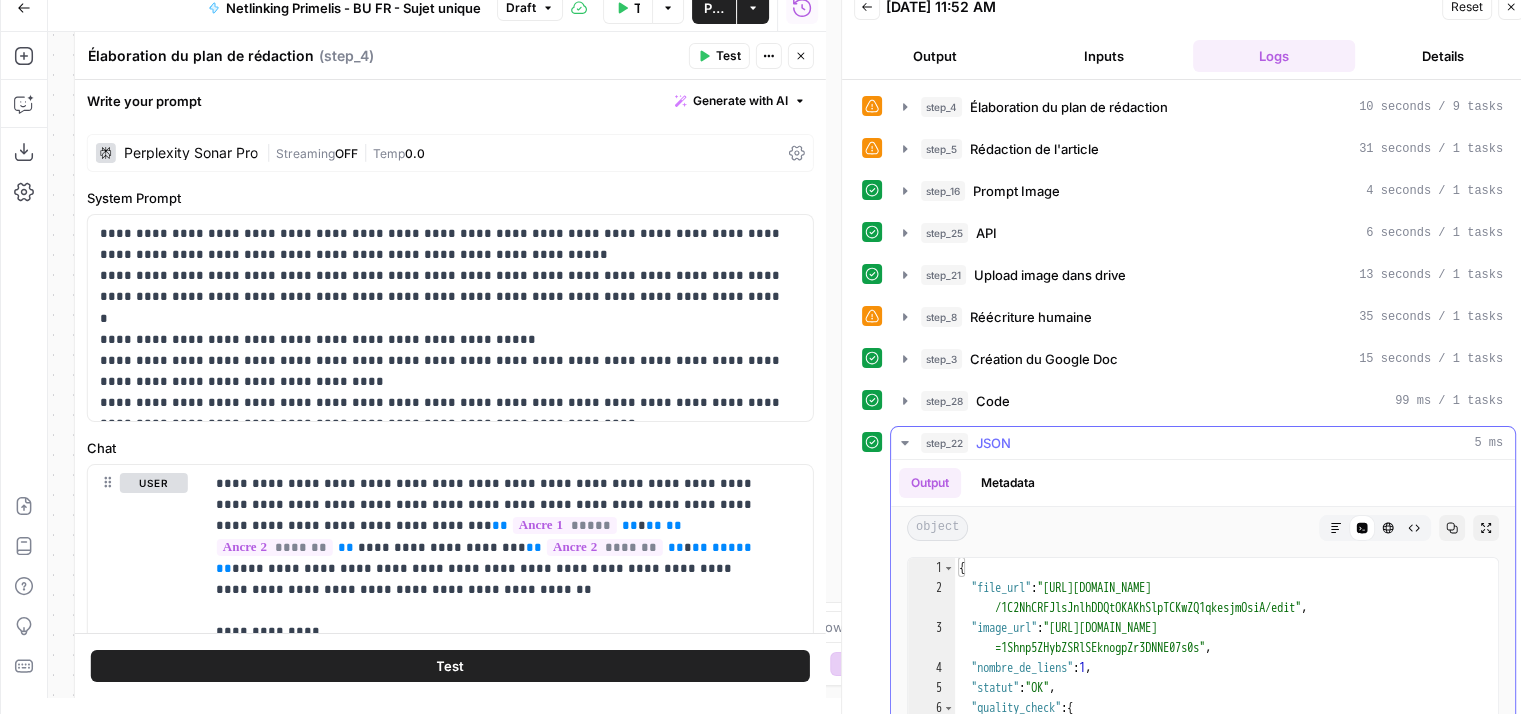type on "**********" 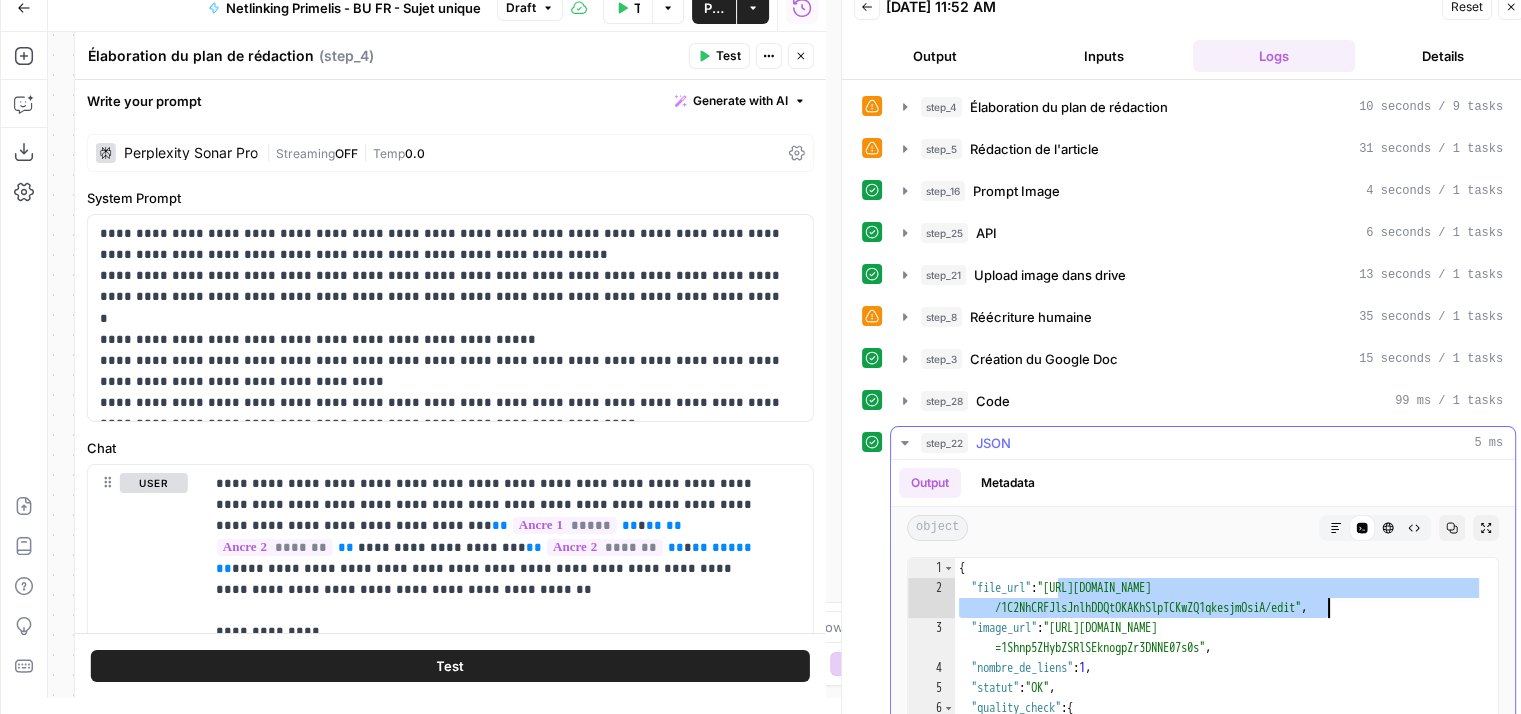 drag, startPoint x: 1059, startPoint y: 577, endPoint x: 1326, endPoint y: 598, distance: 267.82455 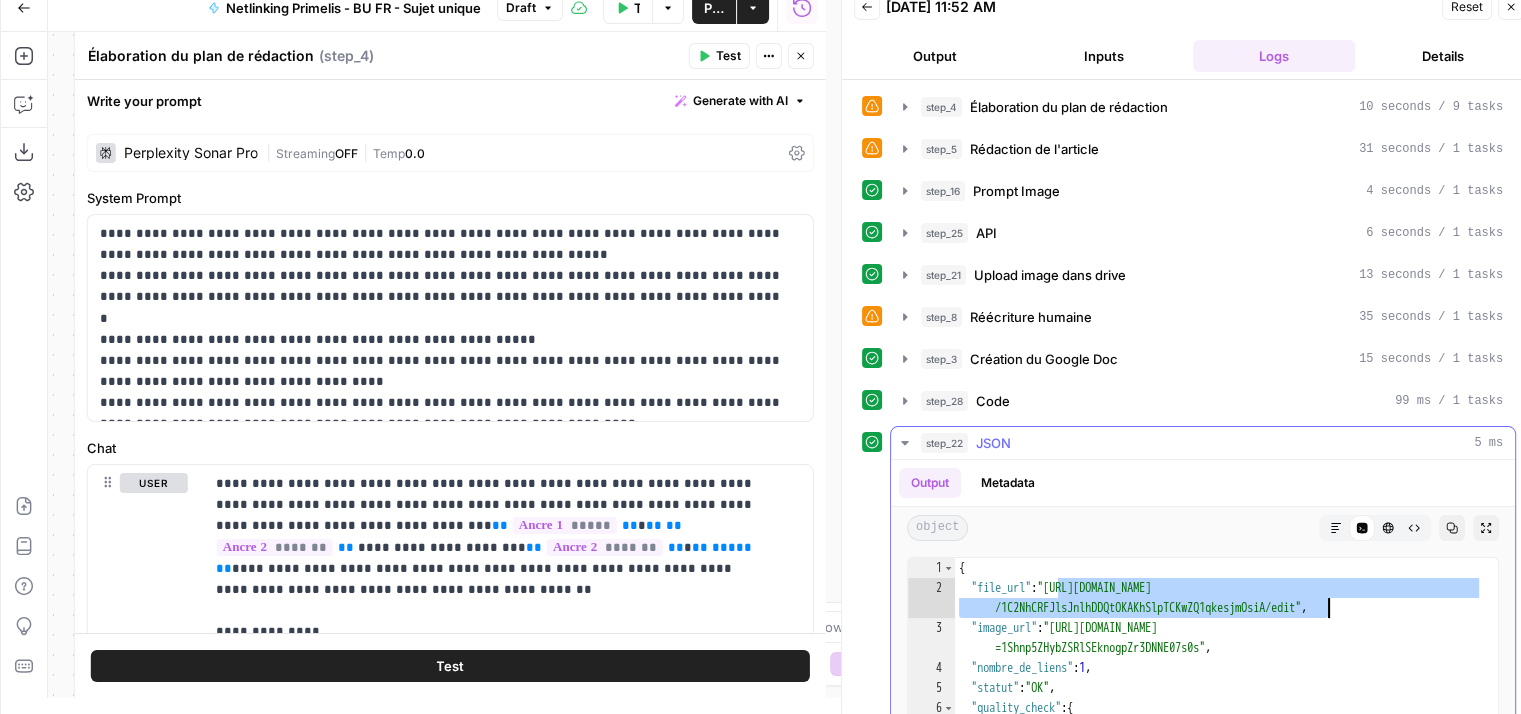 click on "{    "file_url" :  "https://docs.google.com/document/d        /1C2NhCRFJlsJnlhDDQtOKAKhSlpTCKwZQ1qkesjmOsiA/edit" ,    "image_url" :  "https://drive.google.com/uc?id        =1Shnp5ZHybZSRlSEknogpZr3DNNE07s0s" ,    "nombre_de_liens" :  1 ,    "statut" :  "OK" ,    "quality_check" :  {      "summary" :  "All checks passed." ,      "word_count" :  718 ,      "checks" :  {         "anchor_1" :  {           "expected_markdown" :  "[infection urinaire chez le chat](https              ://sevetys.fr/maladies/infection-urinaire-chat/)" ,           "count" :  1 ,           "correct_count" :  true ,           "anchor_text" :  "infection urinaire chez le chat" ,           "link_url" :  "https://sevetys.fr/maladies/infection-urinaire-chat/"         } ,         "anchor_2" :  {           "status" :  "Not required or checked."" at bounding box center (1219, 775) 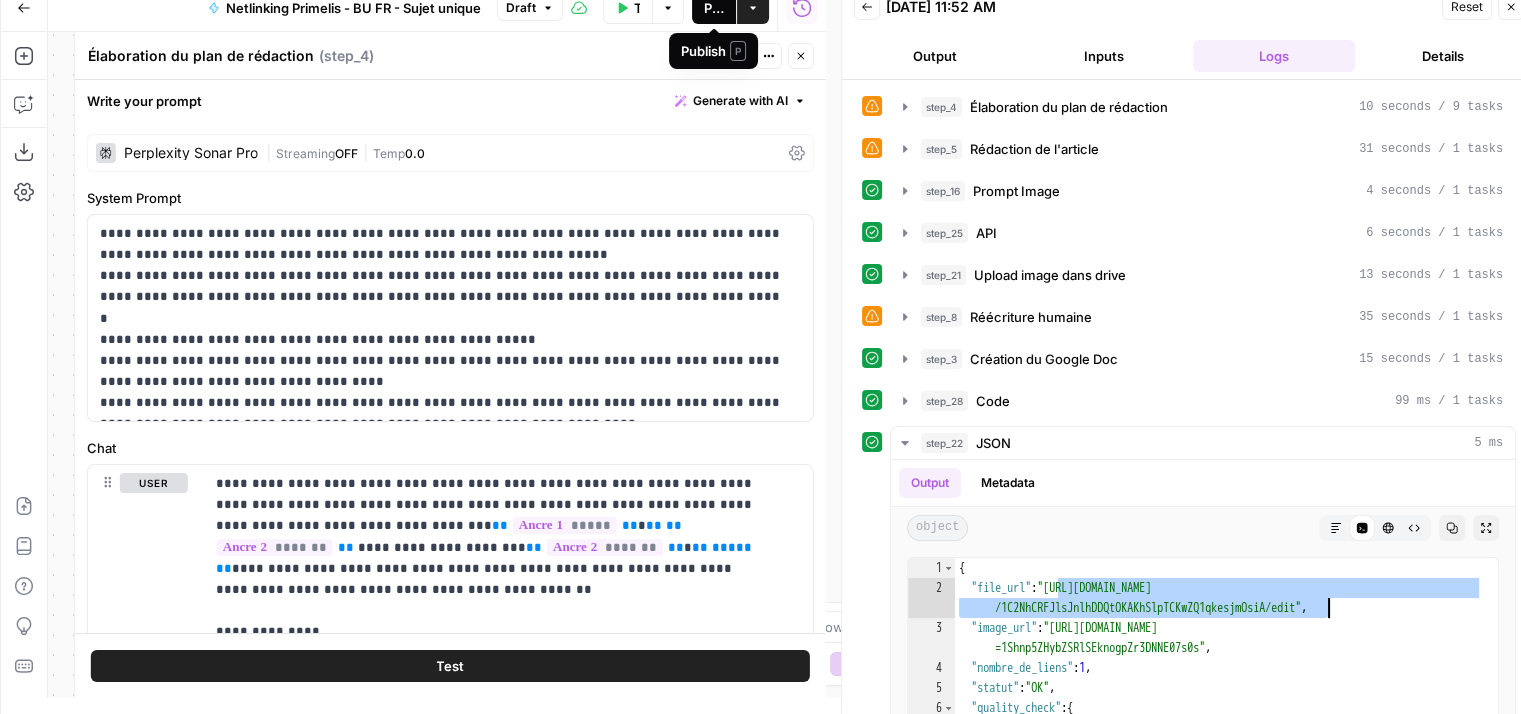 click on "Publish" at bounding box center (714, 8) 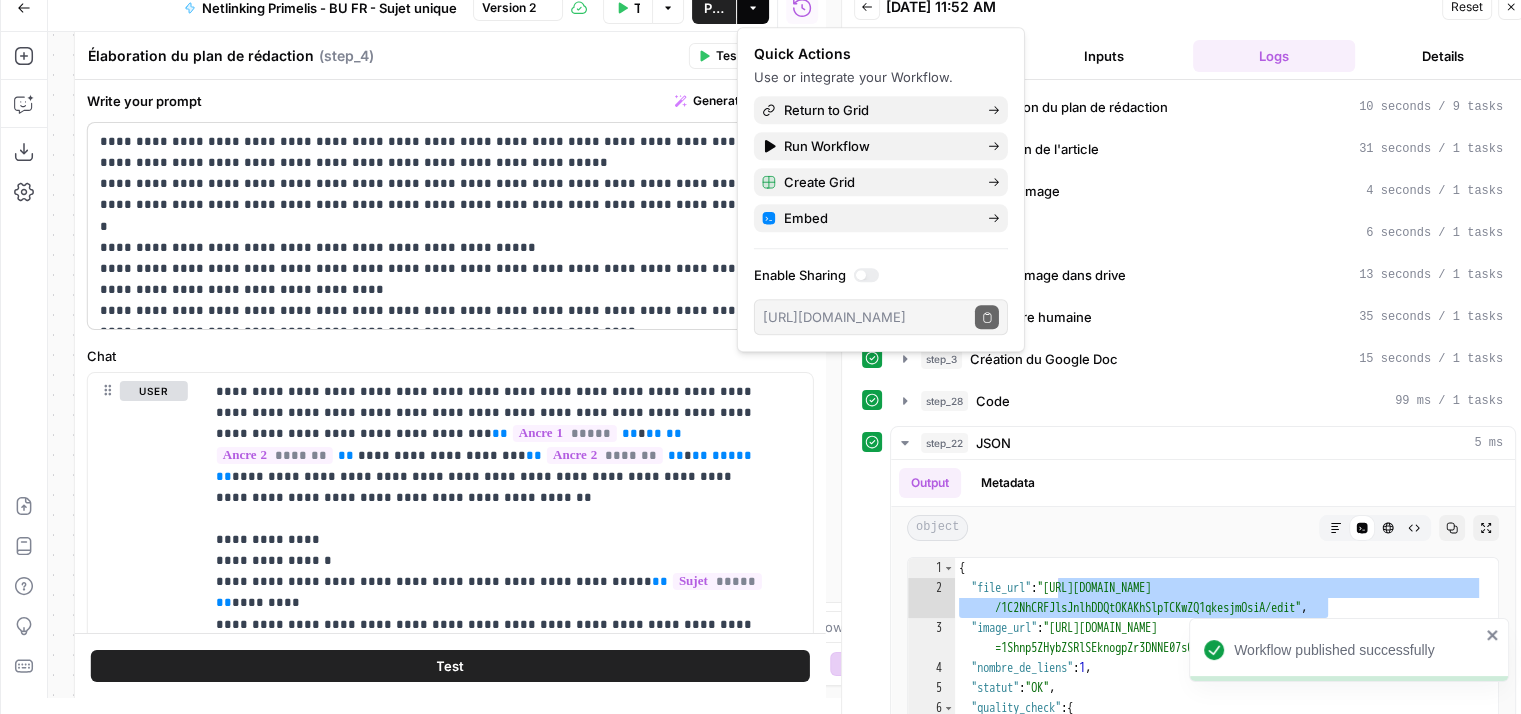 scroll, scrollTop: 102, scrollLeft: 0, axis: vertical 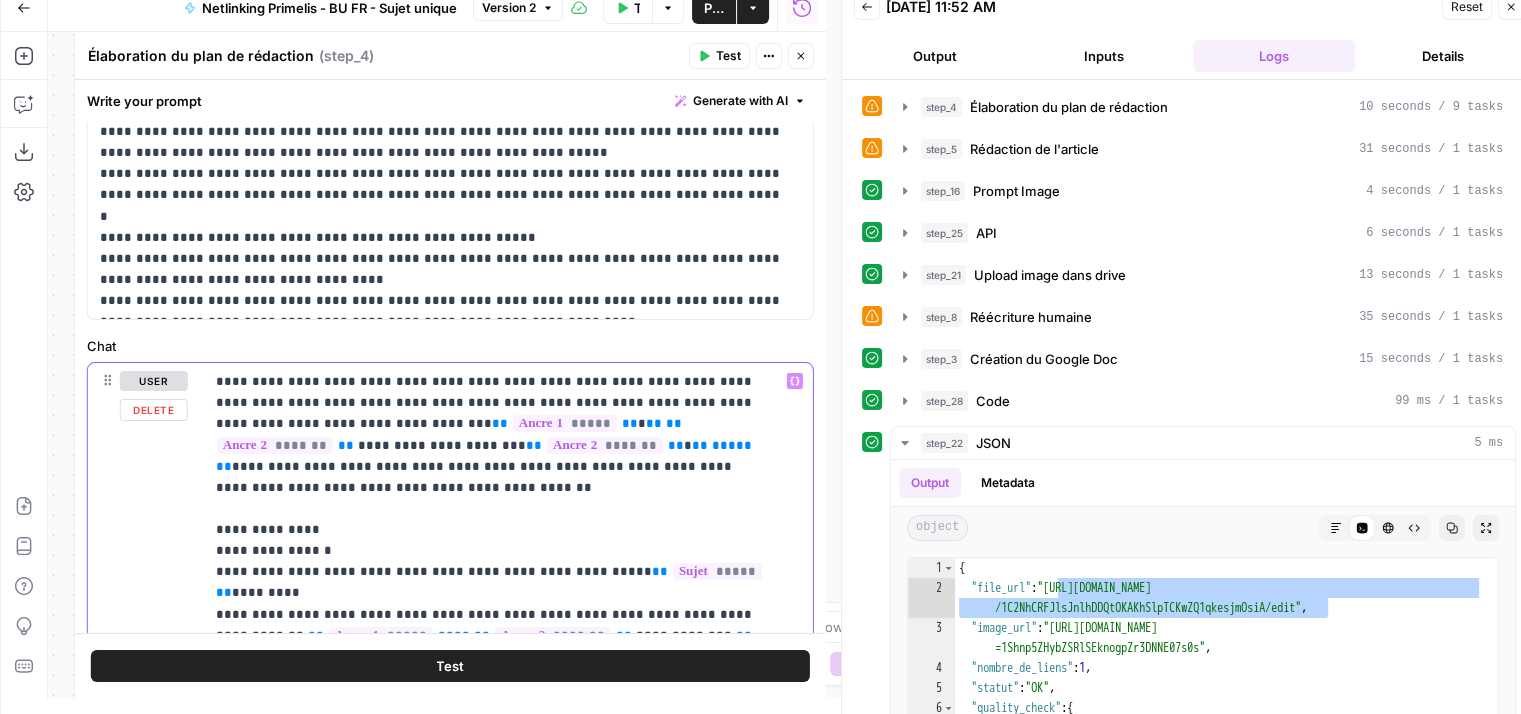 click on "**********" at bounding box center [493, 1110] 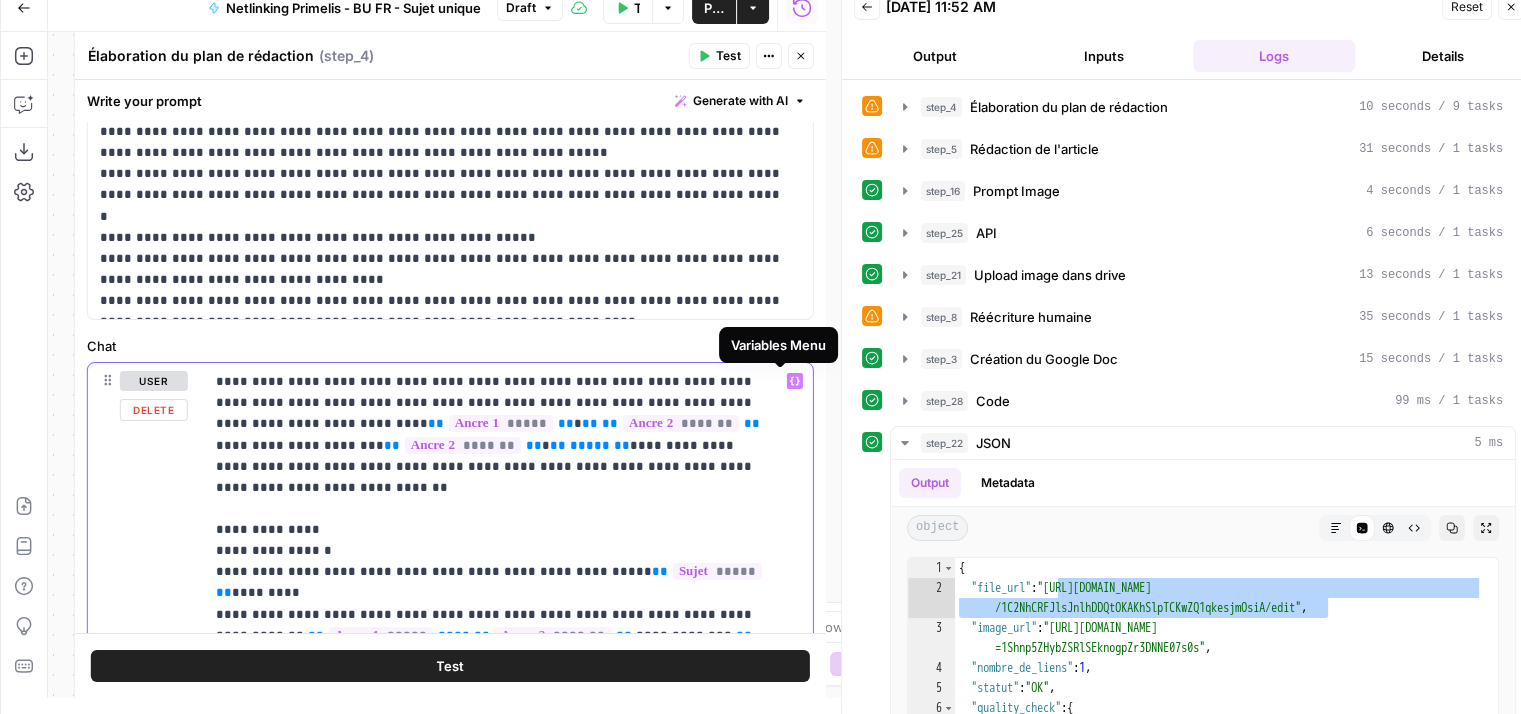 click 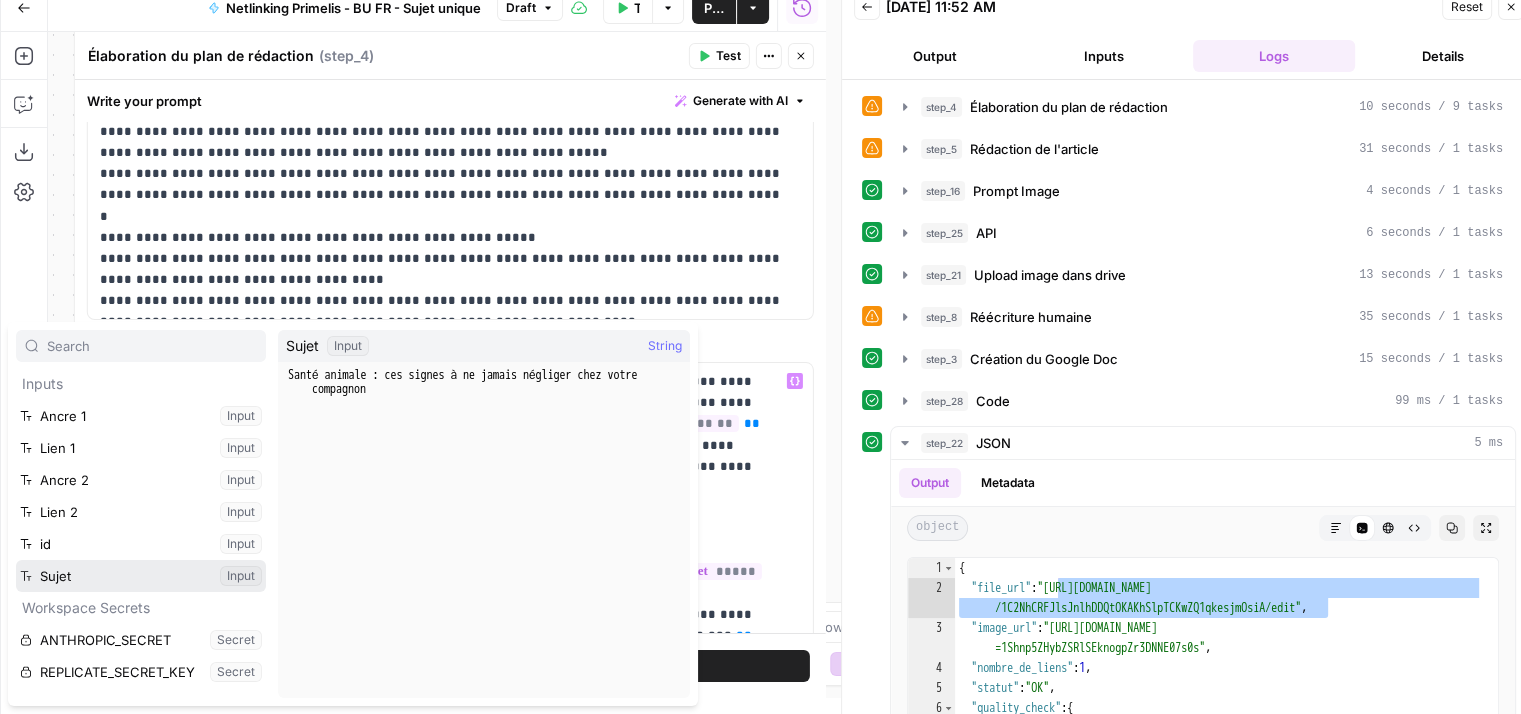 click at bounding box center [141, 576] 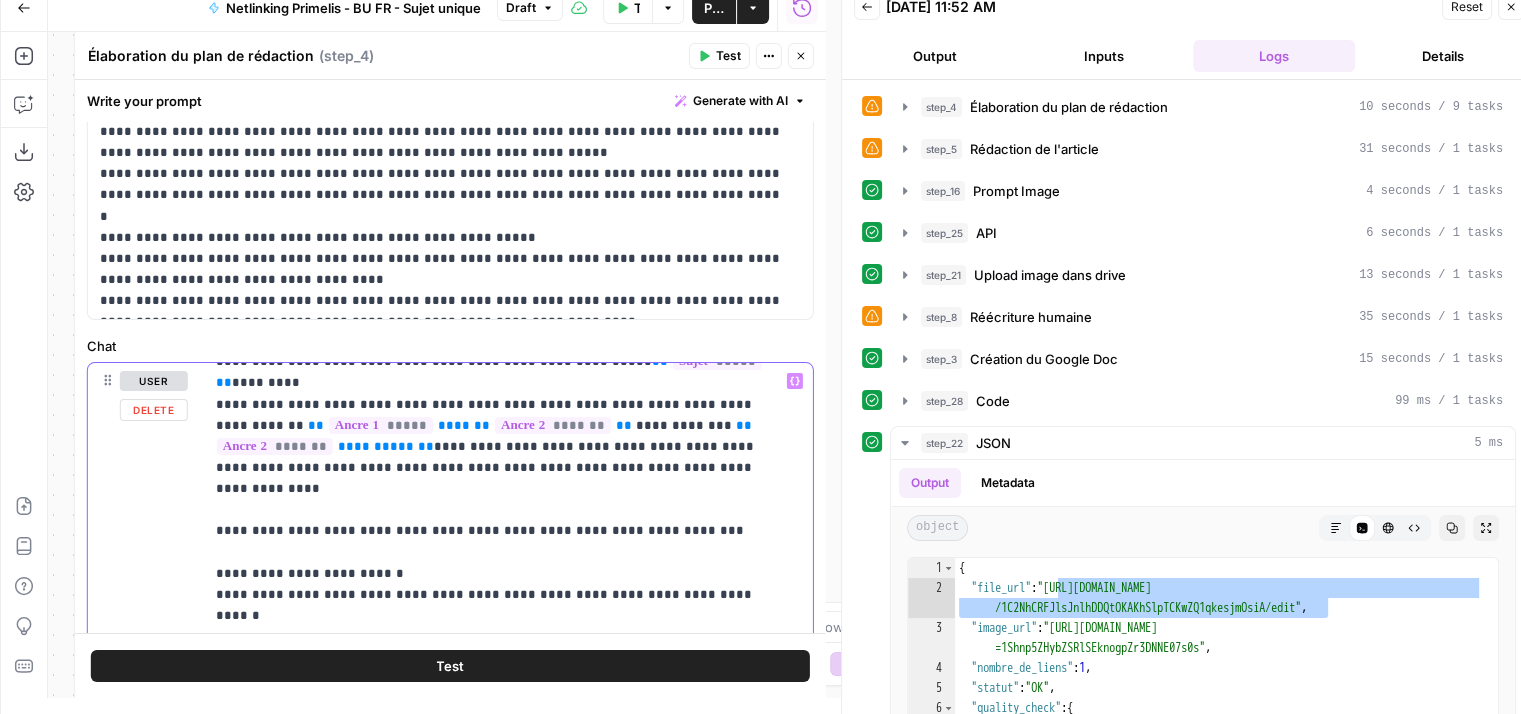 scroll, scrollTop: 212, scrollLeft: 0, axis: vertical 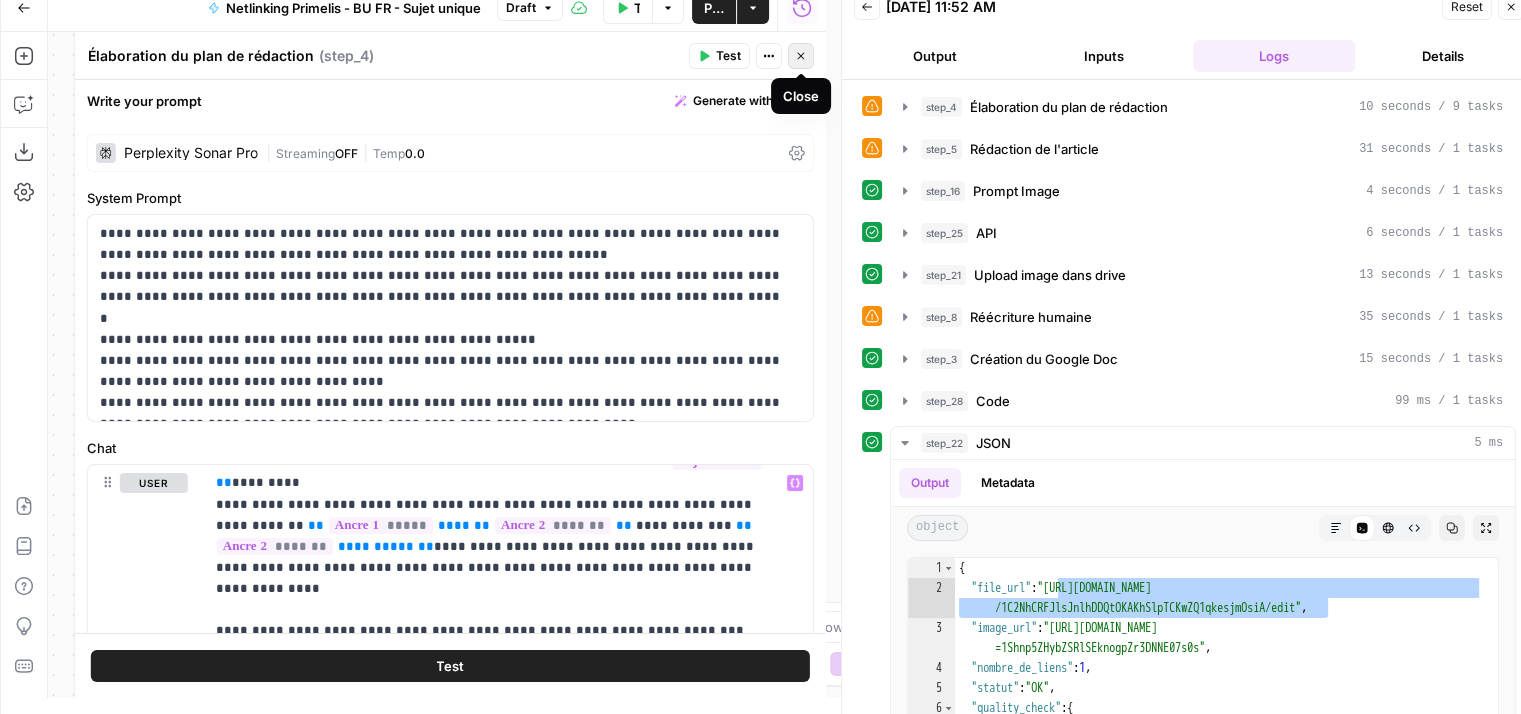 click on "Close" at bounding box center (801, 56) 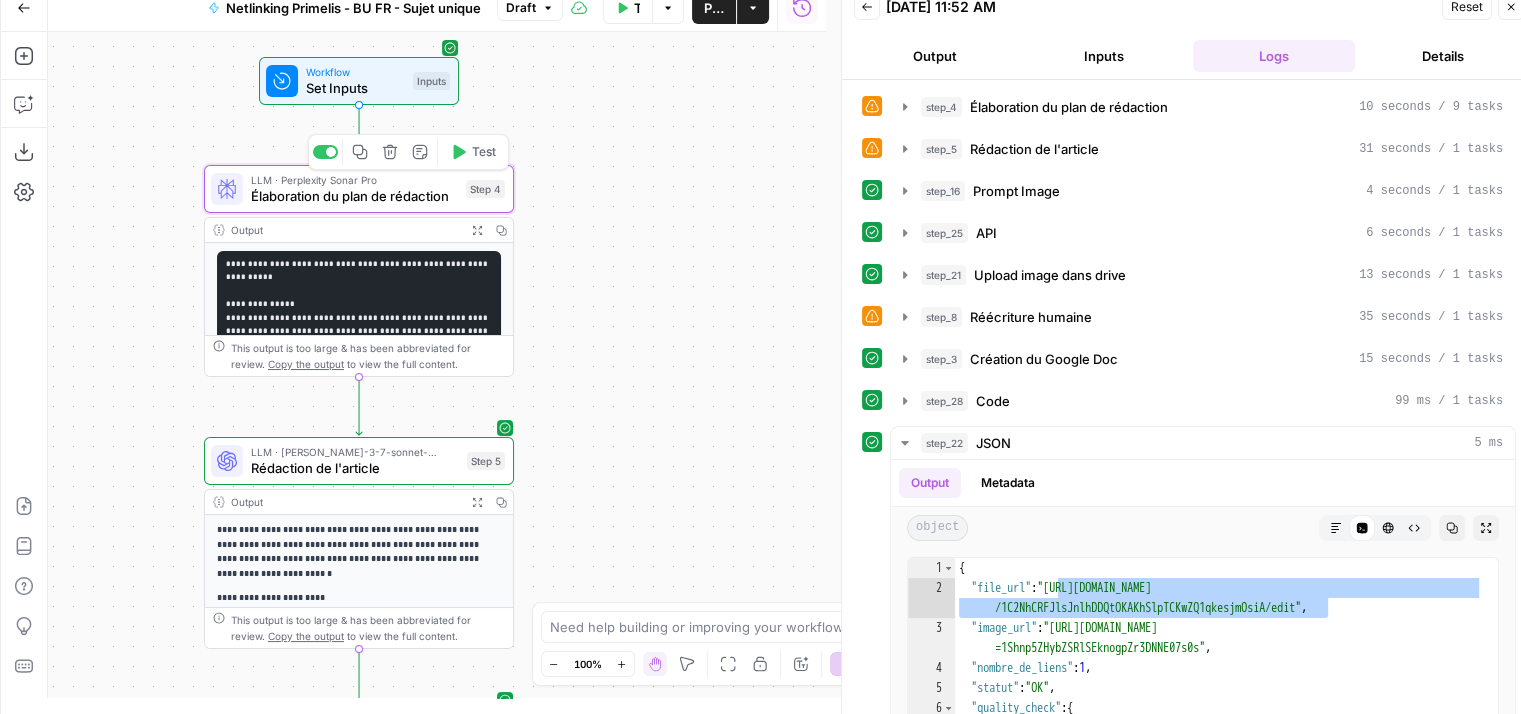 click on "Élaboration du plan de rédaction" at bounding box center [354, 196] 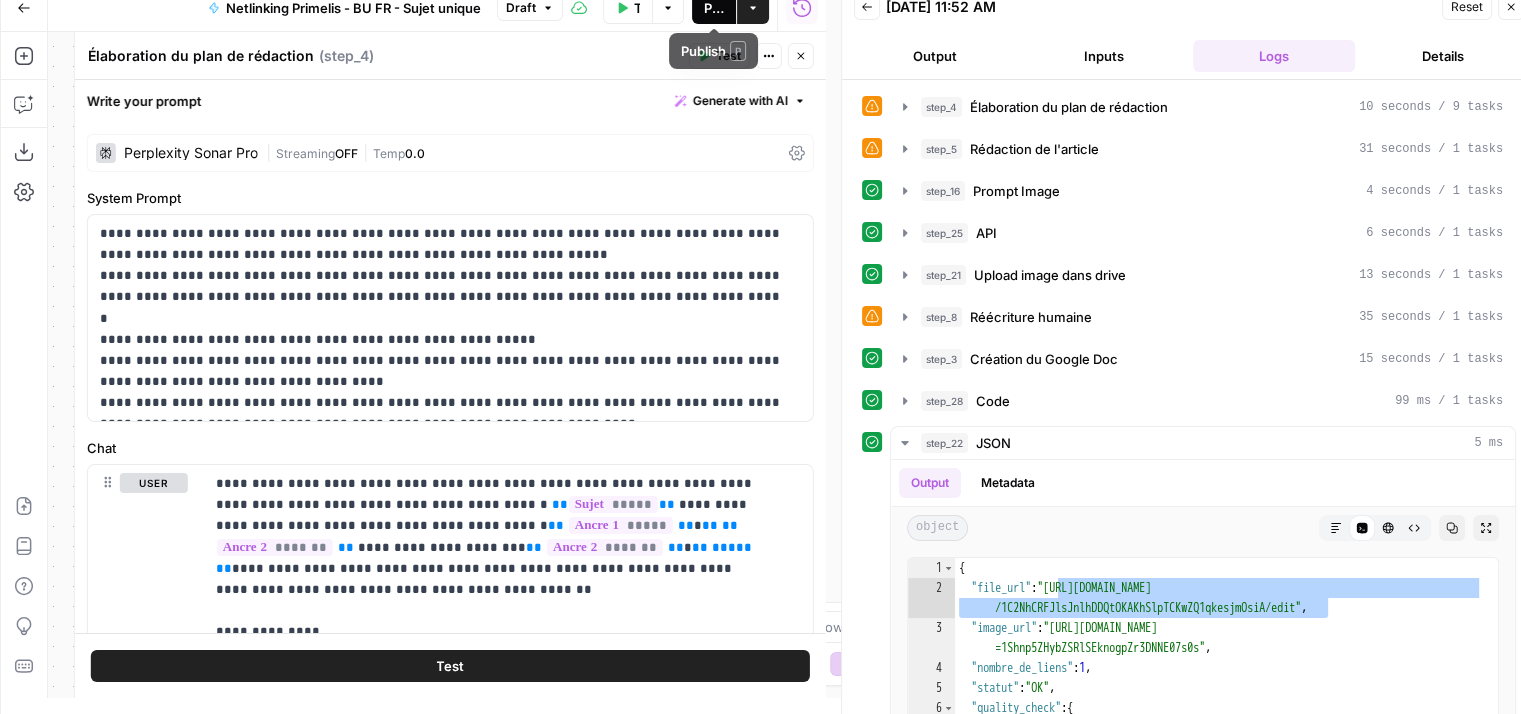click on "Publish" at bounding box center (714, 8) 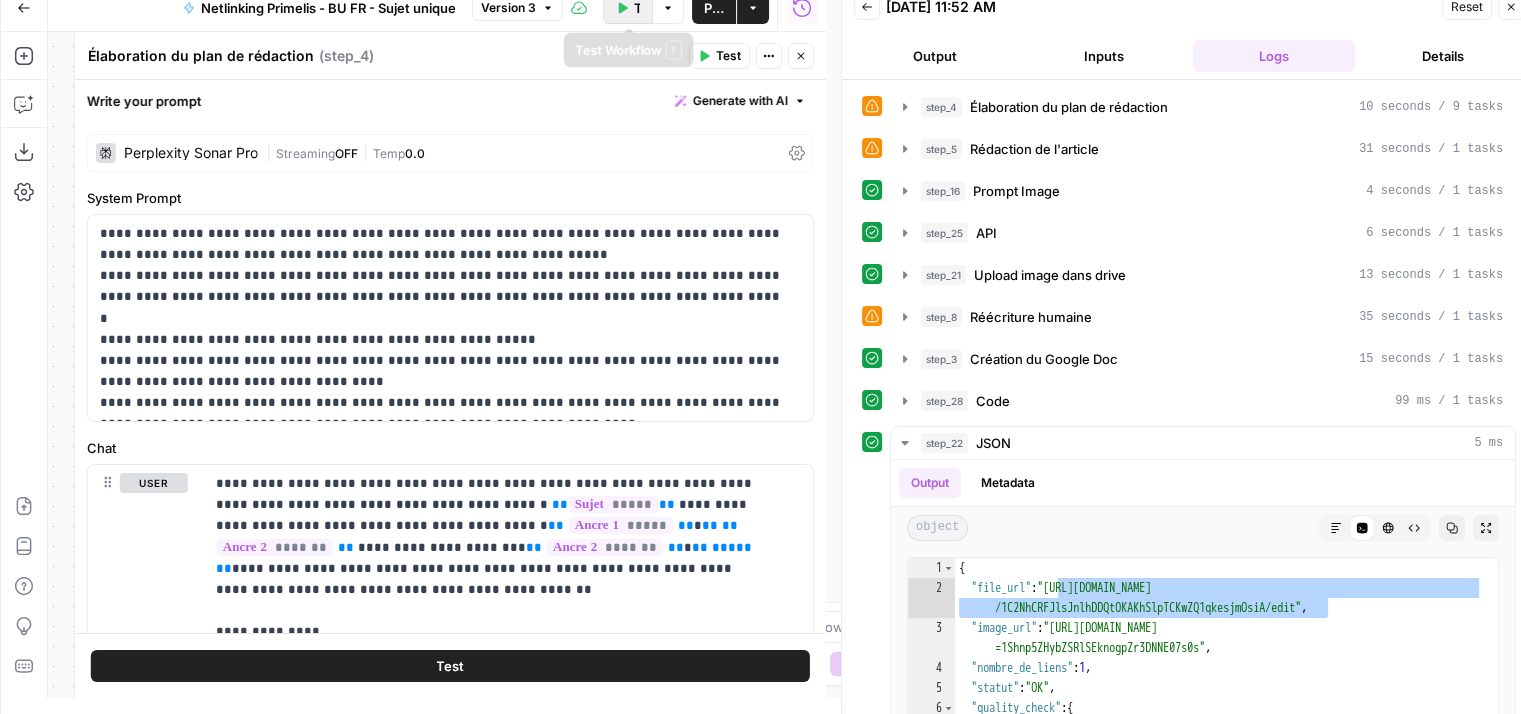 click on "Test Workflow" at bounding box center [637, 8] 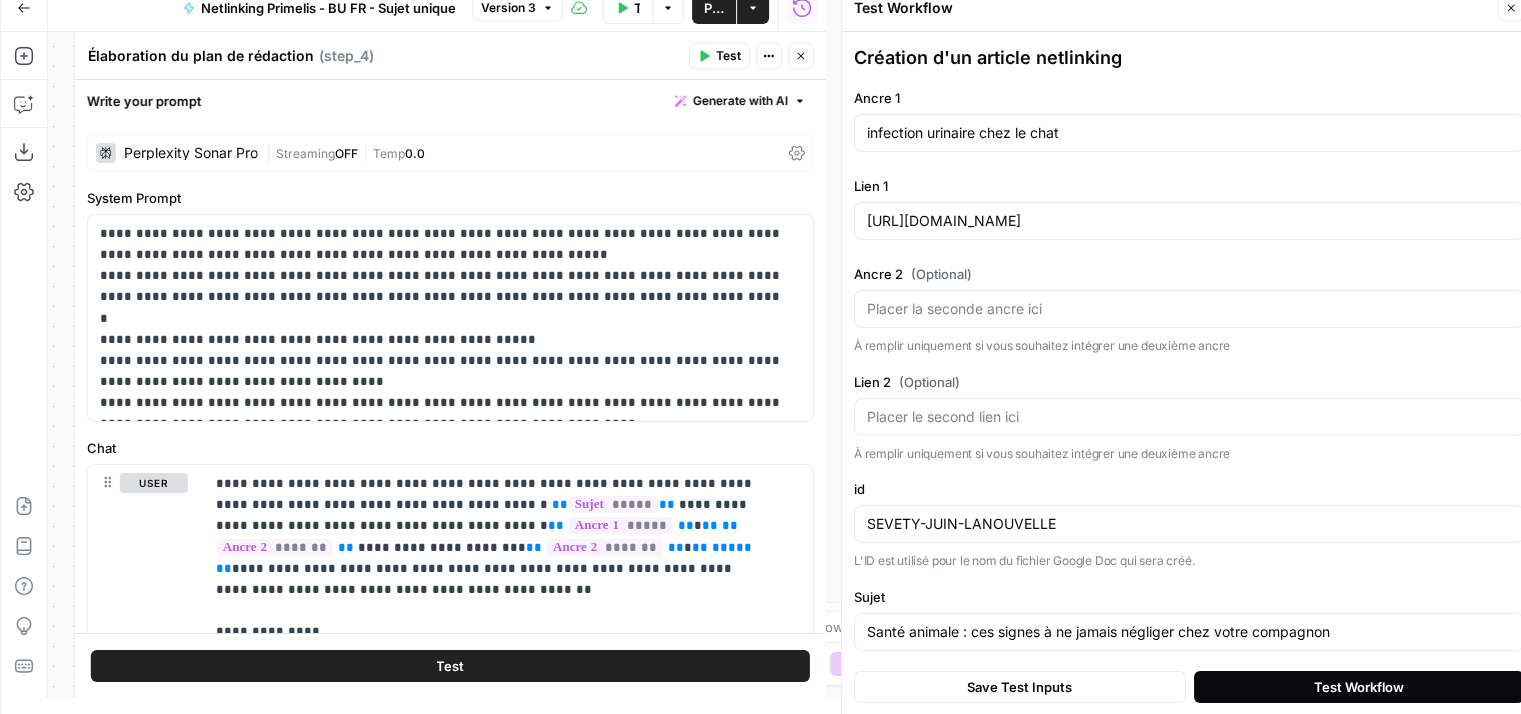 click on "Test Workflow" at bounding box center [1359, 686] 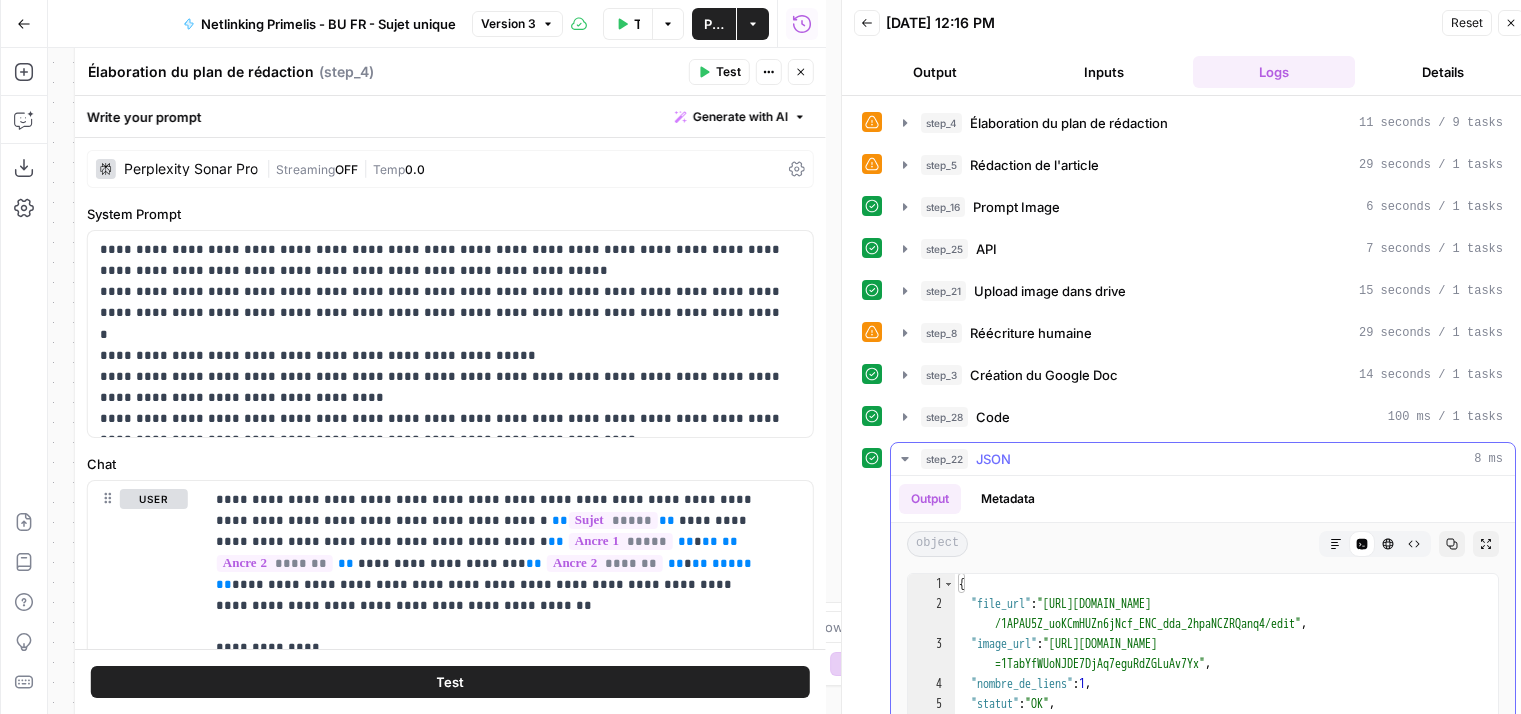 scroll, scrollTop: 16, scrollLeft: 0, axis: vertical 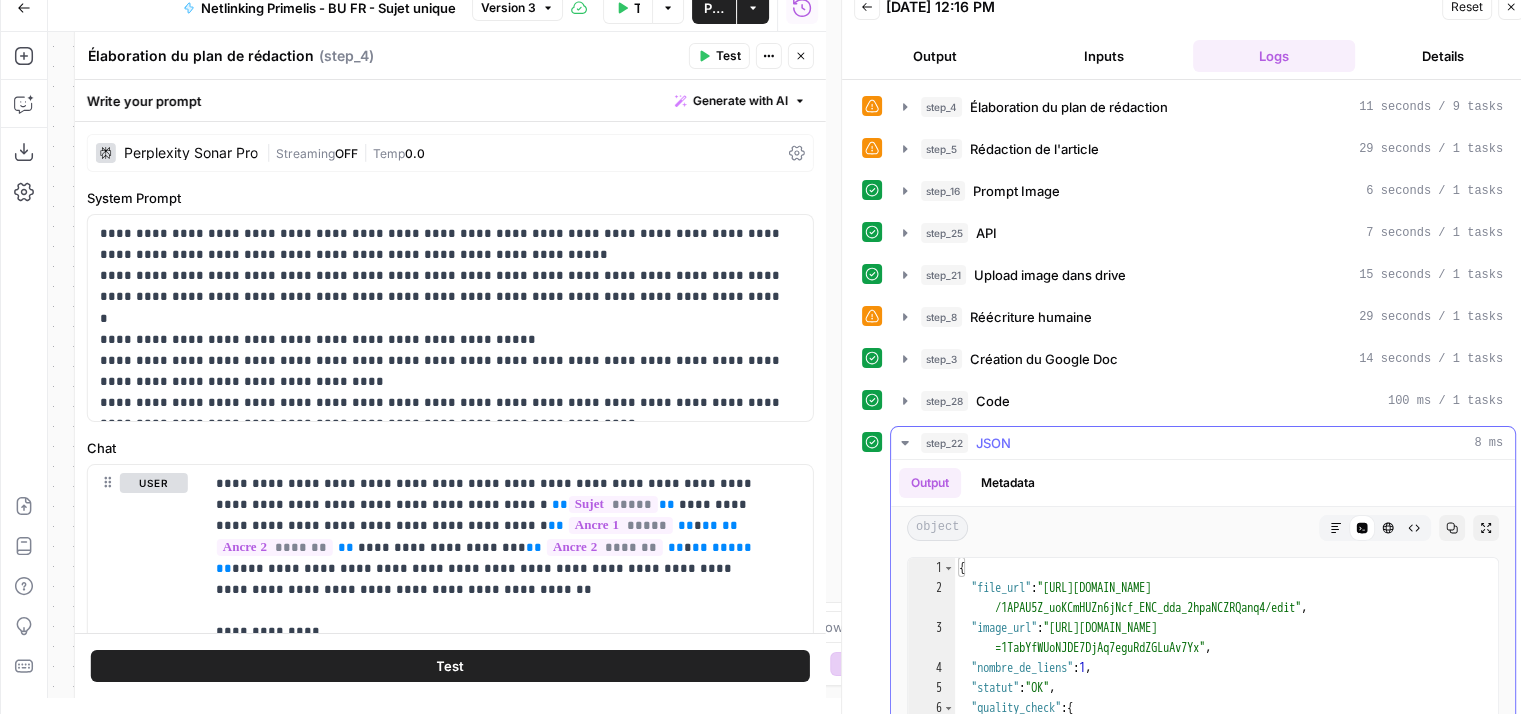 type on "**********" 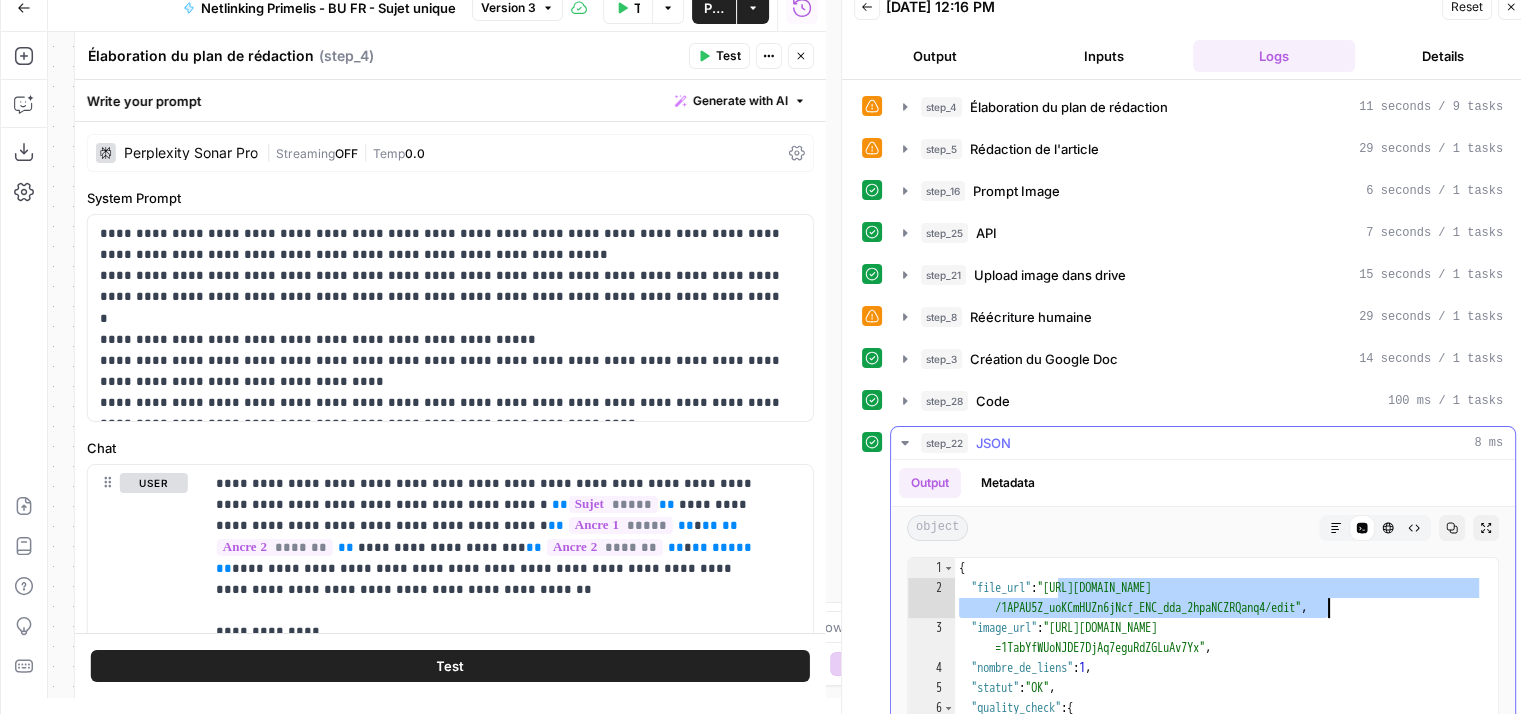 drag, startPoint x: 1059, startPoint y: 581, endPoint x: 1328, endPoint y: 603, distance: 269.89813 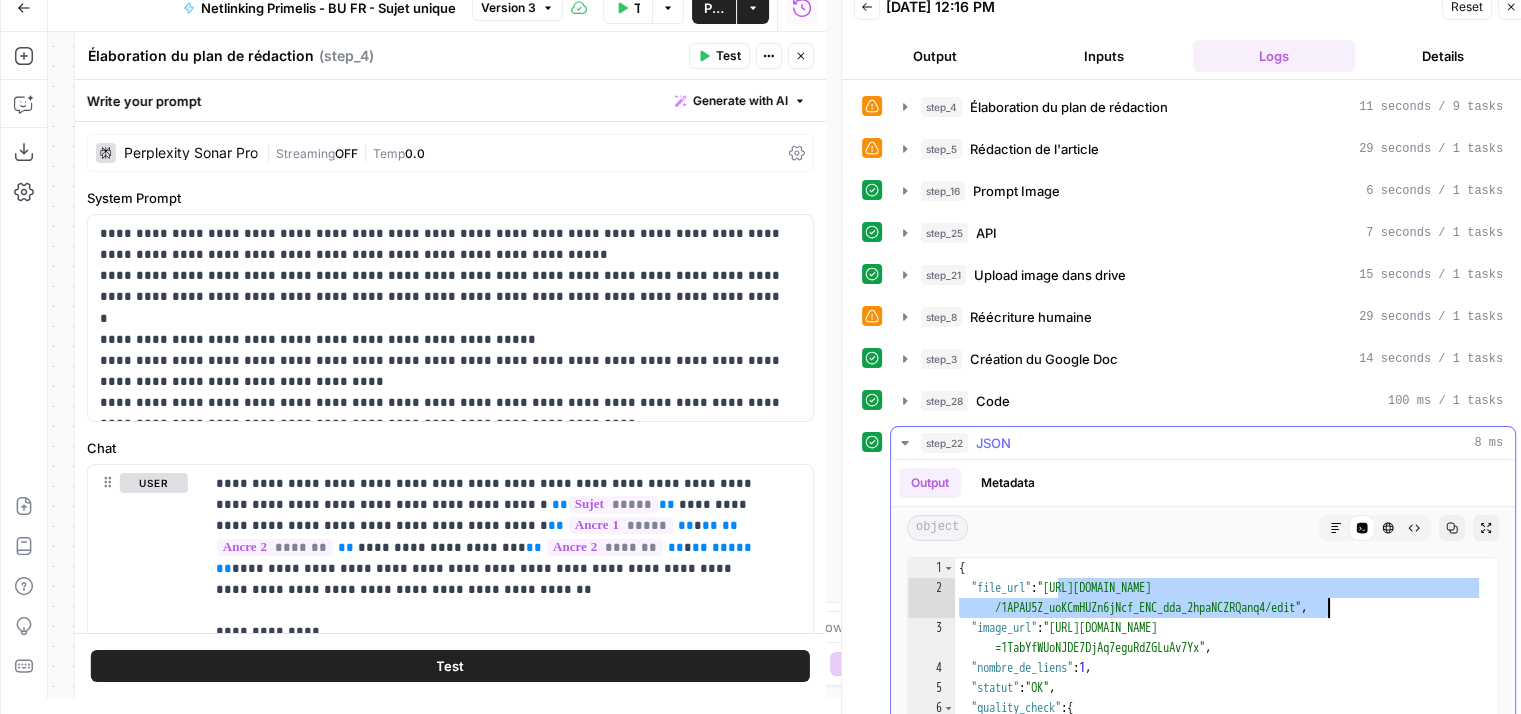 click on "{    "file_url" :  "[URL][DOMAIN_NAME]        /1APAU5Z_uoKCmHUZn6jNcf_ENC_dda_2hpaNCZRQanq4/edit" ,    "image_url" :  "[URL][DOMAIN_NAME]        =1TabYfWUoNJDE7DjAq7eguRdZGLuAv7Yx" ,    "nombre_de_liens" :  1 ,    "statut" :  "OK" ,    "quality_check" :  {      "summary" :  "All checks passed." ,      "word_count" :  699 ,      "checks" :  {         "anchor_1" :  {           "expected_markdown" :  "[infection urinaire chez le chat](https              ://[DOMAIN_NAME][URL])" ,           "count" :  1 ,           "correct_count" :  true ,           "anchor_text" :  "infection urinaire chez le chat" ,           "link_url" :  "[URL][DOMAIN_NAME]"         } ,         "anchor_2" :  {           "status" :  "Not required or checked."" at bounding box center [1219, 775] 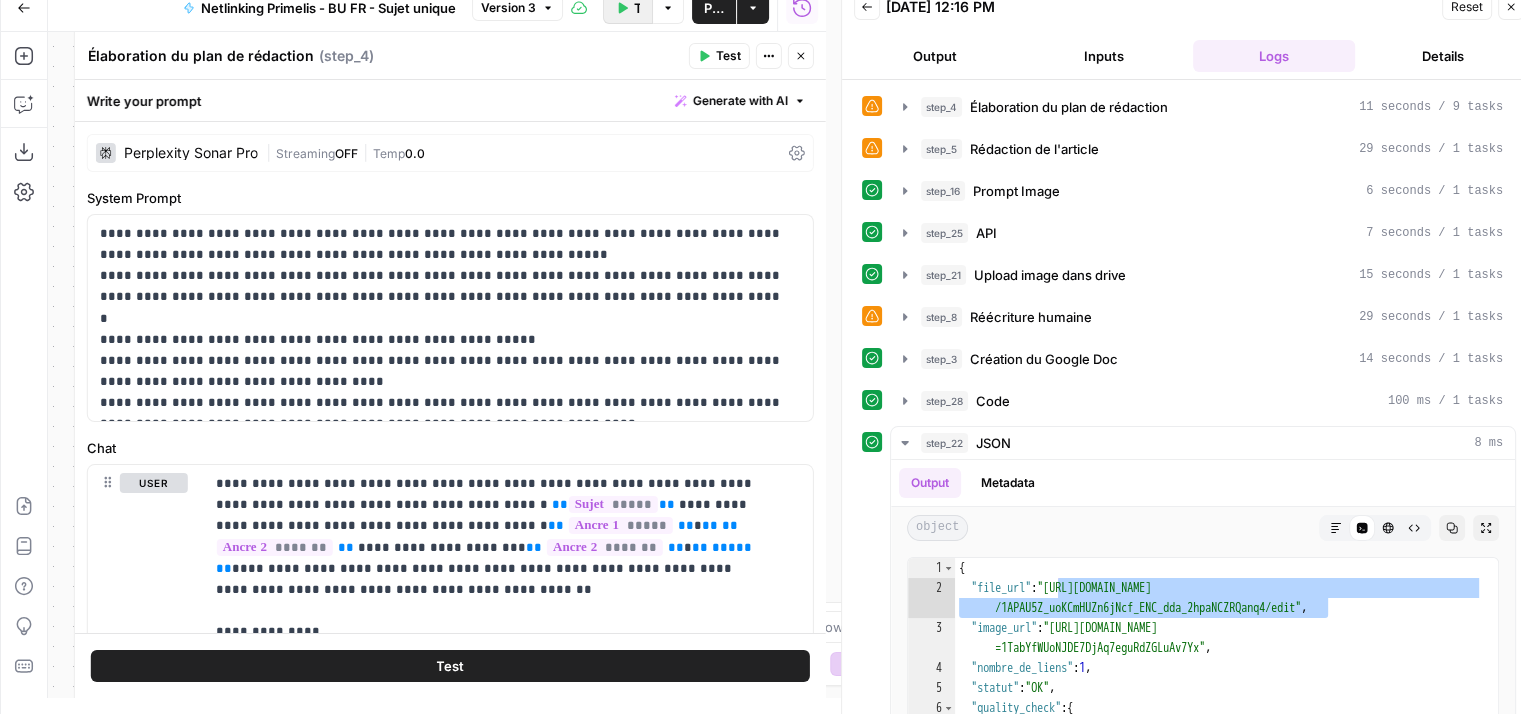 click on "Test Workflow" at bounding box center [637, 8] 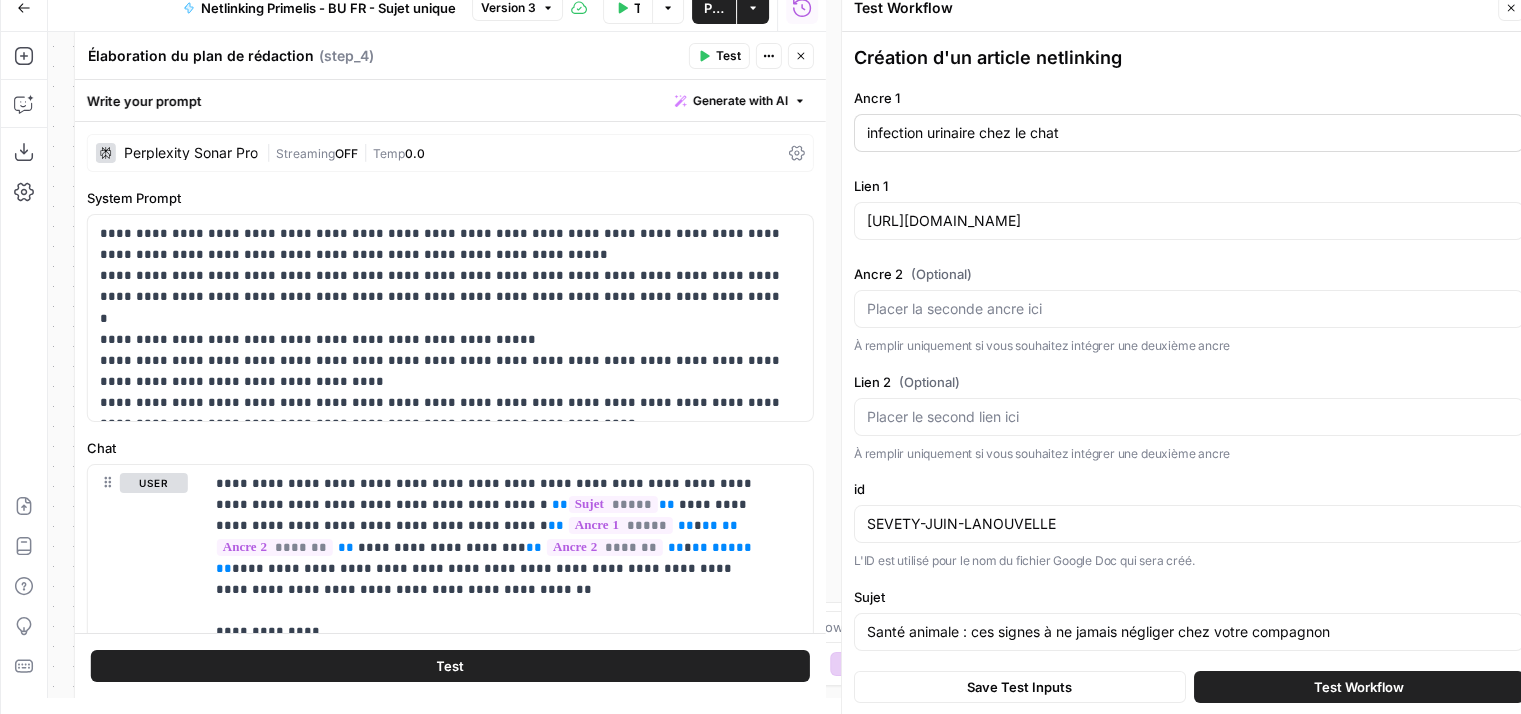 scroll, scrollTop: 0, scrollLeft: 0, axis: both 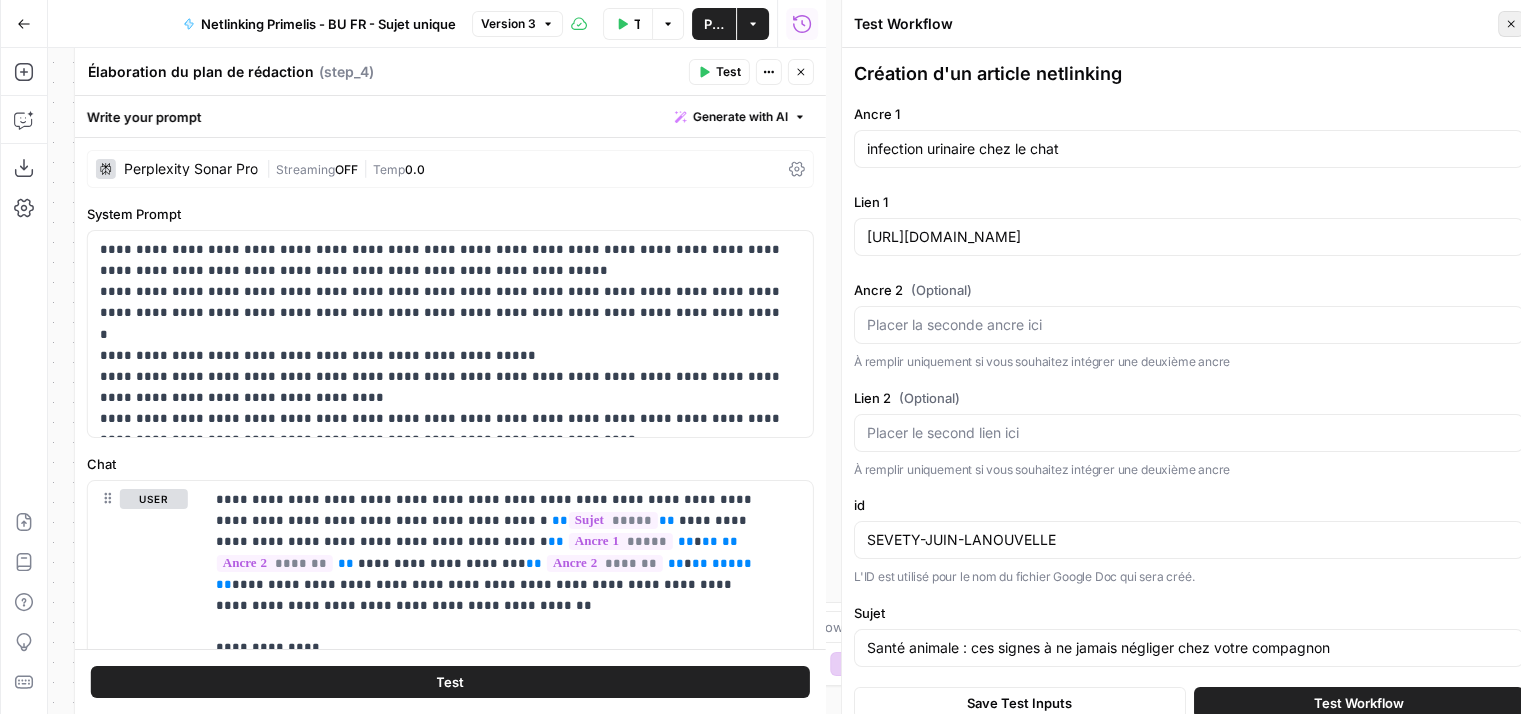 click on "Close" at bounding box center (1511, 24) 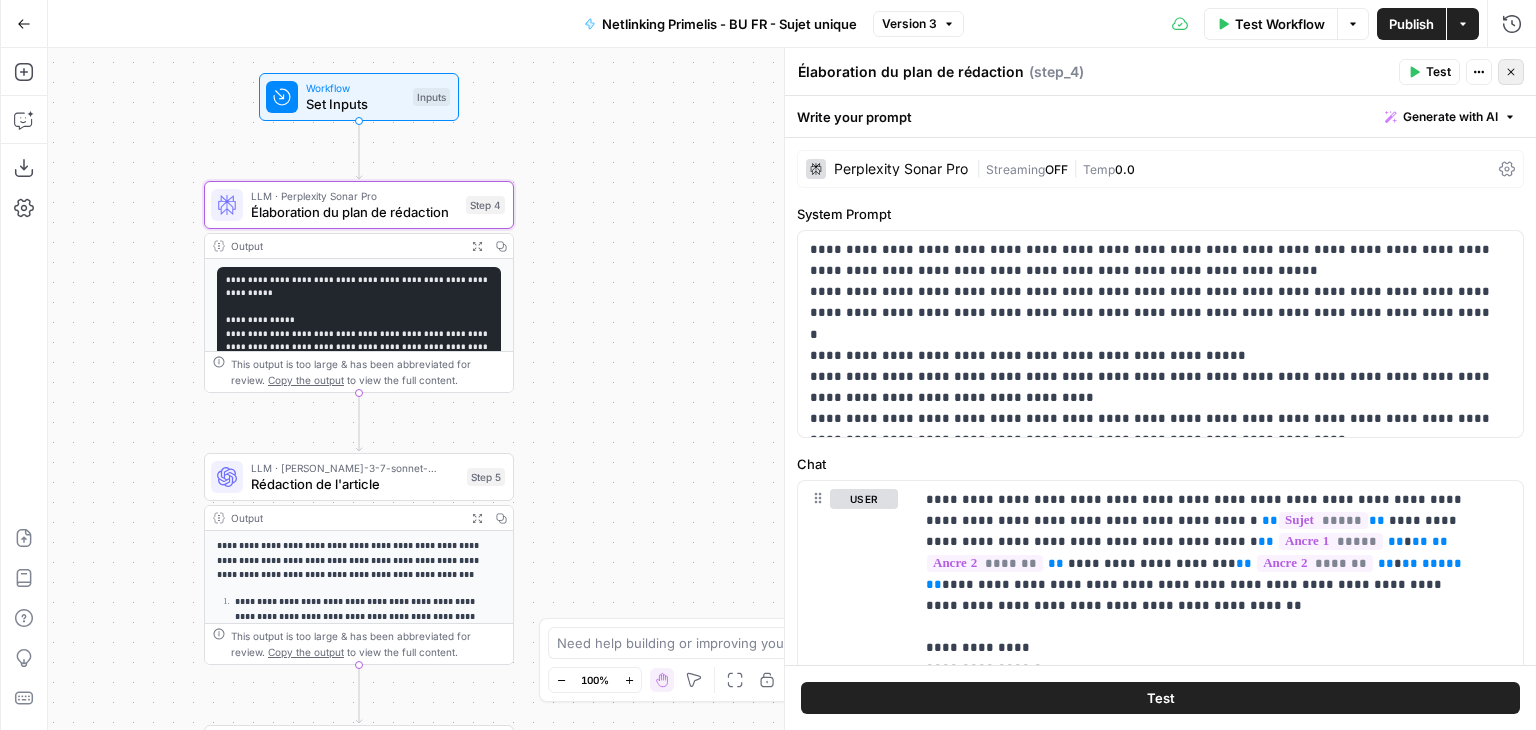 click 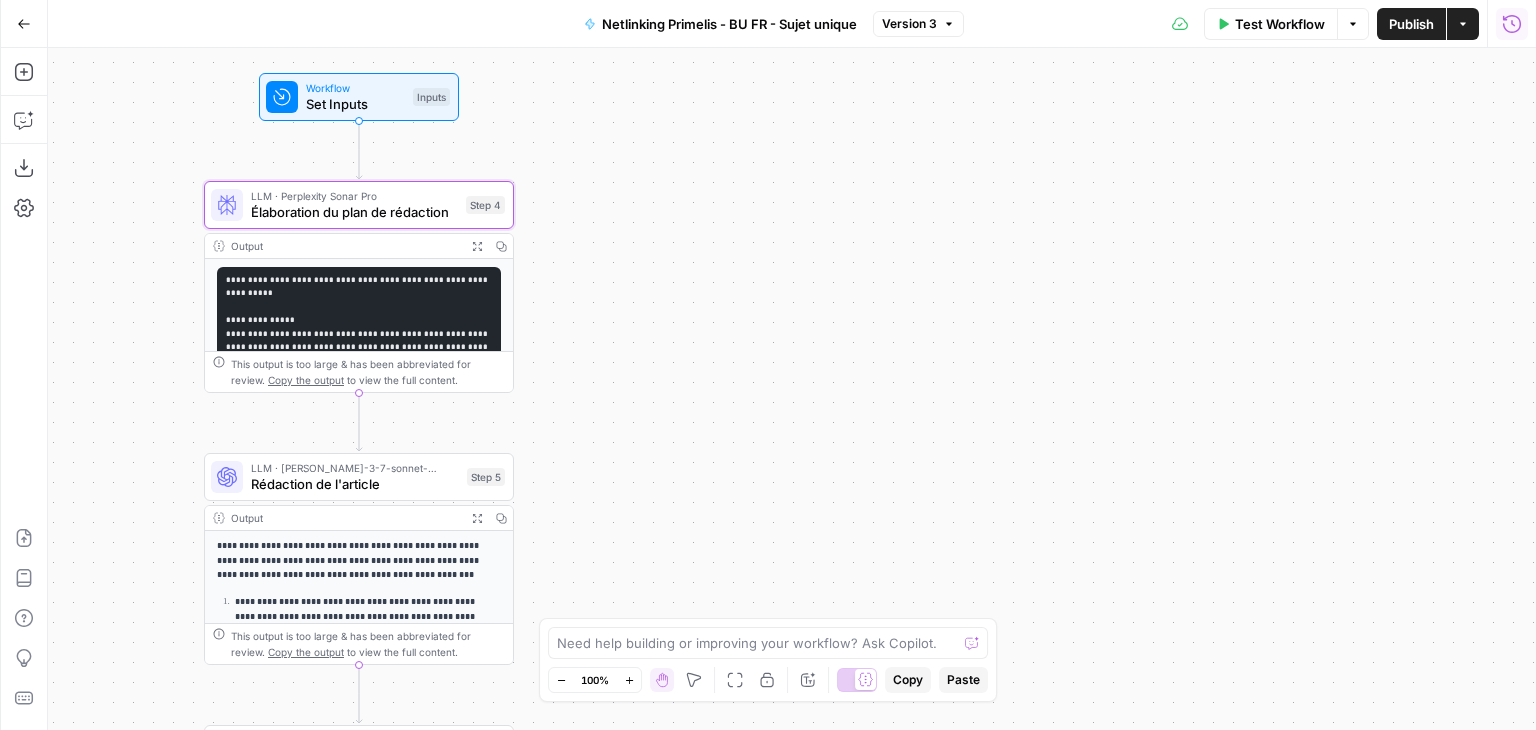 click on "Run History" at bounding box center (1512, 24) 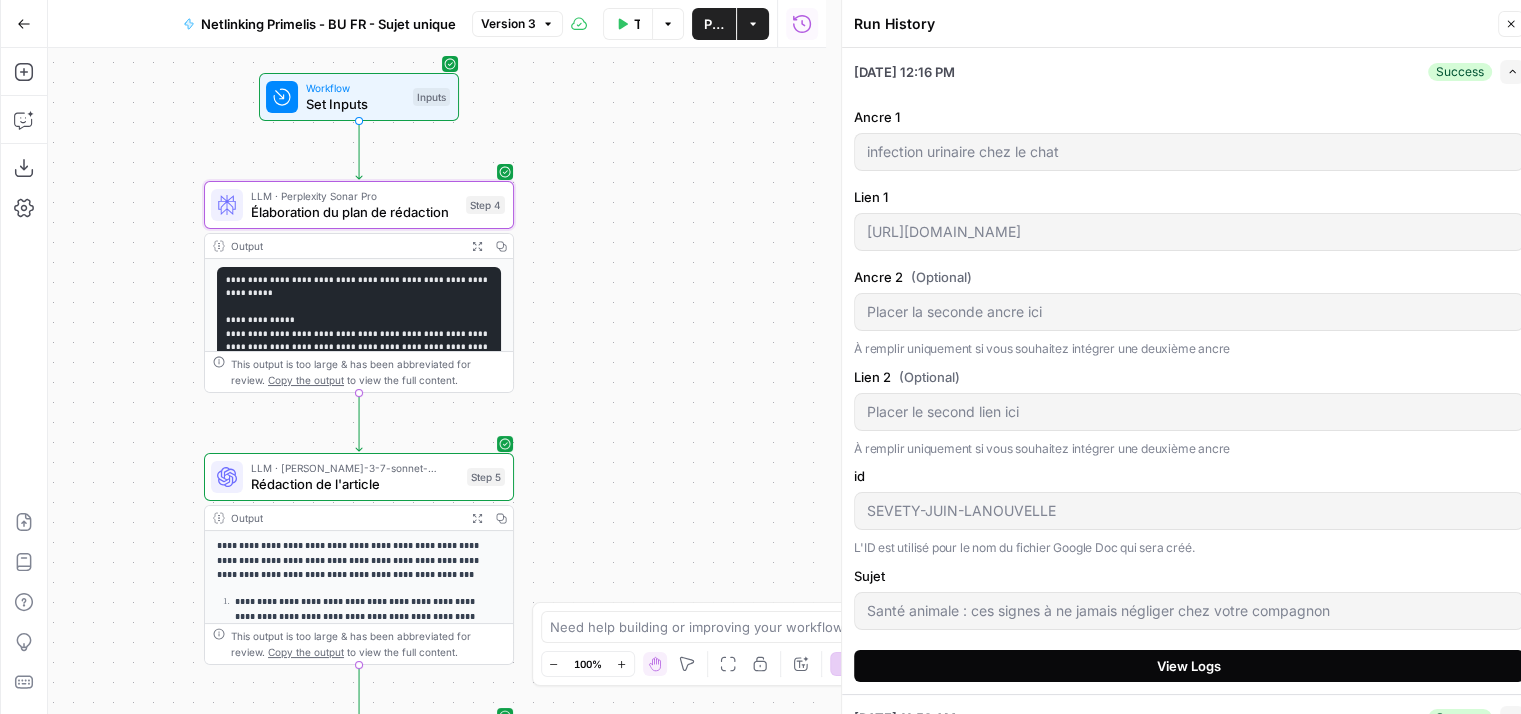 click on "View Logs" at bounding box center (1189, 666) 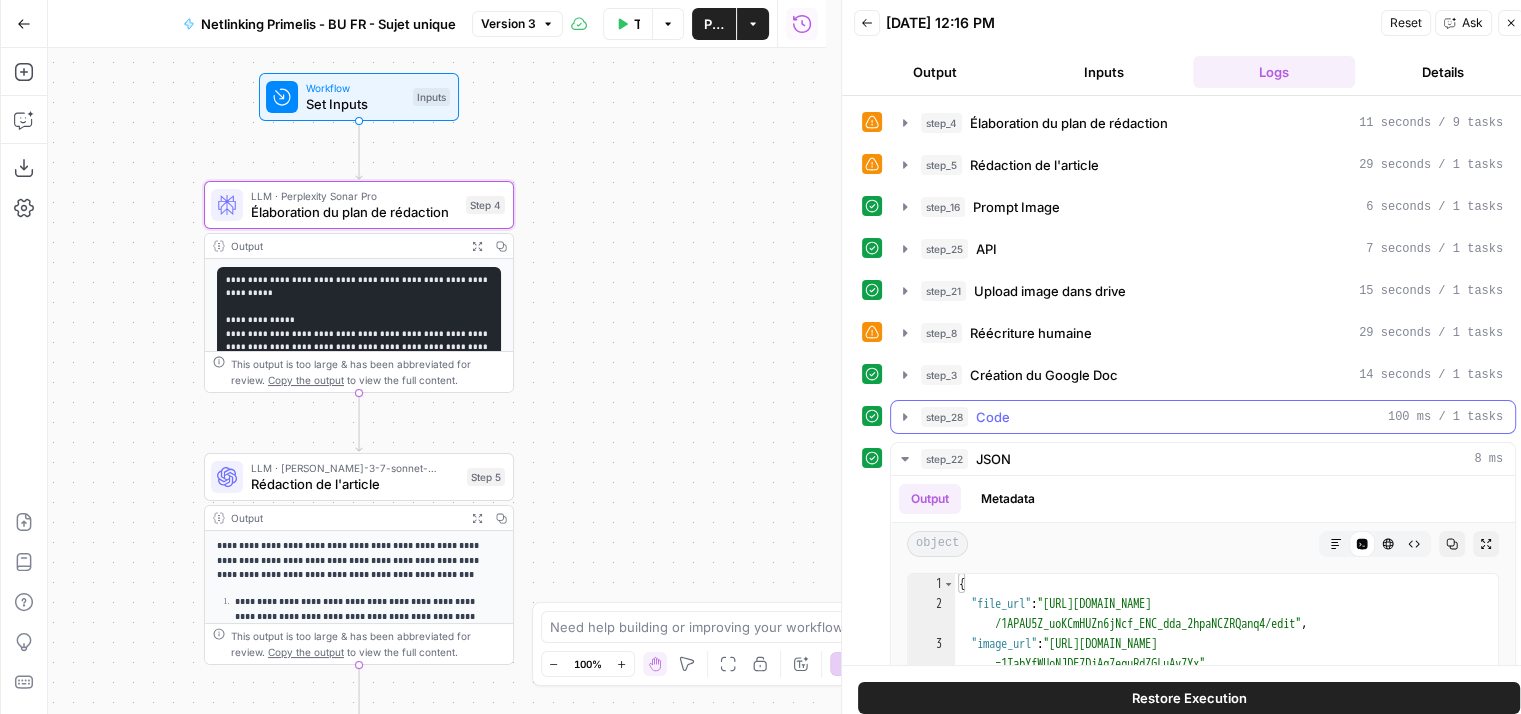 click 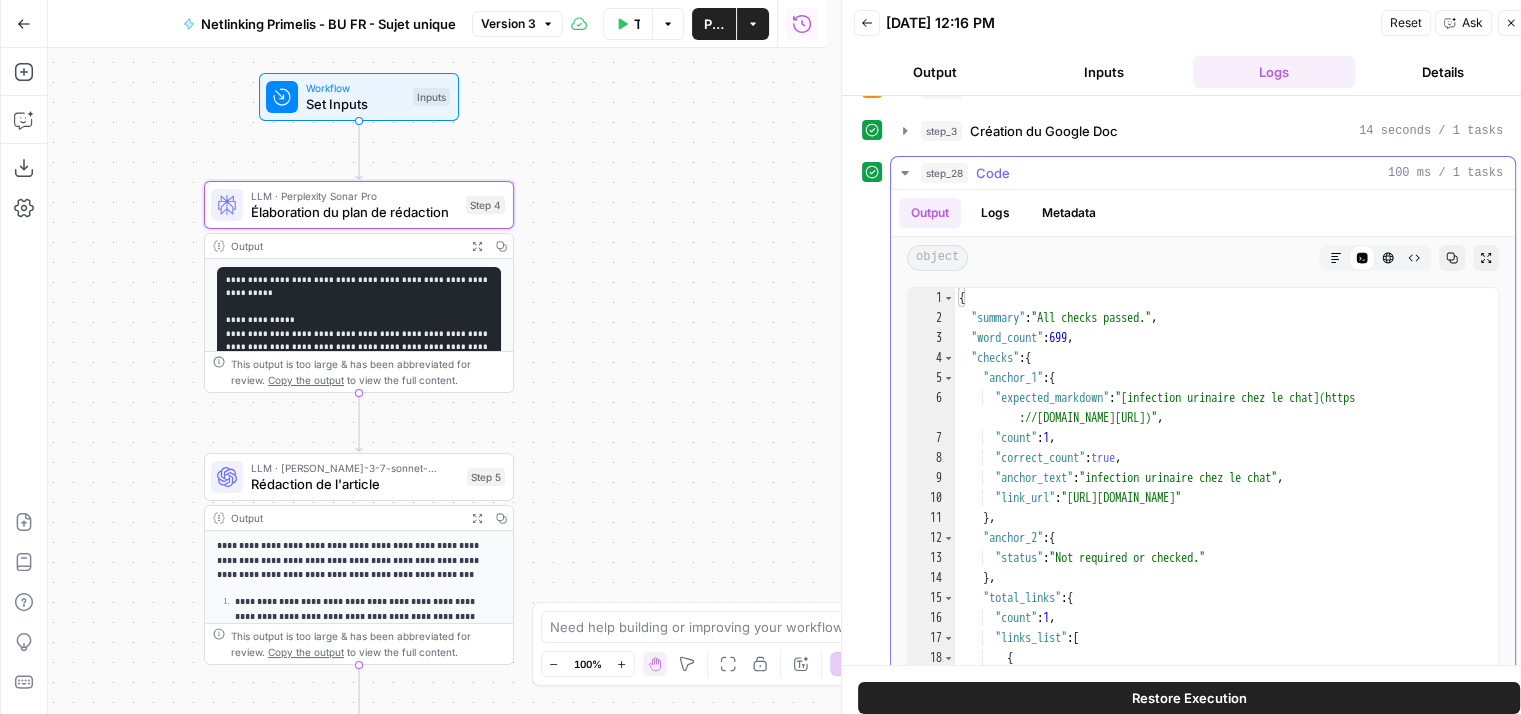 scroll, scrollTop: 258, scrollLeft: 0, axis: vertical 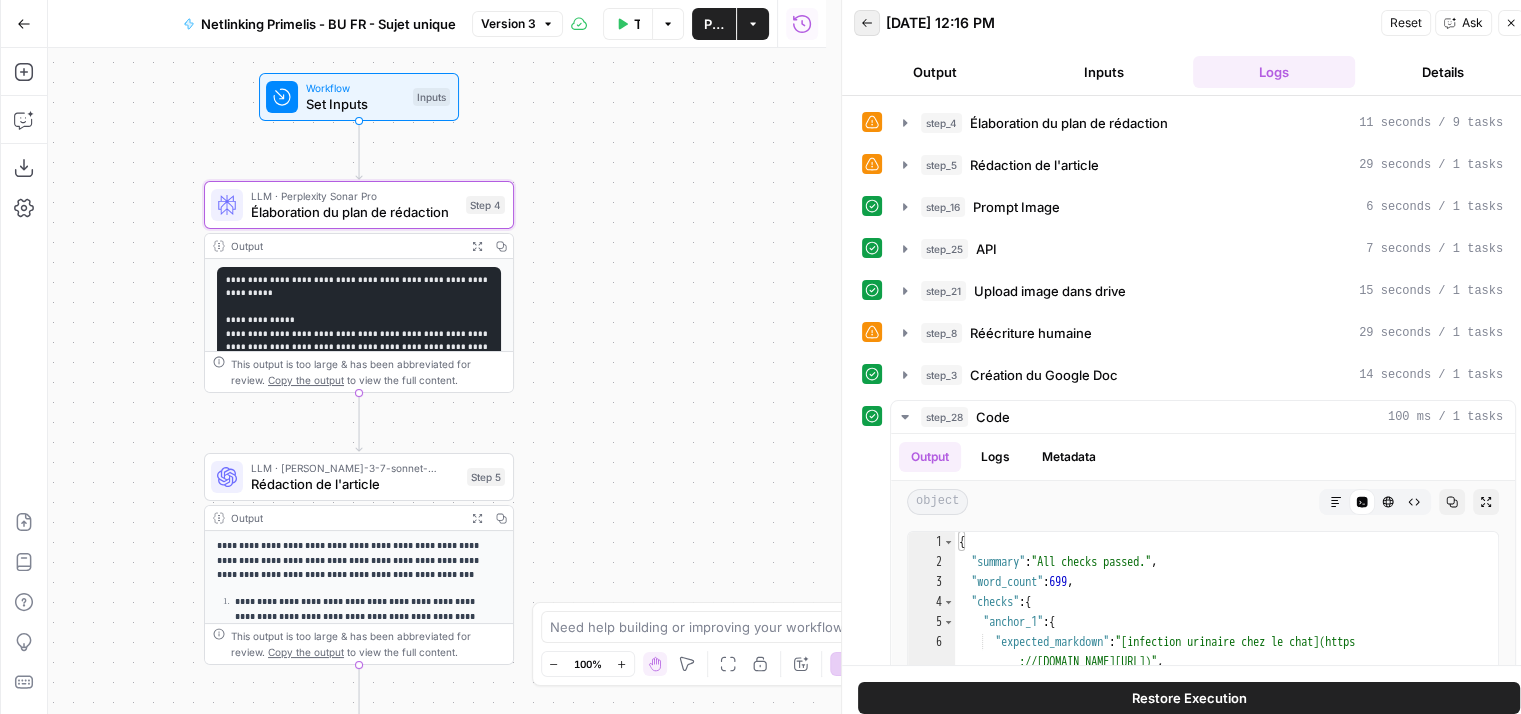 click 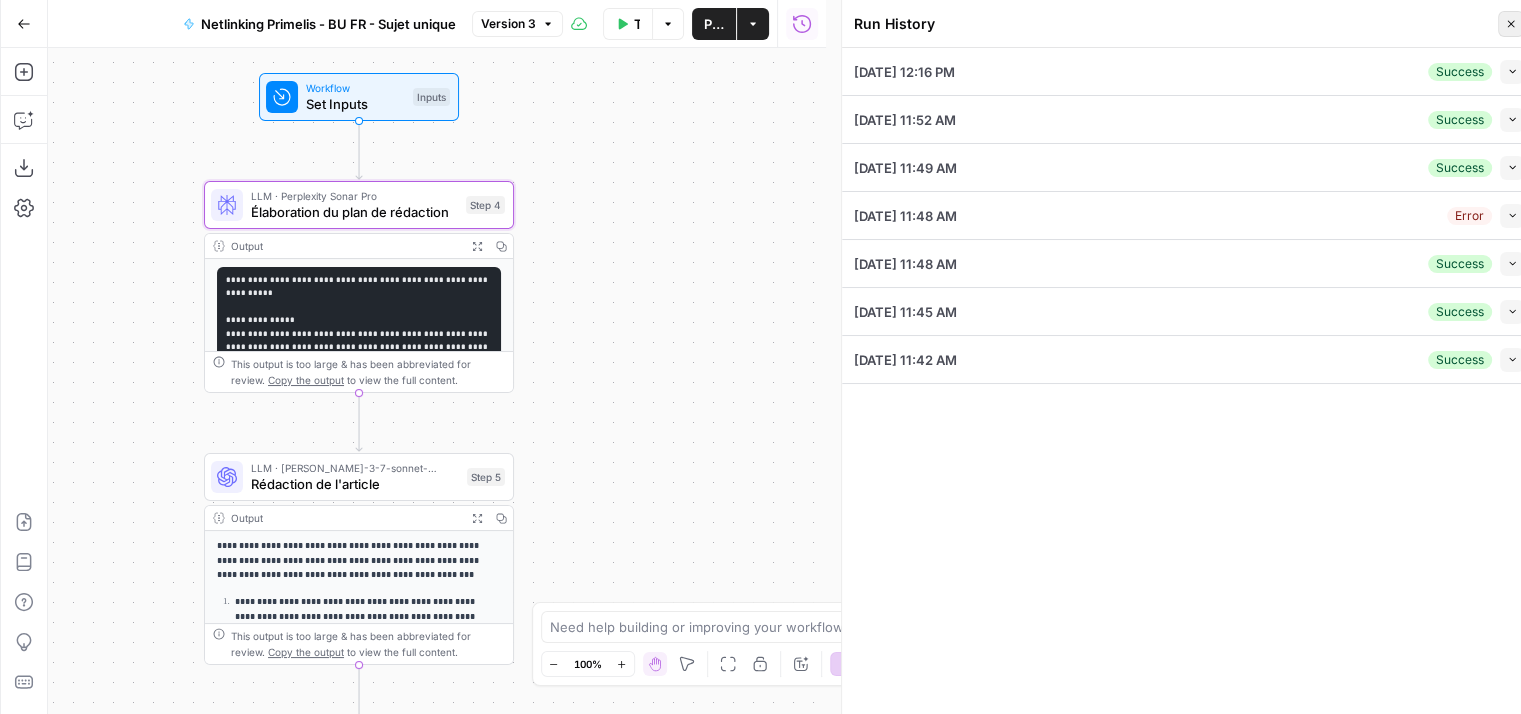 click 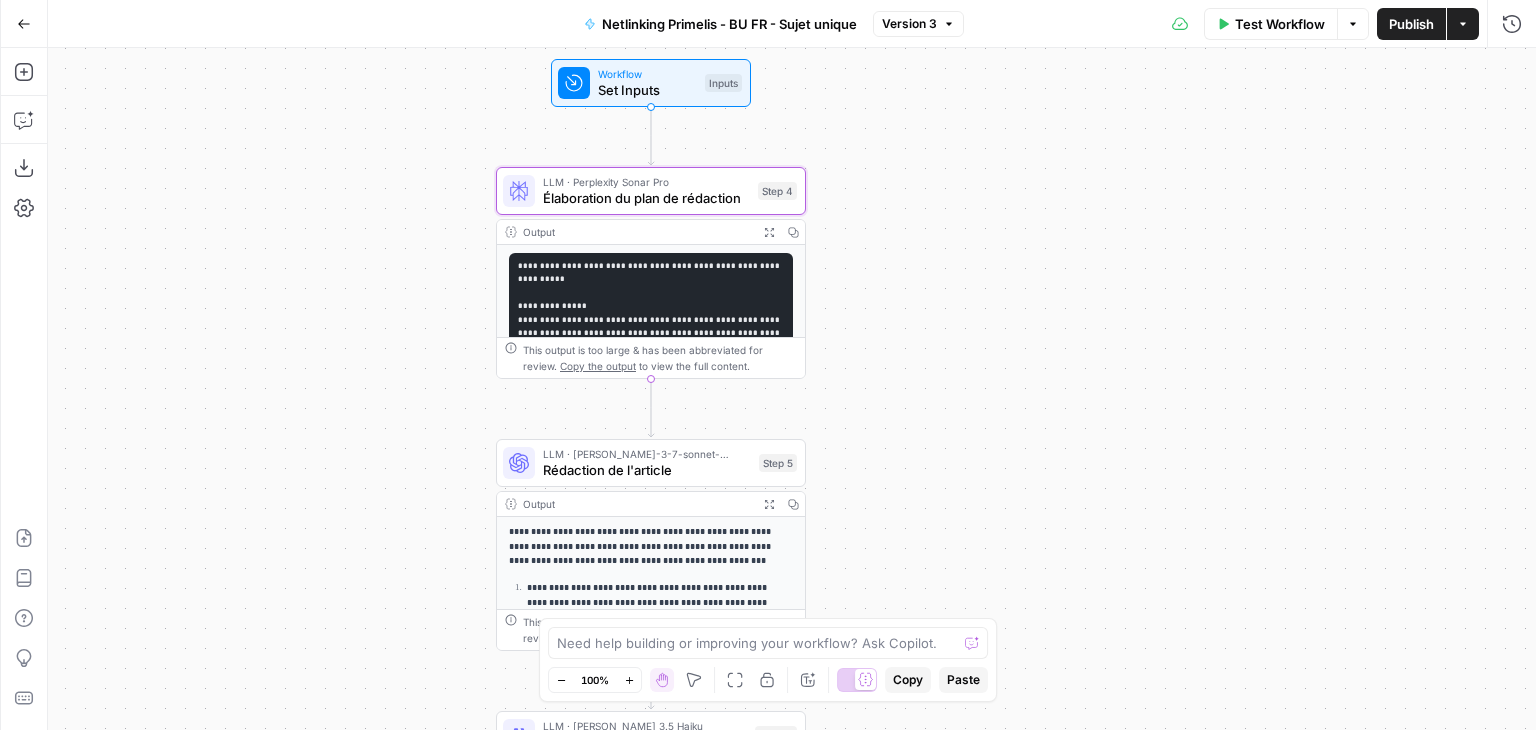 click on "Test Workflow Options Publish Actions Run History" at bounding box center [1250, 23] 